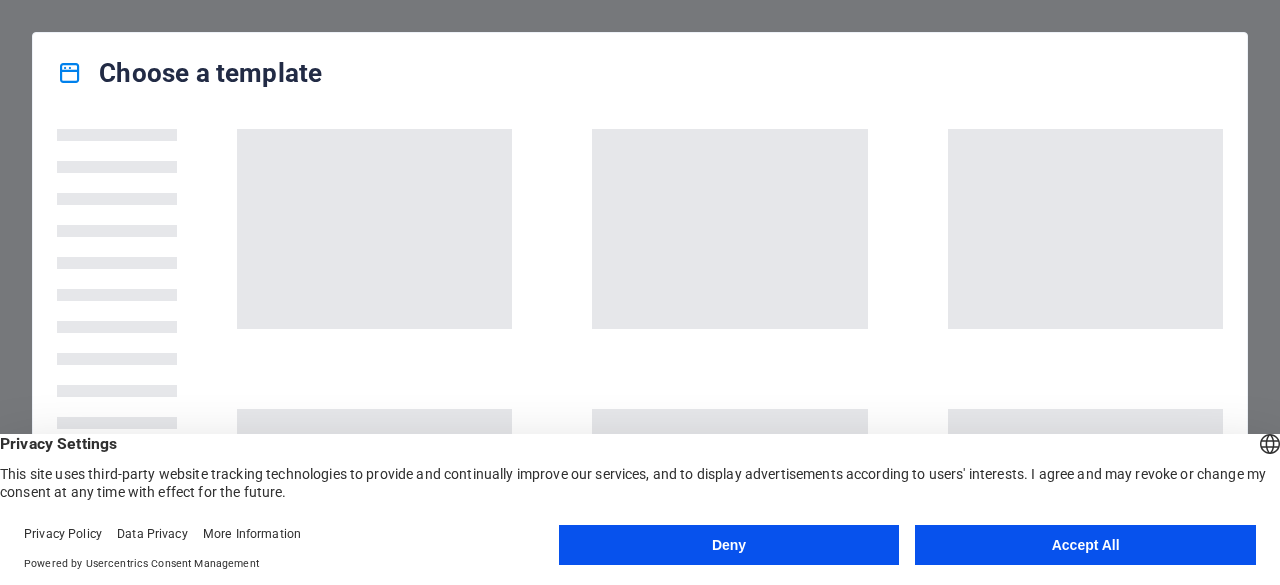 scroll, scrollTop: 0, scrollLeft: 0, axis: both 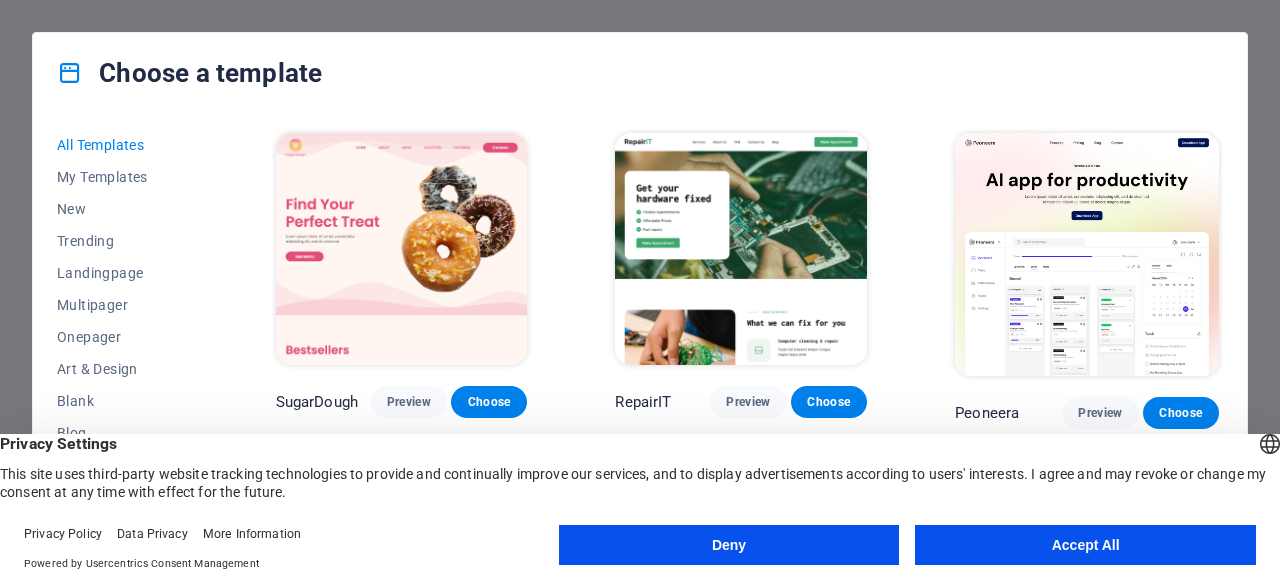 click on "Accept All" at bounding box center (1085, 545) 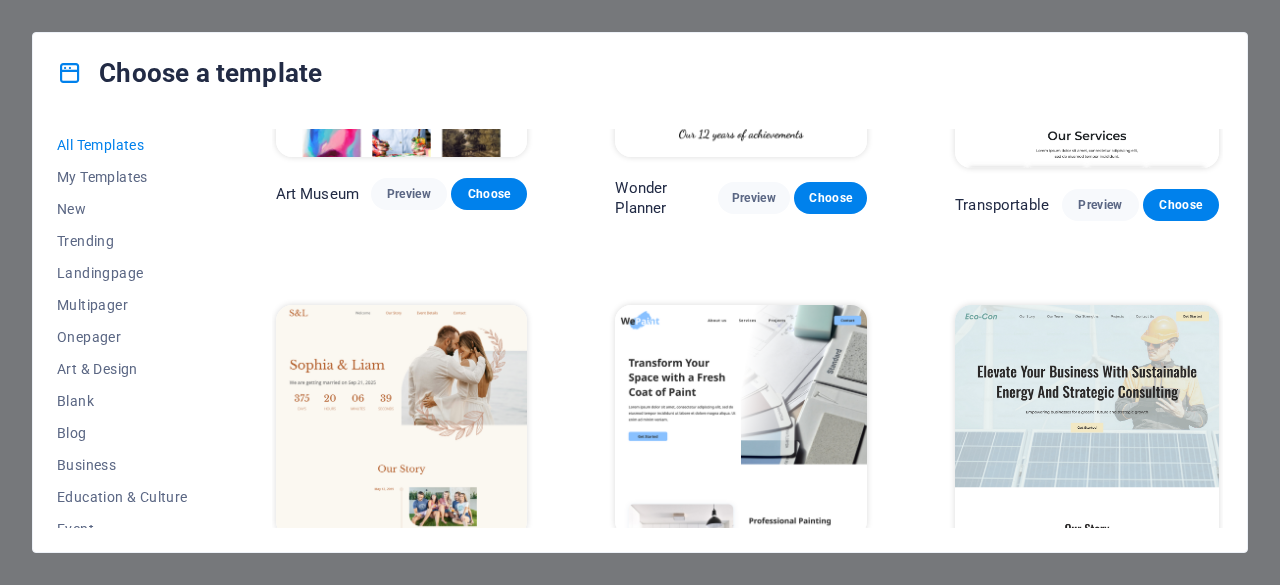 scroll, scrollTop: 589, scrollLeft: 0, axis: vertical 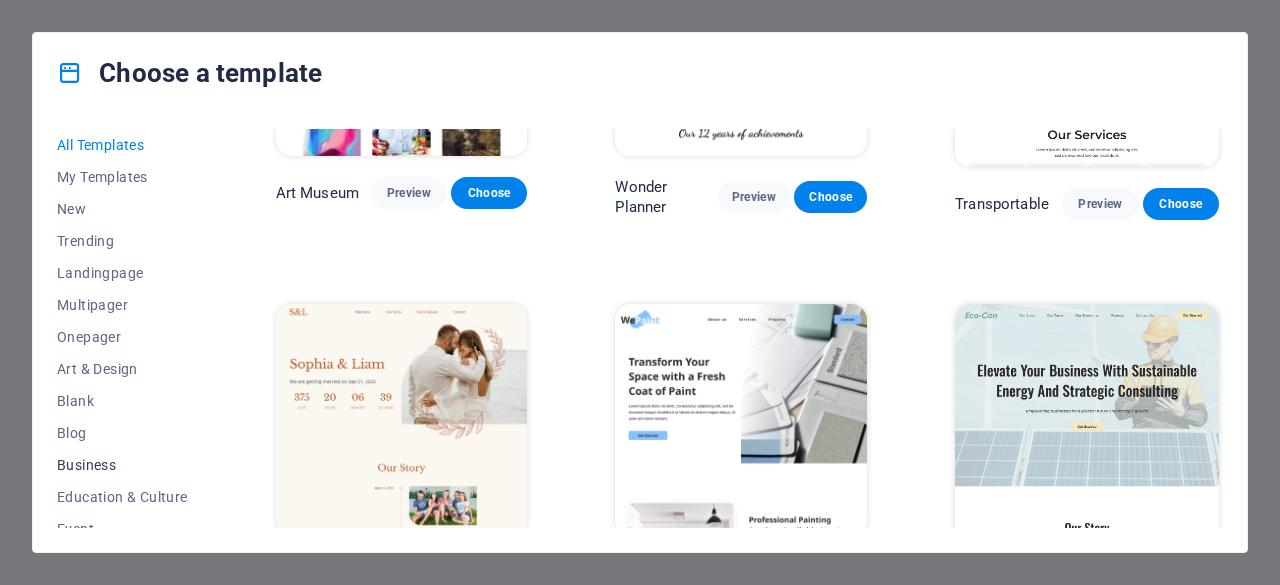 click on "Business" at bounding box center (122, 465) 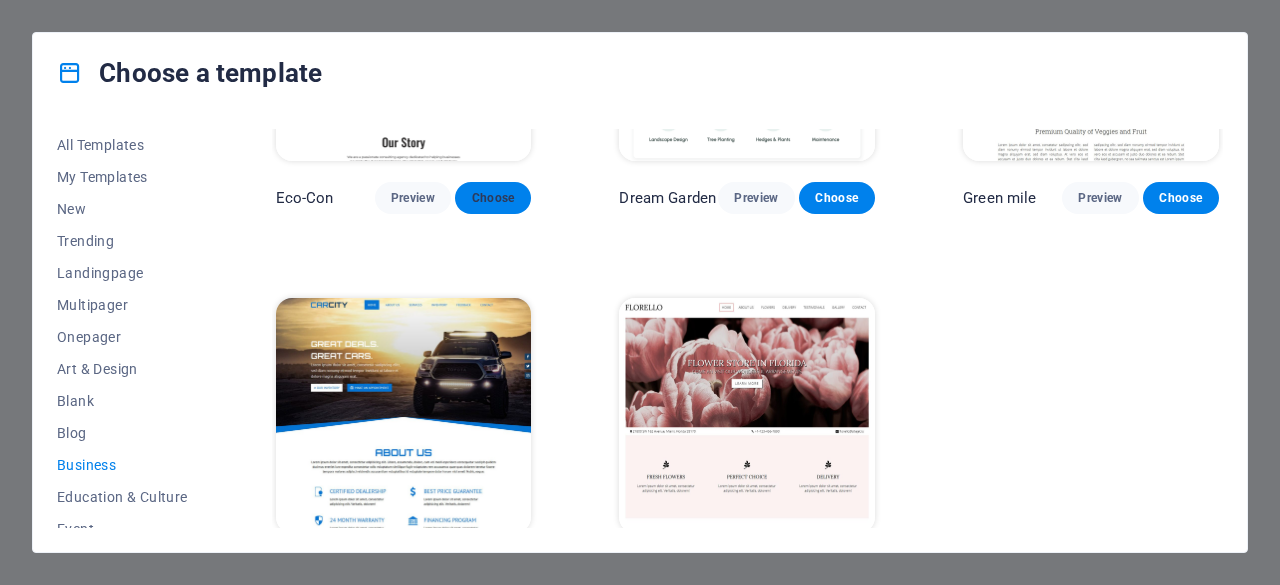 scroll, scrollTop: 268, scrollLeft: 0, axis: vertical 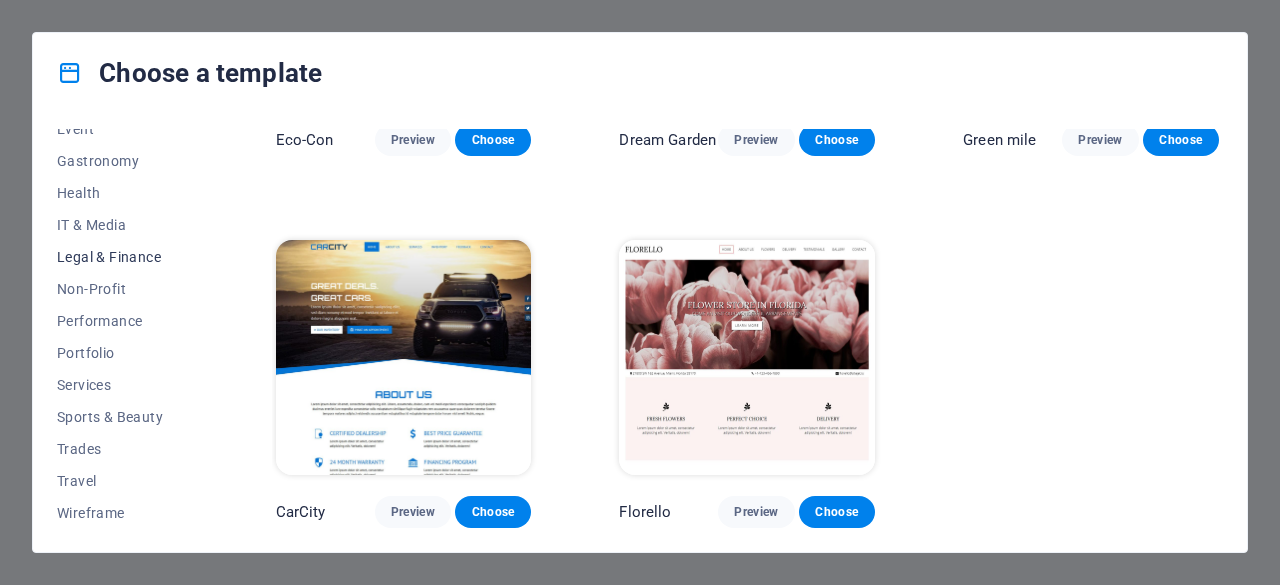 click on "Legal & Finance" at bounding box center [122, 257] 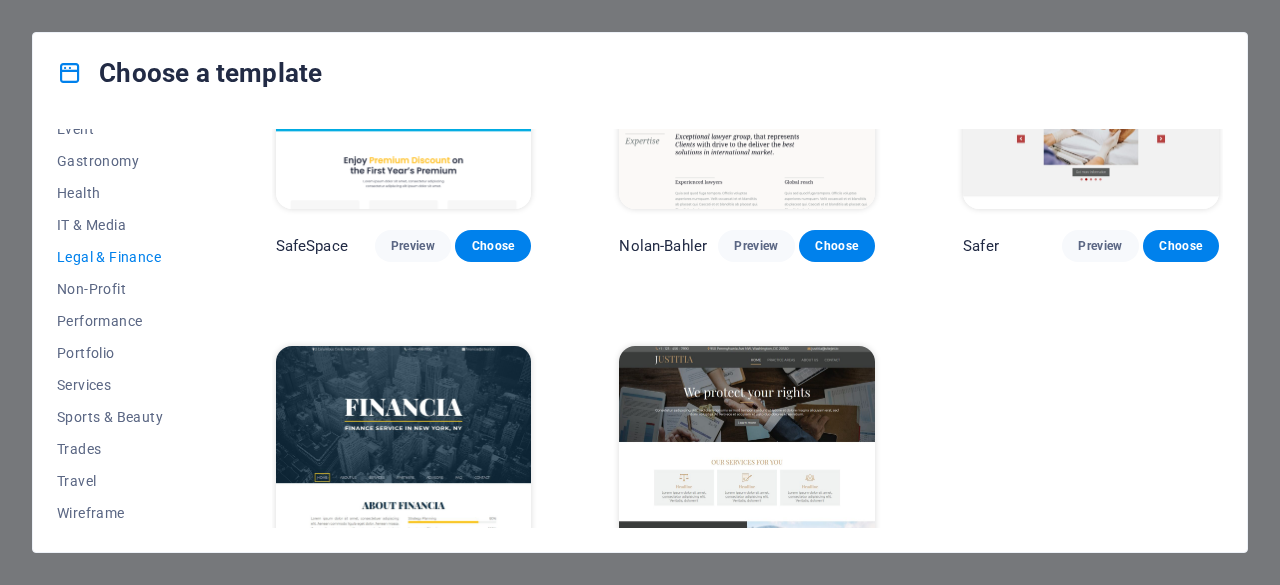scroll, scrollTop: 260, scrollLeft: 0, axis: vertical 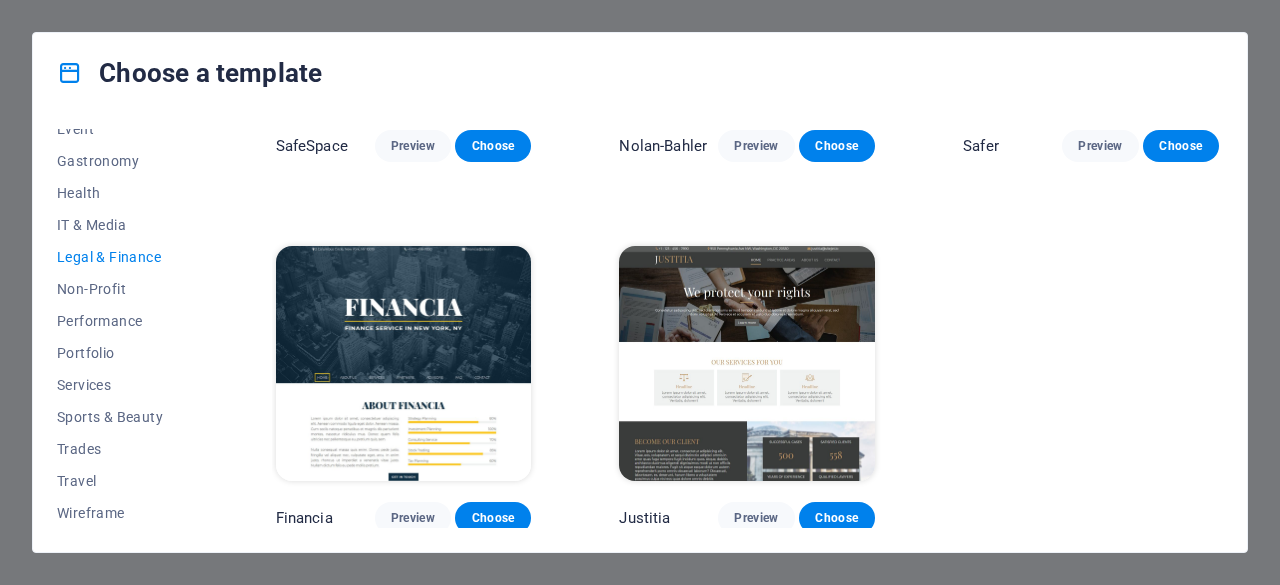 click at bounding box center [404, 364] 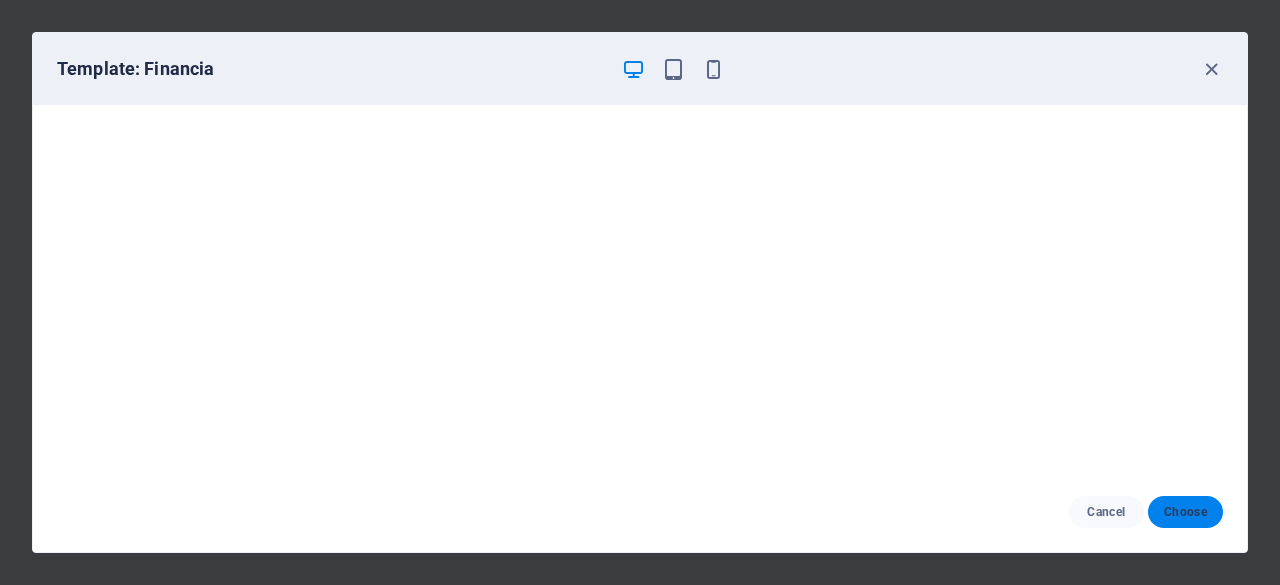 click on "Choose" at bounding box center (1185, 512) 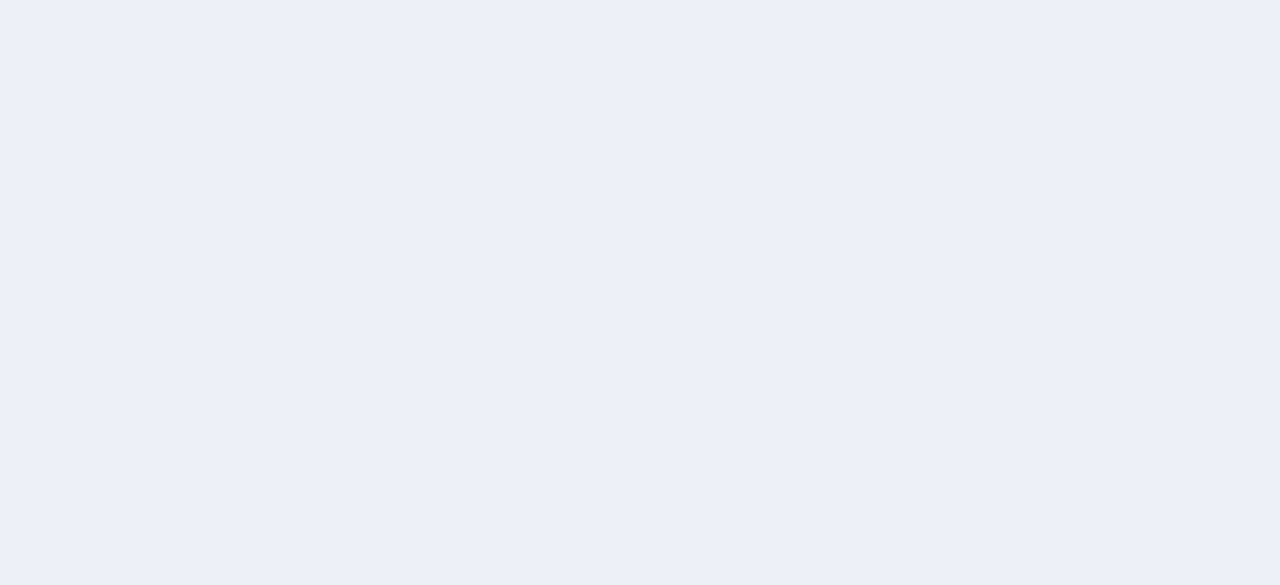 scroll, scrollTop: 0, scrollLeft: 0, axis: both 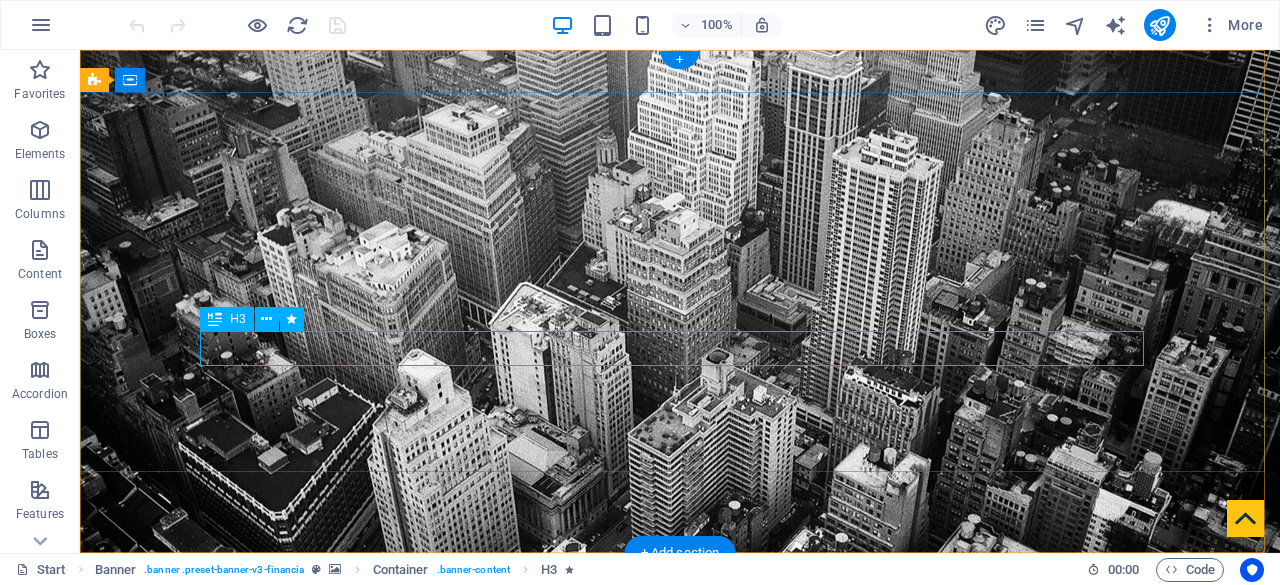 click on "Finance Service in  [STATE], [CITY]" at bounding box center (680, 922) 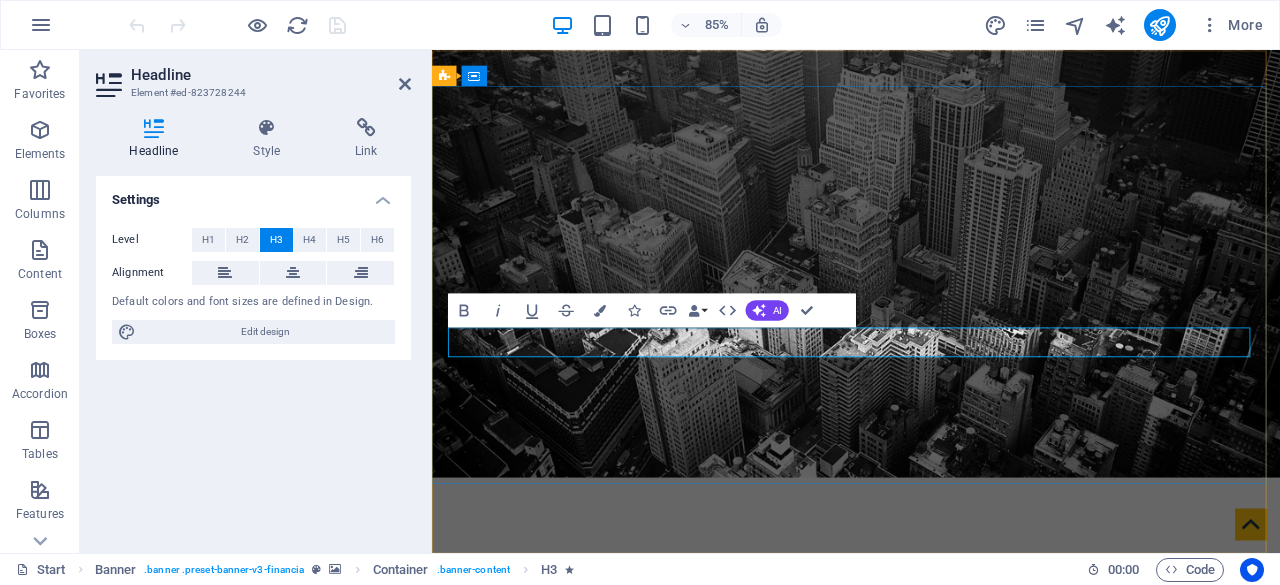 type 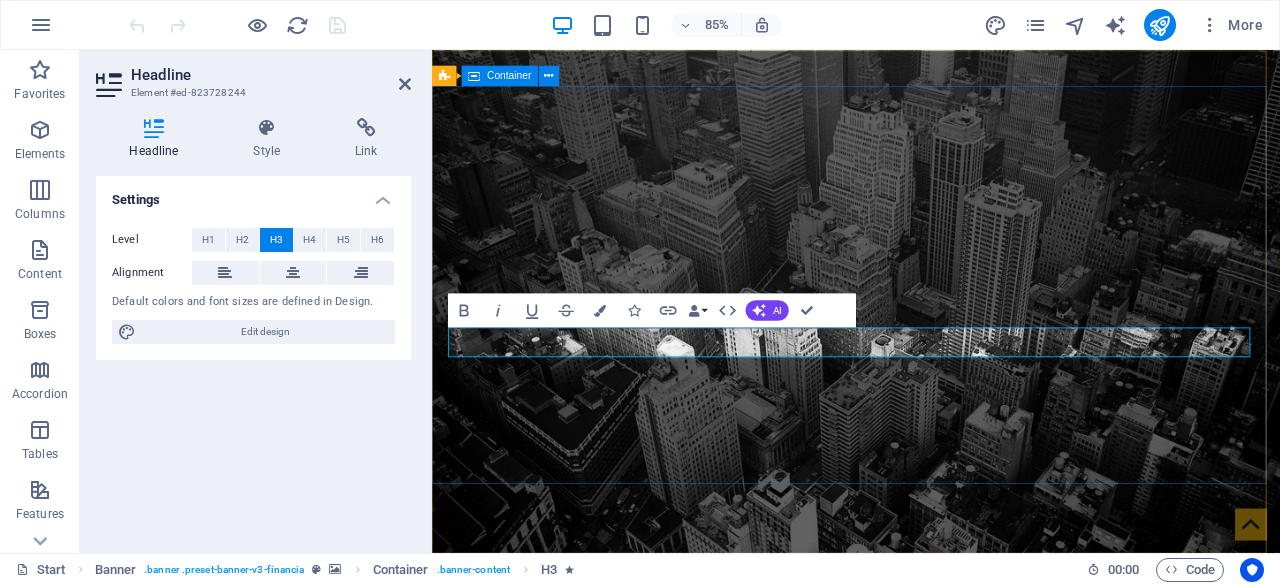click on "we develop business" at bounding box center [931, 945] 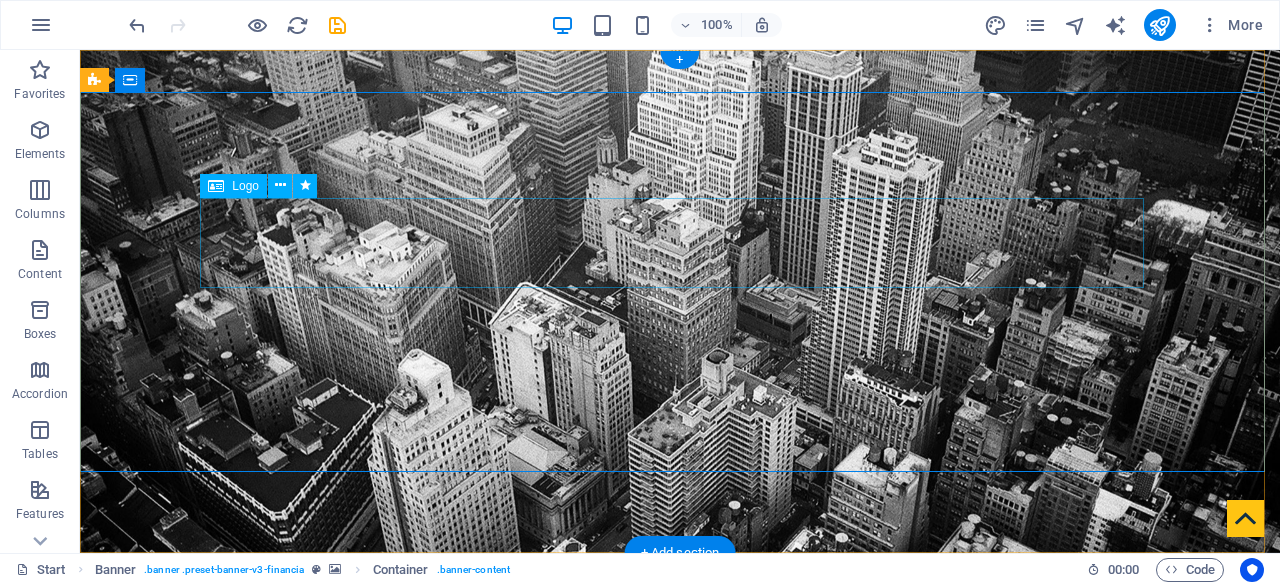 click at bounding box center [680, 817] 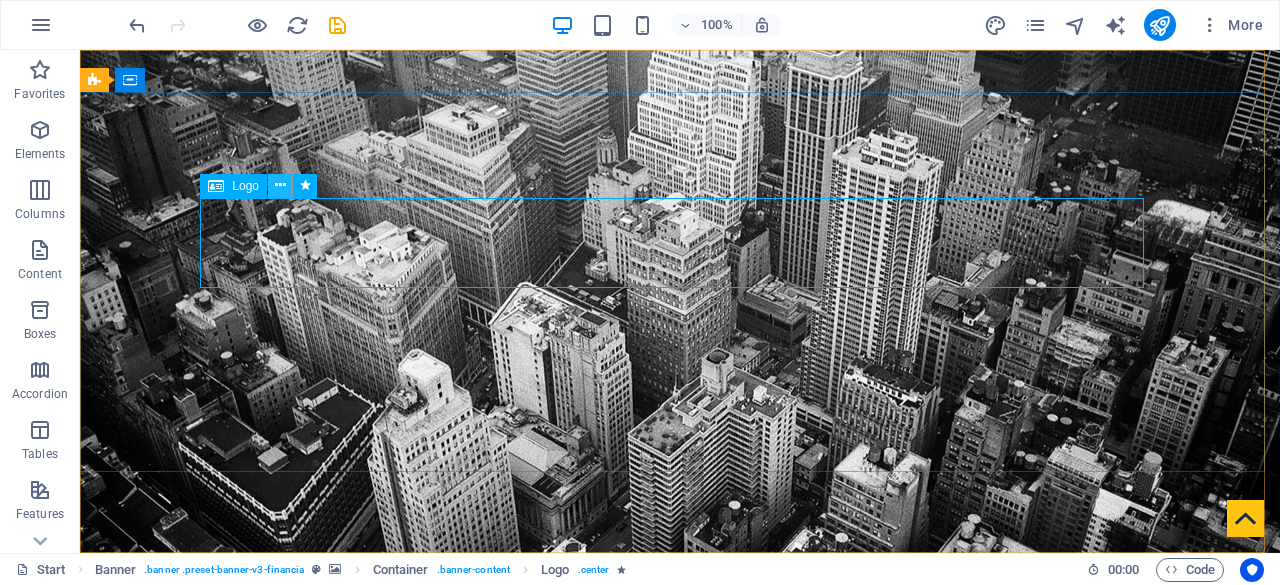 click at bounding box center [280, 186] 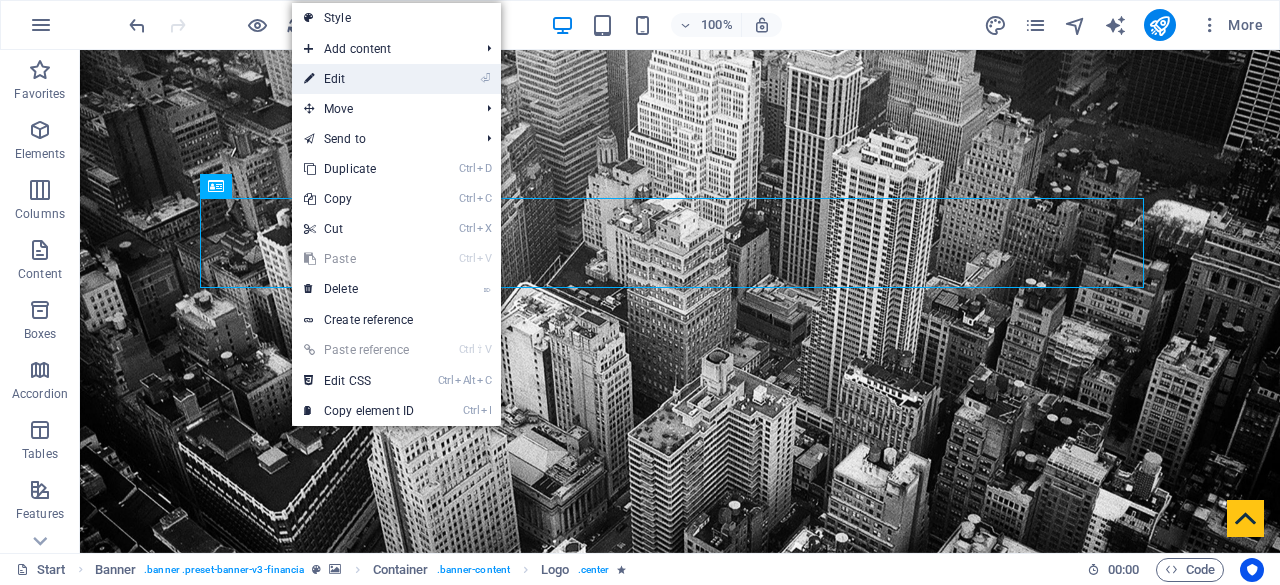 click on "⏎  Edit" at bounding box center [359, 79] 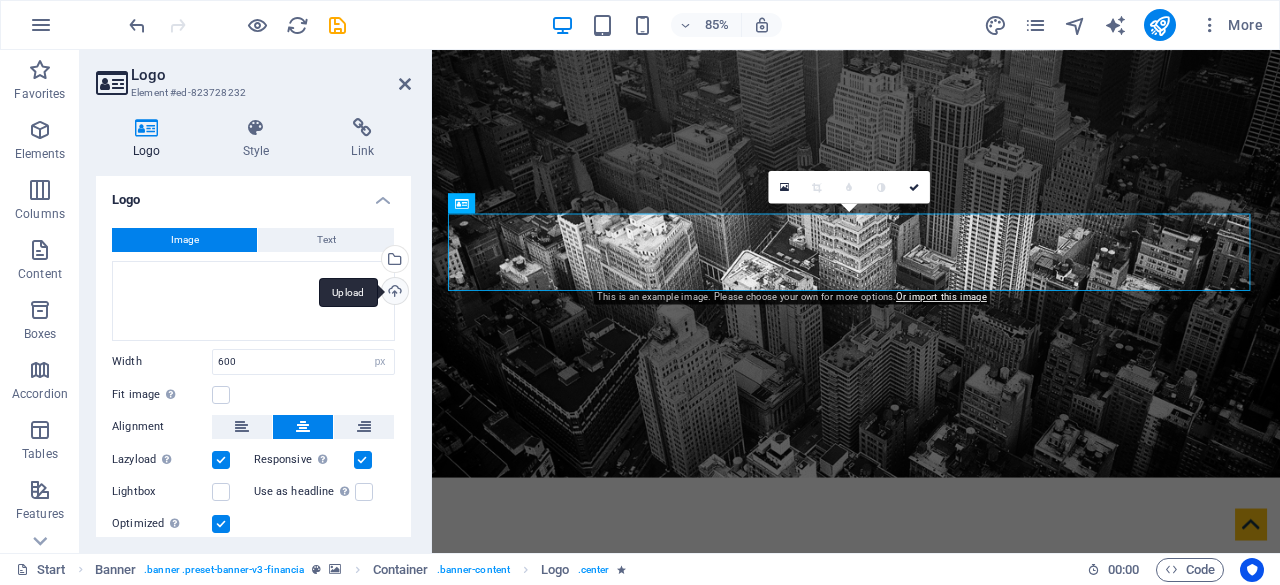 click on "Upload" at bounding box center (393, 293) 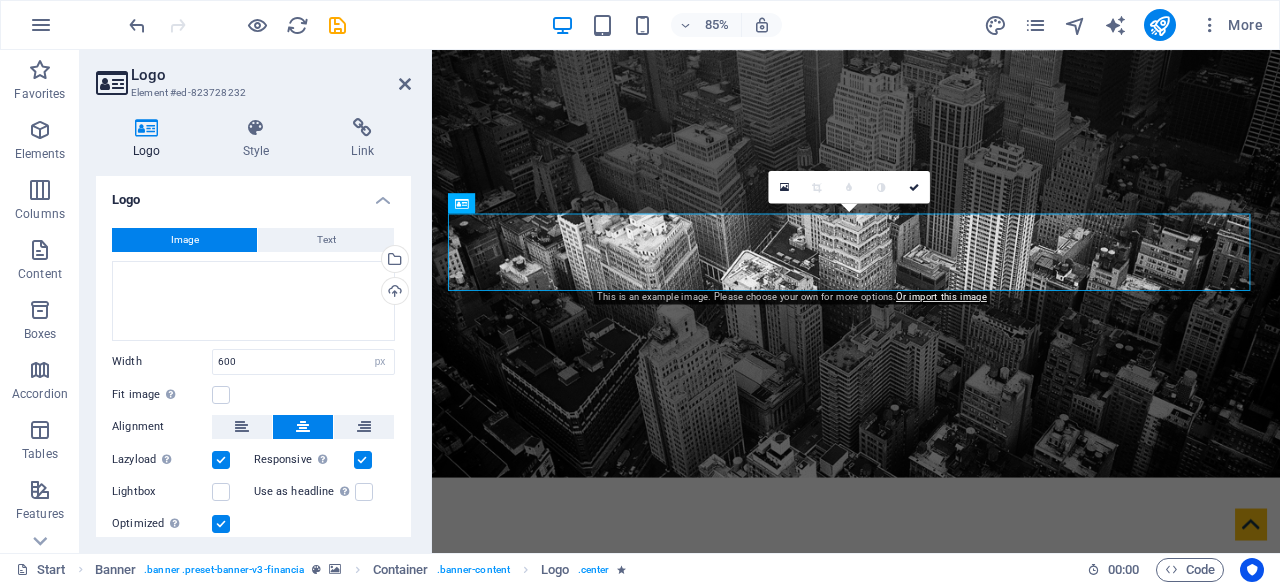 click on "Element #ed-823728232" at bounding box center [251, 93] 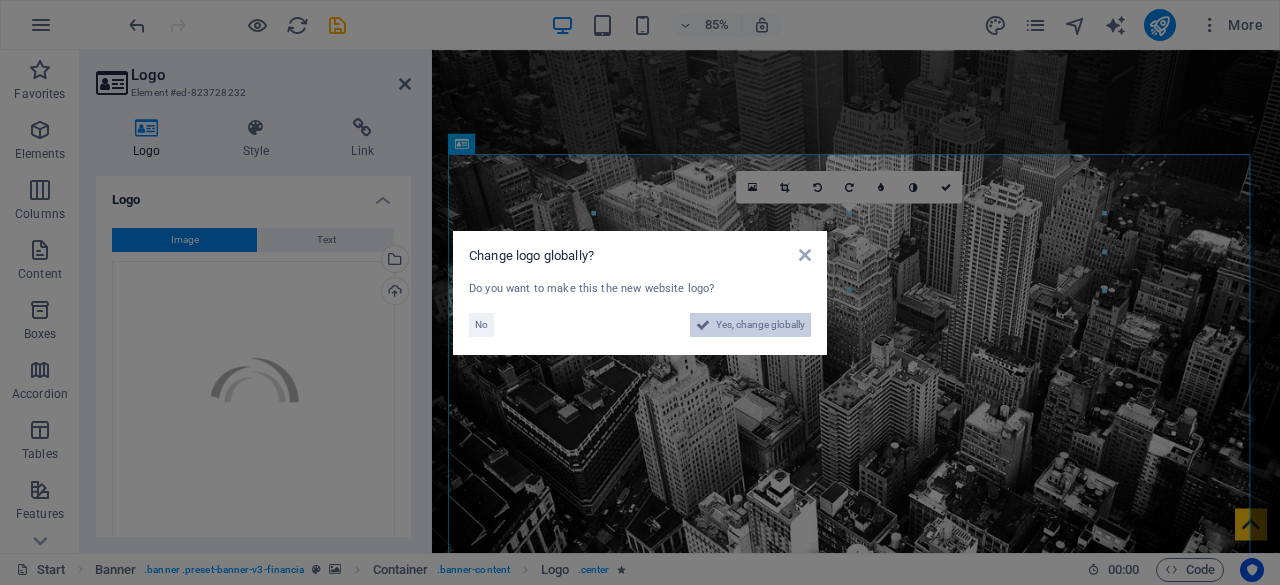 click on "Yes, change globally" at bounding box center [760, 325] 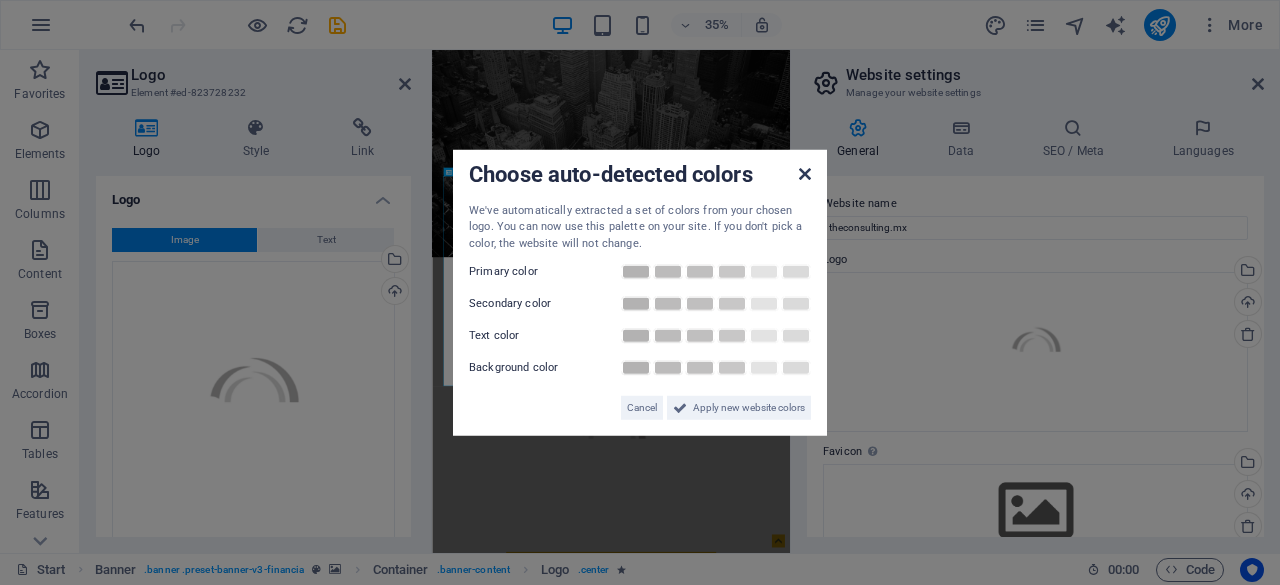 click at bounding box center (805, 173) 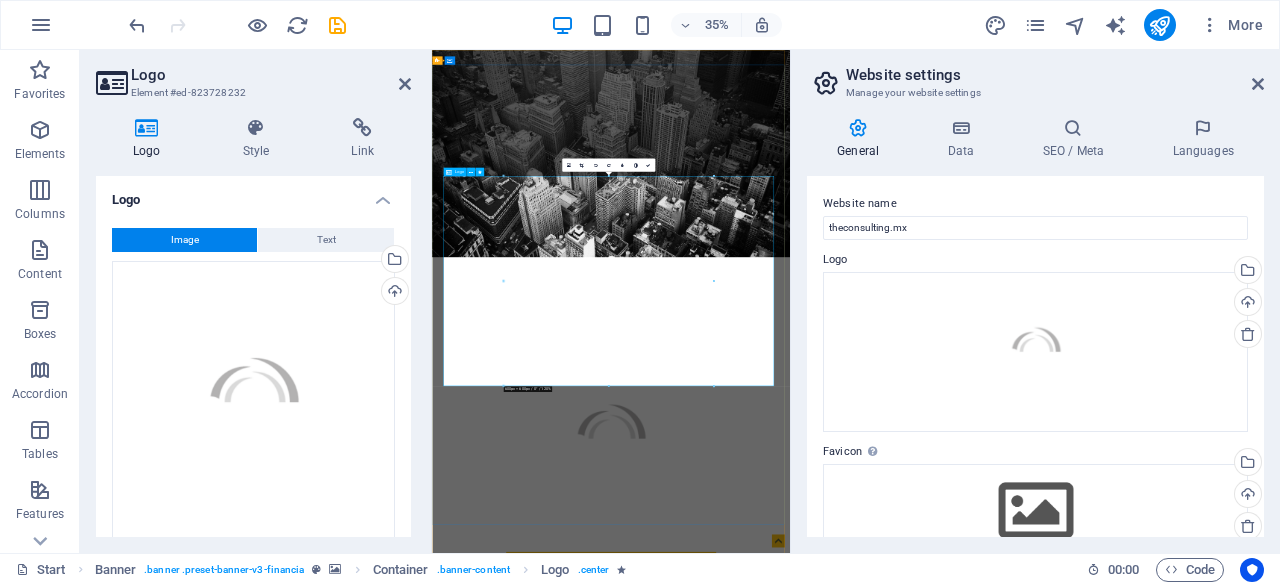 click at bounding box center [944, 1161] 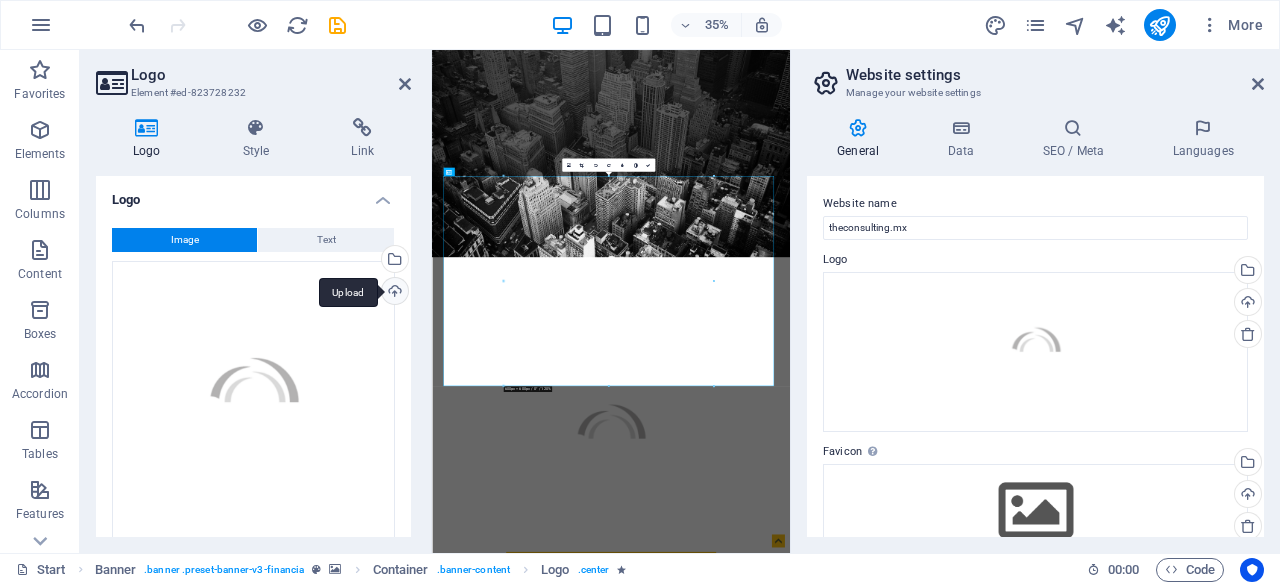 click on "Upload" at bounding box center (393, 293) 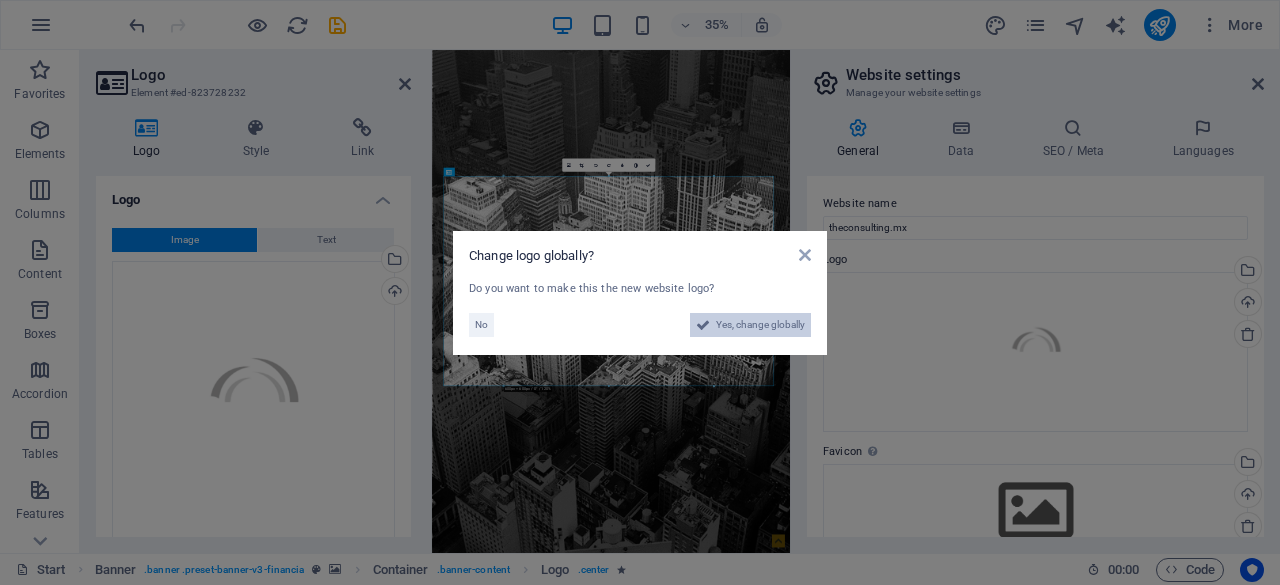 click on "Yes, change globally" at bounding box center [760, 325] 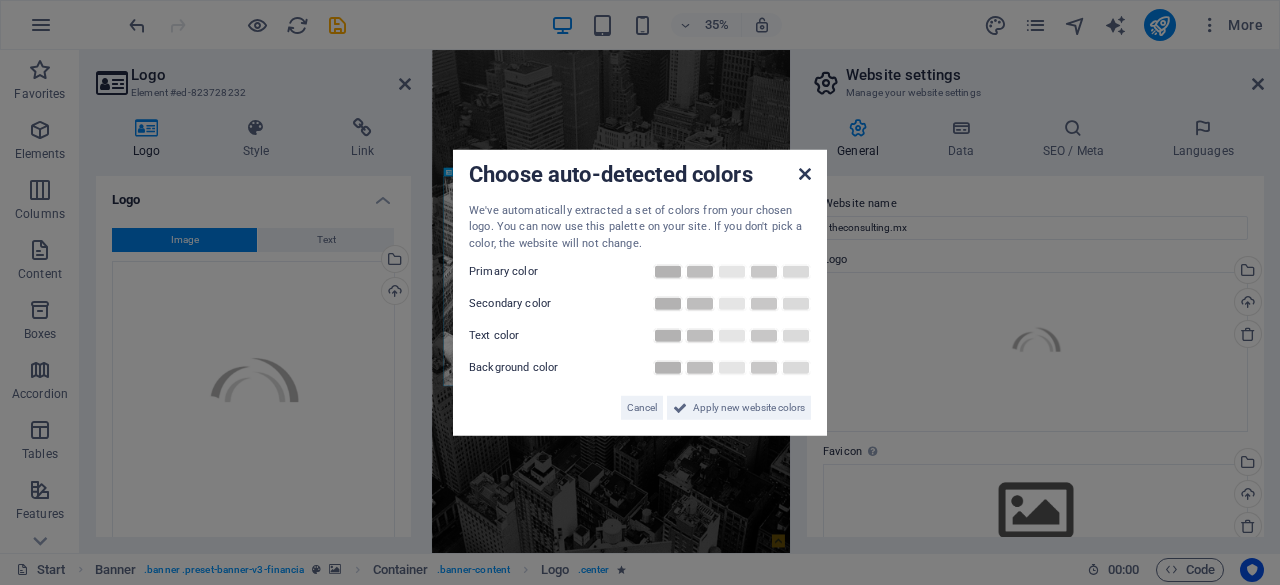 click at bounding box center (805, 173) 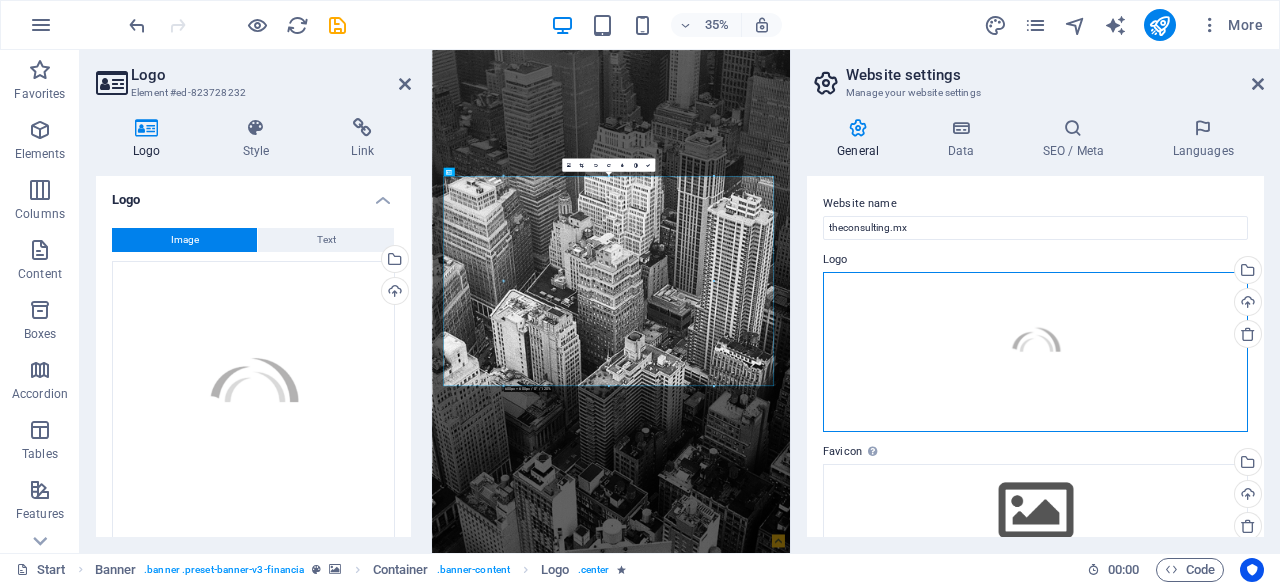 click on "Drag files here, click to choose files or select files from Files or our free stock photos & videos" at bounding box center (1035, 352) 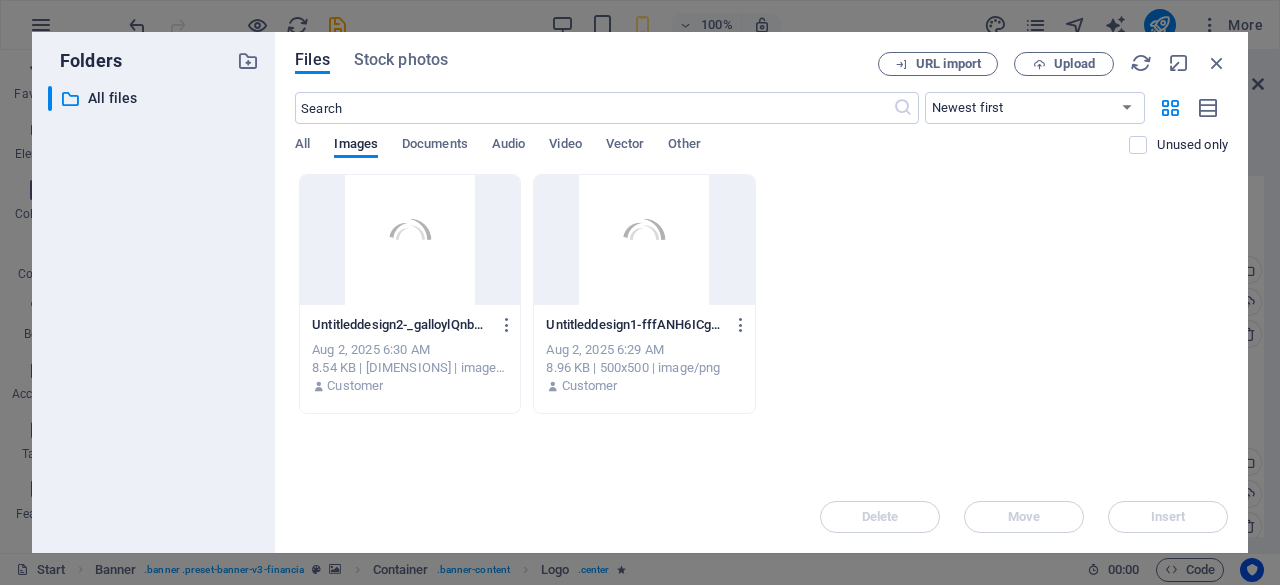 click at bounding box center (410, 240) 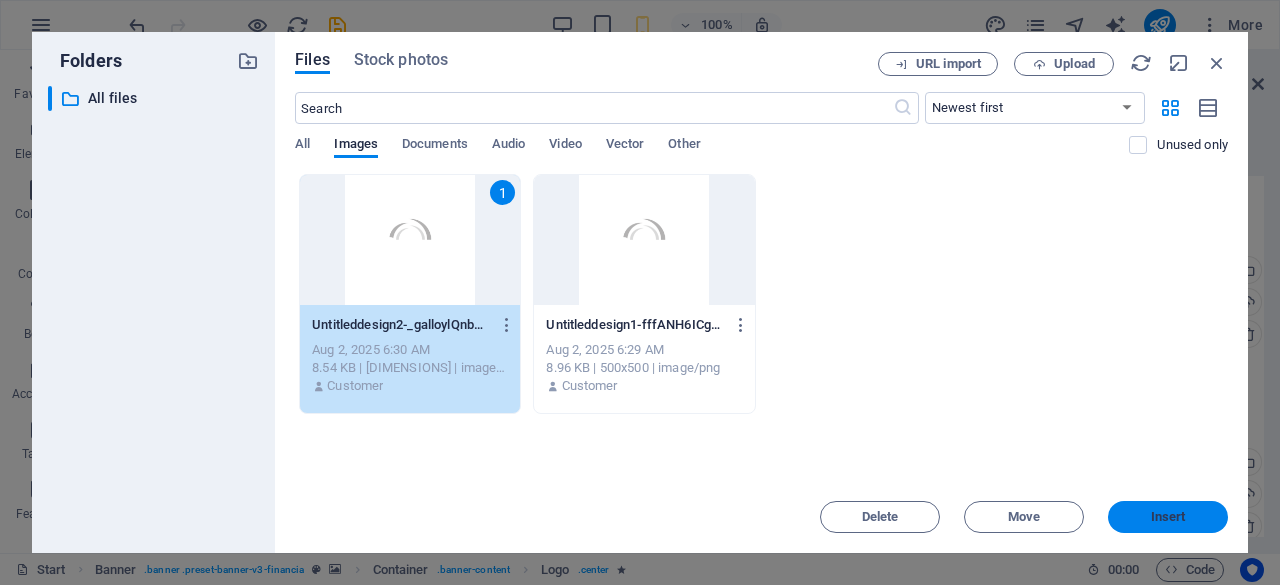 click on "Insert" at bounding box center [1168, 517] 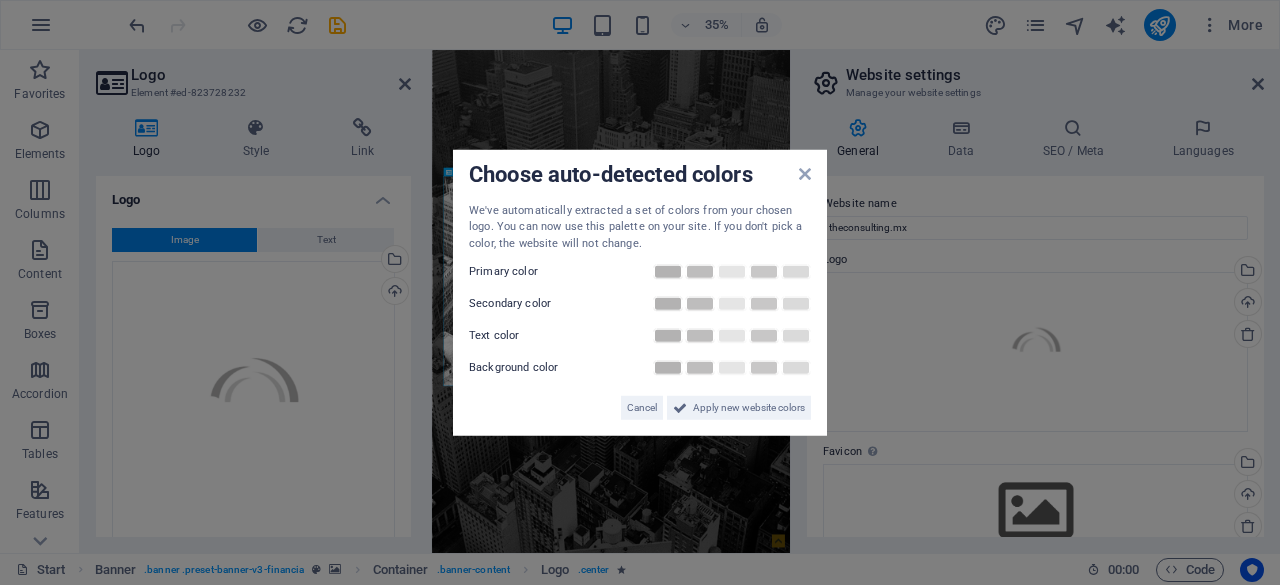 click on "Choose auto-detected colors We've automatically extracted a set of colors from your chosen logo. You can now use this palette on your site. If you don't pick a color, the website will not change.  Primary color Secondary color Text color Background color Cancel Apply new website colors" at bounding box center [640, 292] 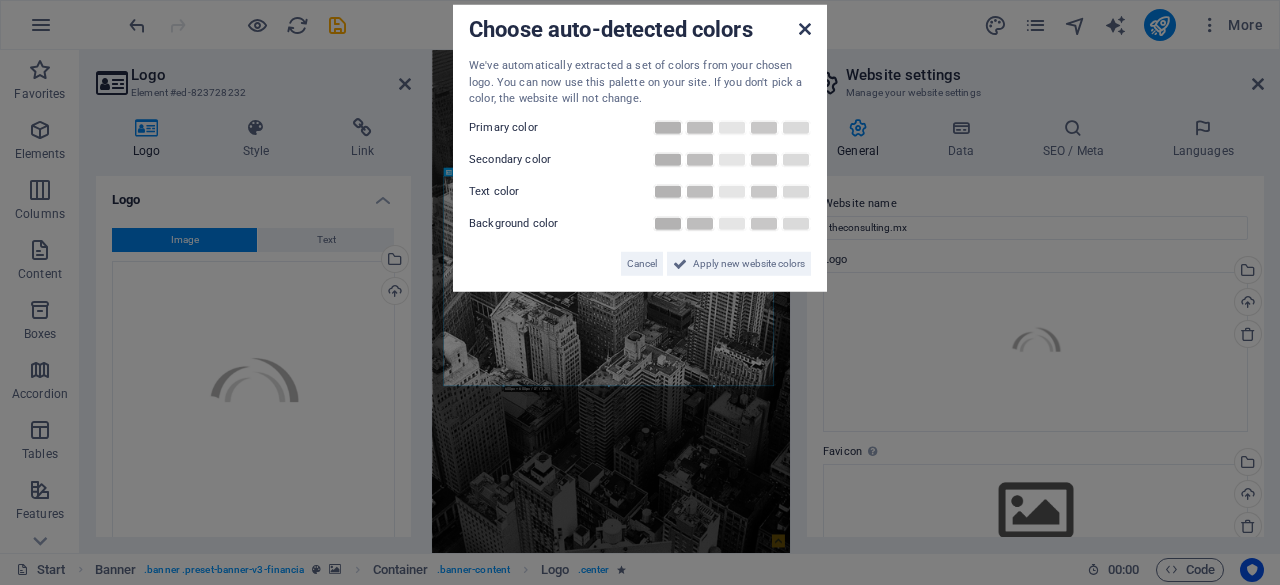 click at bounding box center [805, 29] 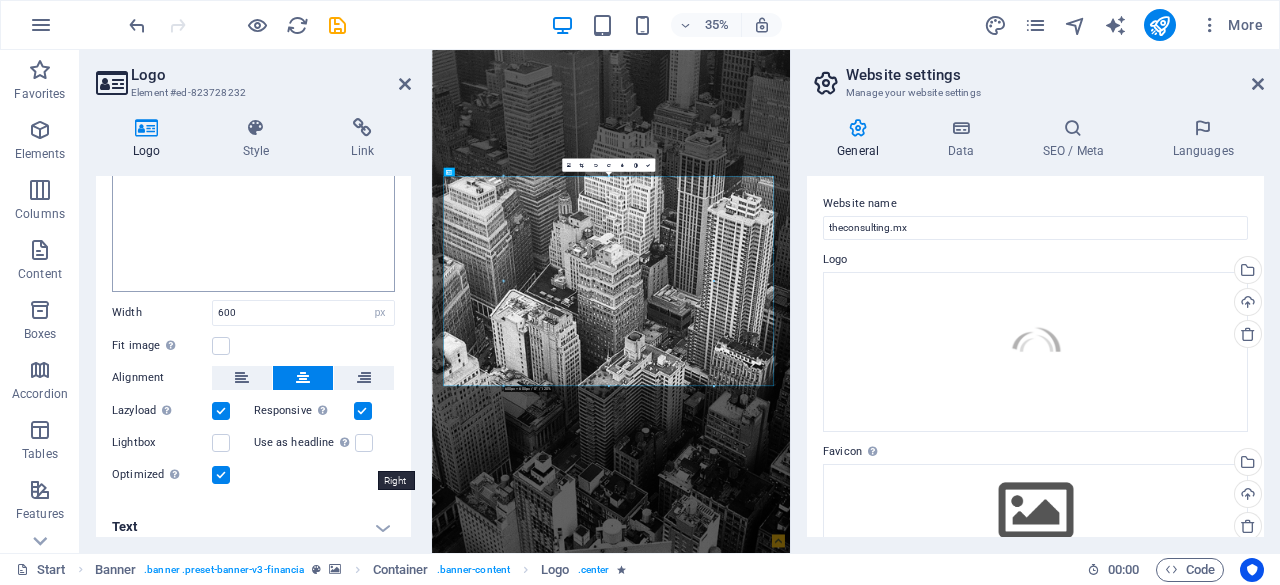 scroll, scrollTop: 254, scrollLeft: 0, axis: vertical 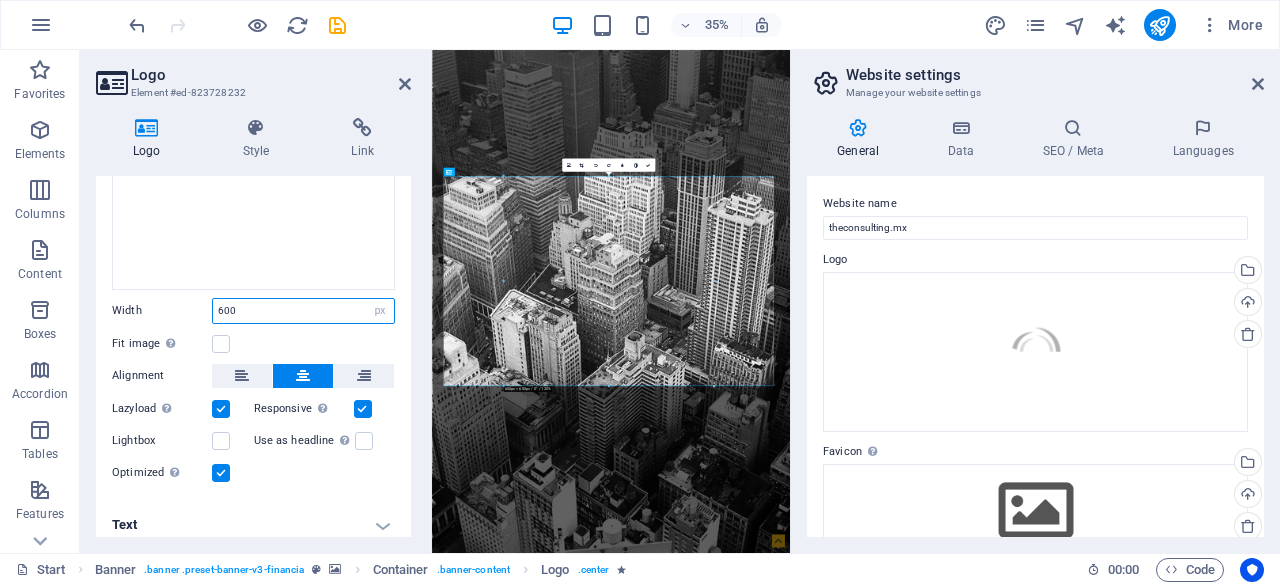 click on "600" at bounding box center [303, 311] 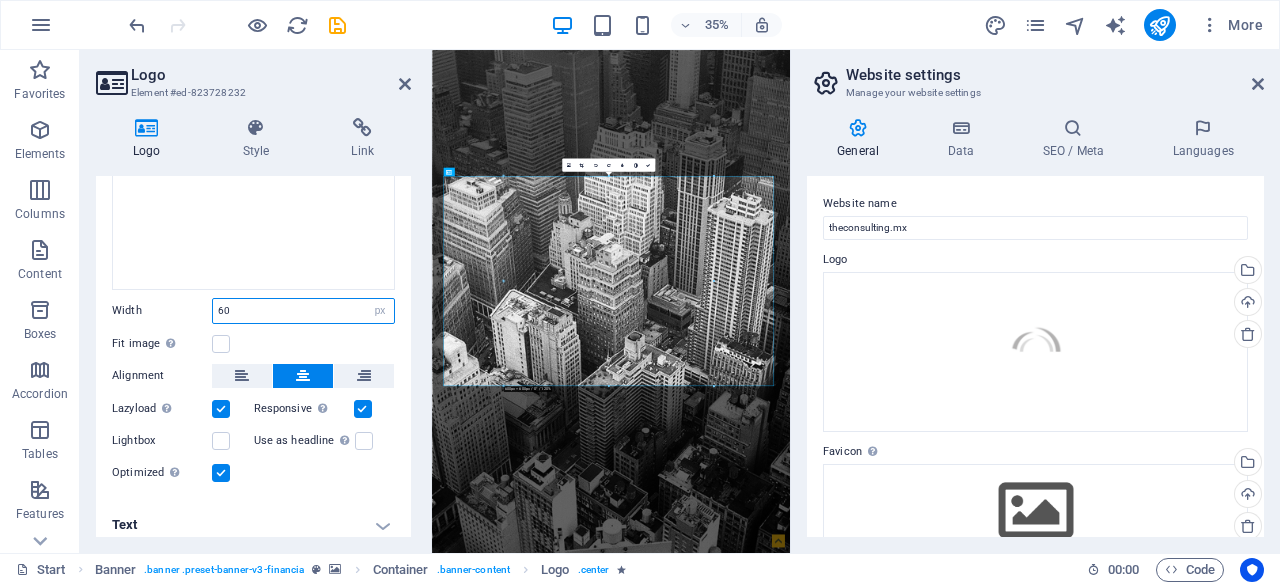 type on "6" 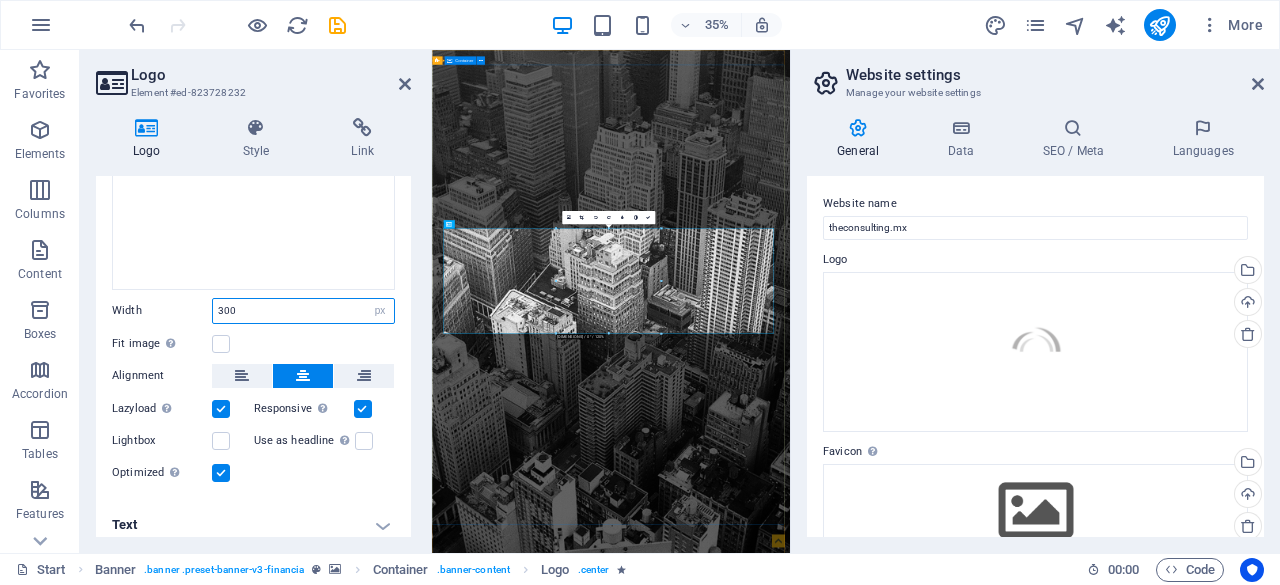 type on "300" 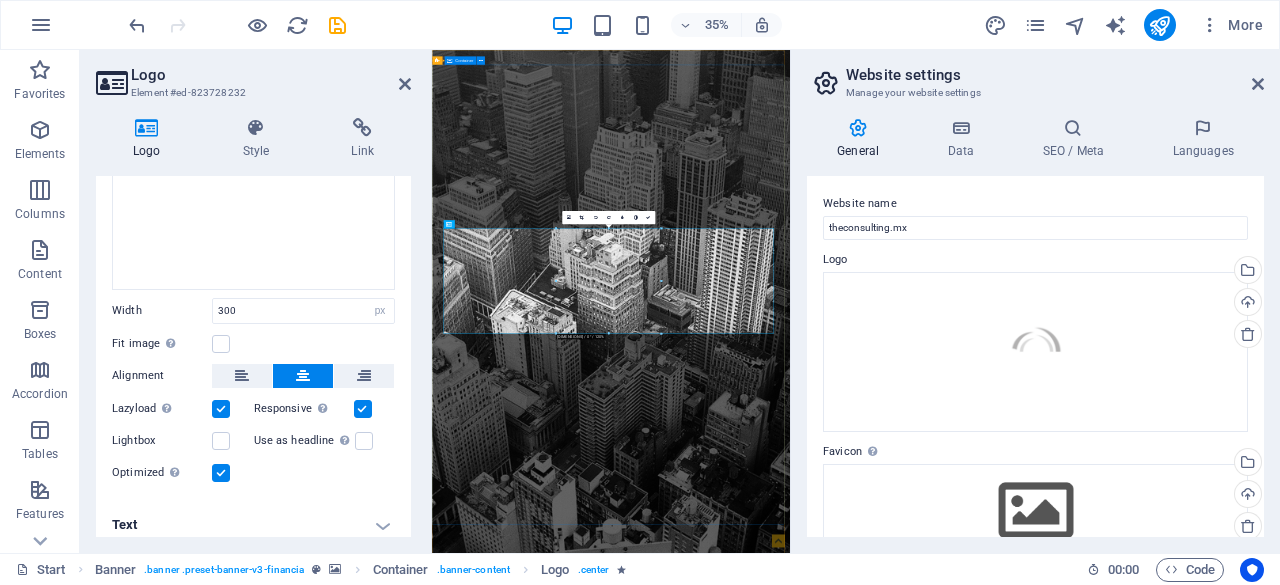 click on "we develop business" at bounding box center [943, 1896] 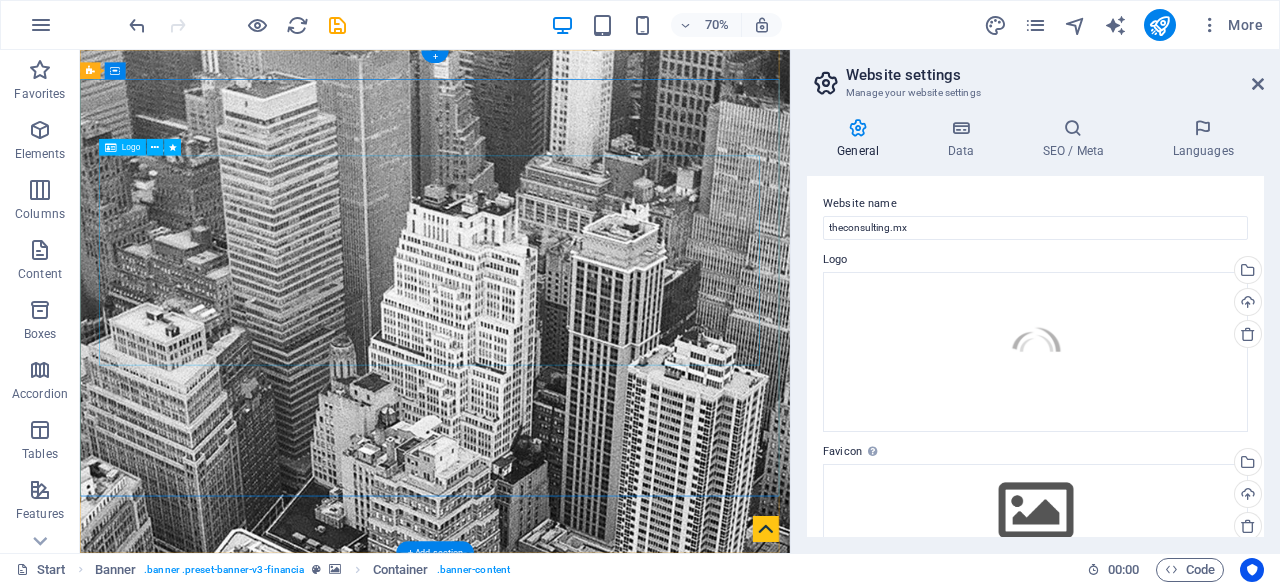 click at bounding box center (587, 1857) 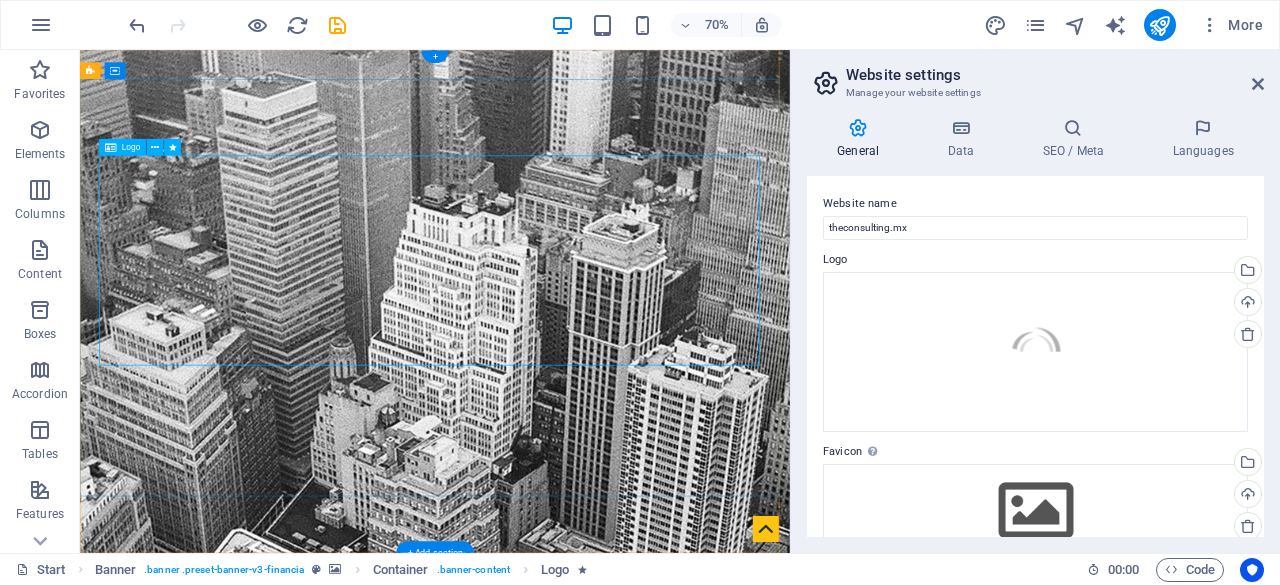 click at bounding box center (587, 1857) 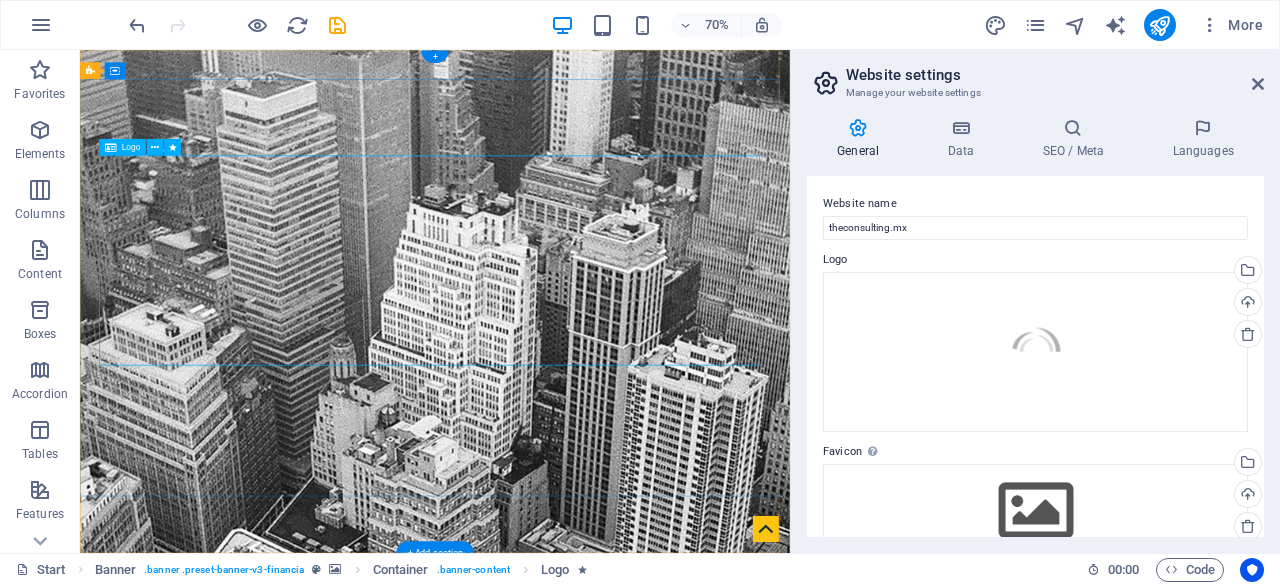 click at bounding box center [587, 1857] 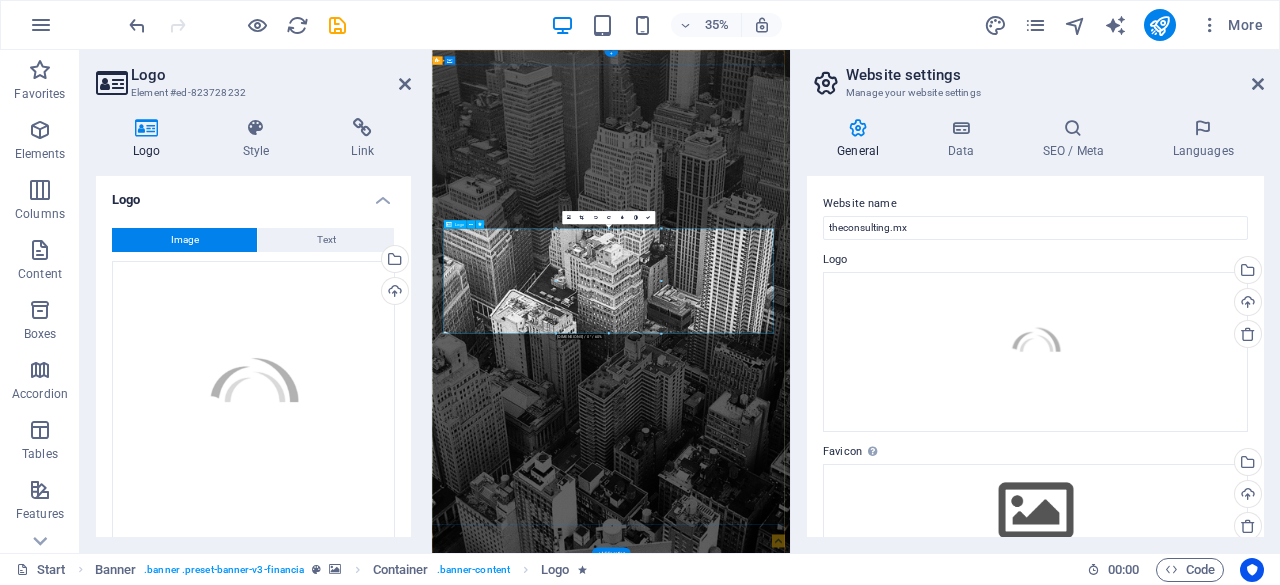 click at bounding box center (944, 1857) 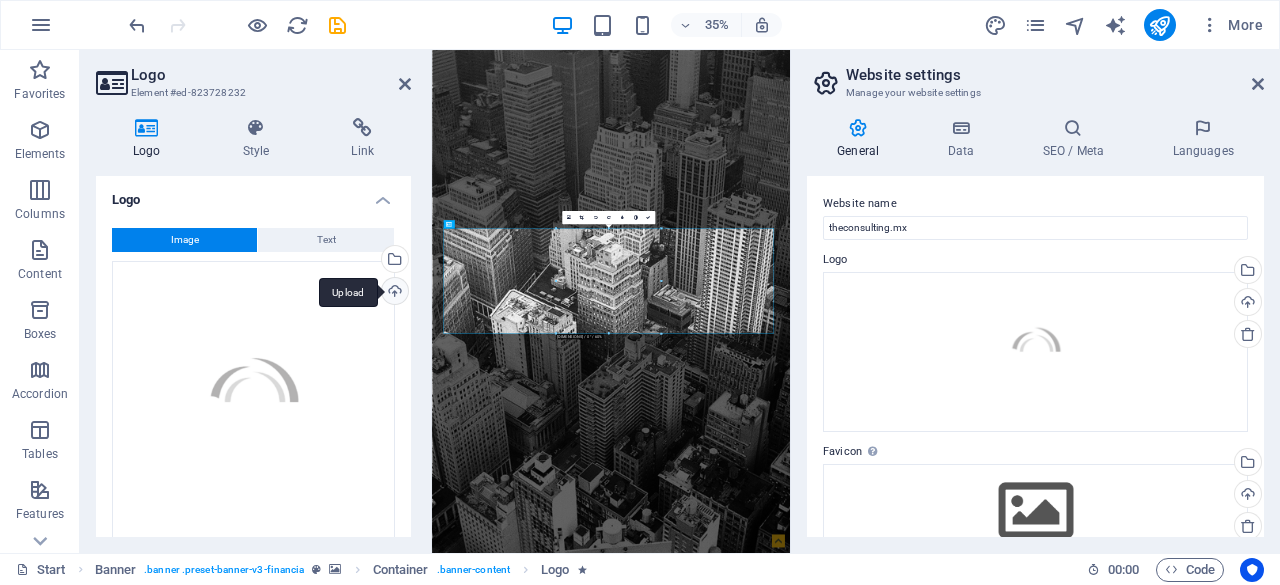 click on "Upload" at bounding box center (393, 293) 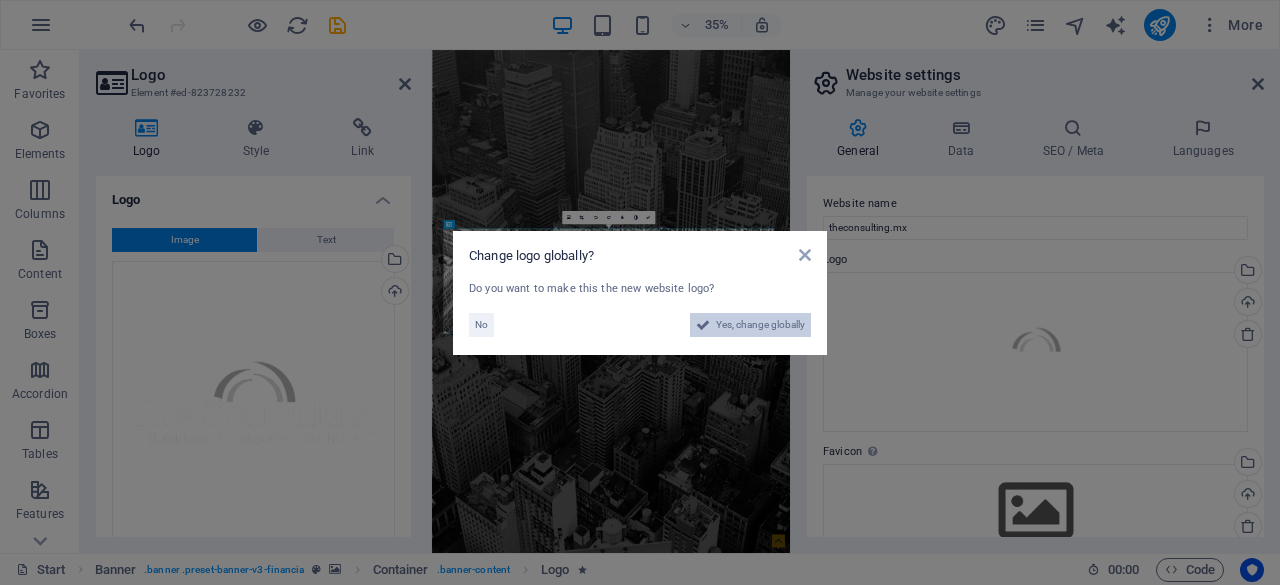 click on "Yes, change globally" at bounding box center [760, 325] 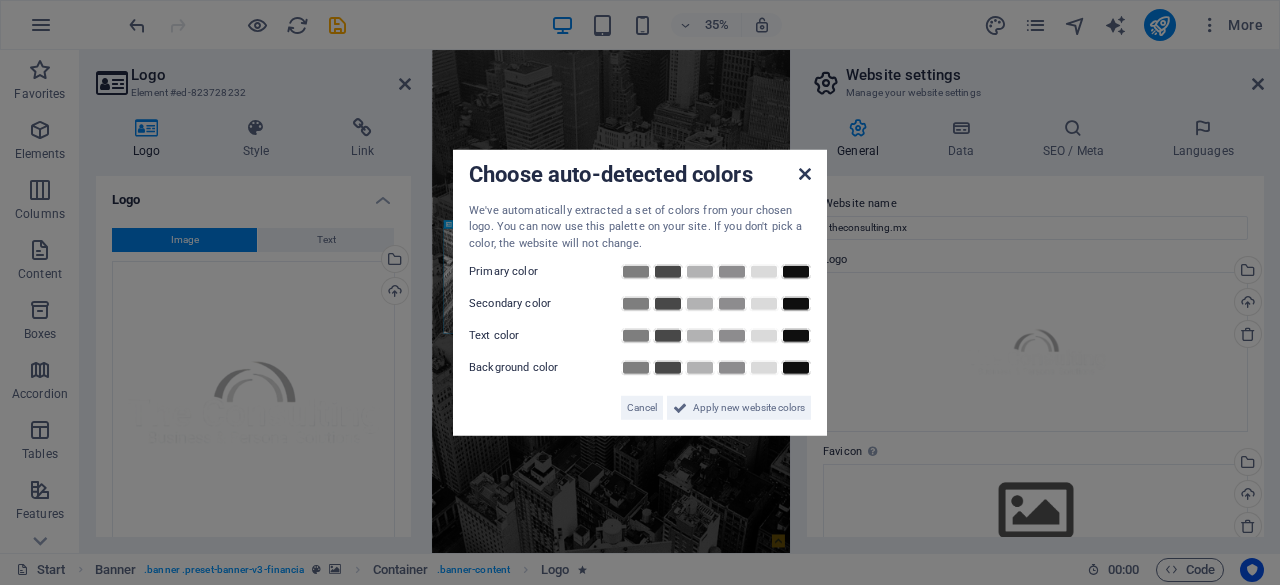 click at bounding box center (805, 173) 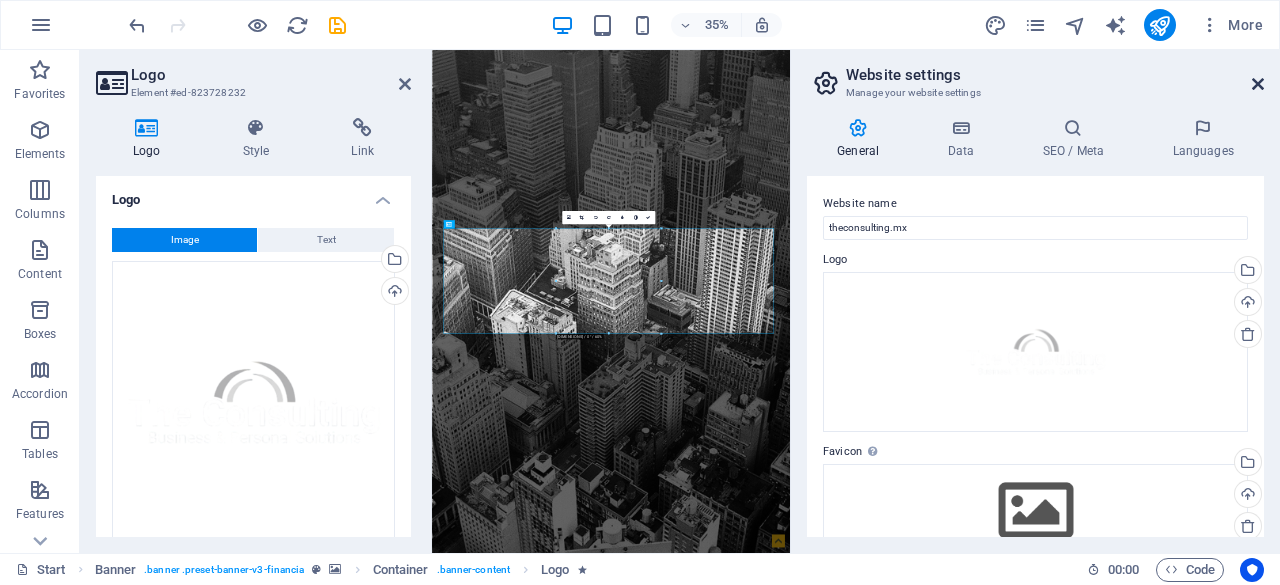 click at bounding box center (1258, 84) 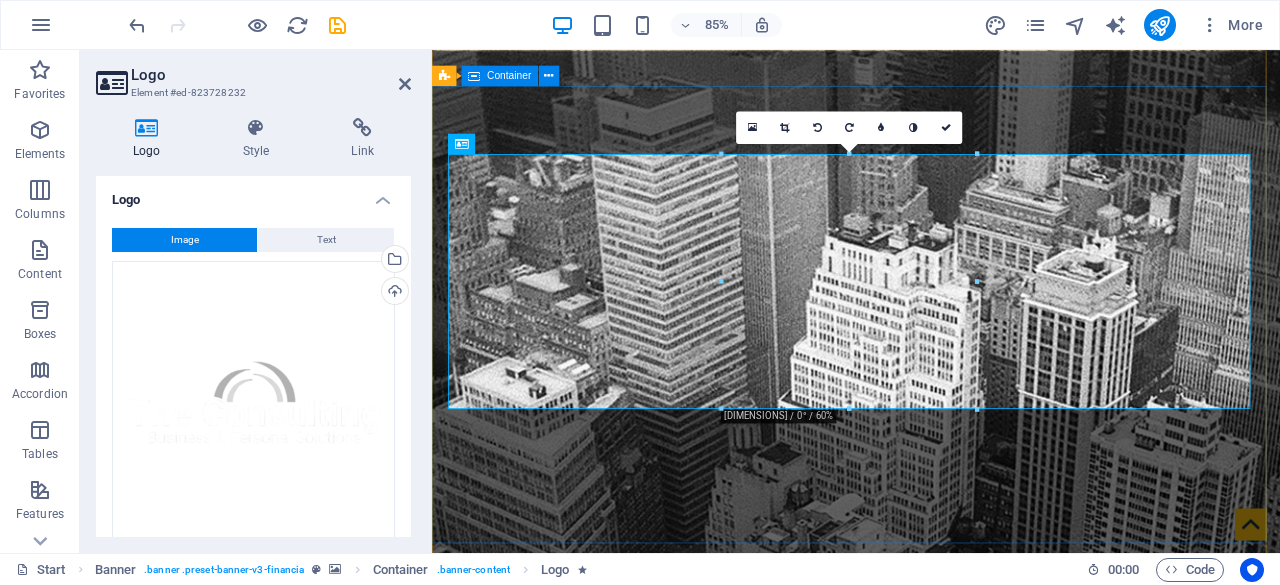 click on "we develop business" at bounding box center [931, 1896] 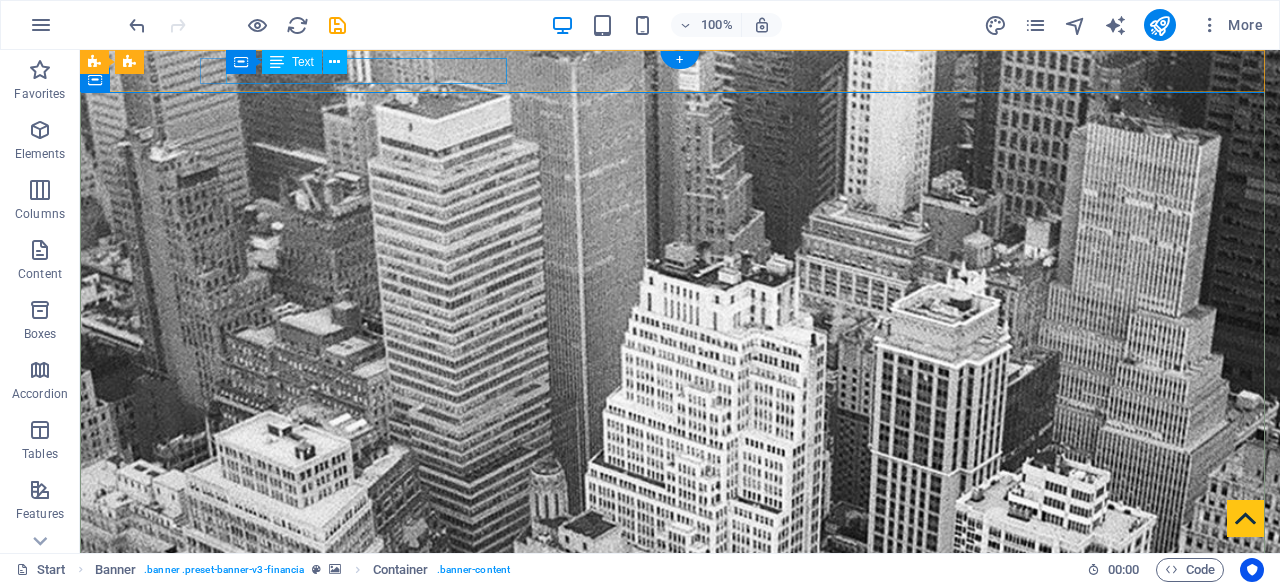 click on "[NUMBER] [STREET],  [STATE], [CITY]   [POSTAL_CODE]" at bounding box center [672, 1525] 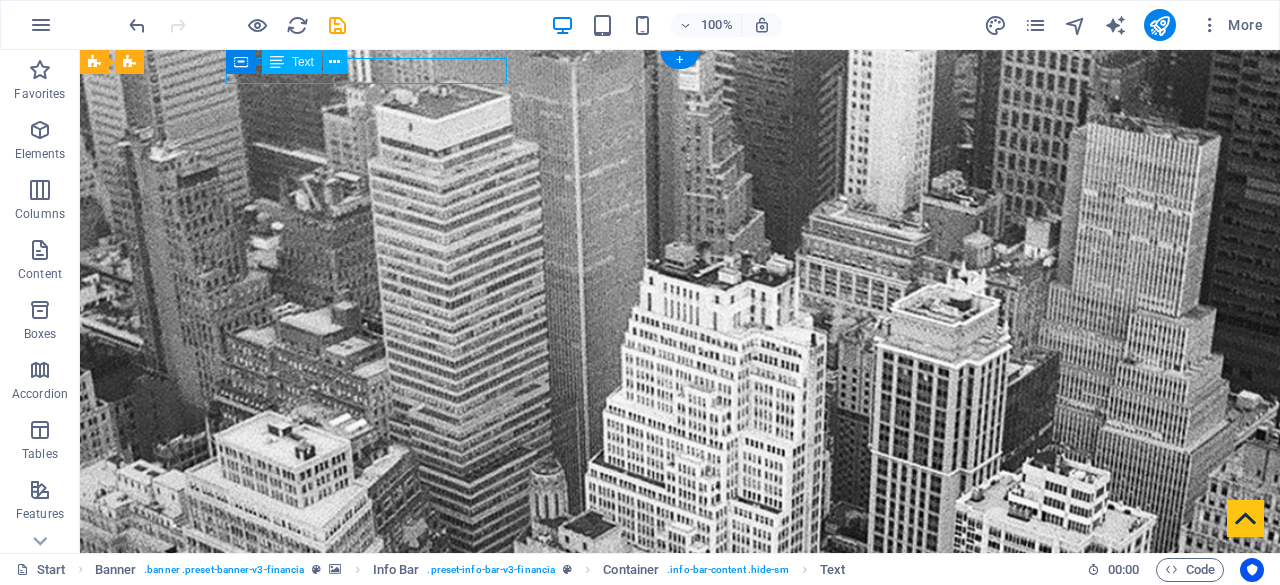 click on "[NUMBER] [STREET],  [STATE], [CITY]   [POSTAL_CODE]" at bounding box center (672, 1525) 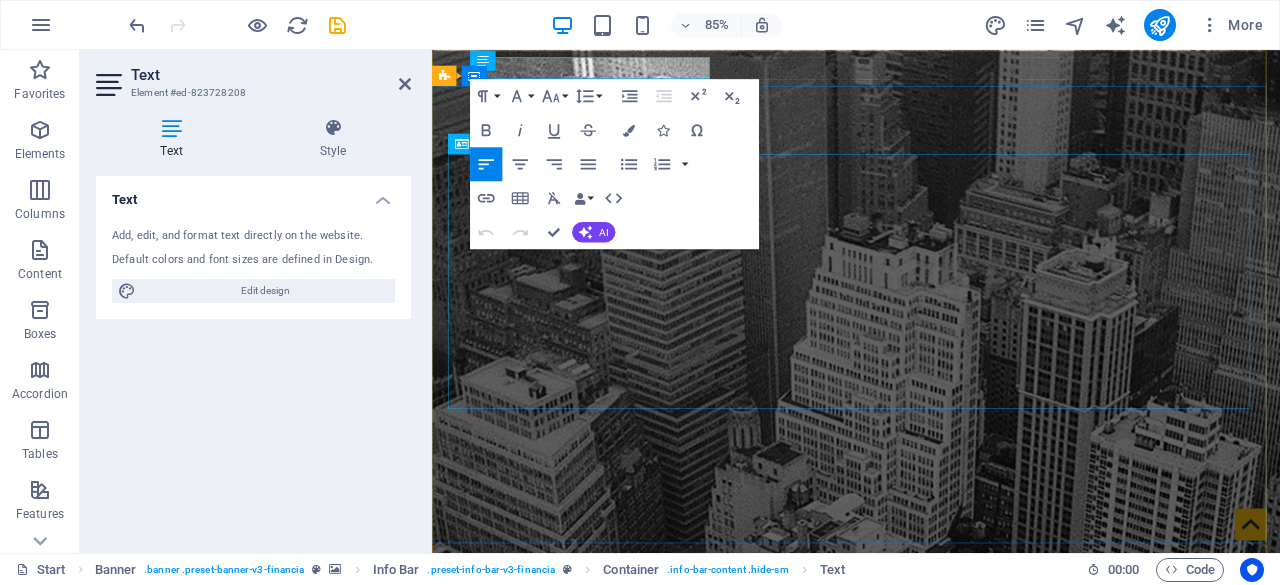 click at bounding box center (931, 1857) 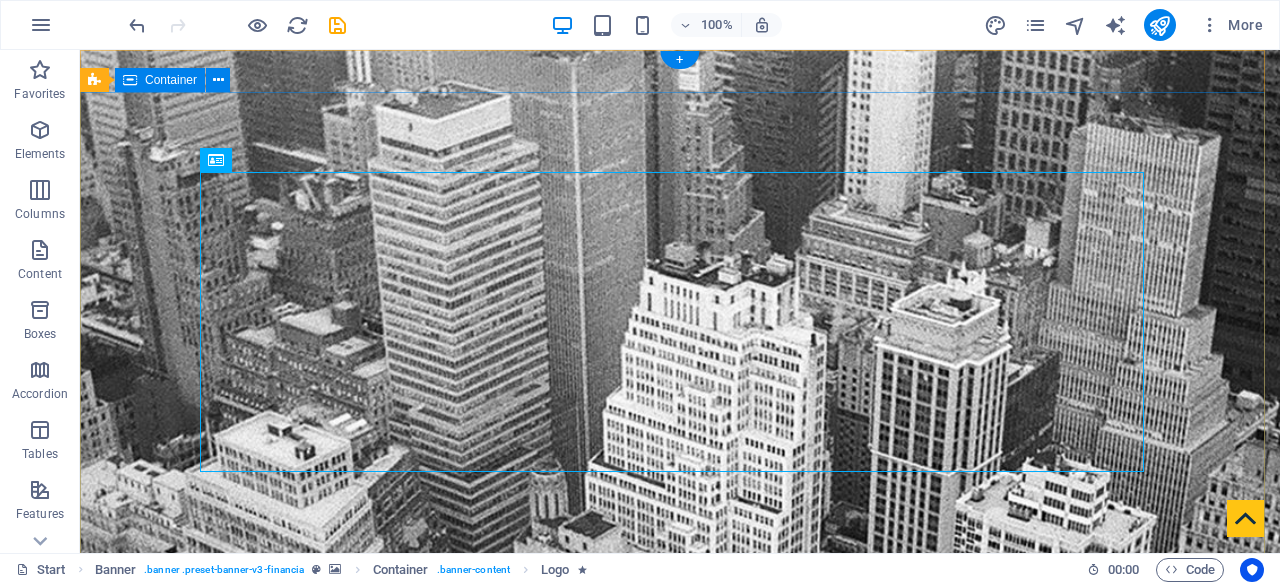 click on "we develop business" at bounding box center (680, 1896) 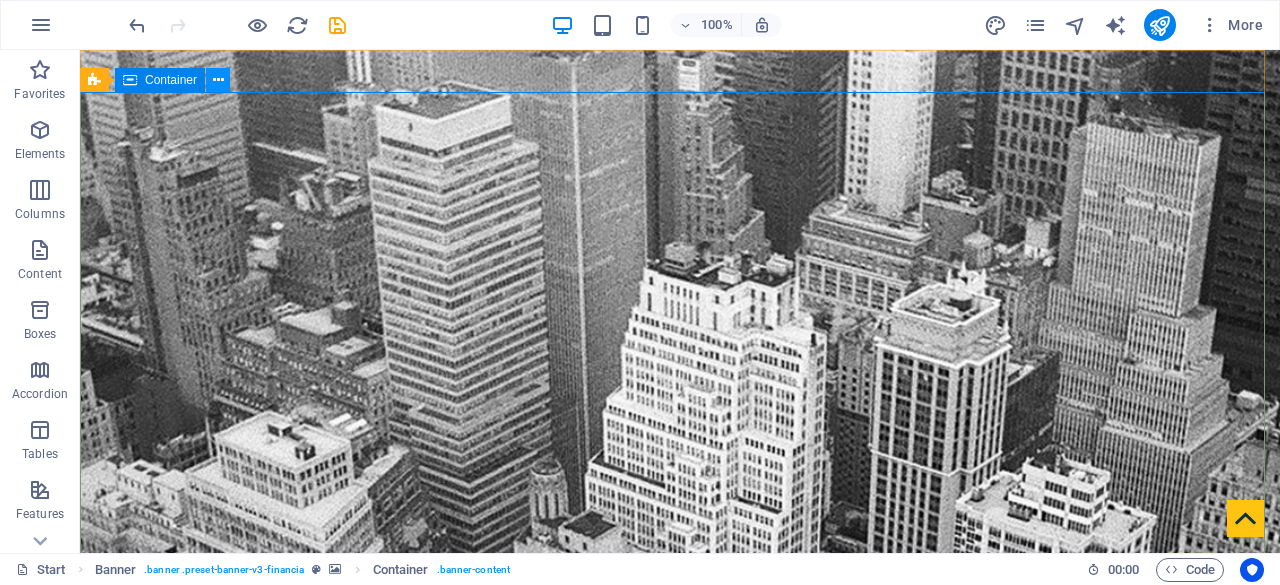click at bounding box center (218, 80) 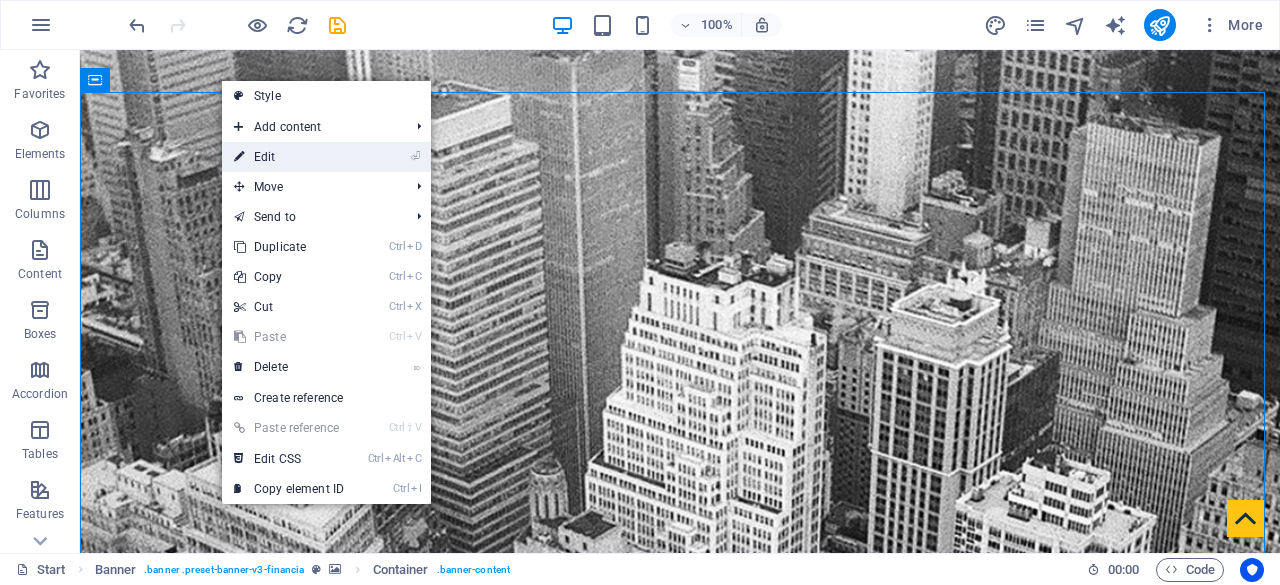 click on "⏎  Edit" at bounding box center (289, 157) 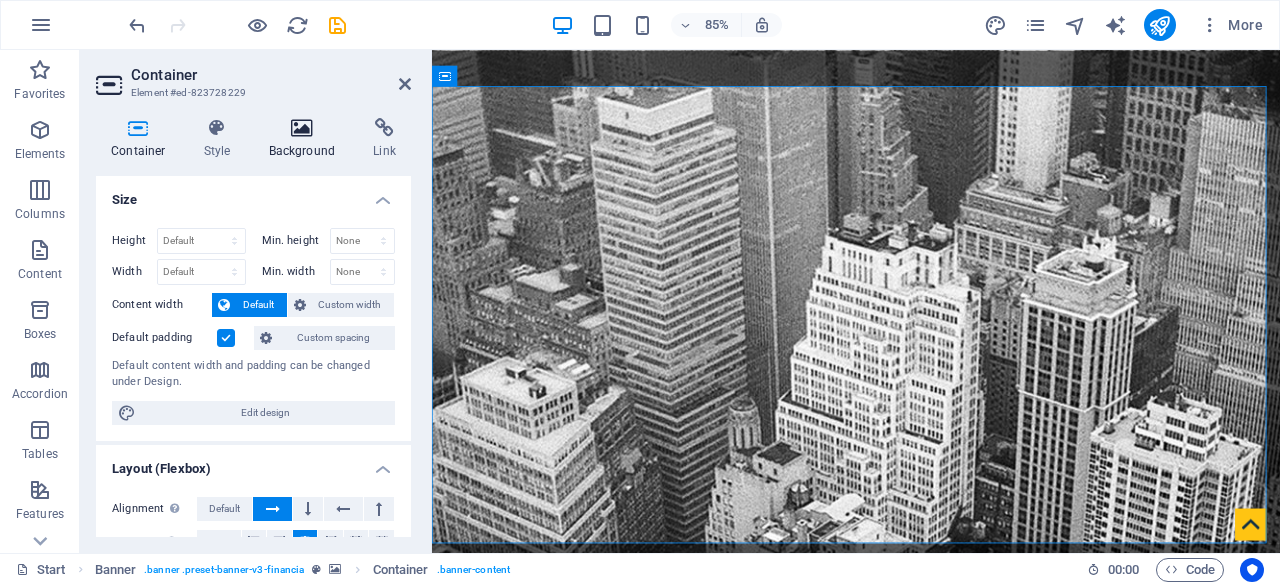 click at bounding box center [302, 128] 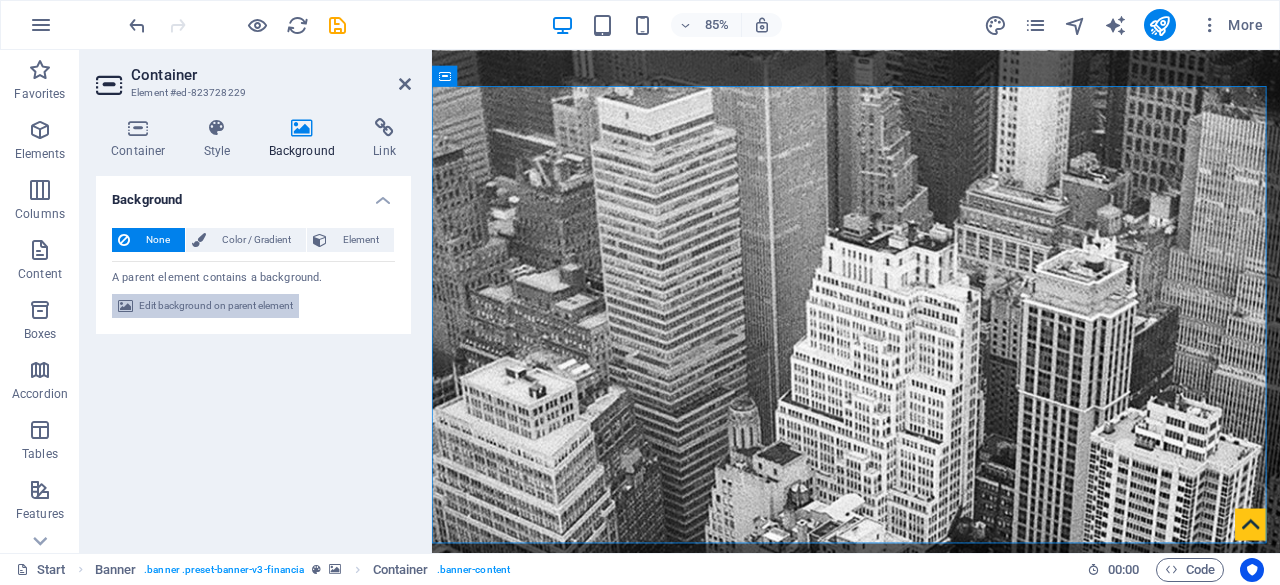 click on "Edit background on parent element" at bounding box center [216, 306] 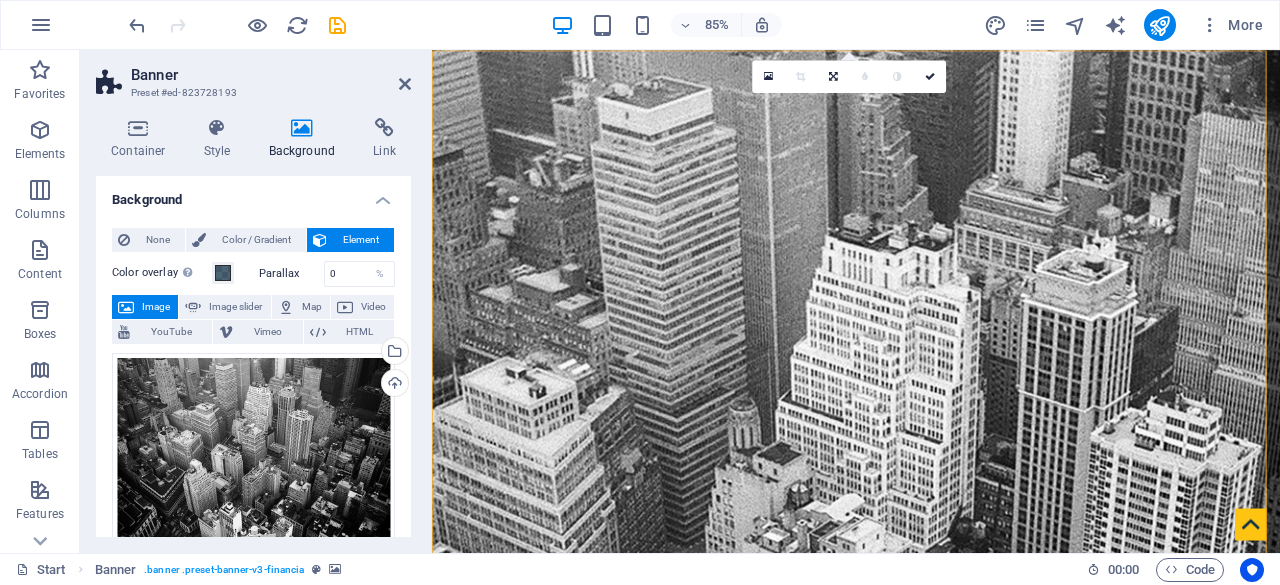 click on "Image slider" at bounding box center [235, 307] 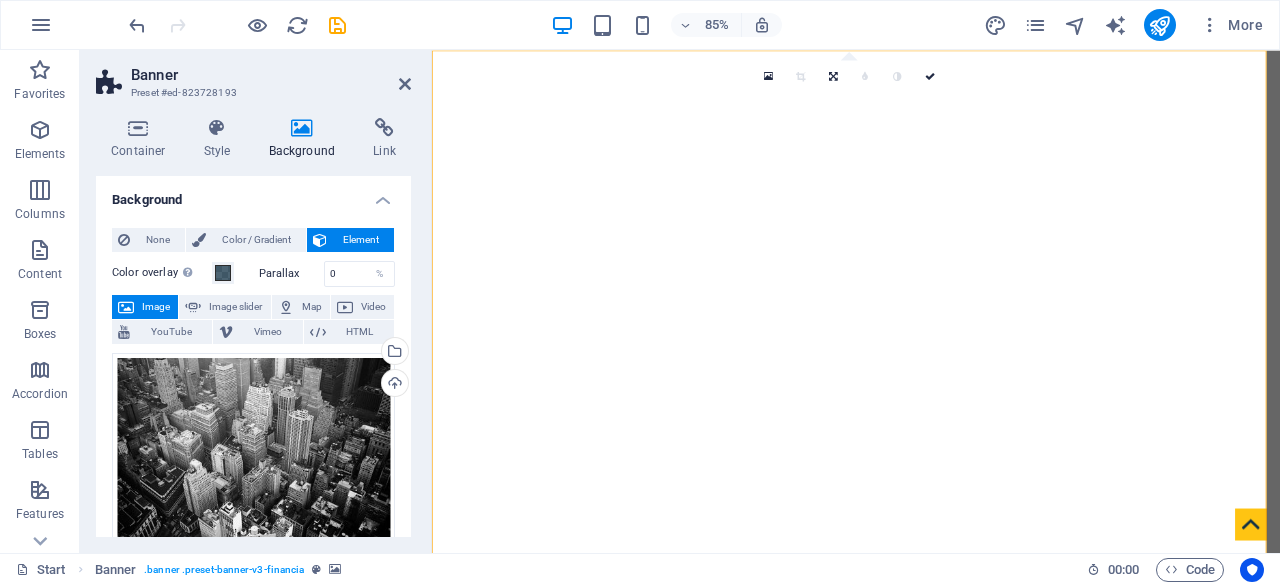 select on "ms" 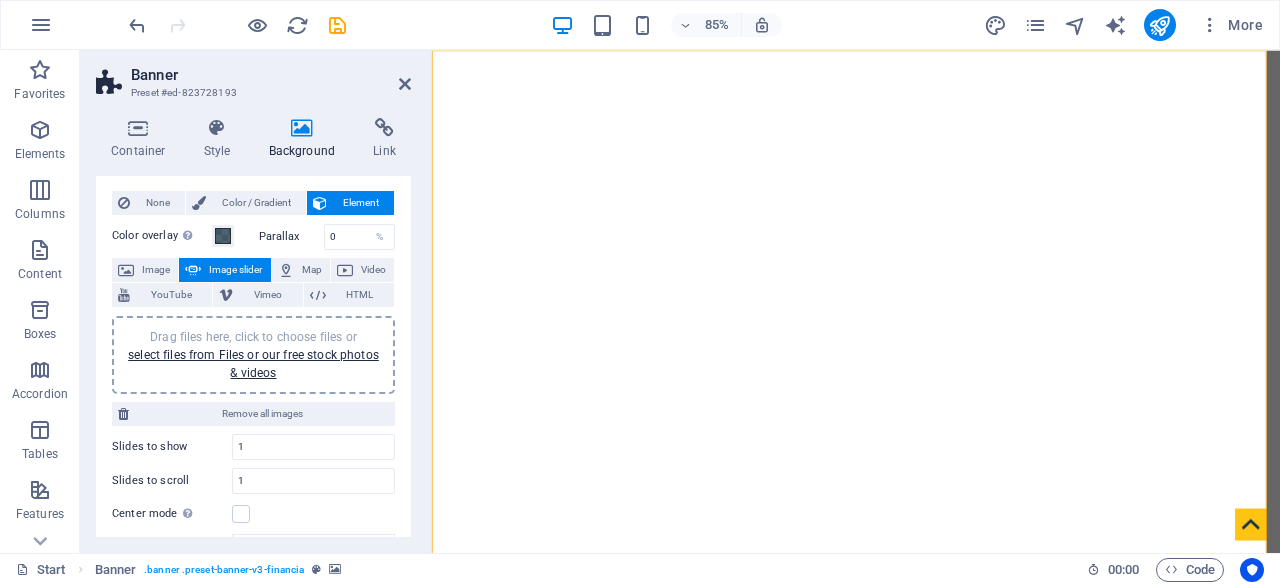 scroll, scrollTop: 38, scrollLeft: 0, axis: vertical 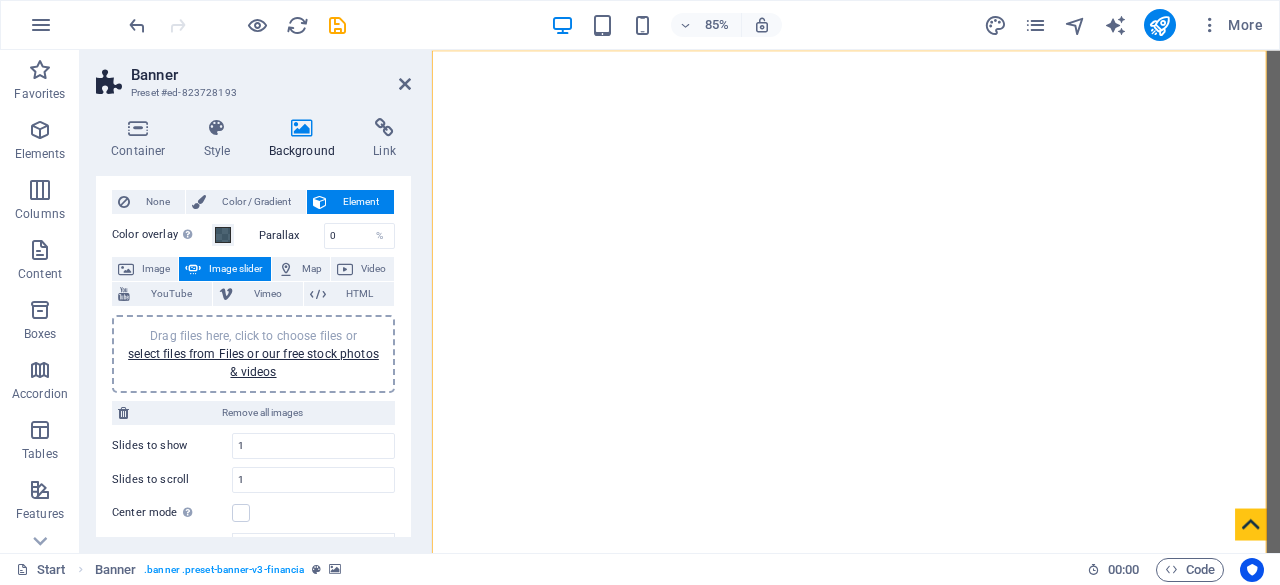 click at bounding box center [302, 128] 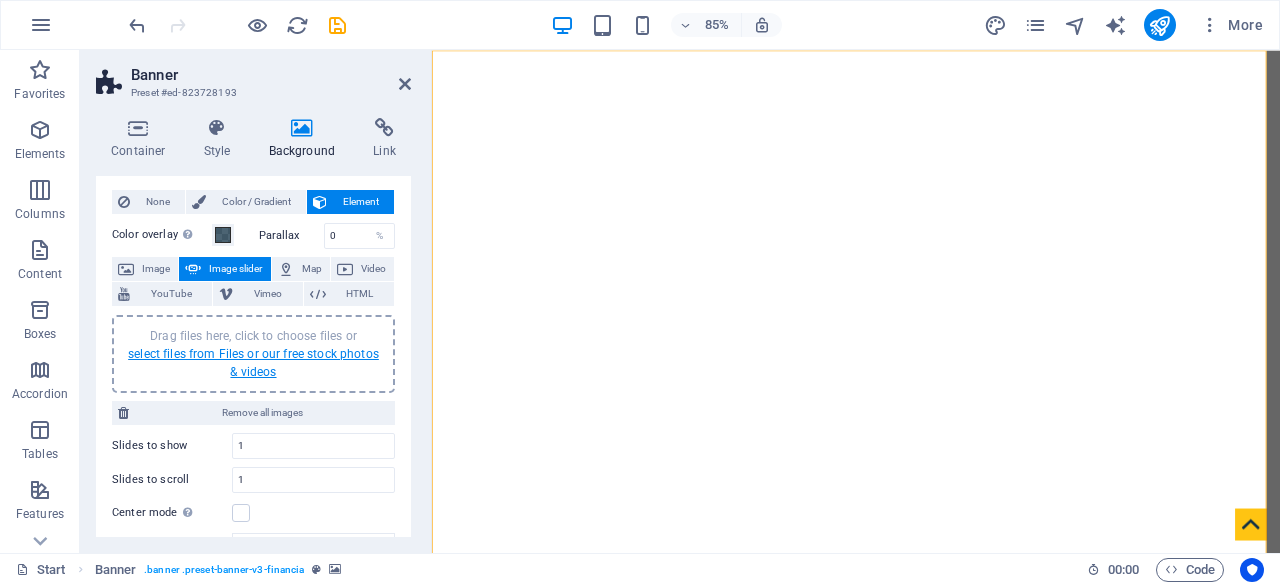 click on "select files from Files or our free stock photos & videos" at bounding box center (253, 363) 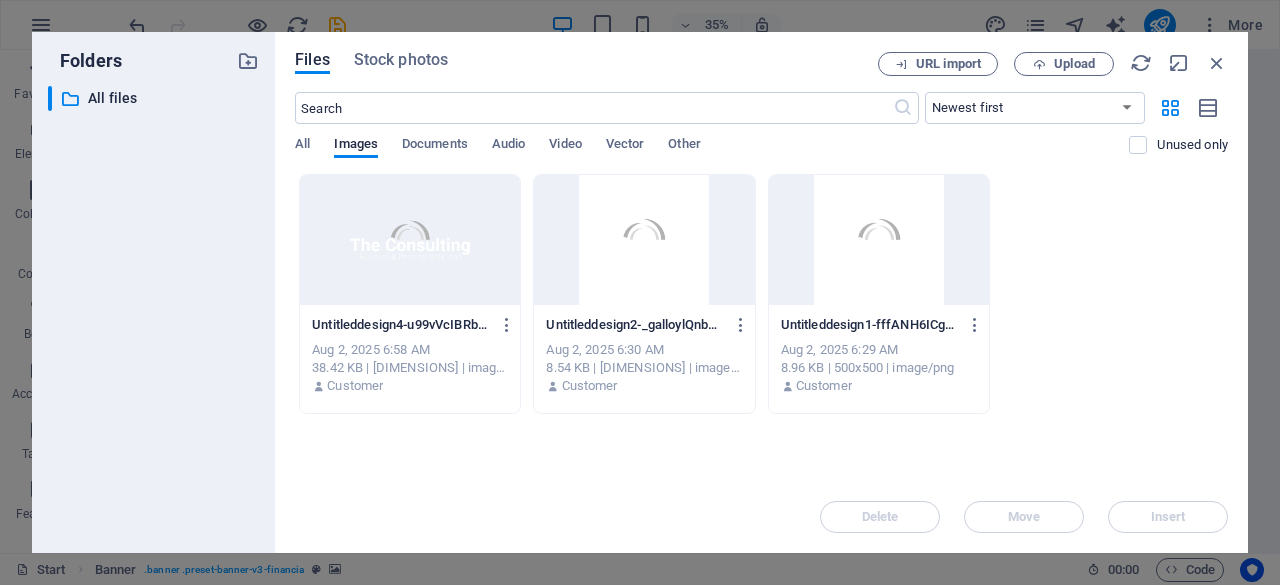 click on "Delete Move Insert" at bounding box center (761, 507) 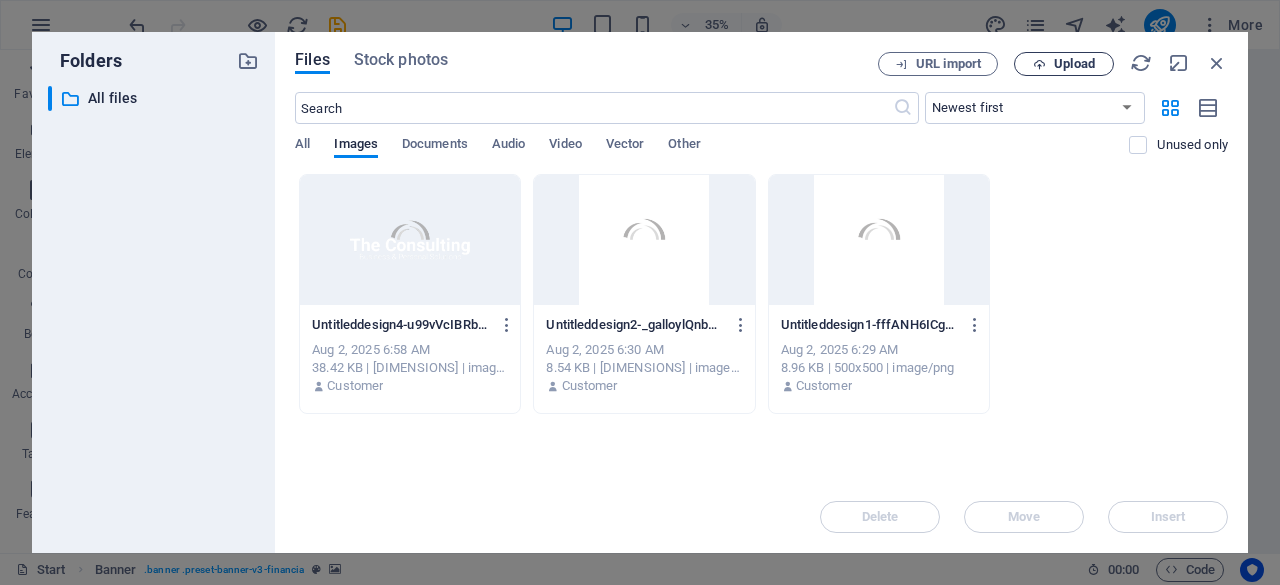 click on "Upload" at bounding box center [1074, 64] 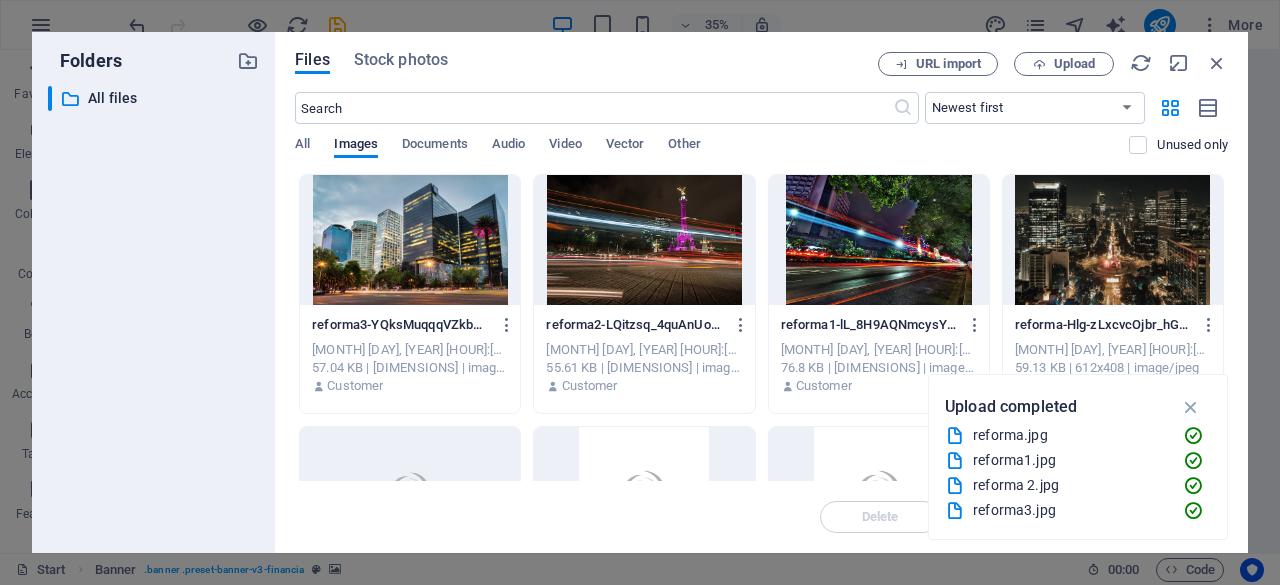 click at bounding box center (644, 240) 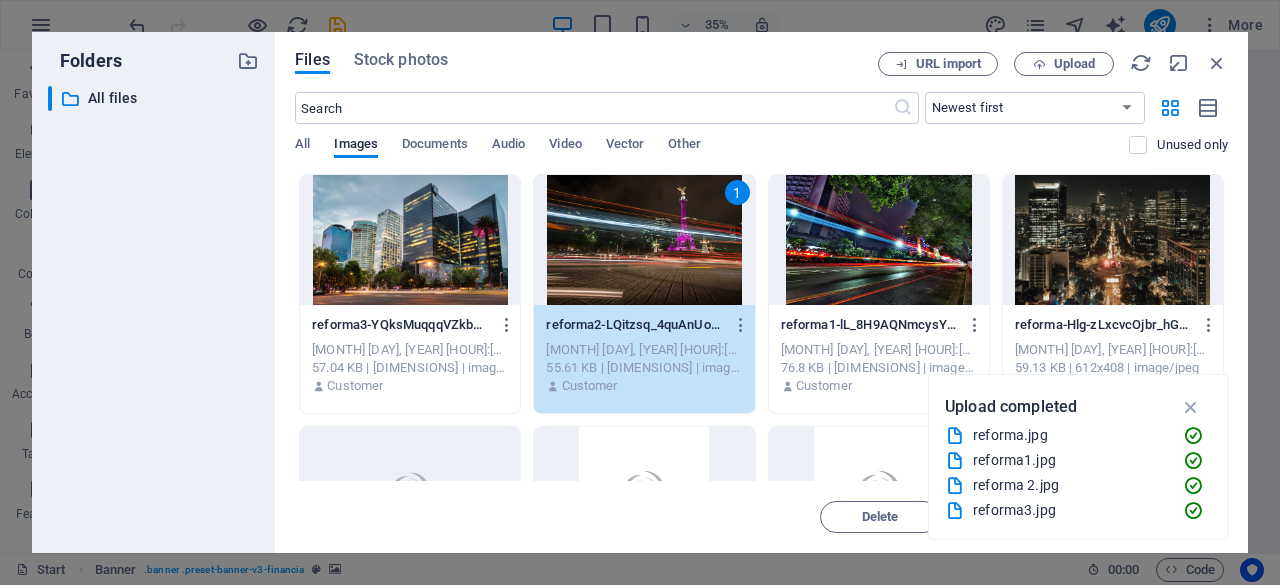 scroll, scrollTop: 184, scrollLeft: 0, axis: vertical 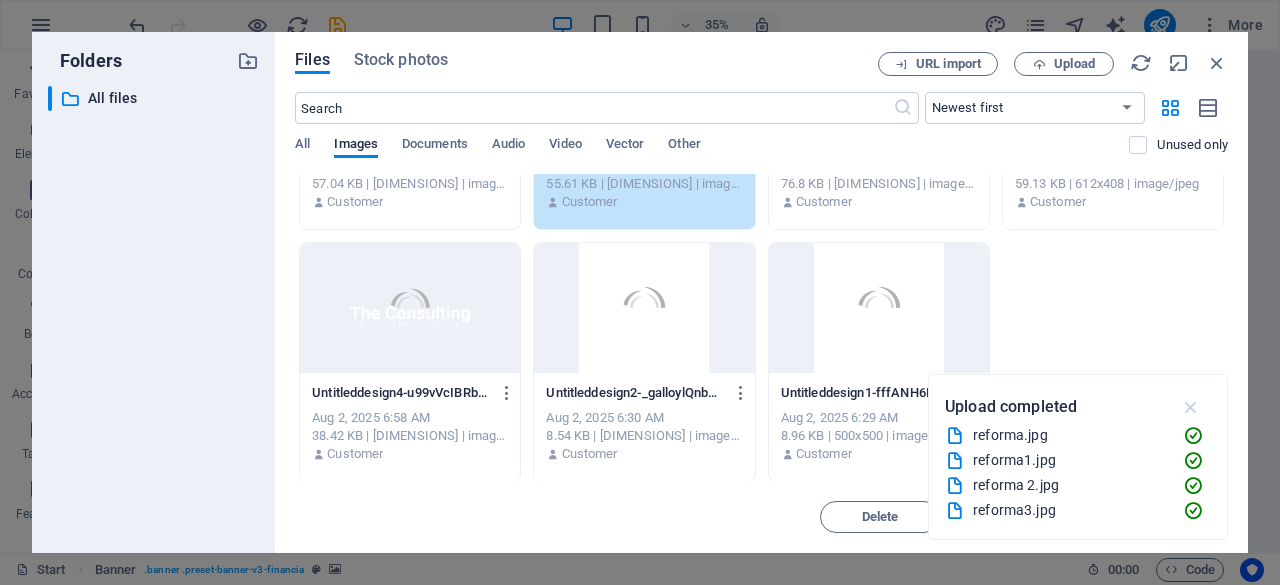 click at bounding box center [1191, 407] 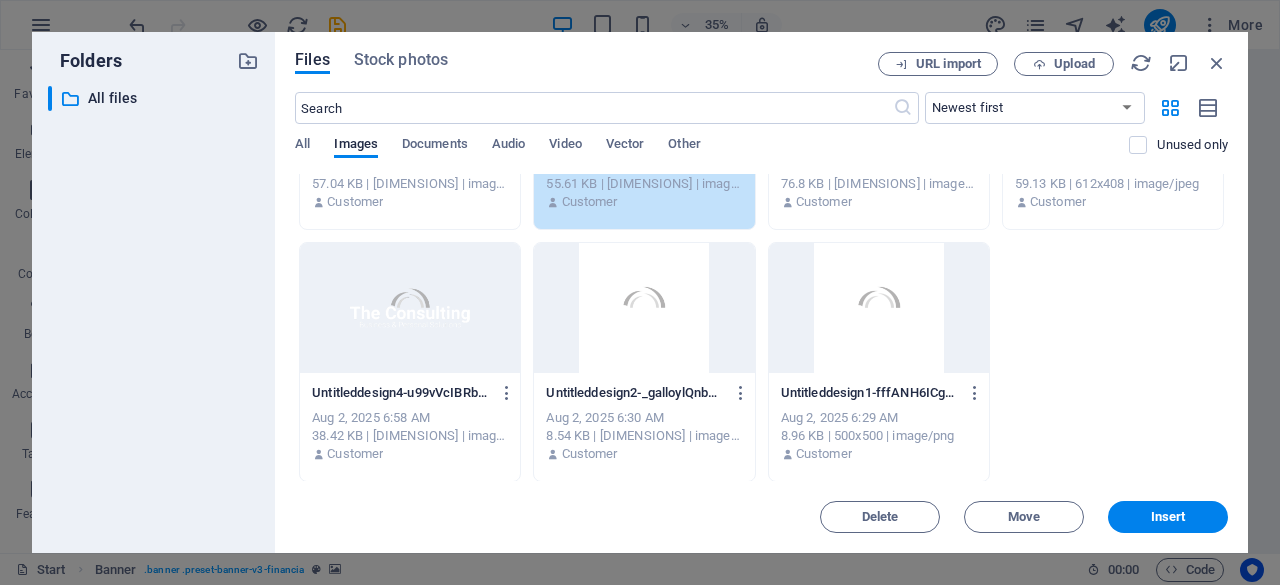 click on "reforma3-YQksMuqqqVZkbSXgWmcEWw.jpg reforma3-YQksMuqqqVZkbSXgWmcEWw.jpg Aug 2, 2025 7:06 AM 57.04 KB | [DIMENSIONS] | image/jpeg Customer 1 reforma2-LQitzsq_4quAnUo9ms2r1g.jpg reforma2-LQitzsq_4quAnUo9ms2r1g.jpg Aug 2, 2025 7:06 AM 55.61 KB | [DIMENSIONS] | image/jpeg Customer reforma1-lL_8H9AQNmcysYP12nYH7Q.jpg reforma1-lL_8H9AQNmcysYP12nYH7Q.jpg Aug 2, 2025 7:06 AM 76.8 KB | [DIMENSIONS] | image/jpeg Customer reforma-Hlg-zLxcvcOjbr_hGLh1bQ.jpg reforma-Hlg-zLxcvcOjbr_hGLh1bQ.jpg Aug 2, 2025 7:06 AM 59.13 KB | [DIMENSIONS] | image/jpeg Customer Untitleddesign4-u99vVcIBRbEvoaBvR-GKpQ.png Untitleddesign4-u99vVcIBRbEvoaBvR-GKpQ.png Aug 2, 2025 6:58 AM 38.42 KB | [DIMENSIONS] | image/png Customer Untitleddesign2-_galloylQnb1aC5_ZDPFjA.png Untitleddesign2-_galloylQnb1aC5_ZDPFjA.png Aug 2, 2025 6:30 AM 8.54 KB | [DIMENSIONS] | image/png Customer Untitleddesign1-fffANH6ICgSsuwORTjML9A.png Untitleddesign1-fffANH6ICgSsuwORTjML9A.png Aug 2, 2025 6:29 AM 8.96 KB | [DIMENSIONS] | image/png Customer" at bounding box center [761, 236] 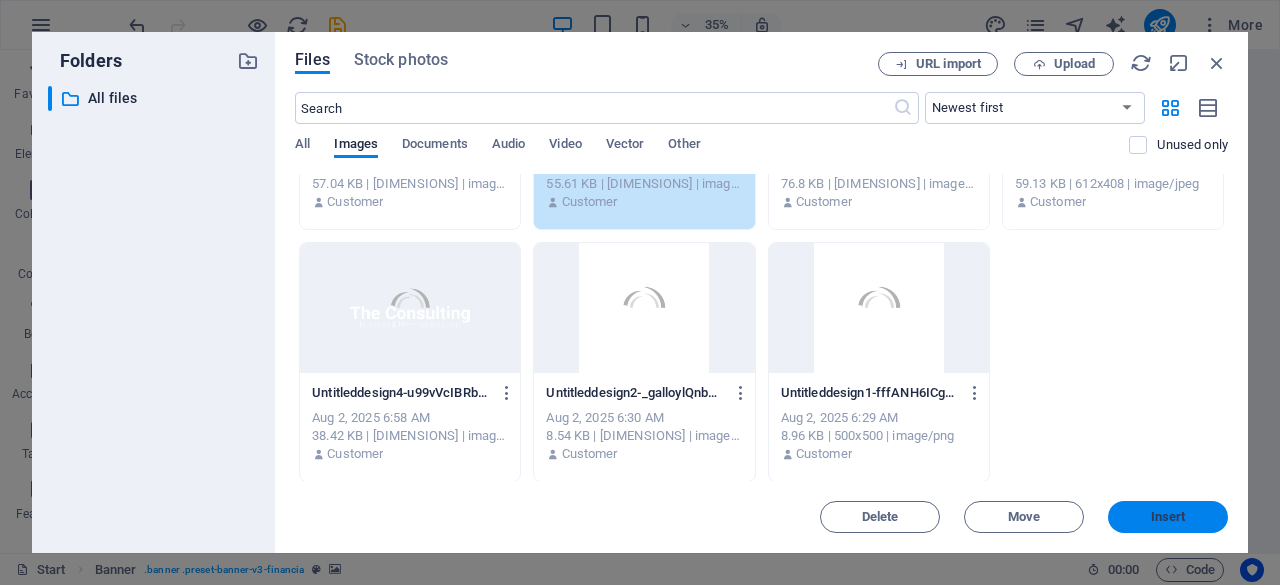 click on "Insert" at bounding box center [1168, 517] 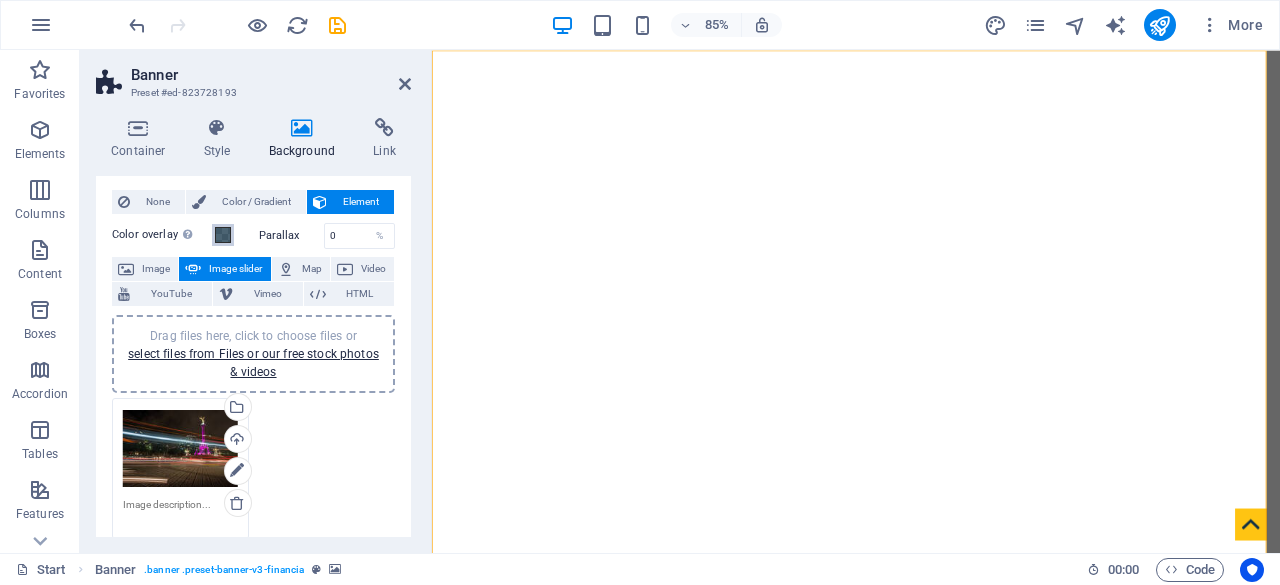 click at bounding box center [223, 235] 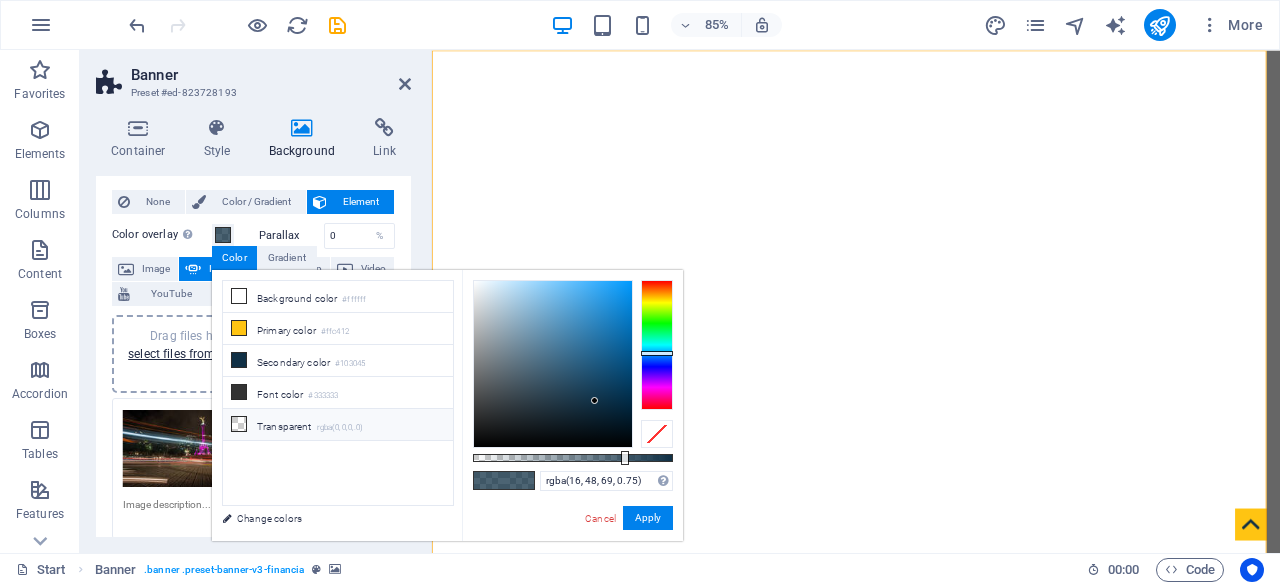 click on "Transparent
rgba(0,0,0,.0)" at bounding box center [338, 425] 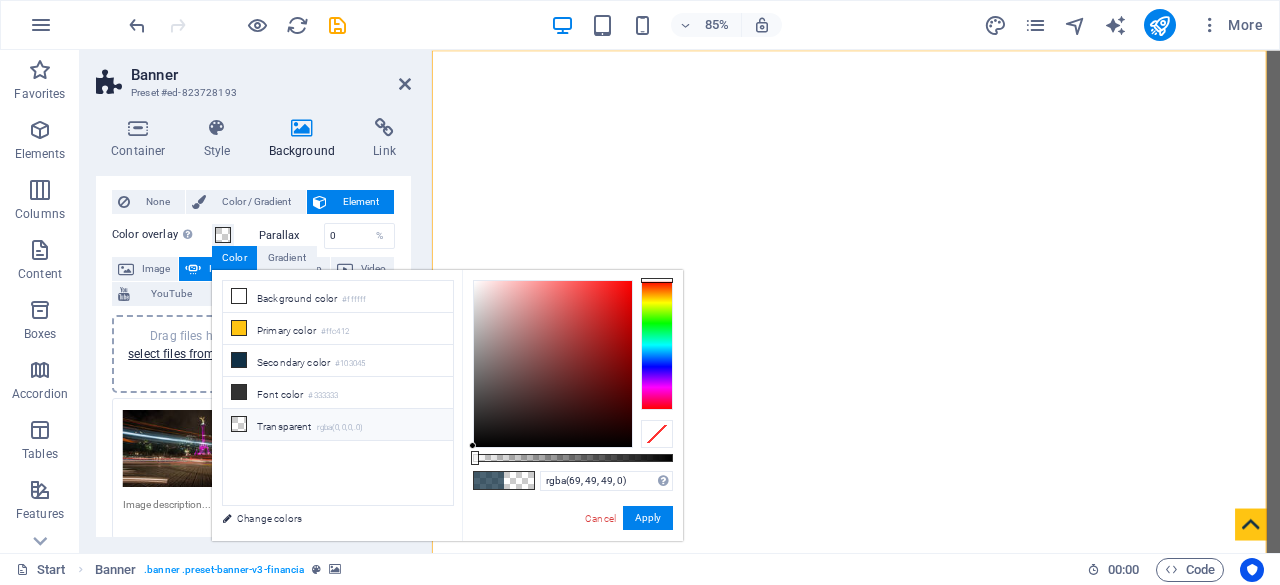 click at bounding box center [553, 364] 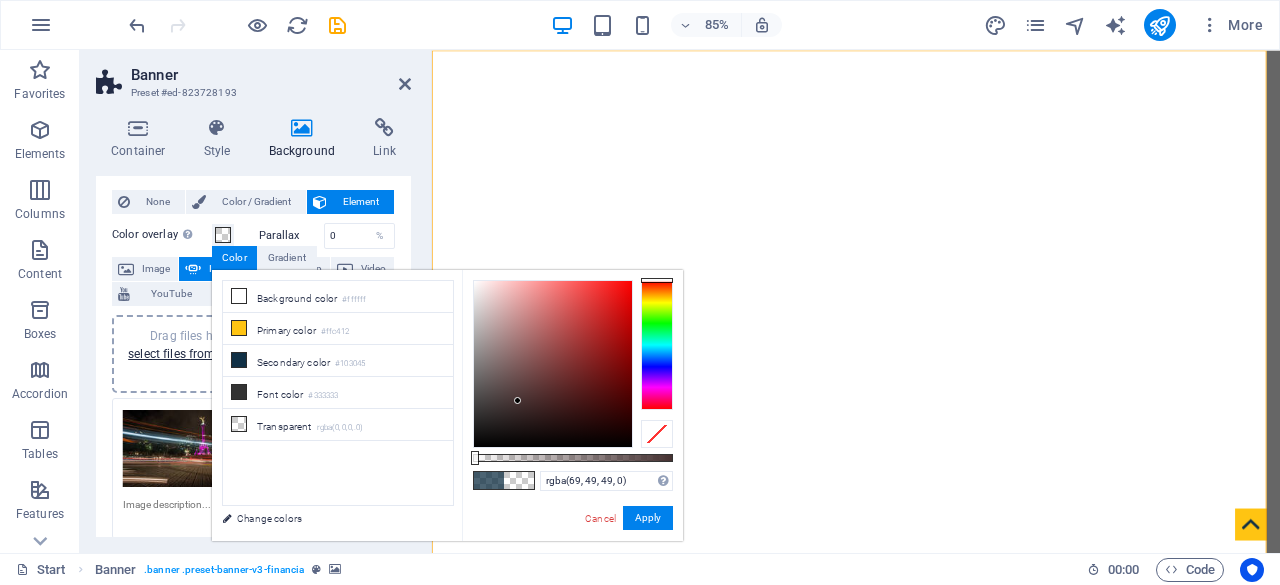 type on "rgba(101, 85, 85, 0)" 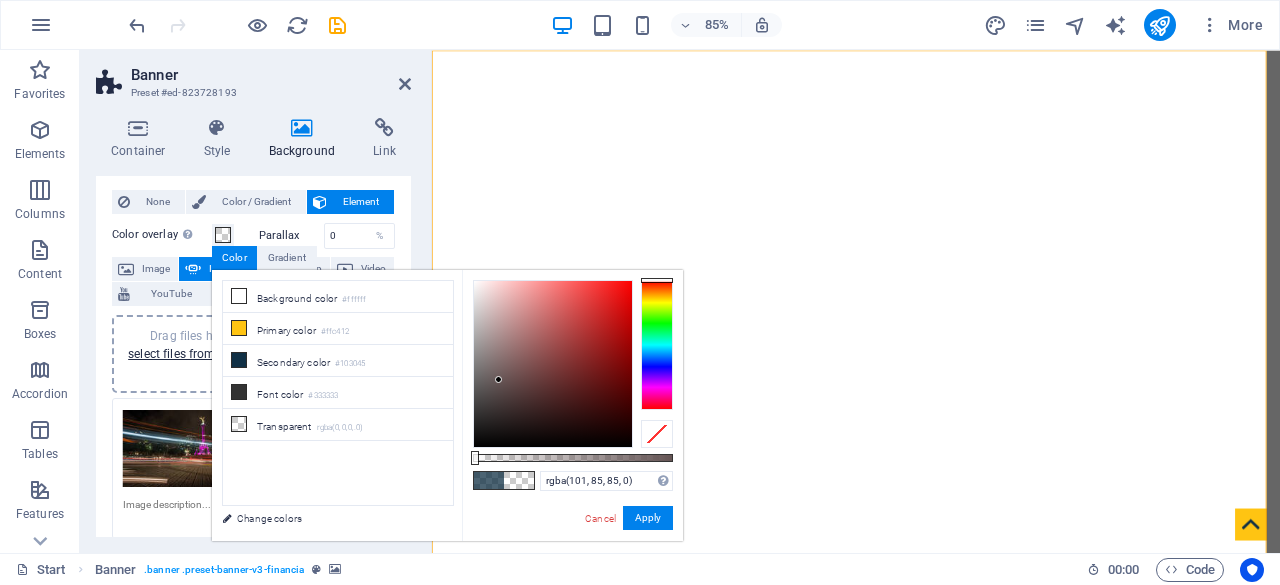 click at bounding box center [553, 364] 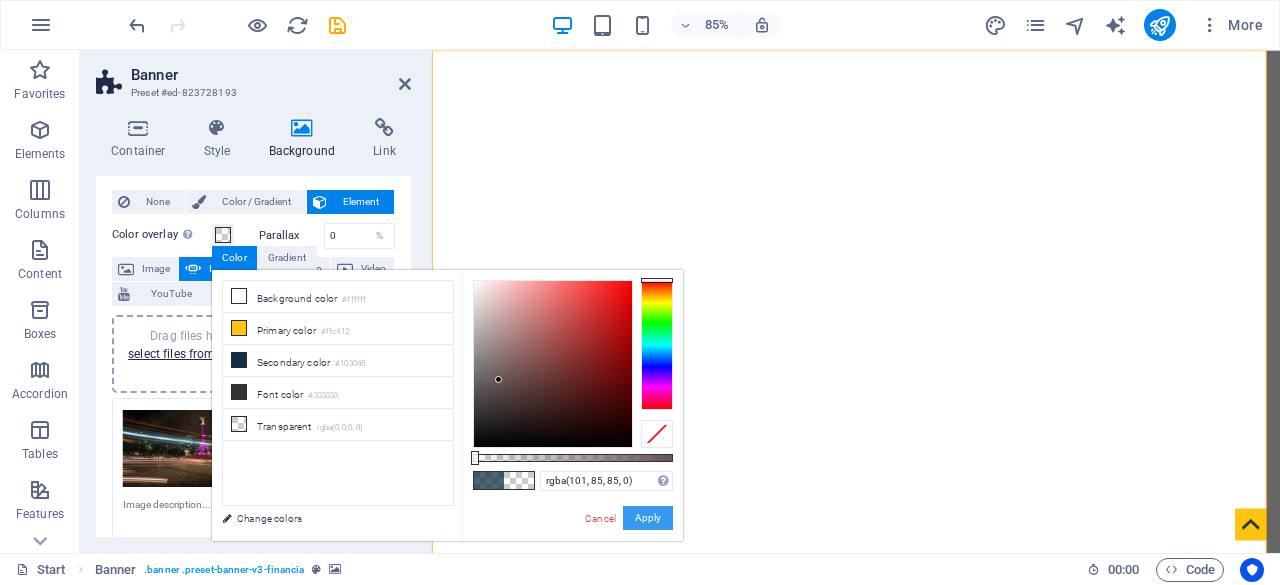 click on "Apply" at bounding box center (648, 518) 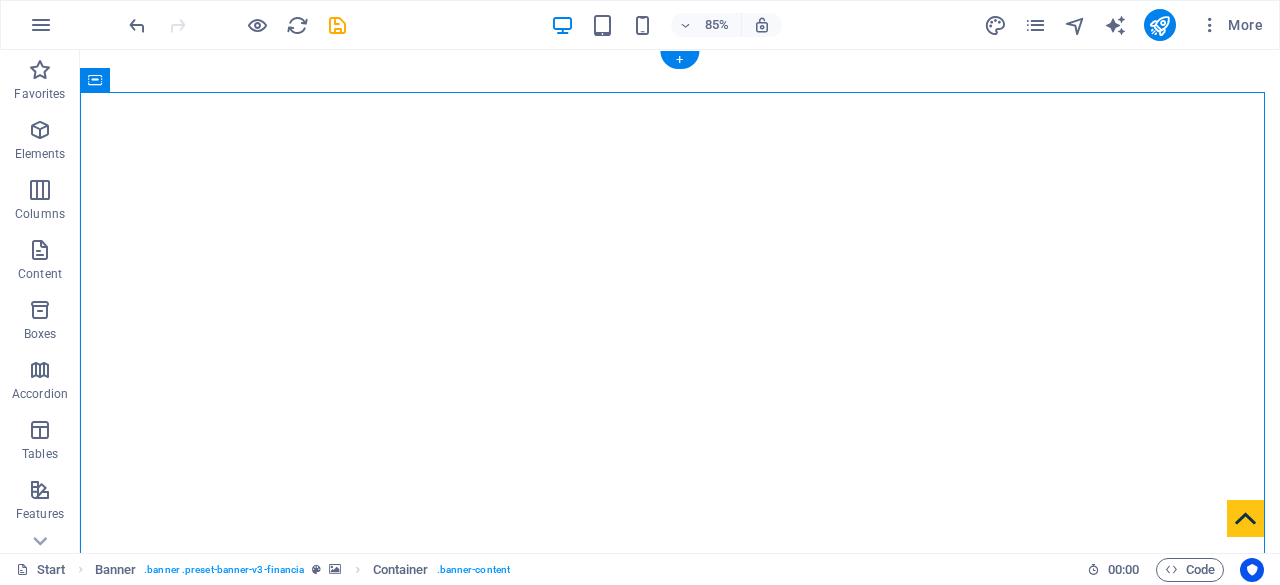 drag, startPoint x: 722, startPoint y: 576, endPoint x: 600, endPoint y: 438, distance: 184.19554 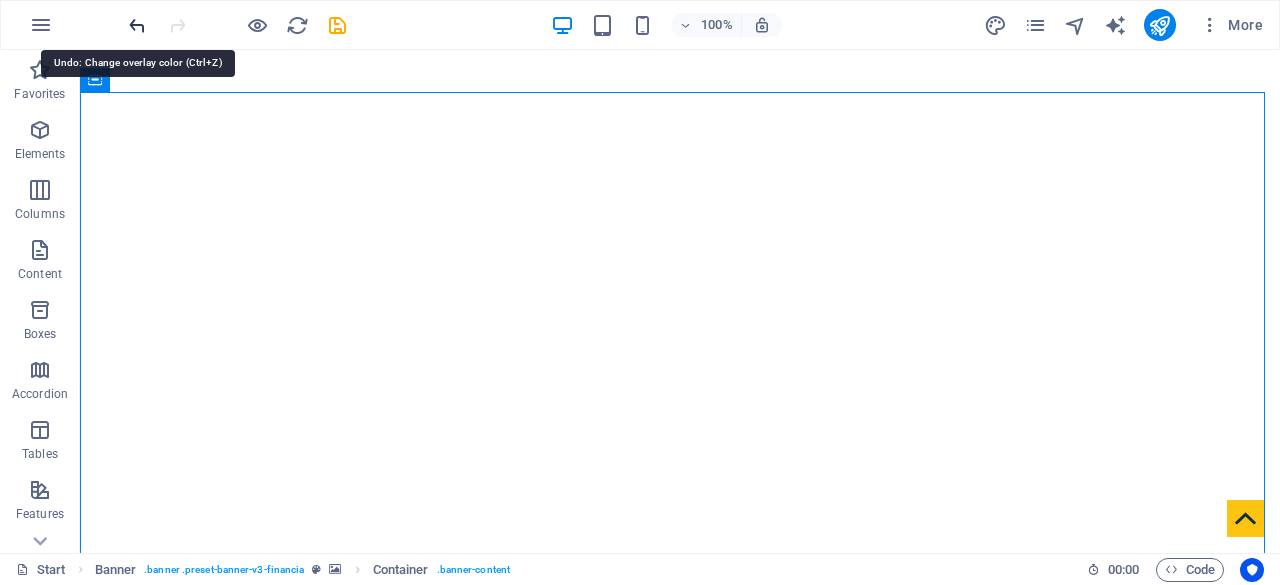 click at bounding box center [137, 25] 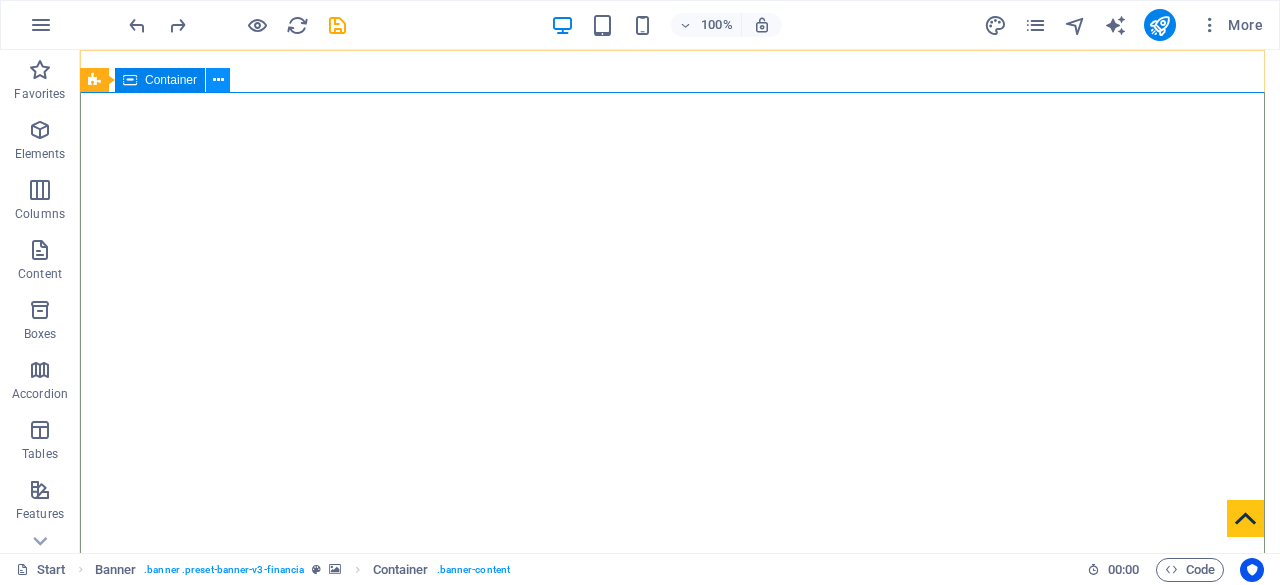 click at bounding box center [218, 80] 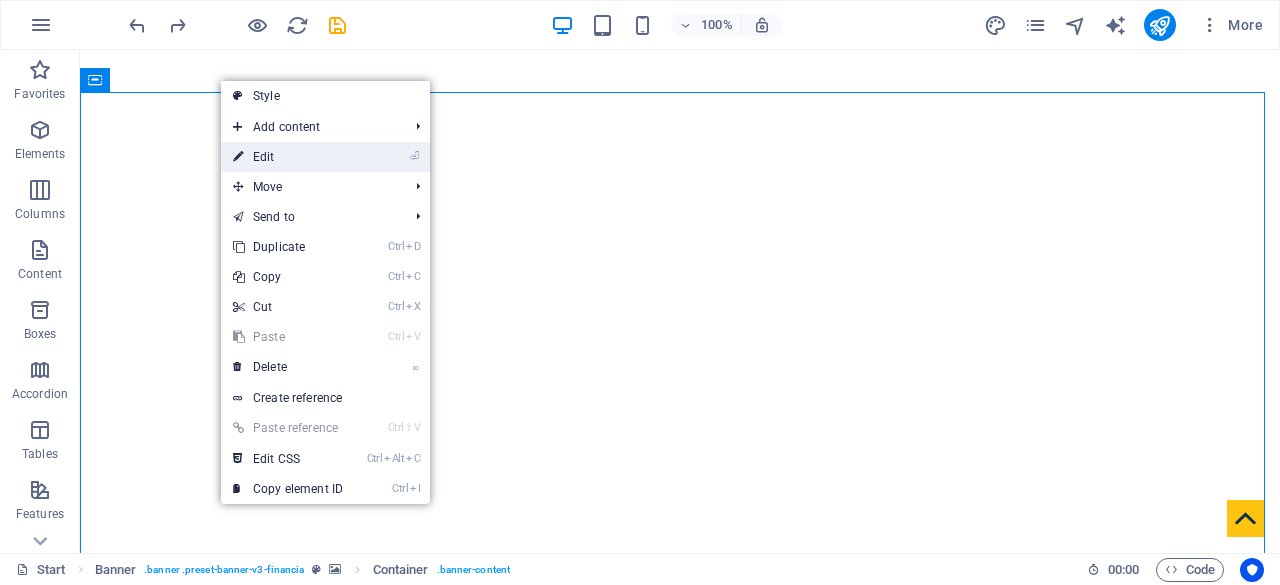 click on "⏎  Edit" at bounding box center [288, 157] 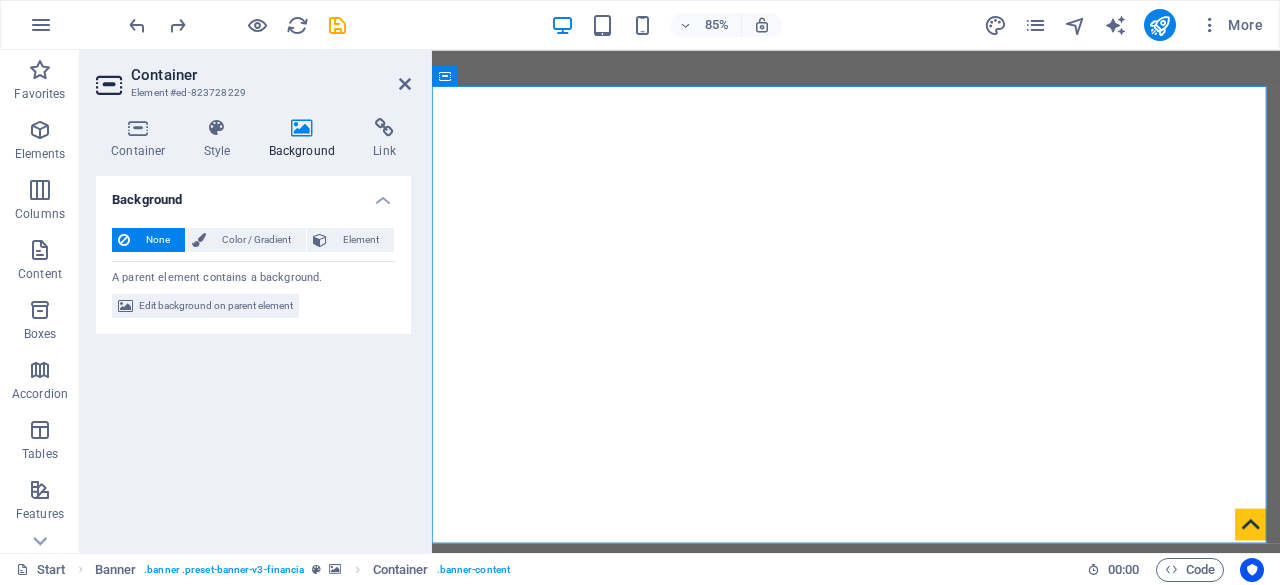 click at bounding box center (302, 128) 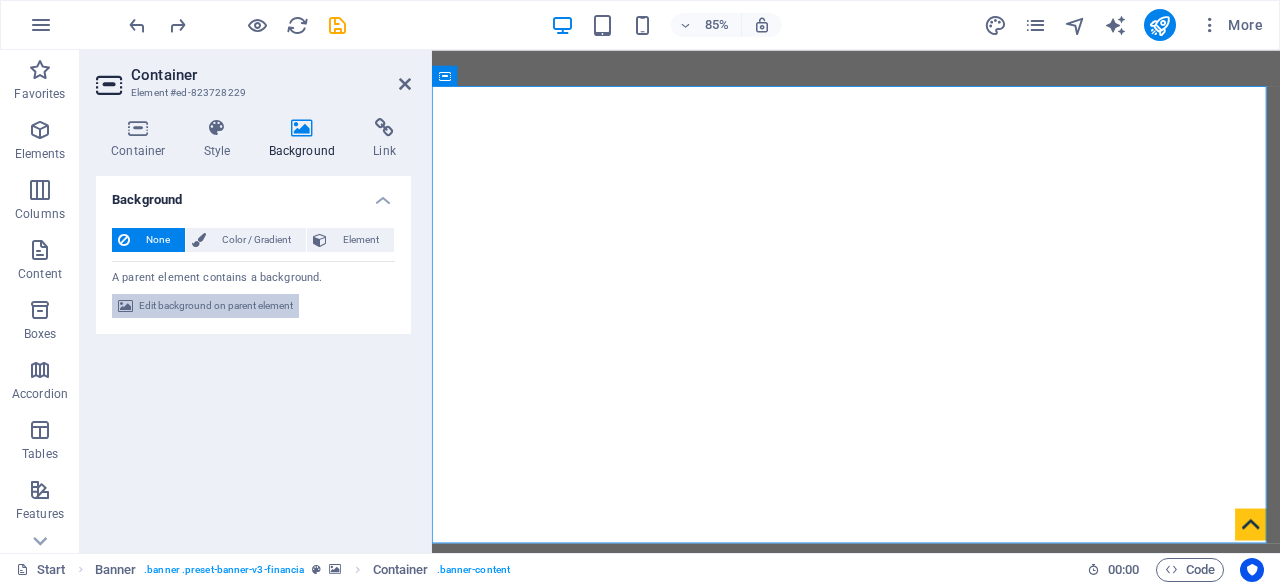 click on "Edit background on parent element" at bounding box center [216, 306] 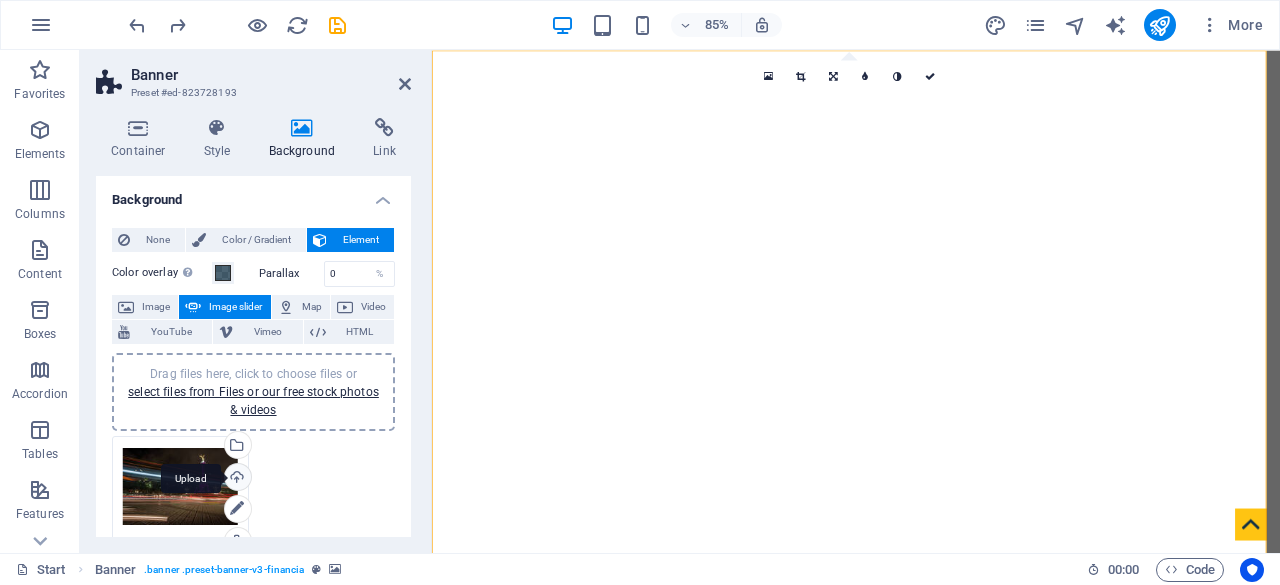 click on "Upload" at bounding box center [236, 479] 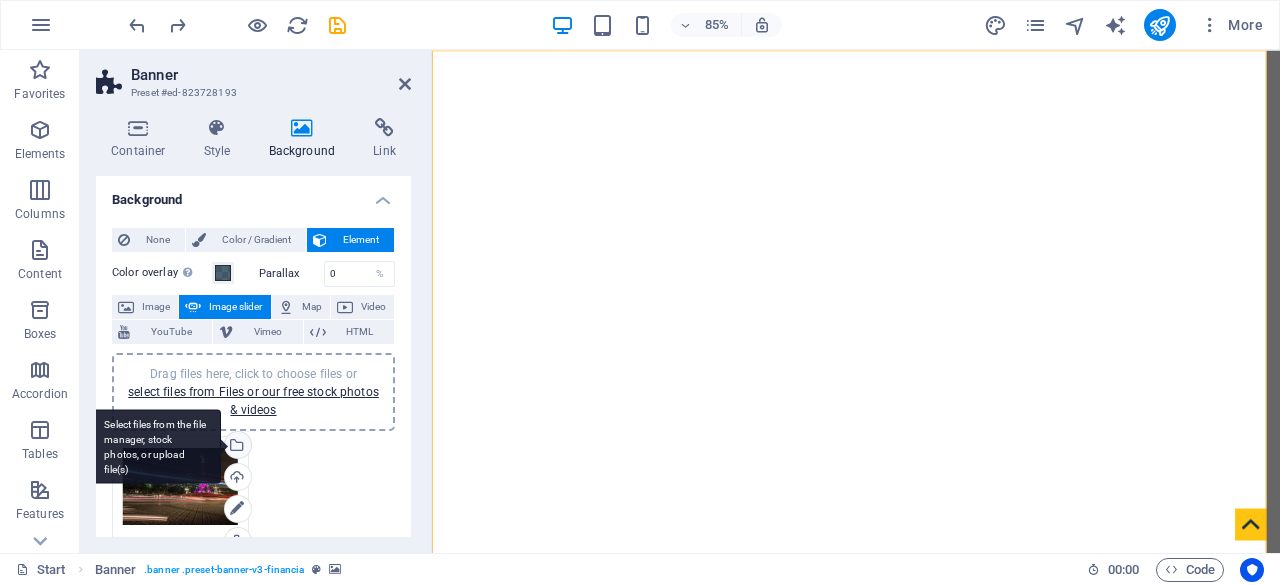 click on "Select files from the file manager, stock photos, or upload file(s)" at bounding box center (236, 447) 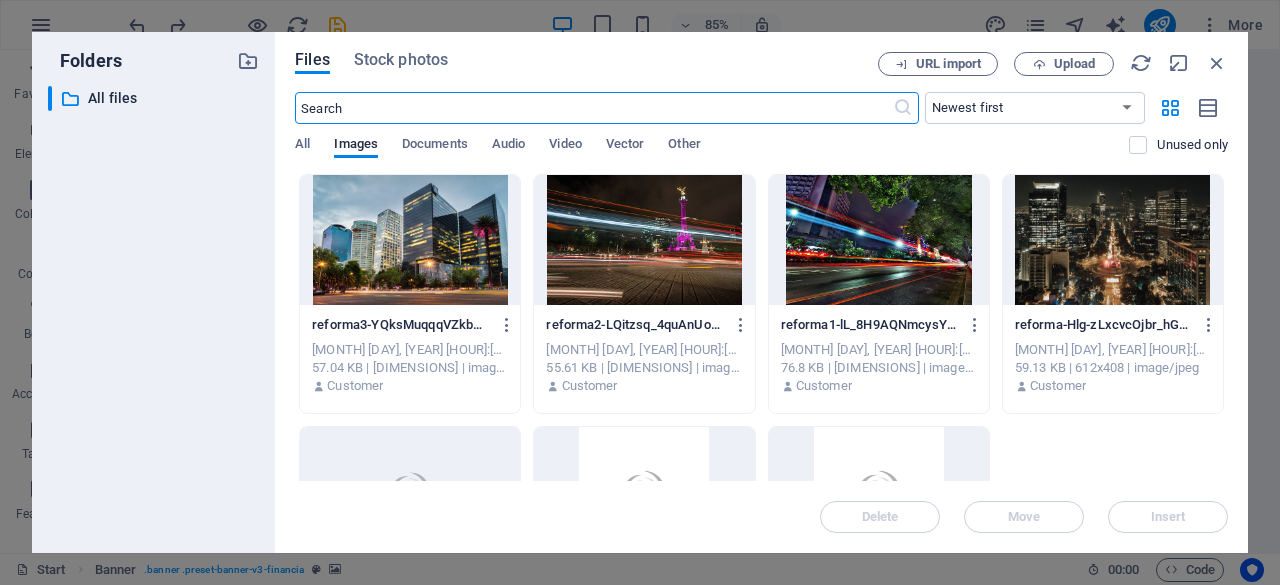 click on "theconsulting.mx Start Favorites Elements Columns Content Boxes Accordion Tables Features Images Slider Header Footer Forms Marketing Collections Banner Preset #ed-823728193
Container Style Background Link Size Height Default px rem % vh vw Min. height 100 None px rem % vh vw Width Default px rem % em vh vw Min. width None px rem % vh vw Content width Default Custom width Width Default px rem % em vh vw Min. width None px rem % vh vw Default padding Custom spacing Default content width and padding can be changed under Design. Edit design Layout (Flexbox) Alignment Determines the flex direction. Default Main axis Determine how elements should behave along the main axis inside this container (justify content). Default Side axis Control the vertical direction of the element inside of the container (align items). Default Wrap Default On Off Fill Default Accessibility Role None Alert Article Banner Comment Dialog Timer" at bounding box center [640, 292] 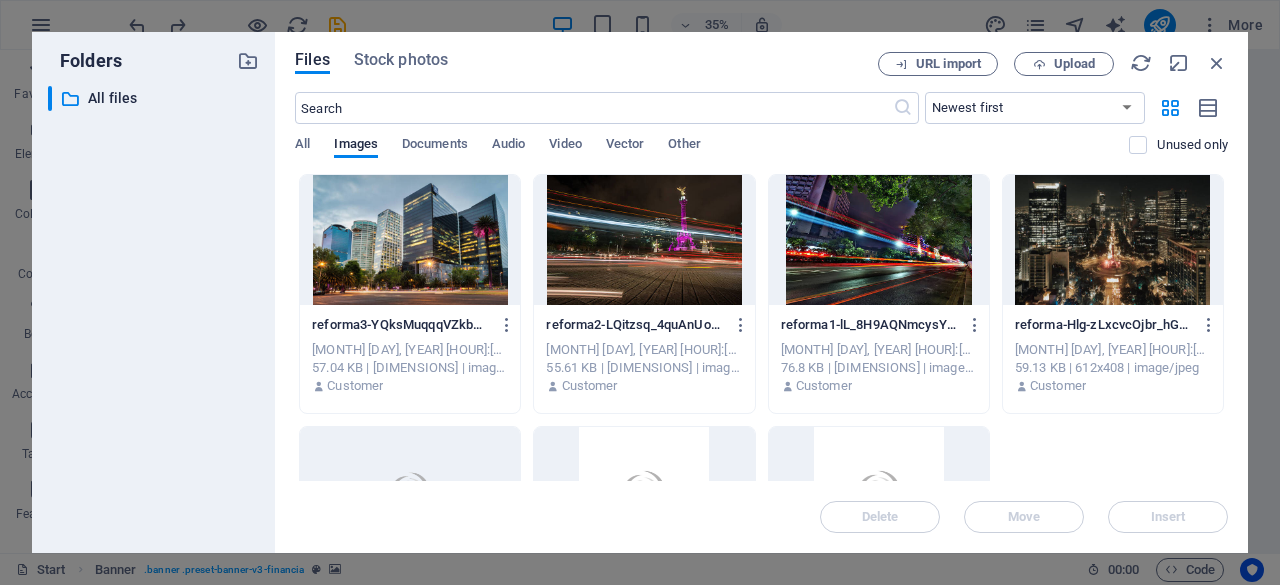 click at bounding box center (1113, 240) 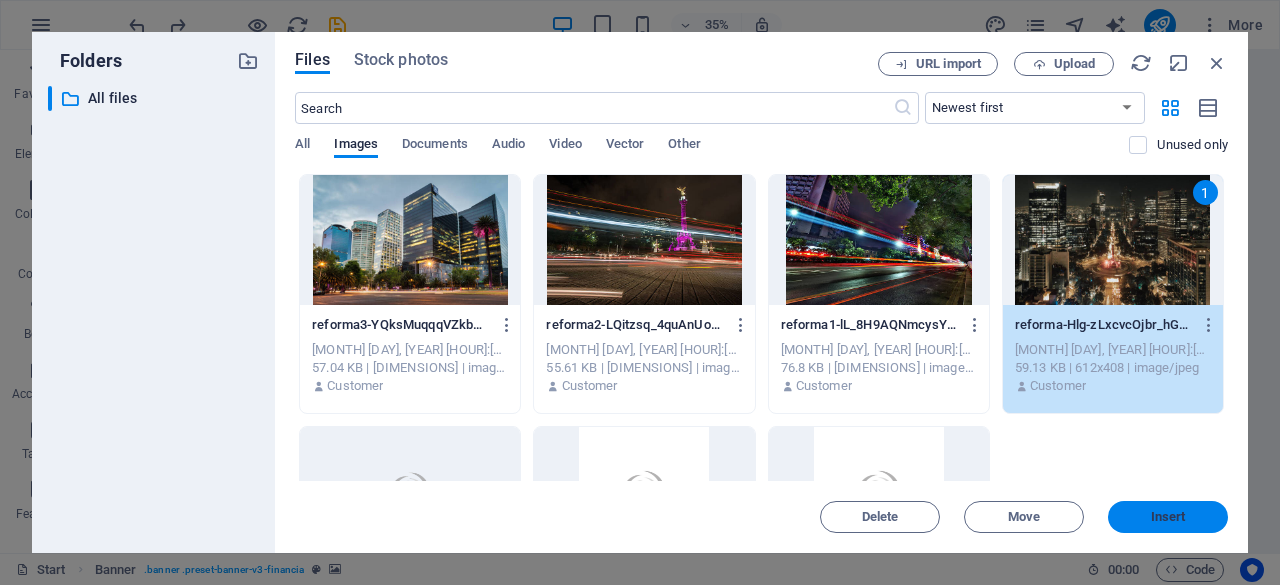 click on "Insert" at bounding box center (1168, 517) 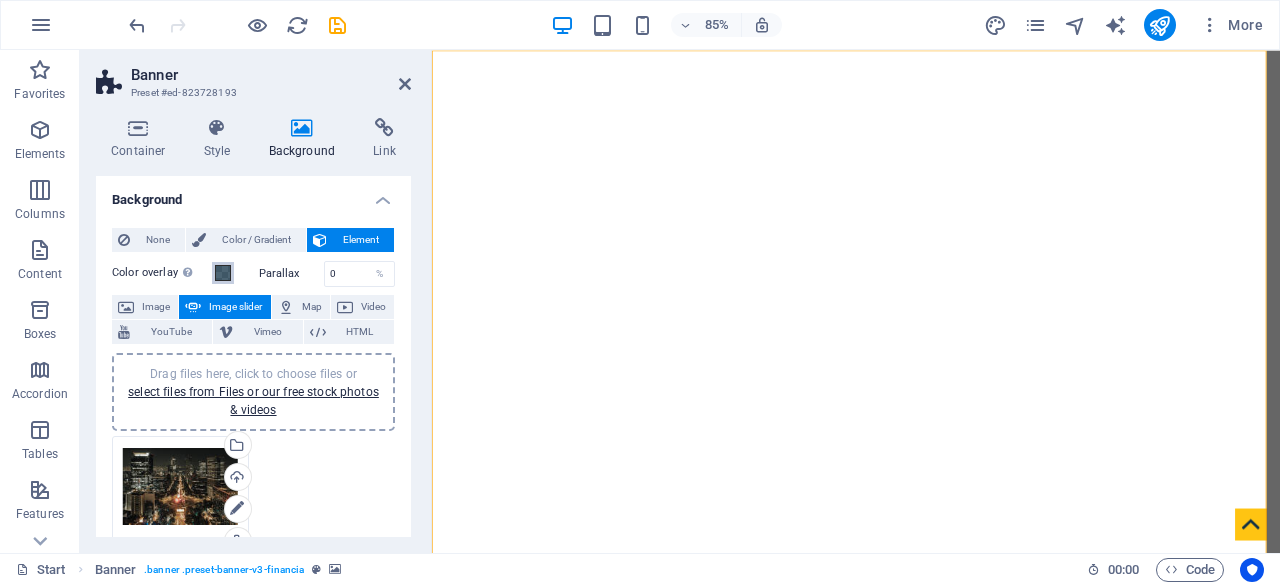 click on "Color overlay Places an overlay over the background to colorize it" at bounding box center [223, 273] 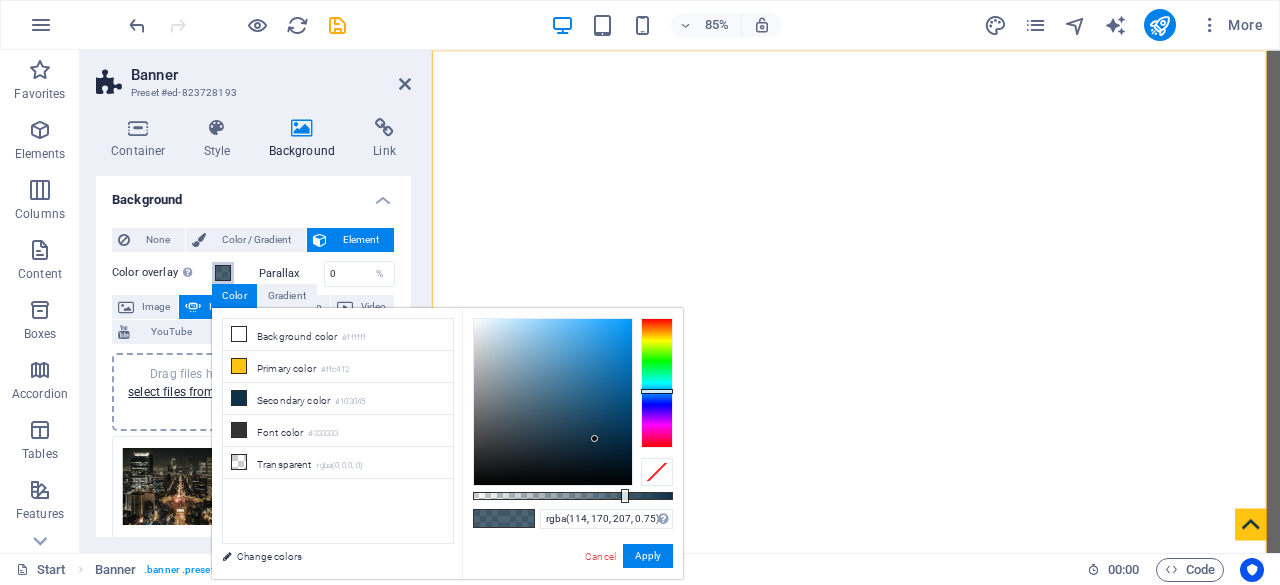 click at bounding box center [553, 402] 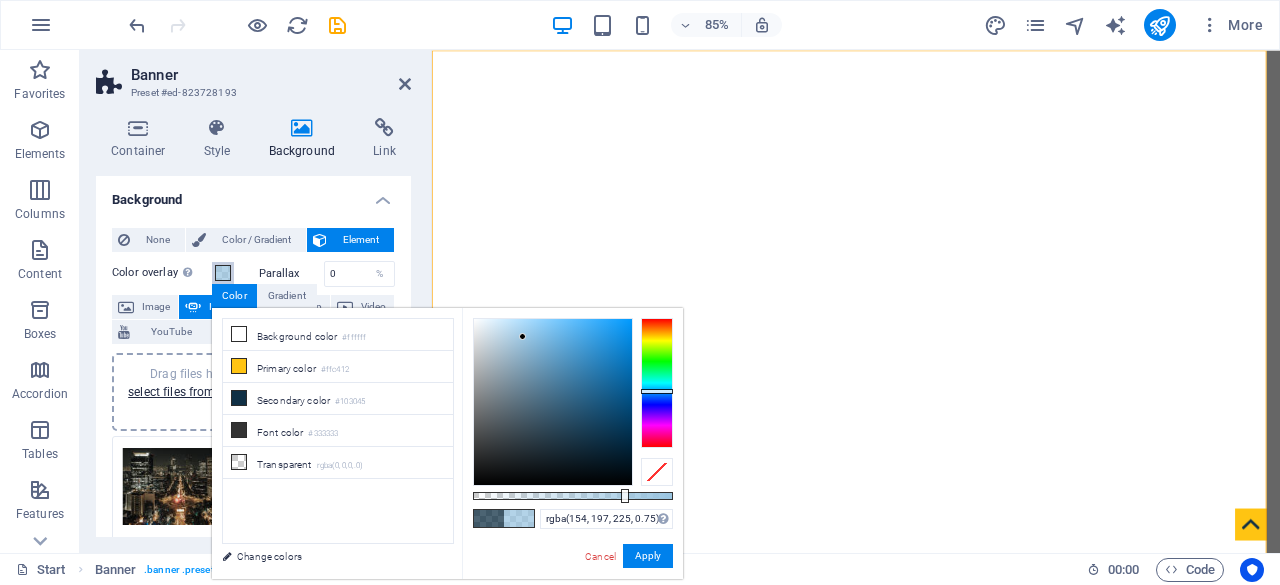 click at bounding box center (553, 402) 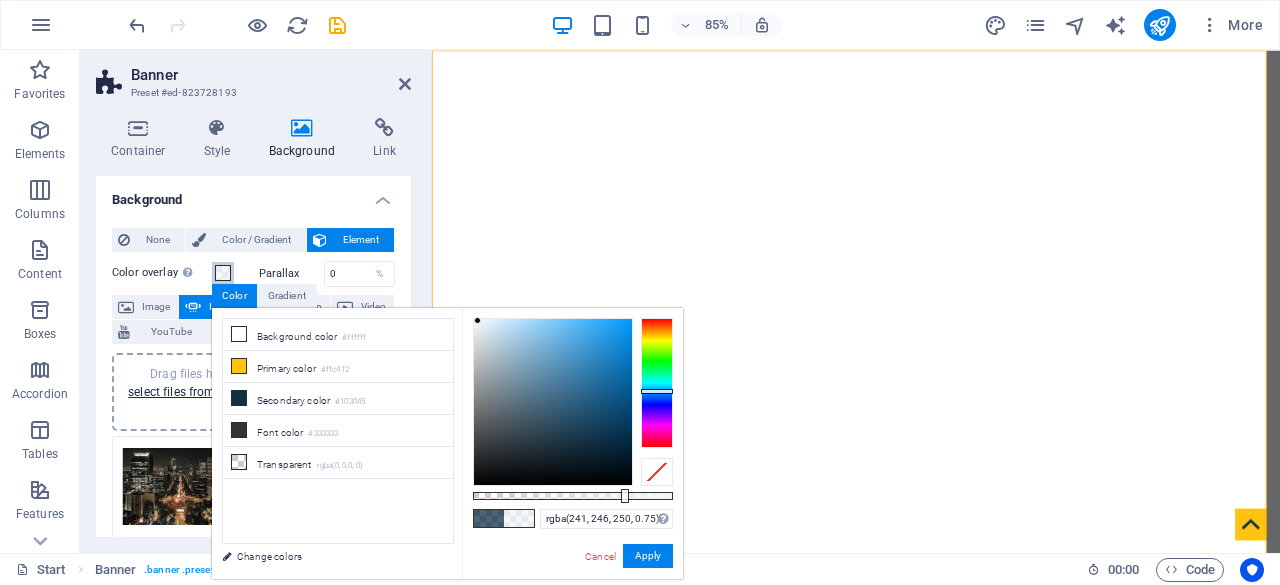 click at bounding box center (553, 402) 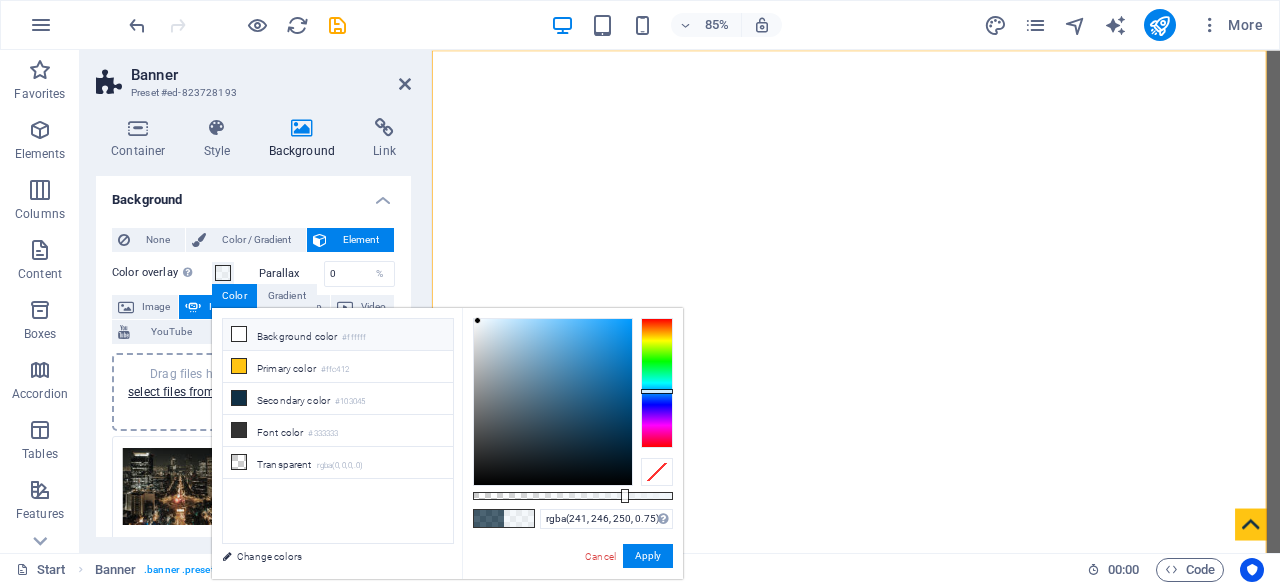 click on "Background color
#ffffff" at bounding box center [338, 335] 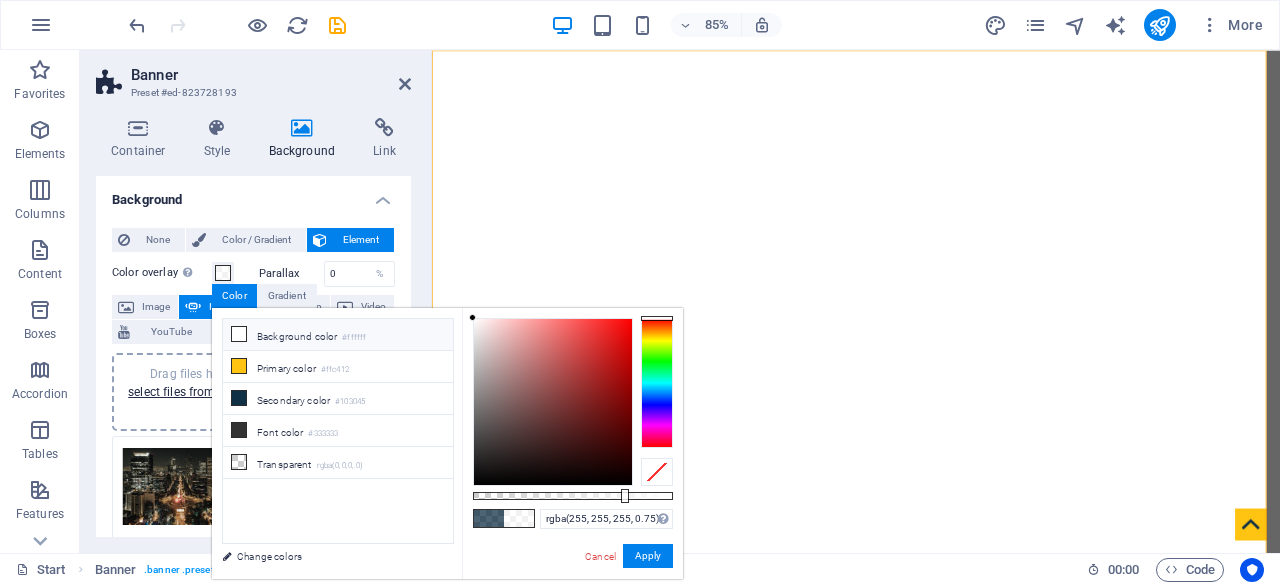 click at bounding box center [239, 334] 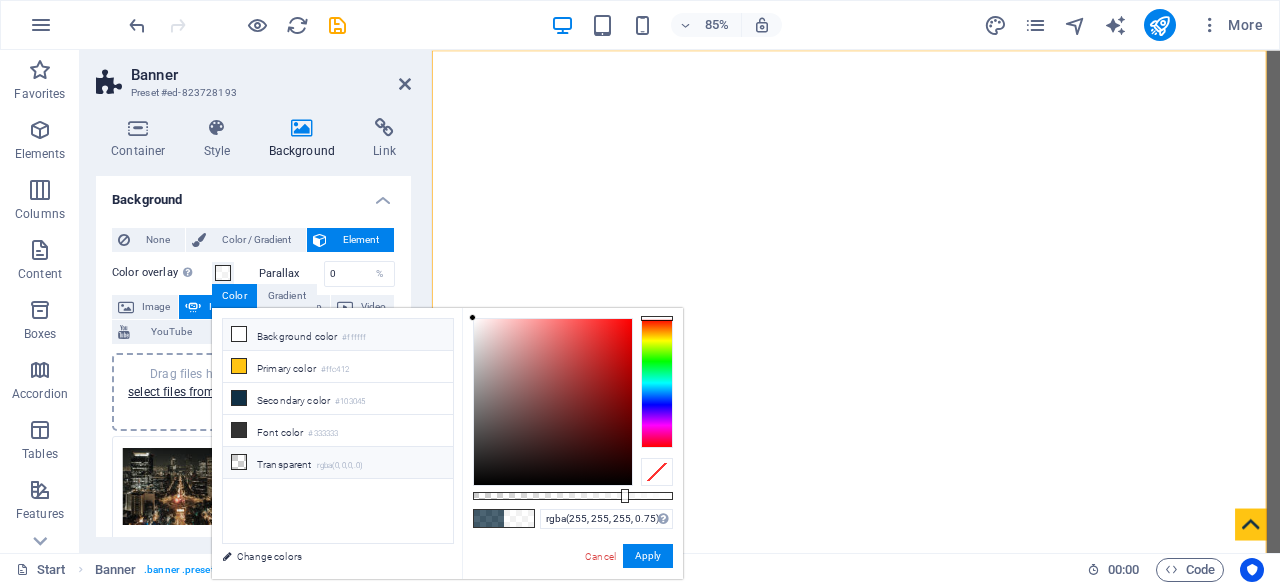 click at bounding box center [239, 462] 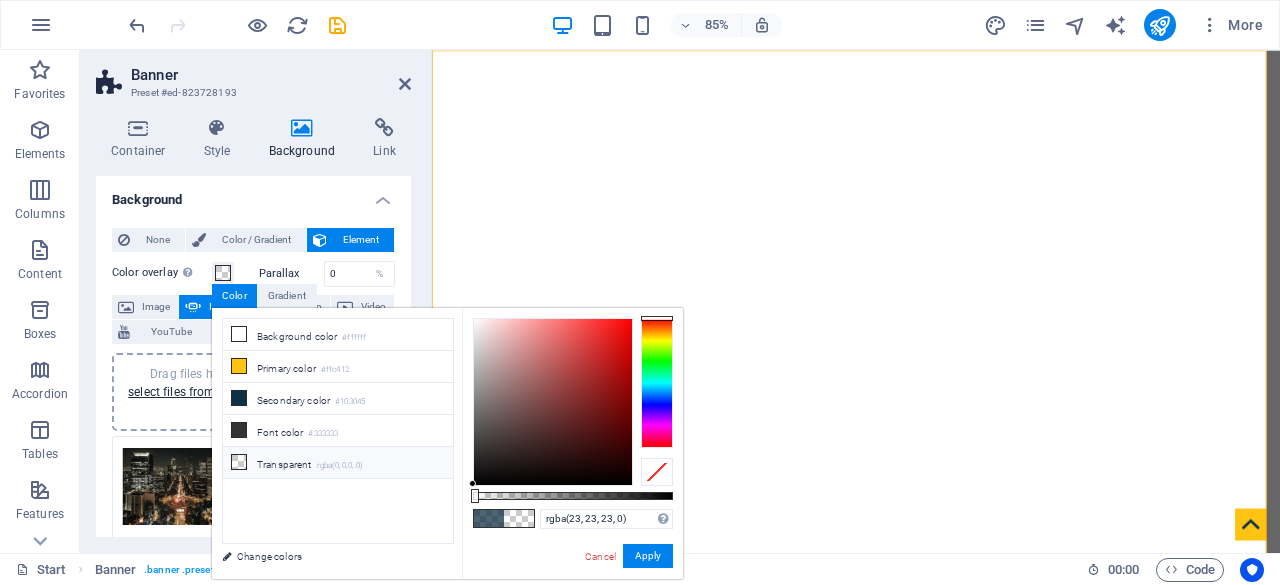 click at bounding box center [553, 402] 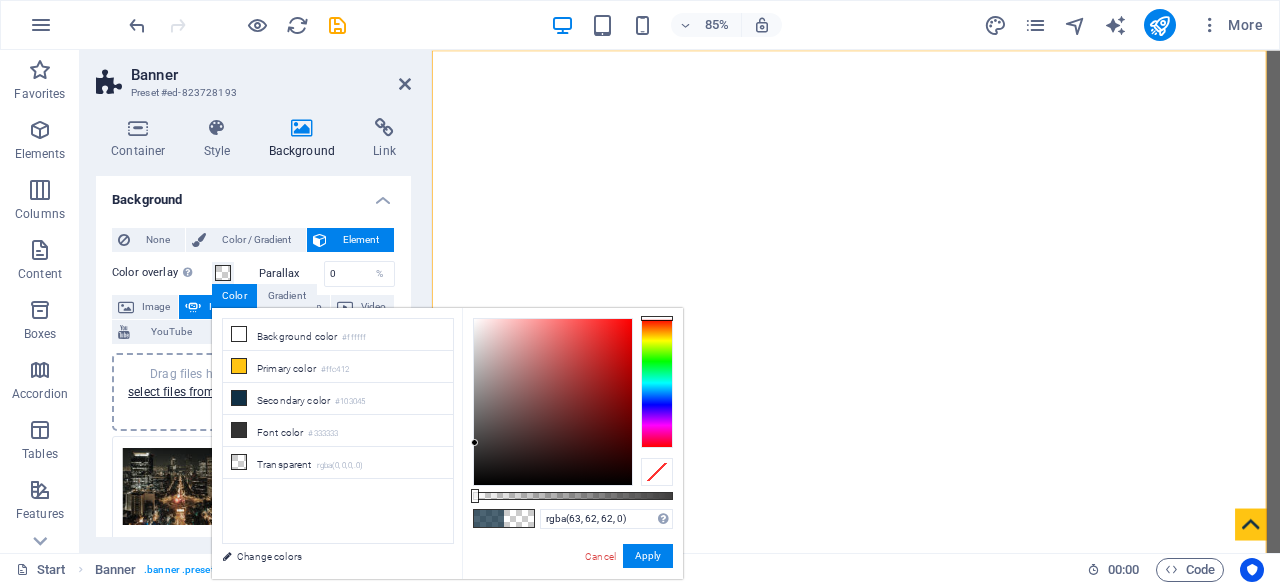 click at bounding box center (474, 442) 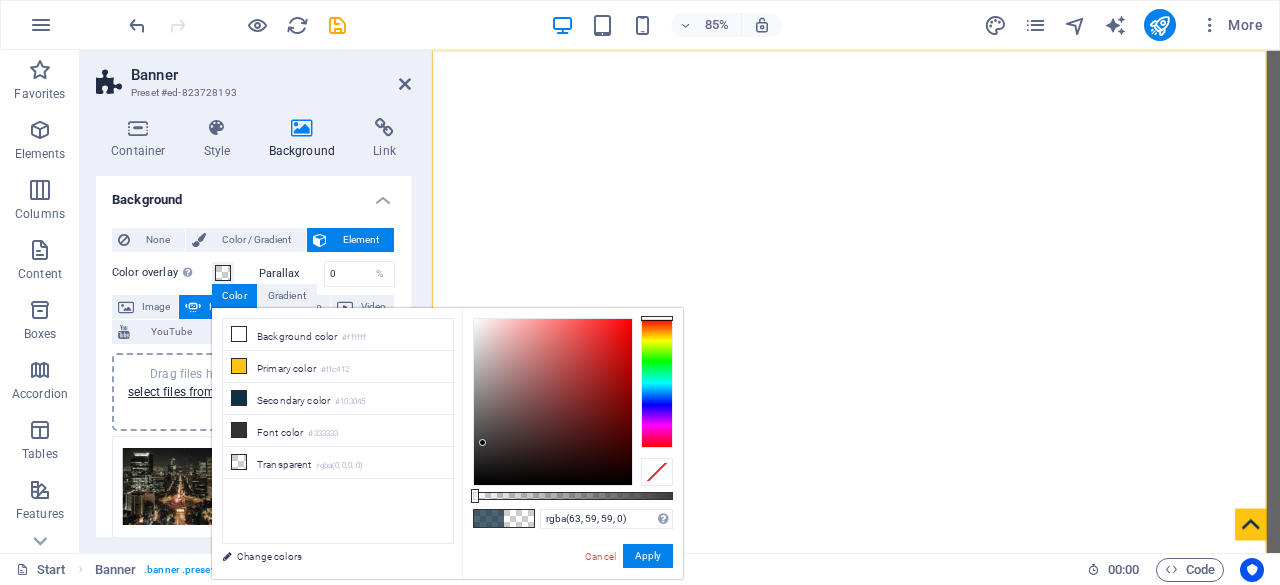 click at bounding box center [553, 402] 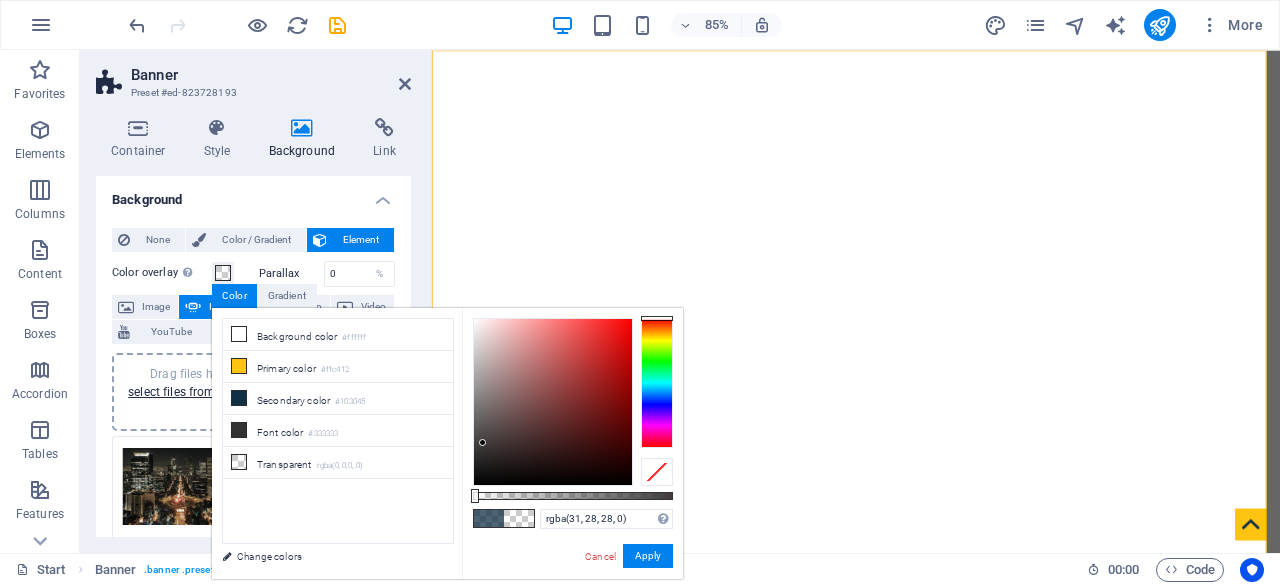 click at bounding box center (553, 402) 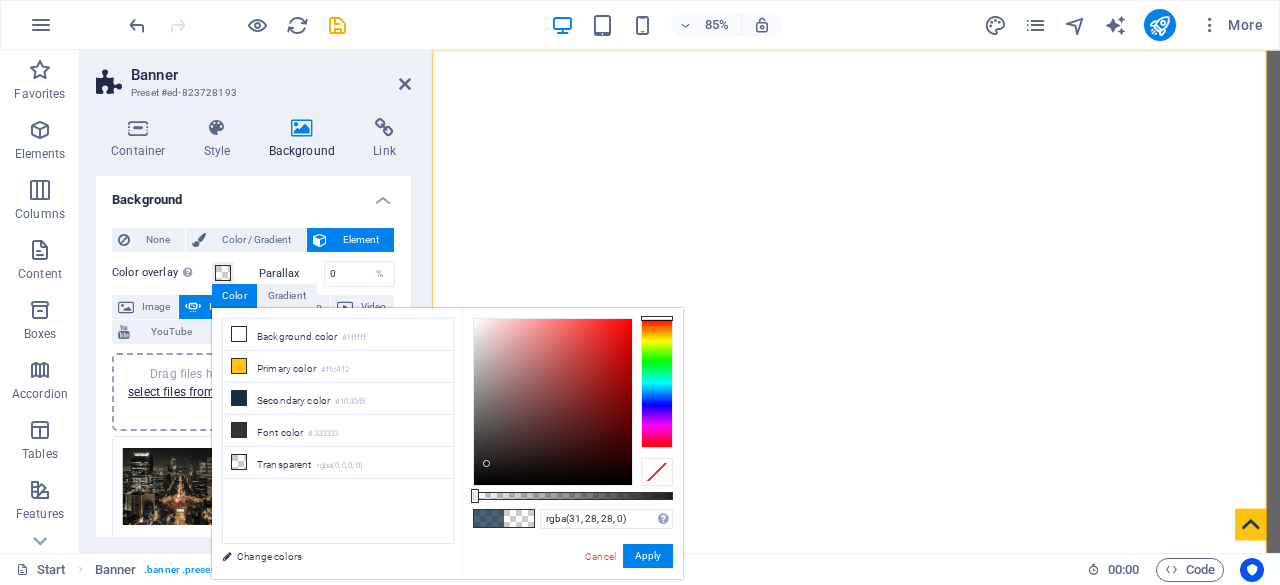 click at bounding box center (486, 463) 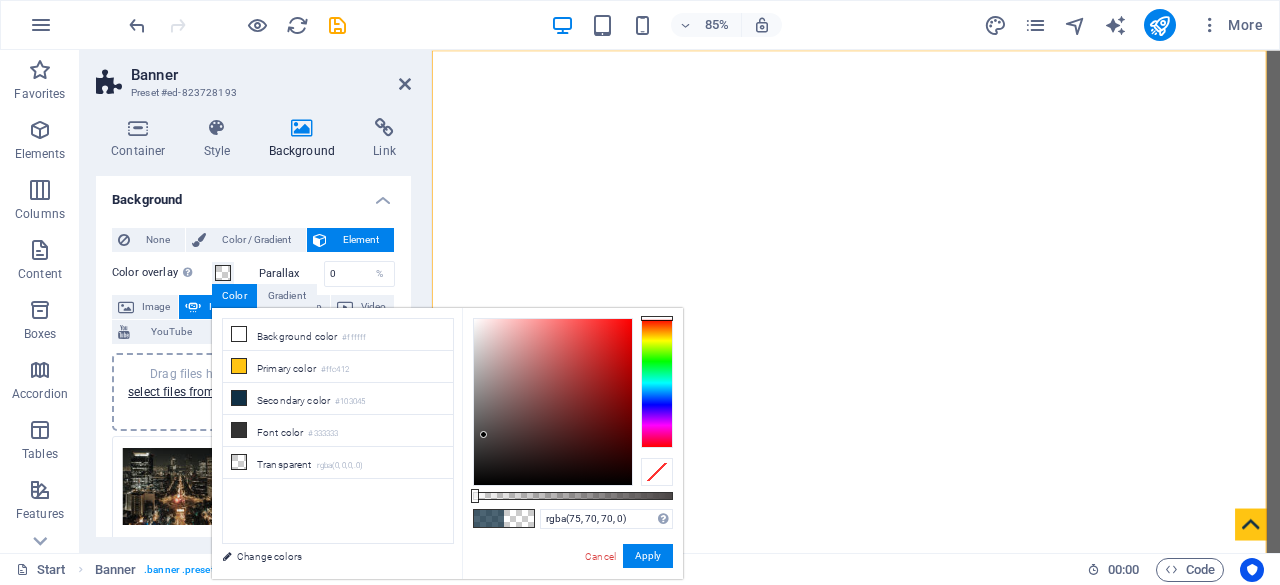 click at bounding box center [553, 402] 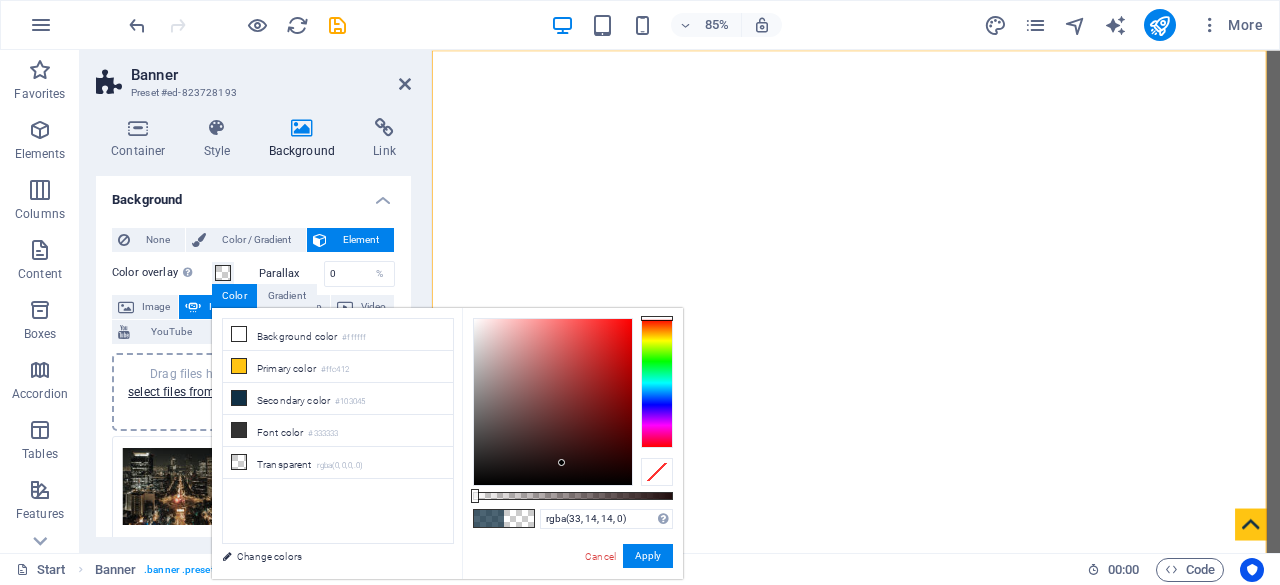 click at bounding box center [553, 402] 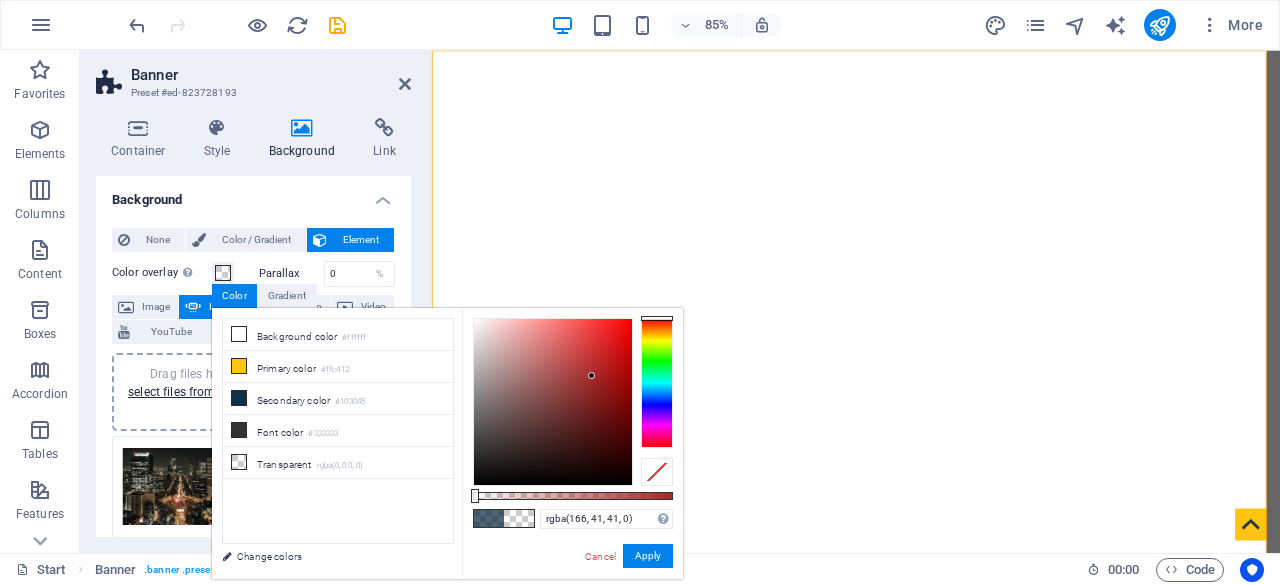 click at bounding box center (553, 402) 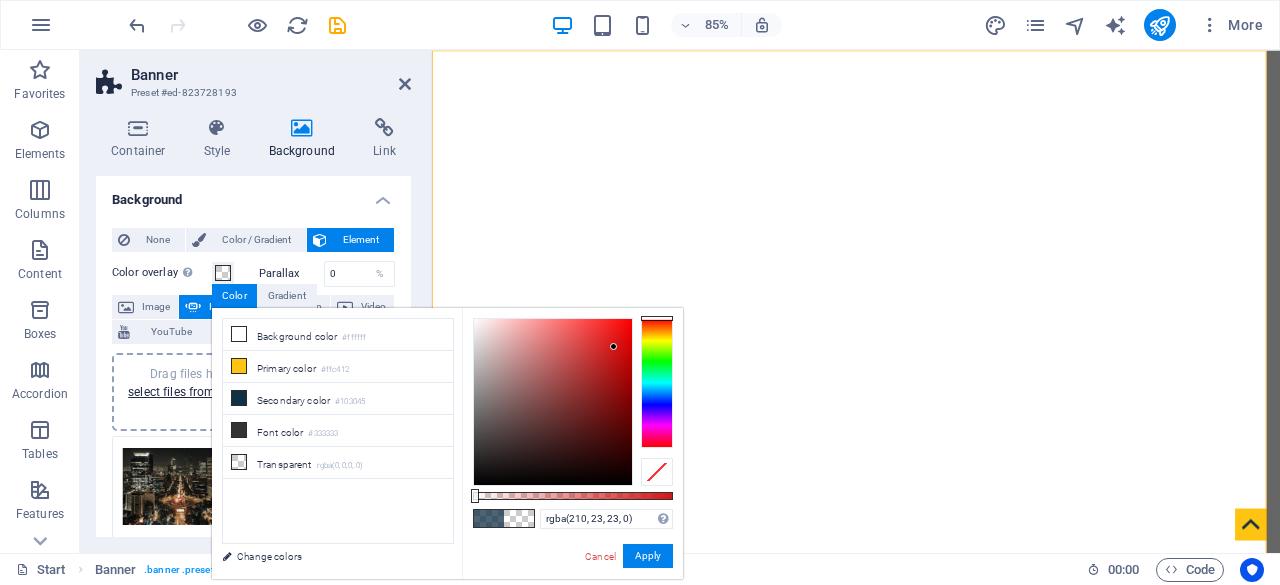 click at bounding box center [553, 402] 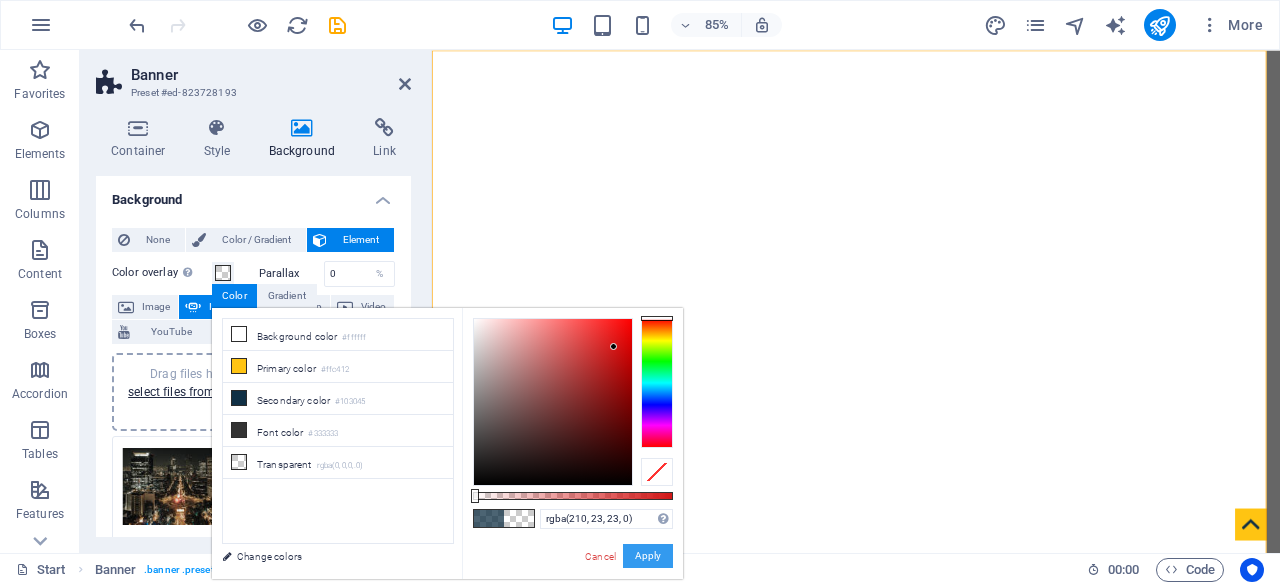 click on "Apply" at bounding box center [648, 556] 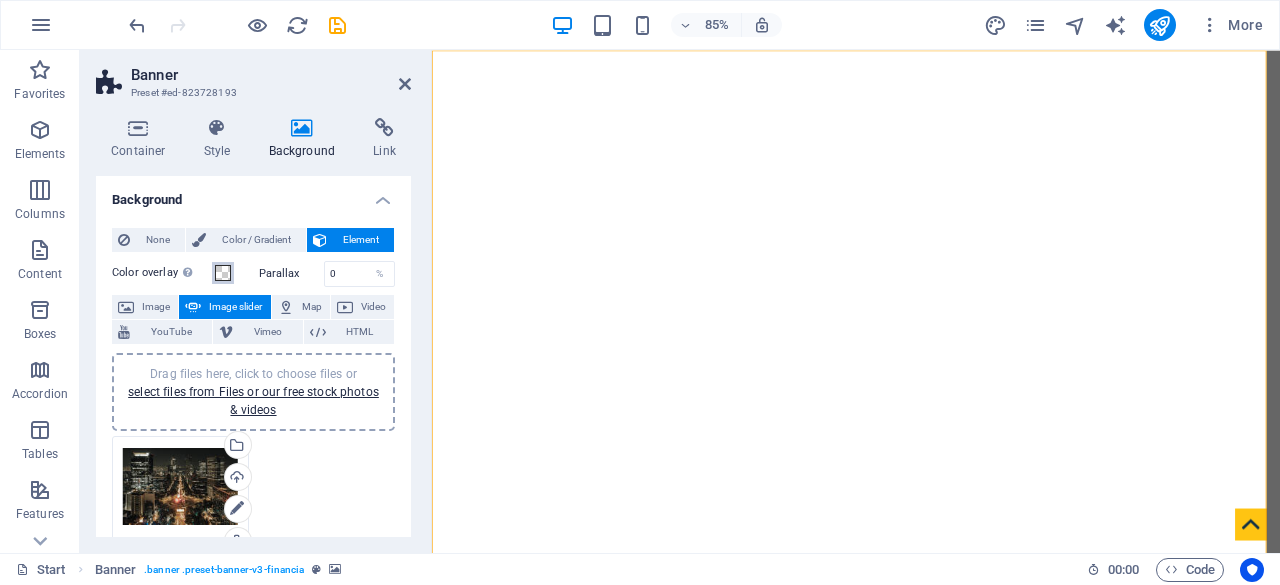click at bounding box center [223, 273] 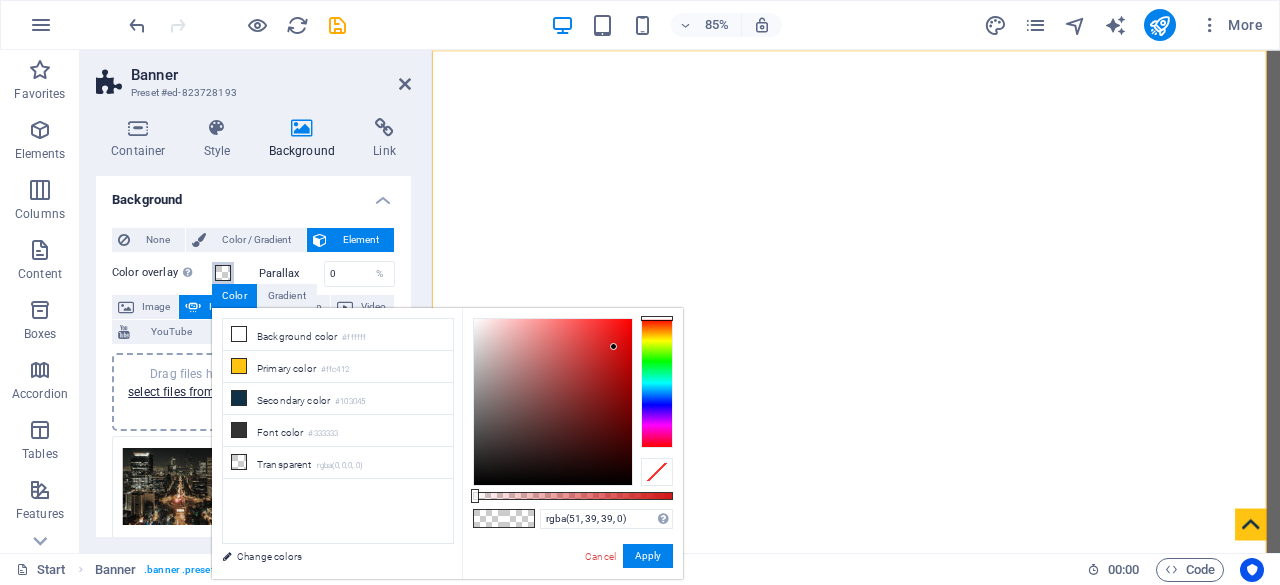 click at bounding box center [553, 402] 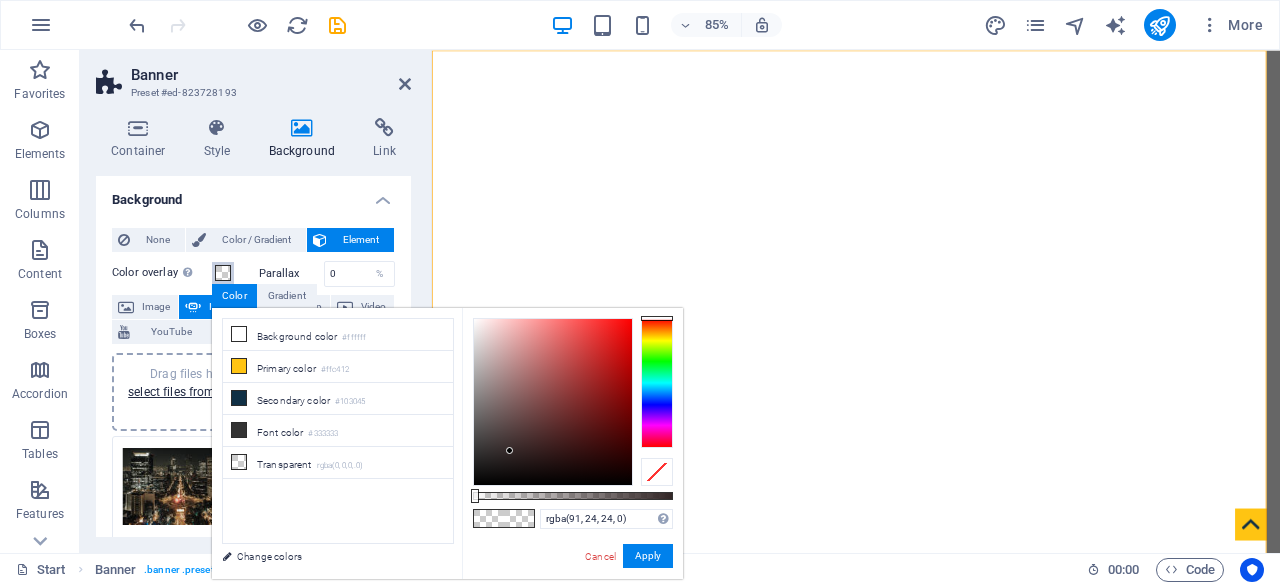 click at bounding box center (553, 402) 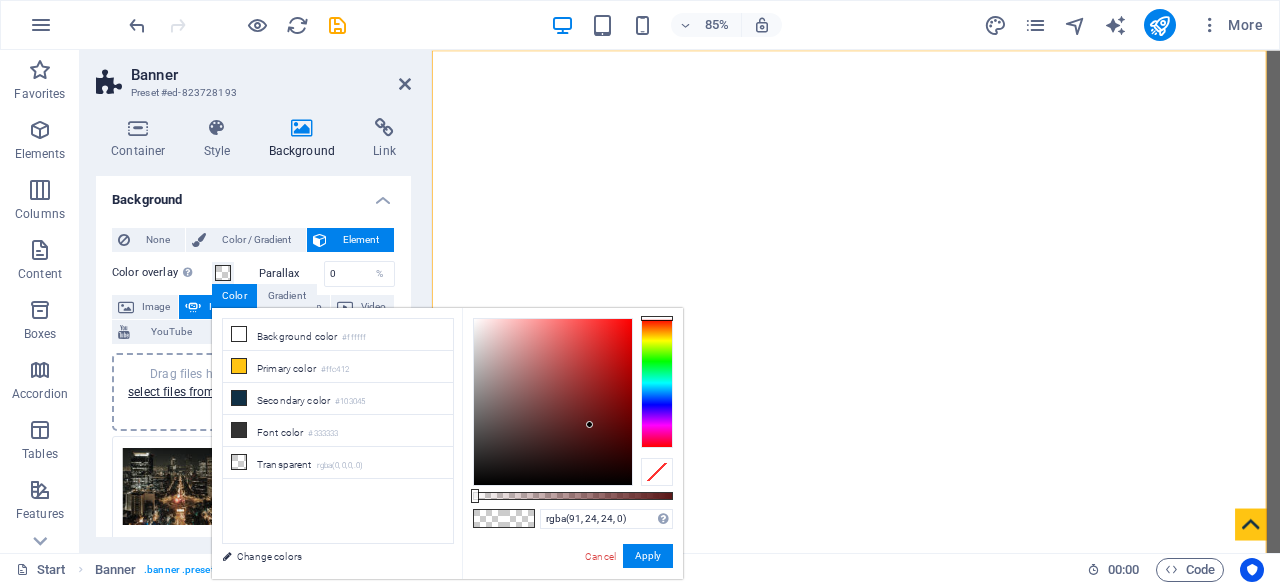click at bounding box center [519, 518] 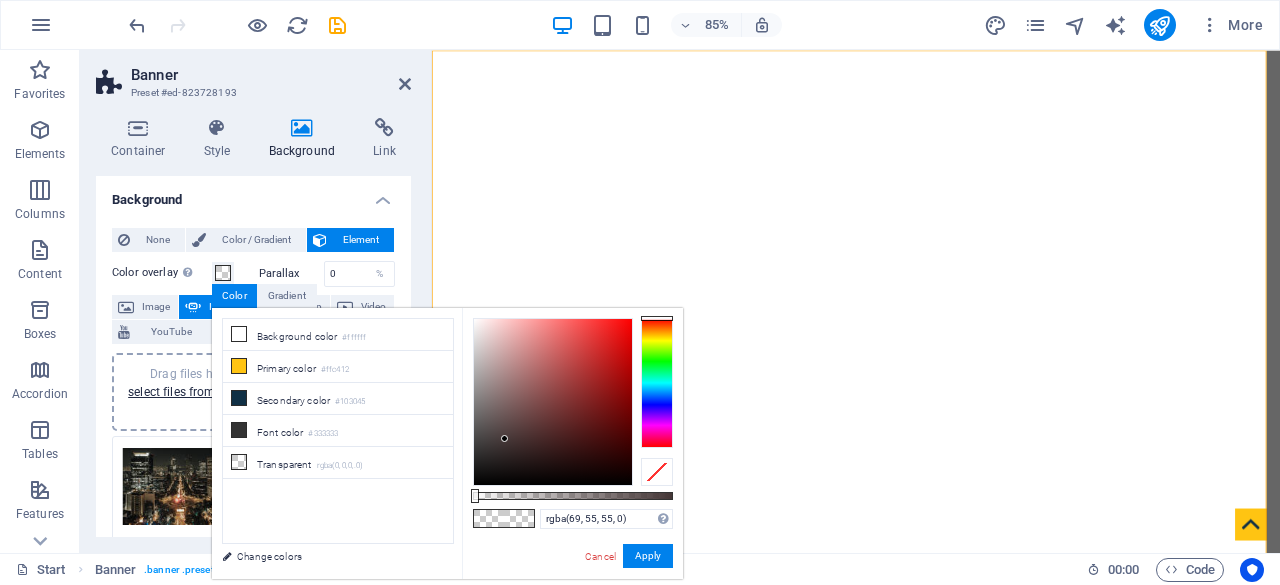 click at bounding box center (553, 402) 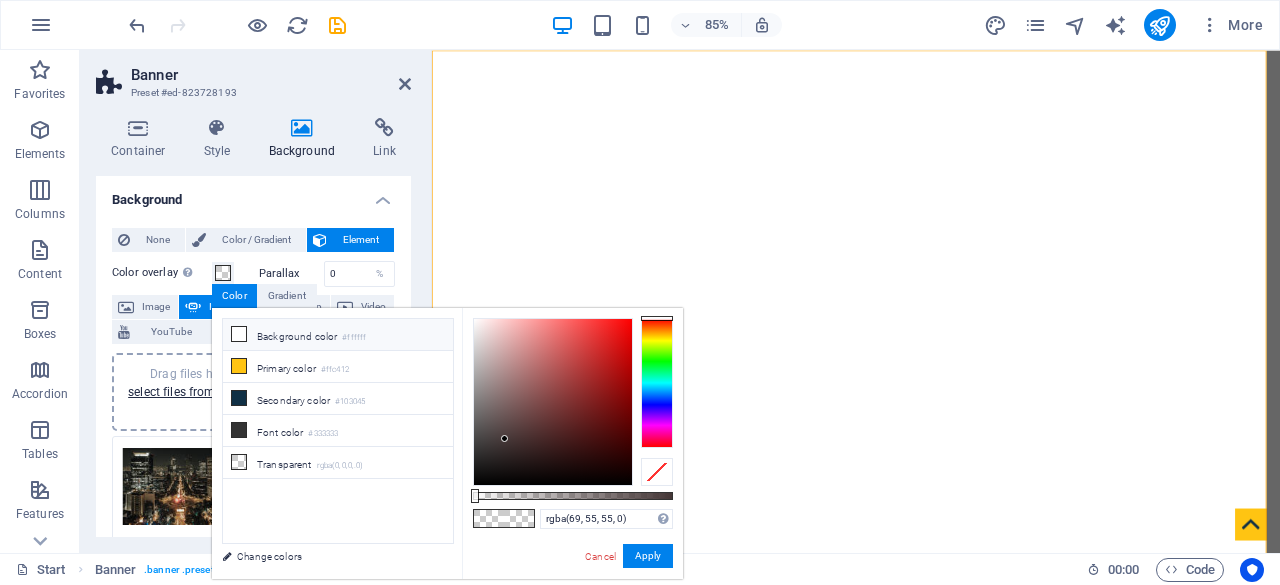 click on "Background color
#ffffff" at bounding box center [338, 335] 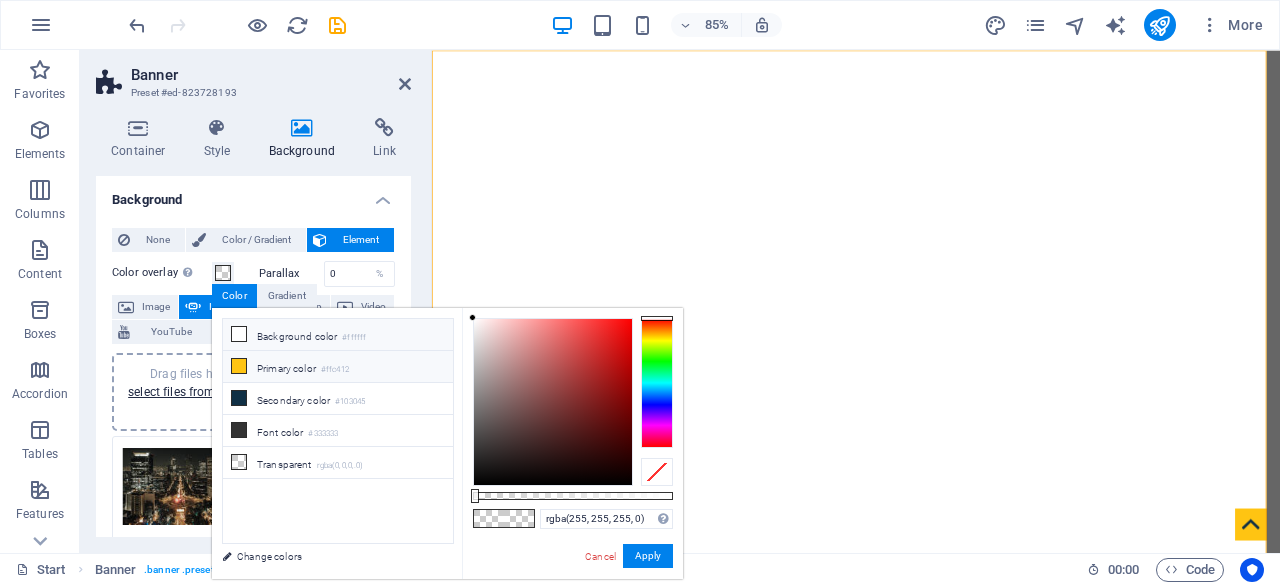 click on "Primary color
#ffc412" at bounding box center (338, 367) 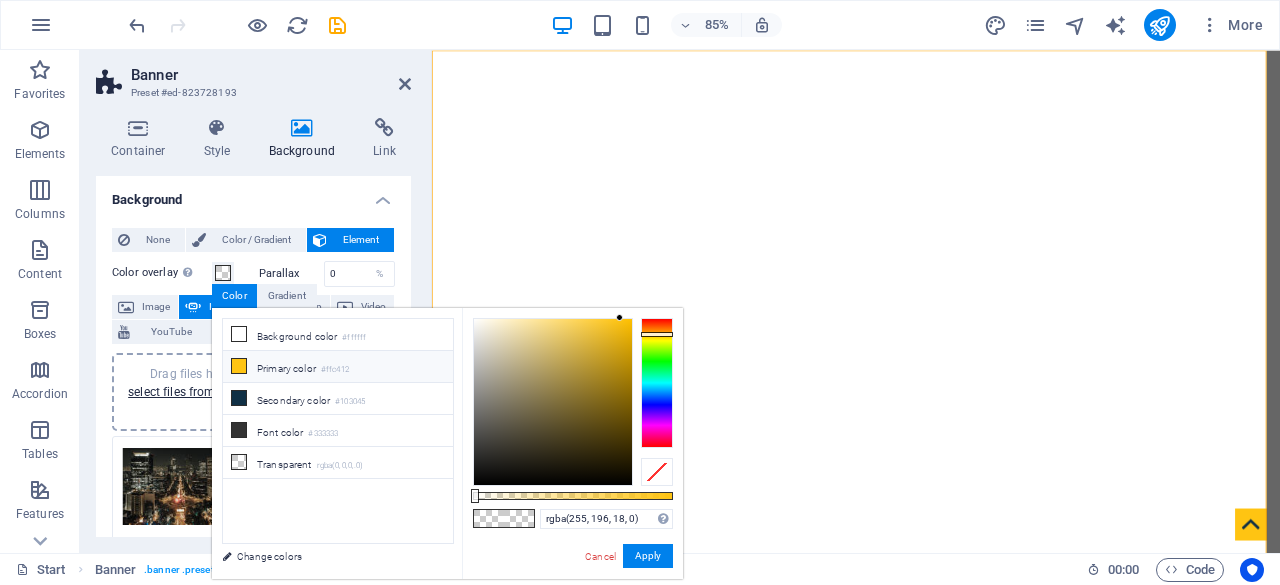 click at bounding box center (239, 366) 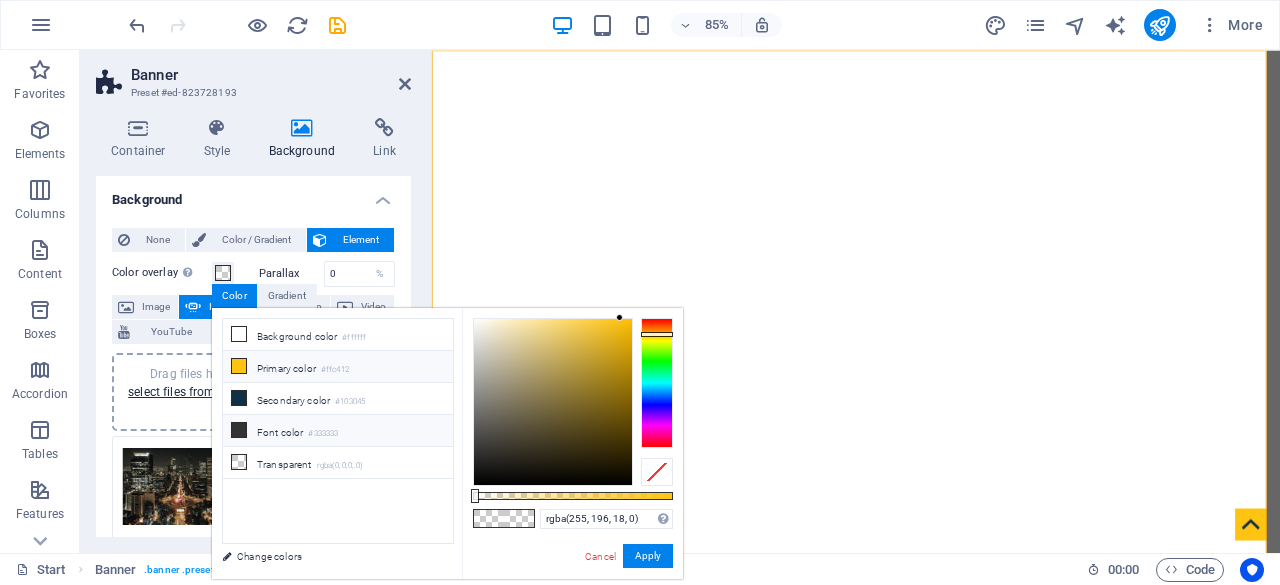 click at bounding box center (239, 430) 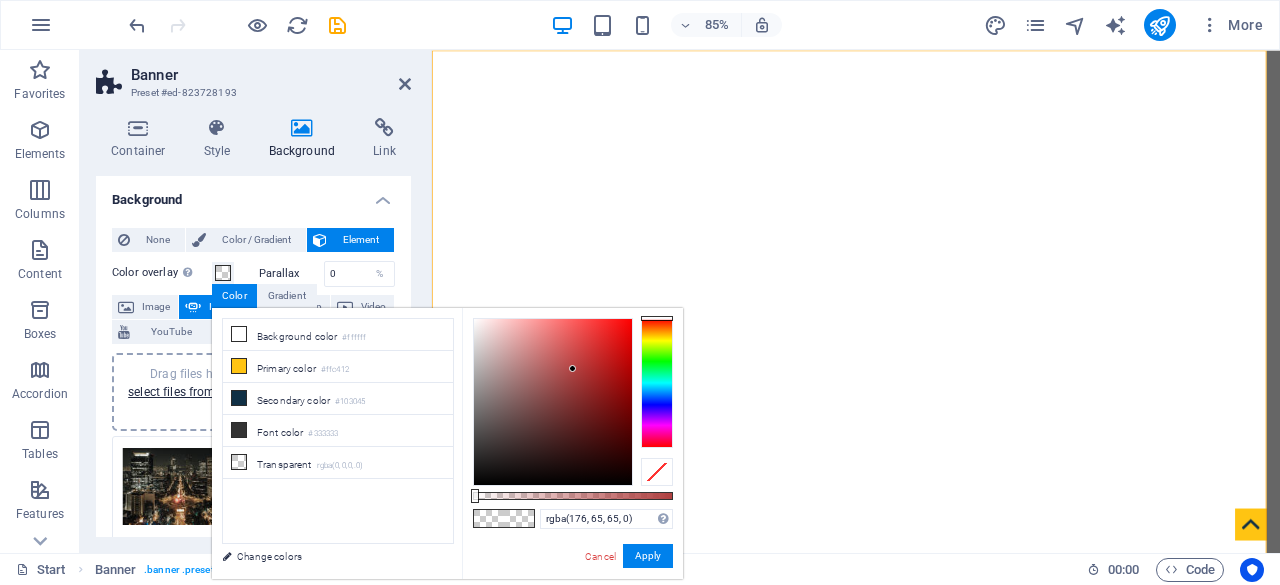 click at bounding box center (553, 402) 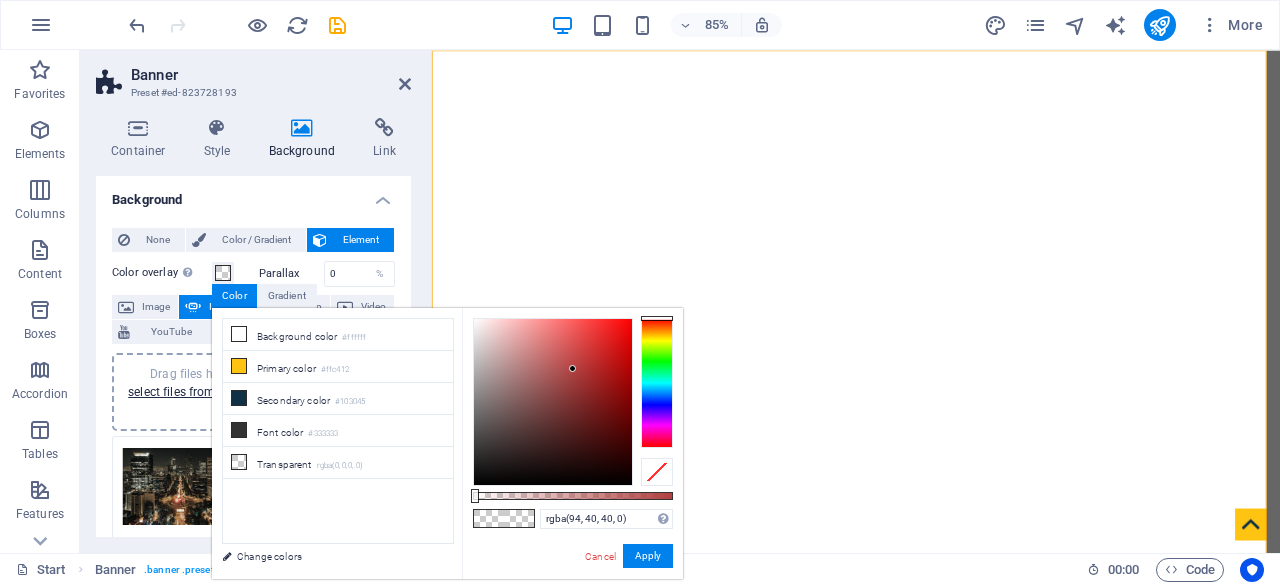 click at bounding box center [553, 402] 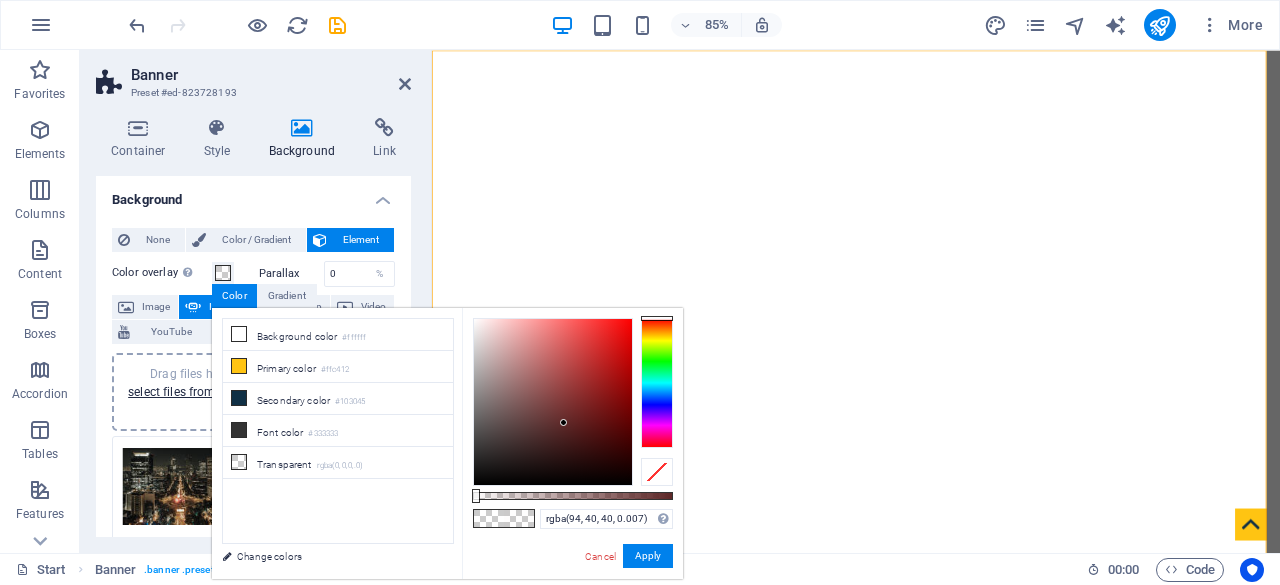 drag, startPoint x: 474, startPoint y: 489, endPoint x: 533, endPoint y: 483, distance: 59.3043 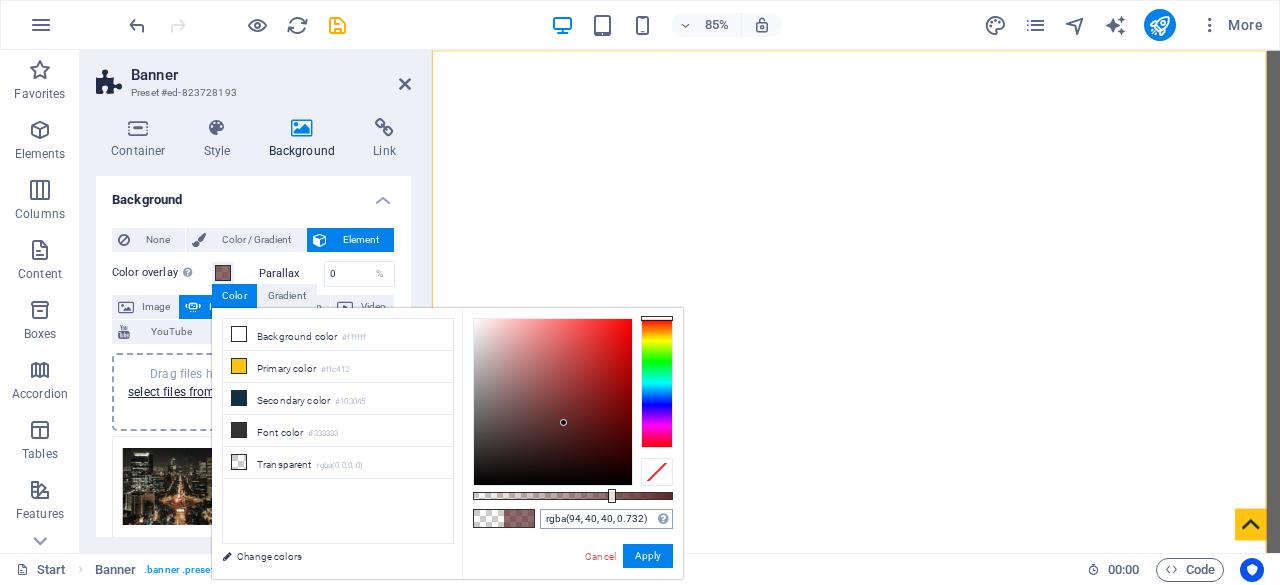 drag, startPoint x: 537, startPoint y: 498, endPoint x: 629, endPoint y: 513, distance: 93.214806 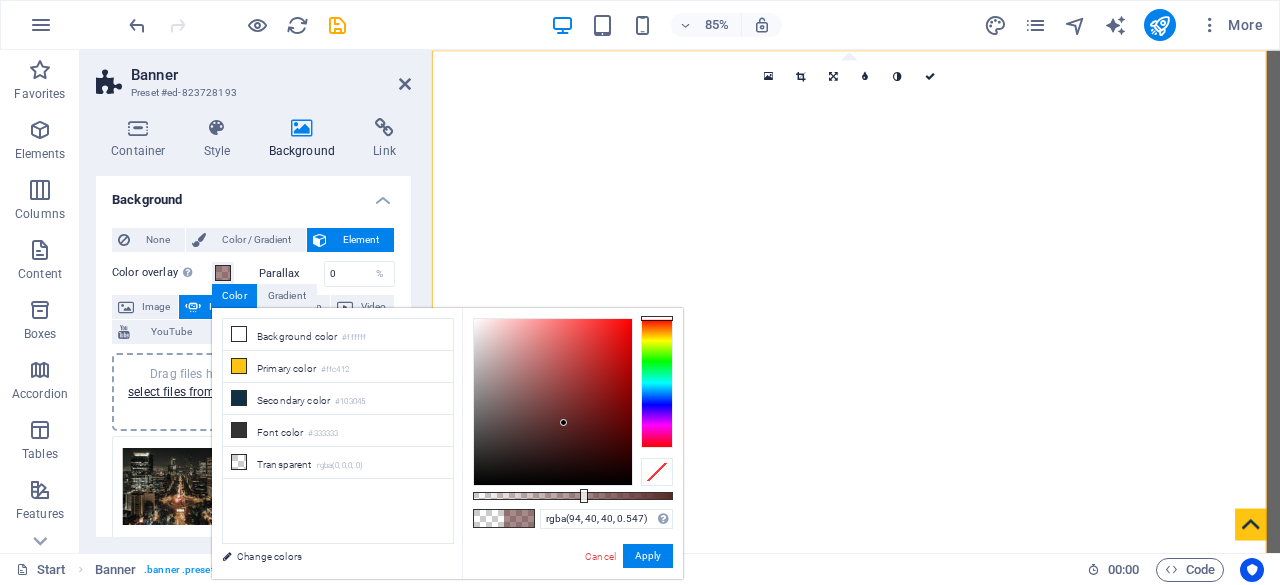 drag, startPoint x: 632, startPoint y: 493, endPoint x: 582, endPoint y: 494, distance: 50.01 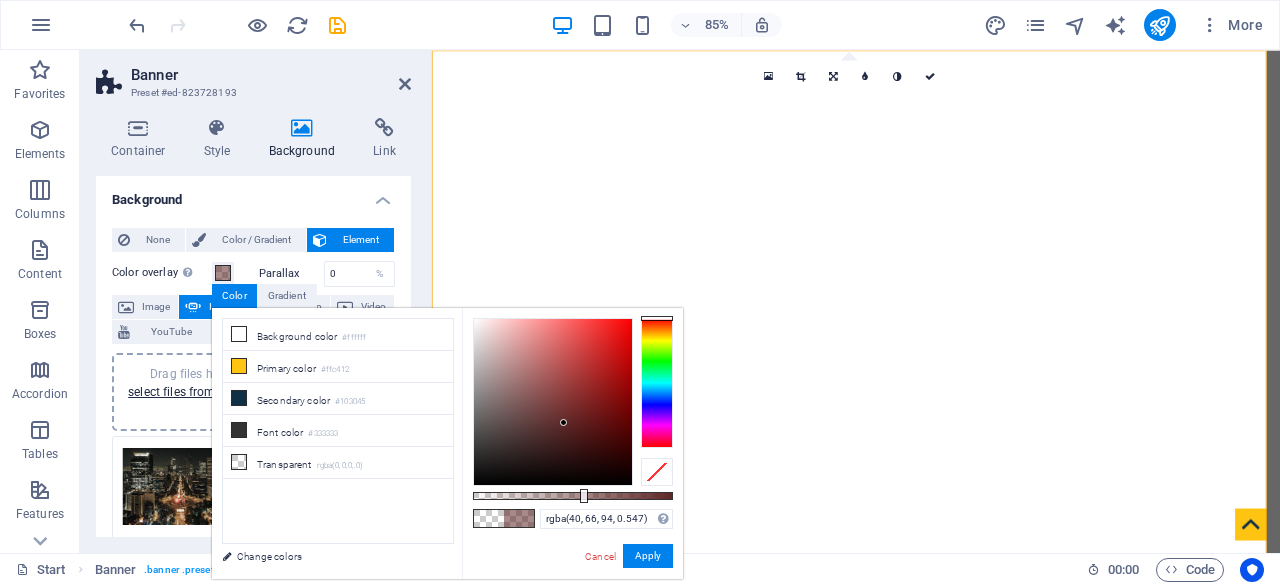 click at bounding box center (657, 383) 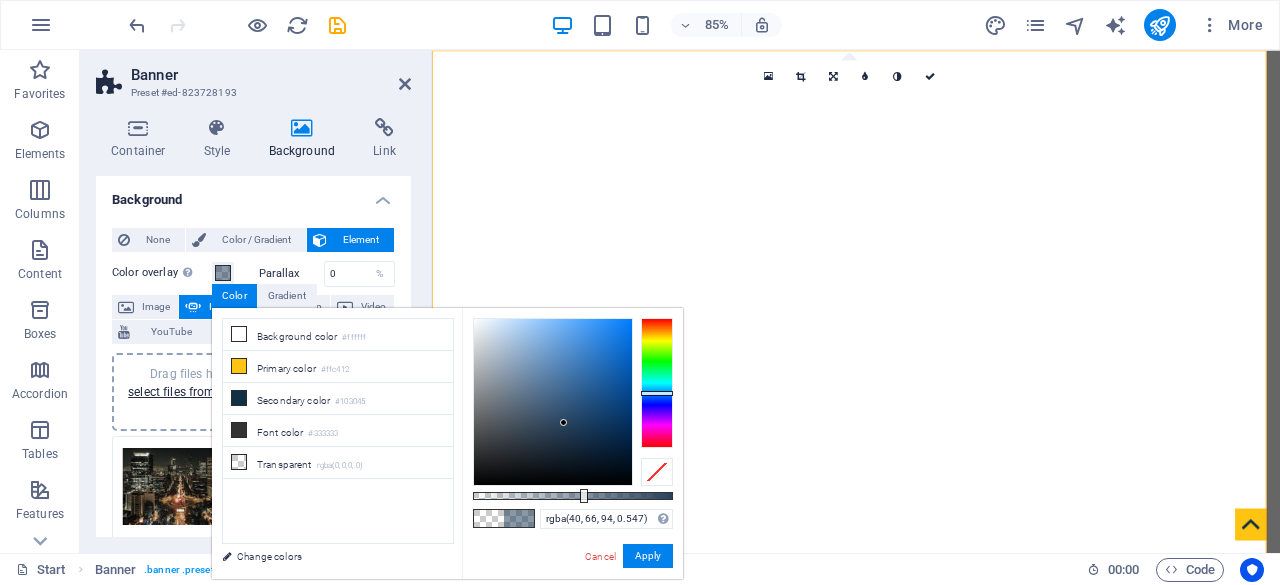 click at bounding box center (553, 402) 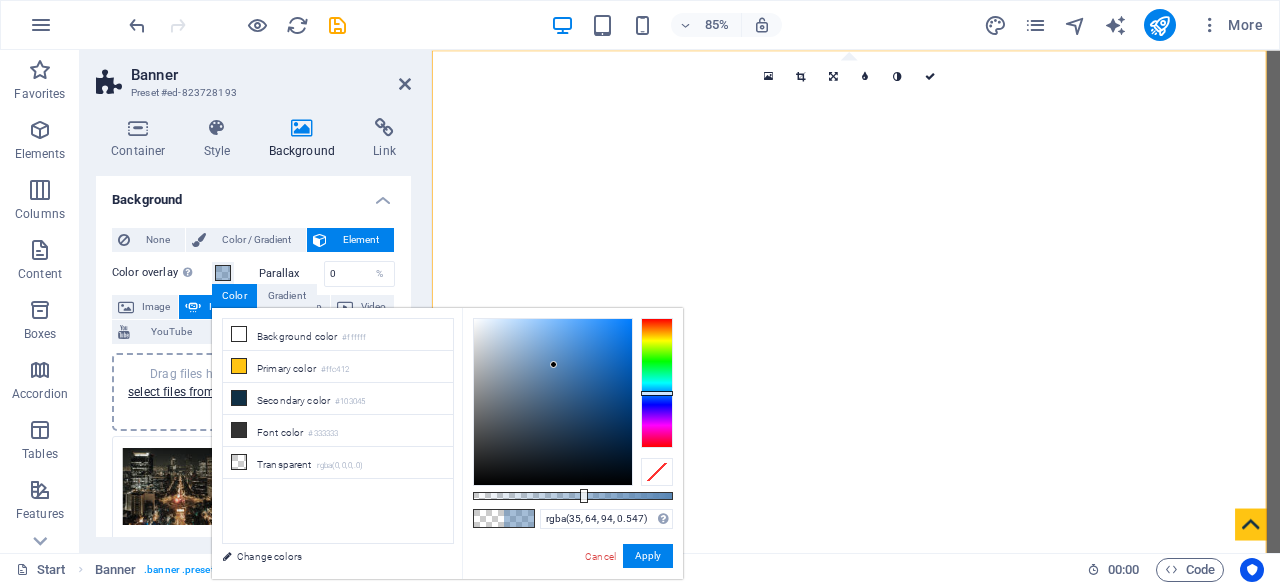 click at bounding box center (553, 402) 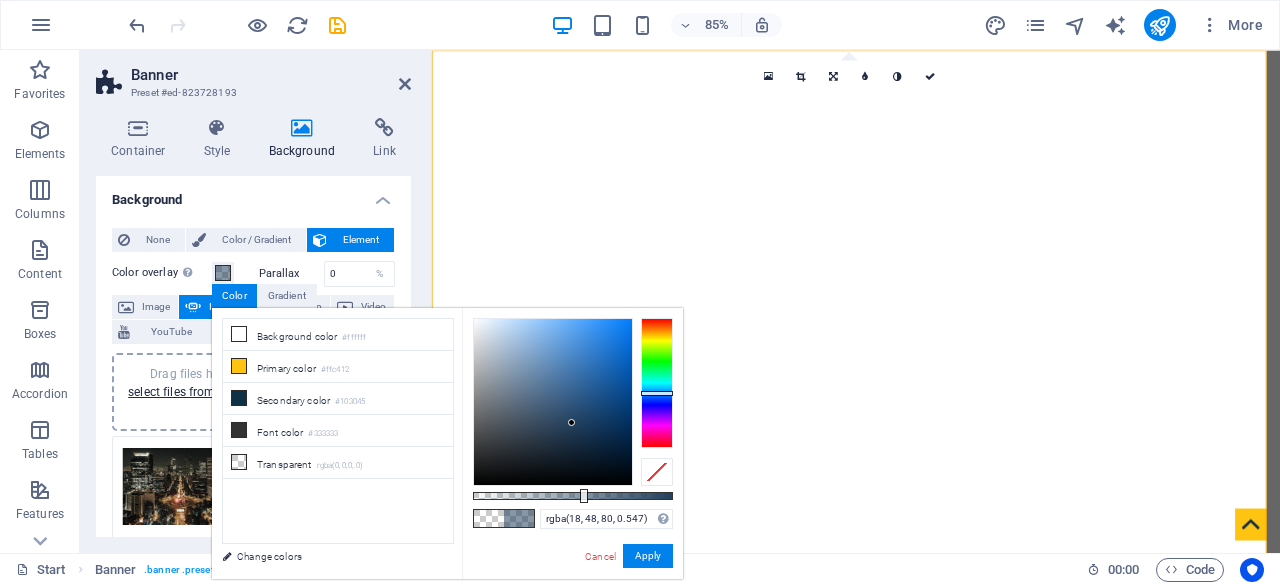 click at bounding box center (553, 402) 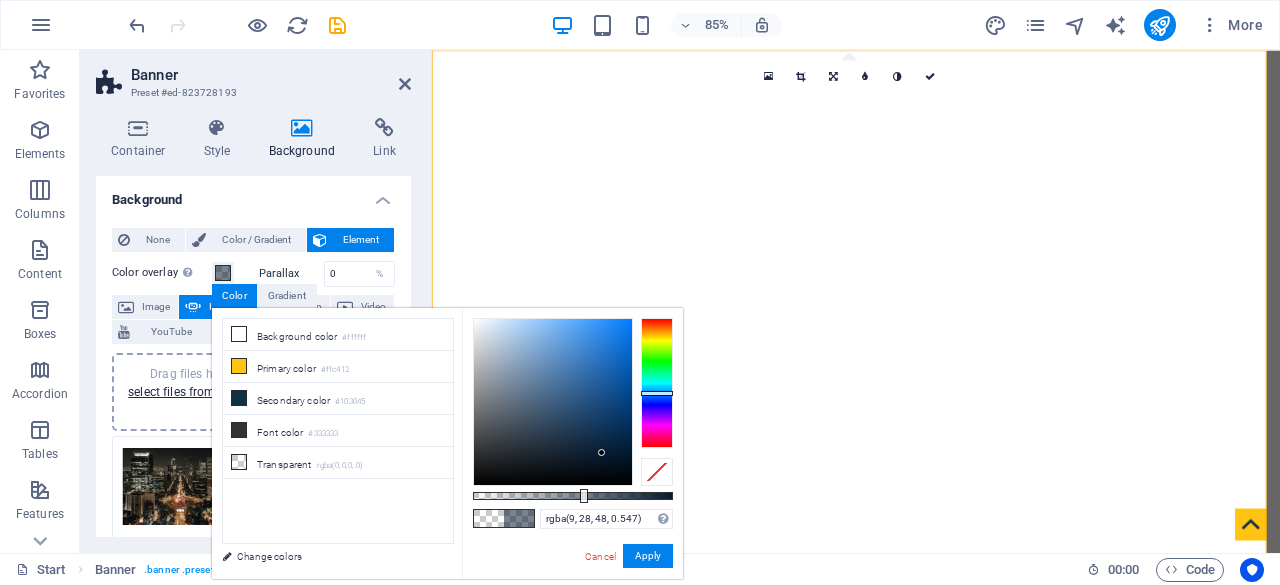 click at bounding box center (553, 402) 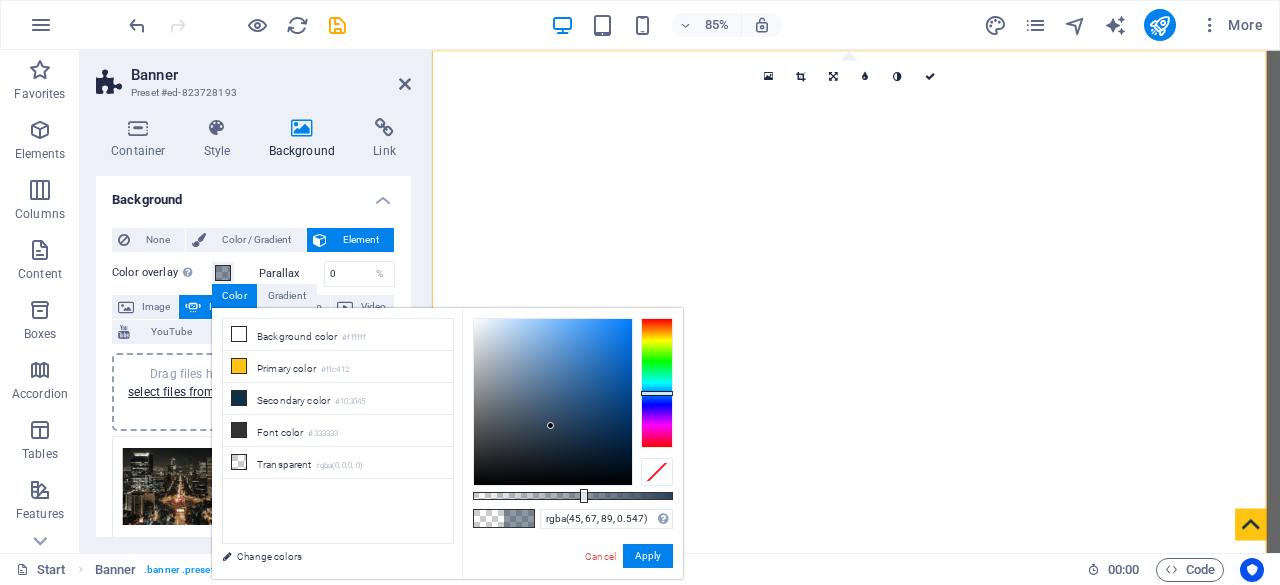 click at bounding box center (553, 402) 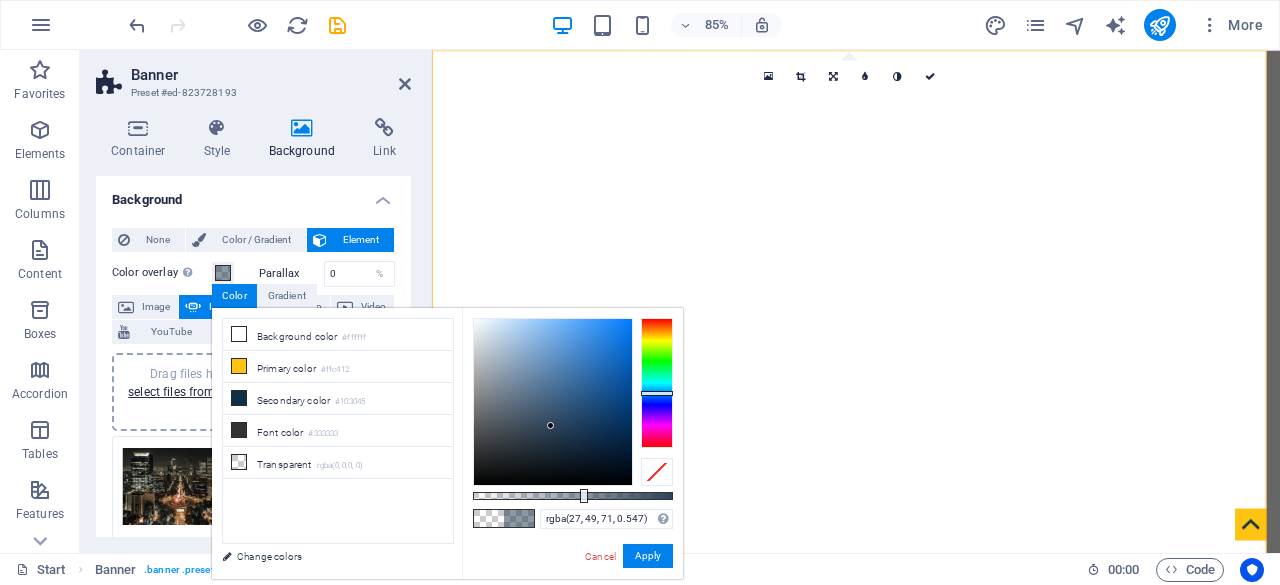 click at bounding box center [553, 402] 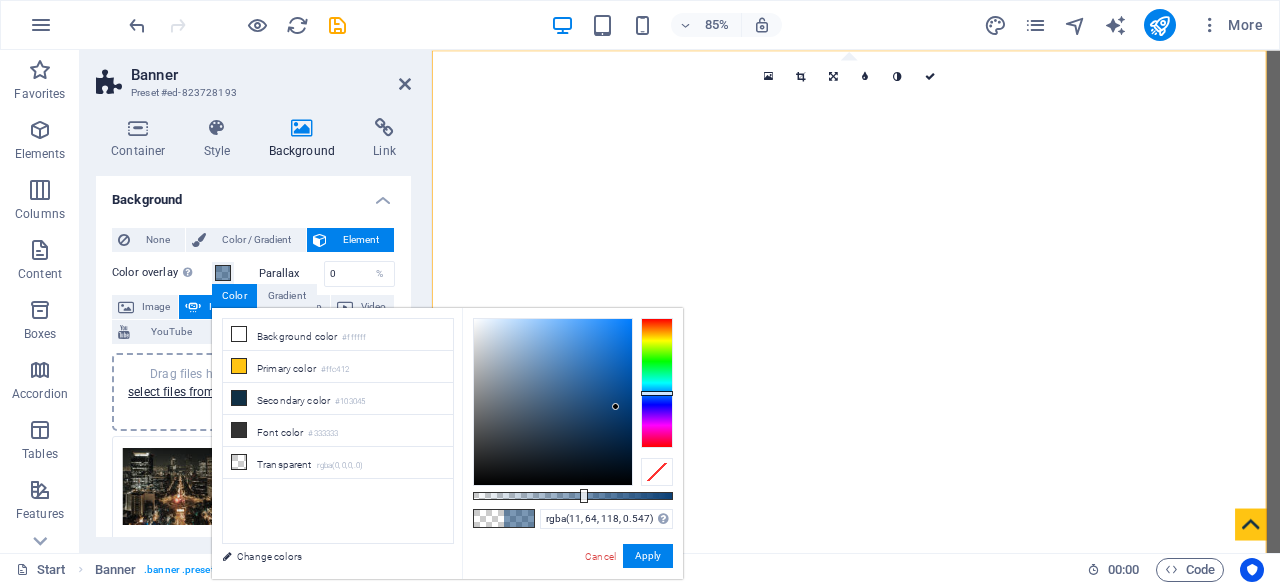 click at bounding box center (553, 402) 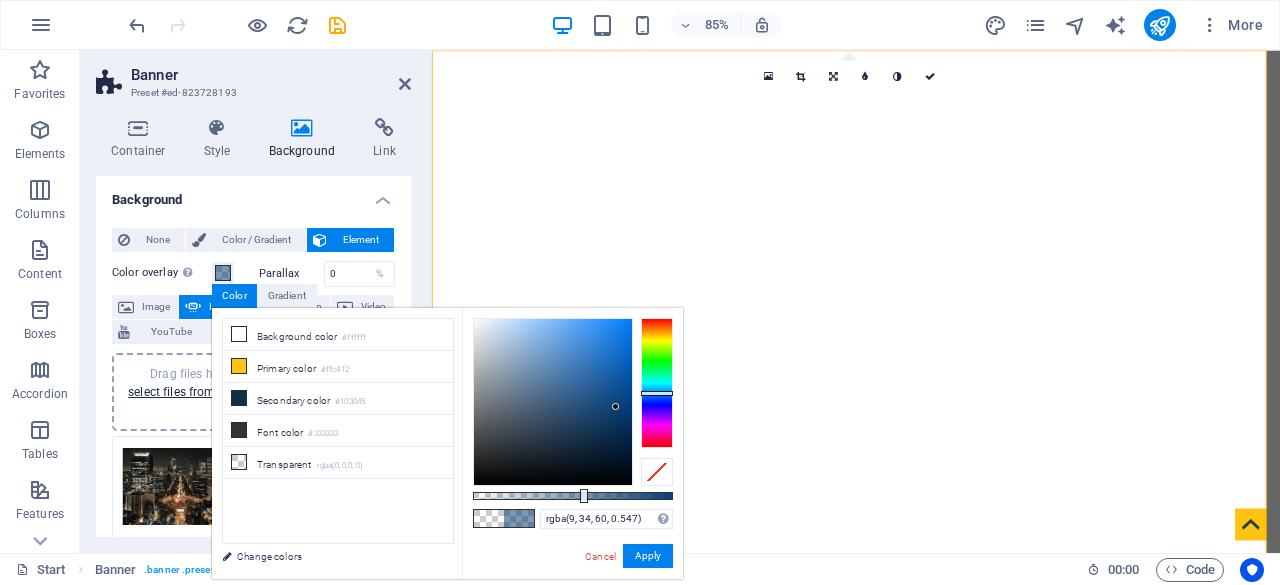 click at bounding box center [553, 402] 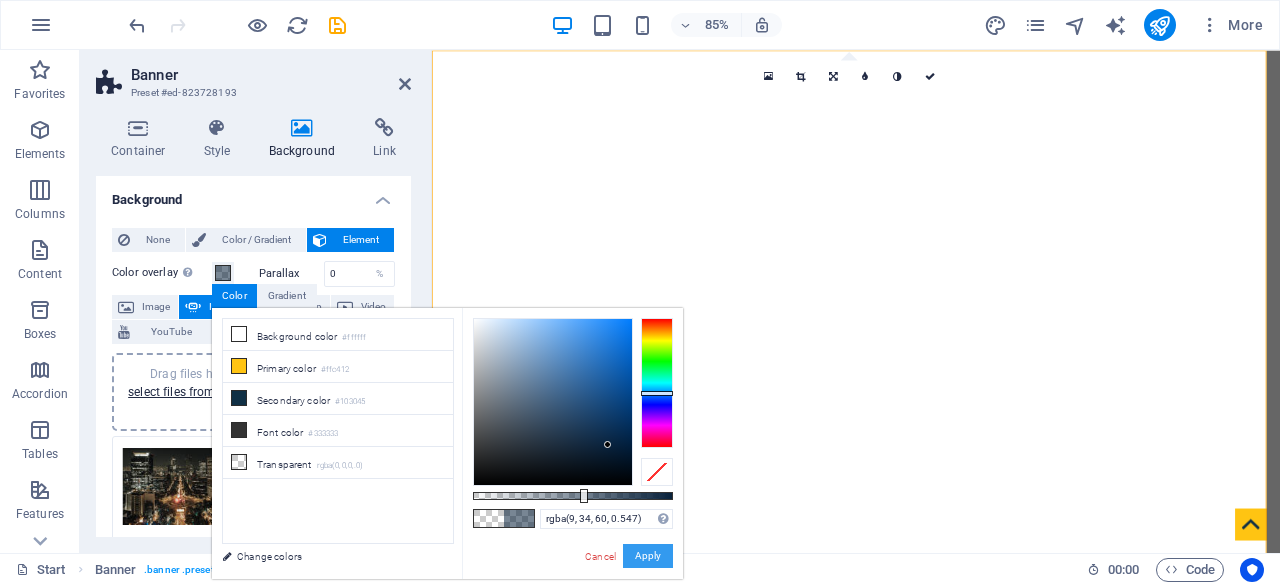 click on "Apply" at bounding box center (648, 556) 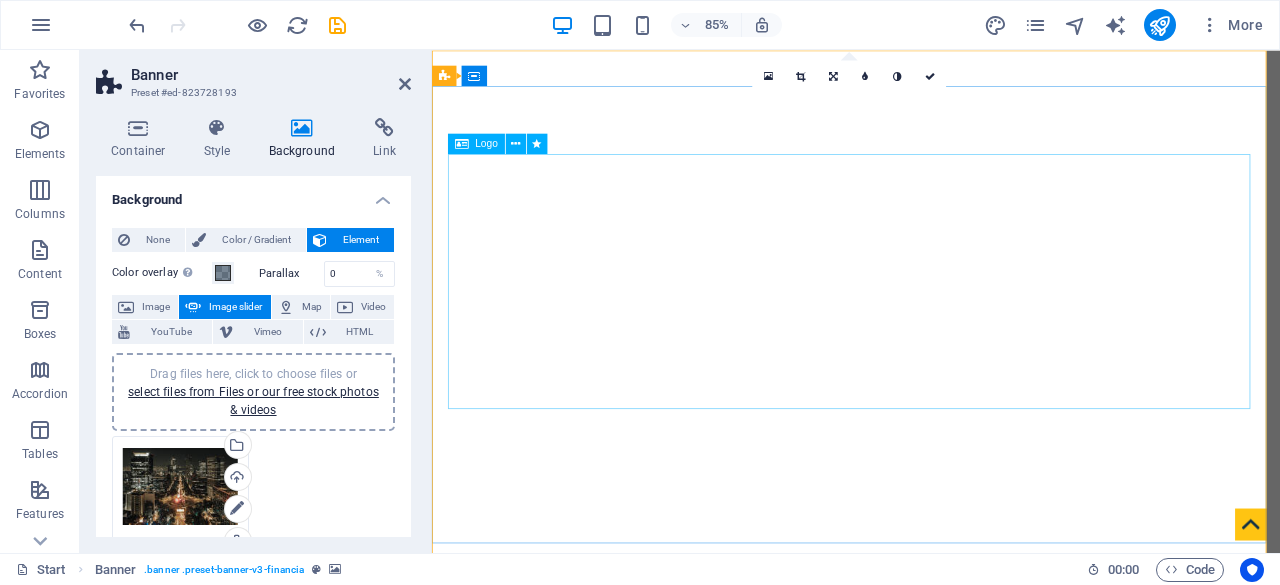 click at bounding box center [931, 1081] 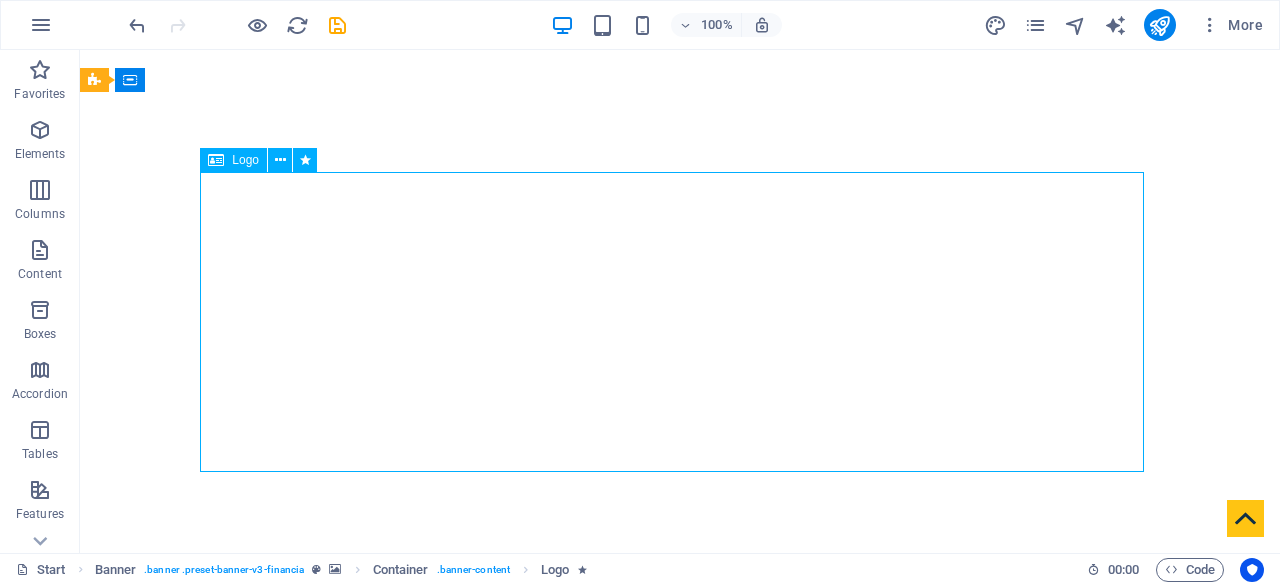 drag, startPoint x: 565, startPoint y: 355, endPoint x: 841, endPoint y: 349, distance: 276.06522 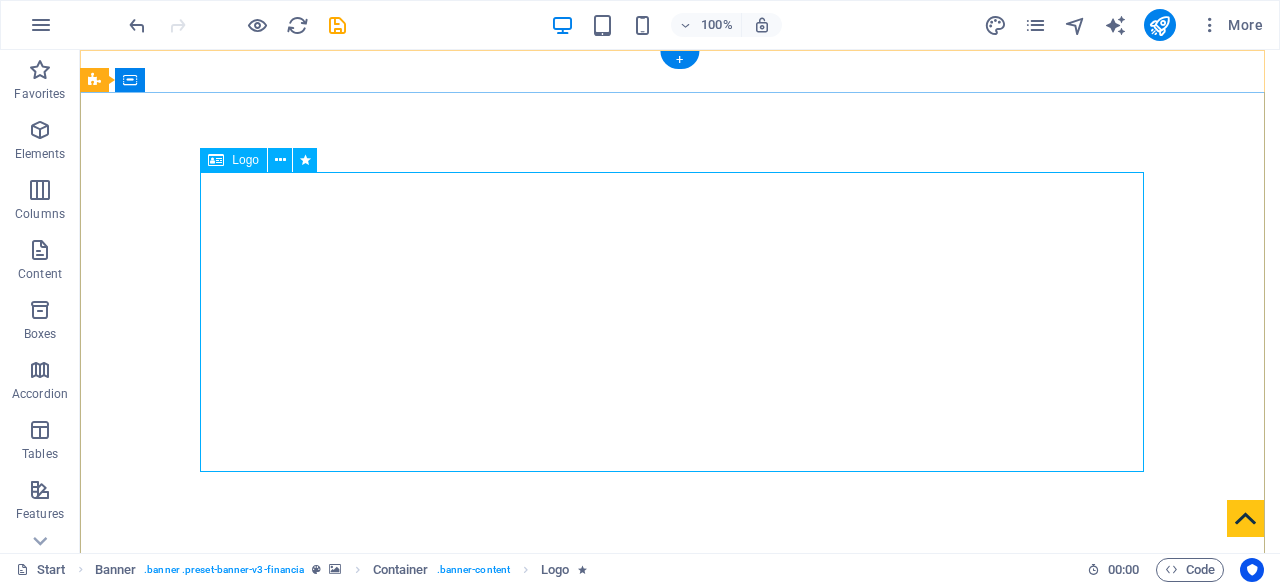 click at bounding box center (680, 1081) 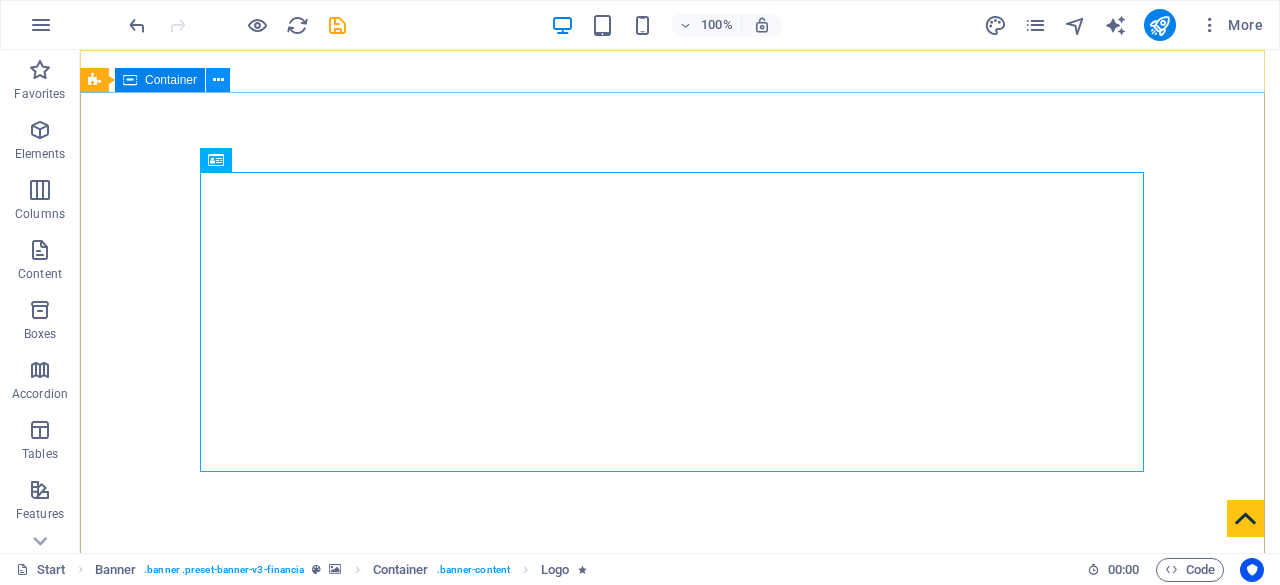 click at bounding box center (218, 80) 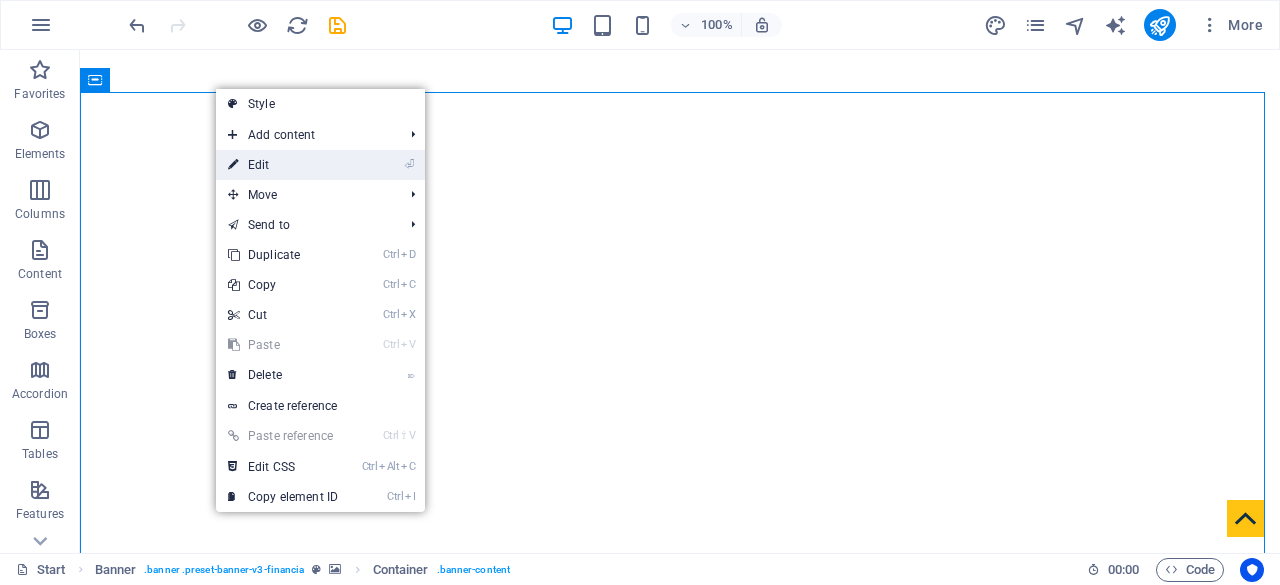 click on "⏎  Edit" at bounding box center [283, 165] 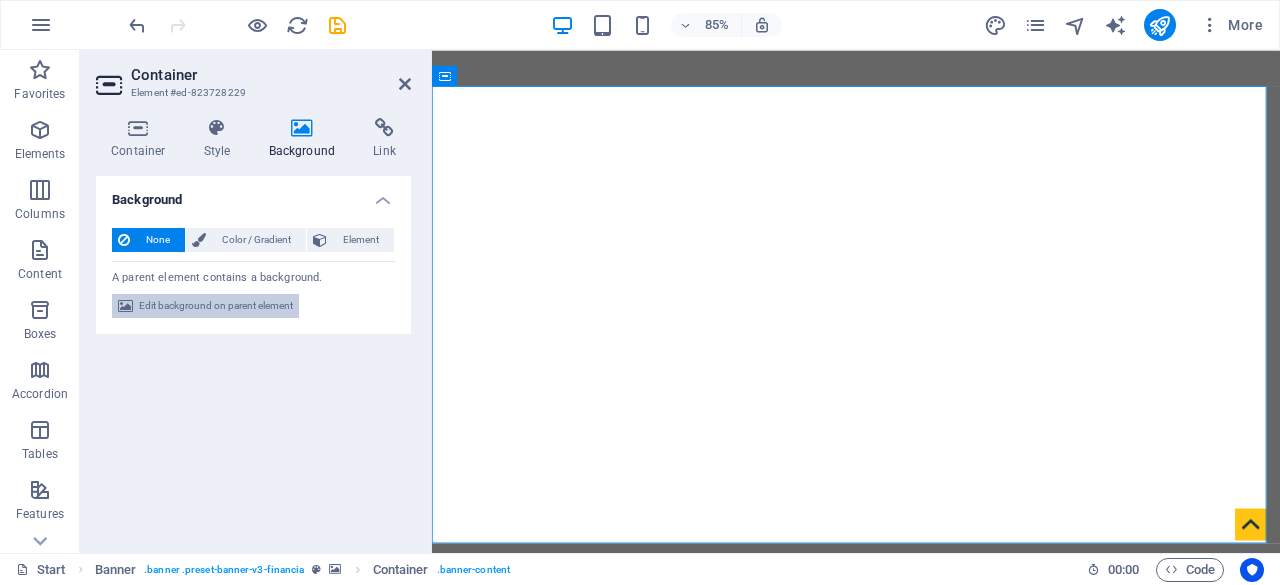 click on "Edit background on parent element" at bounding box center [216, 306] 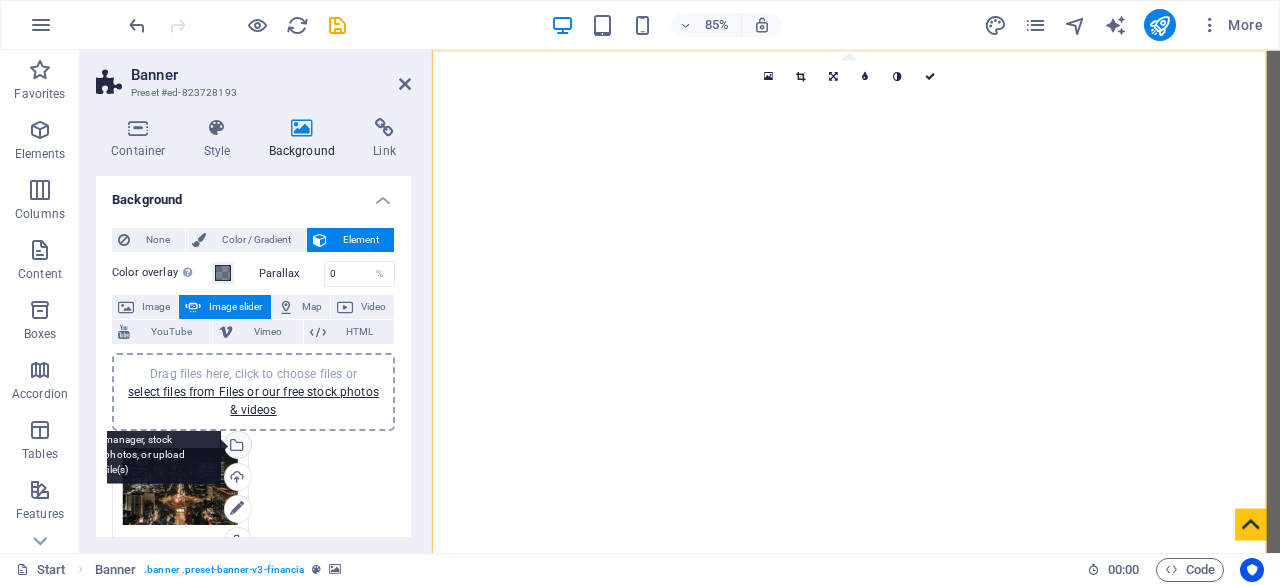 click on "Select files from the file manager, stock photos, or upload file(s)" at bounding box center (156, 446) 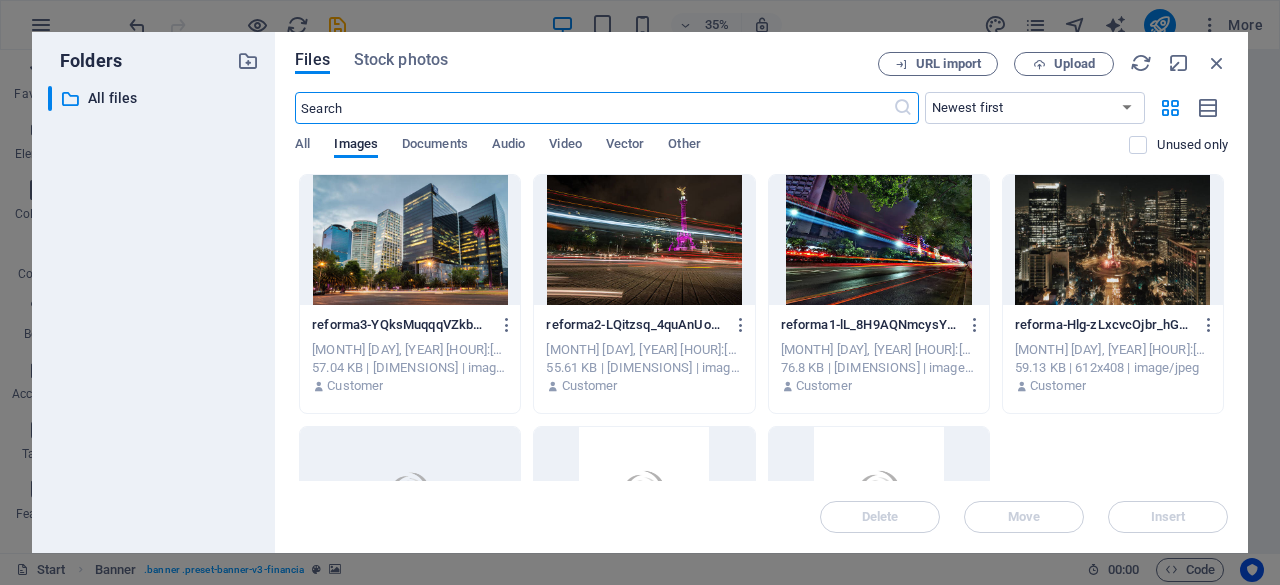 click at bounding box center (410, 240) 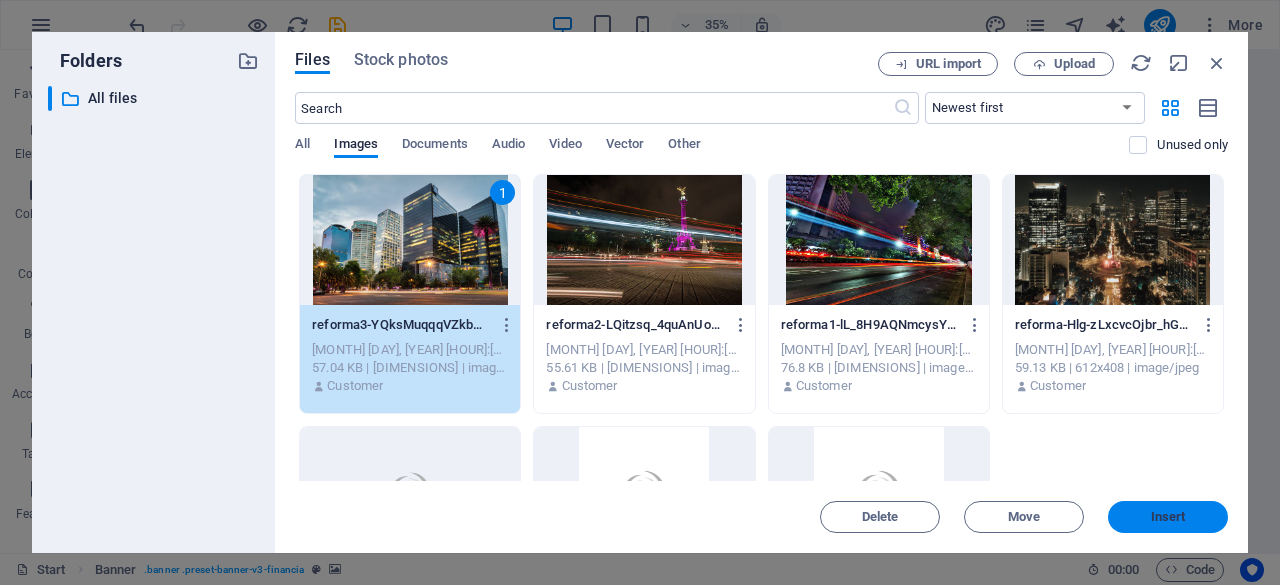 click on "Insert" at bounding box center (1168, 517) 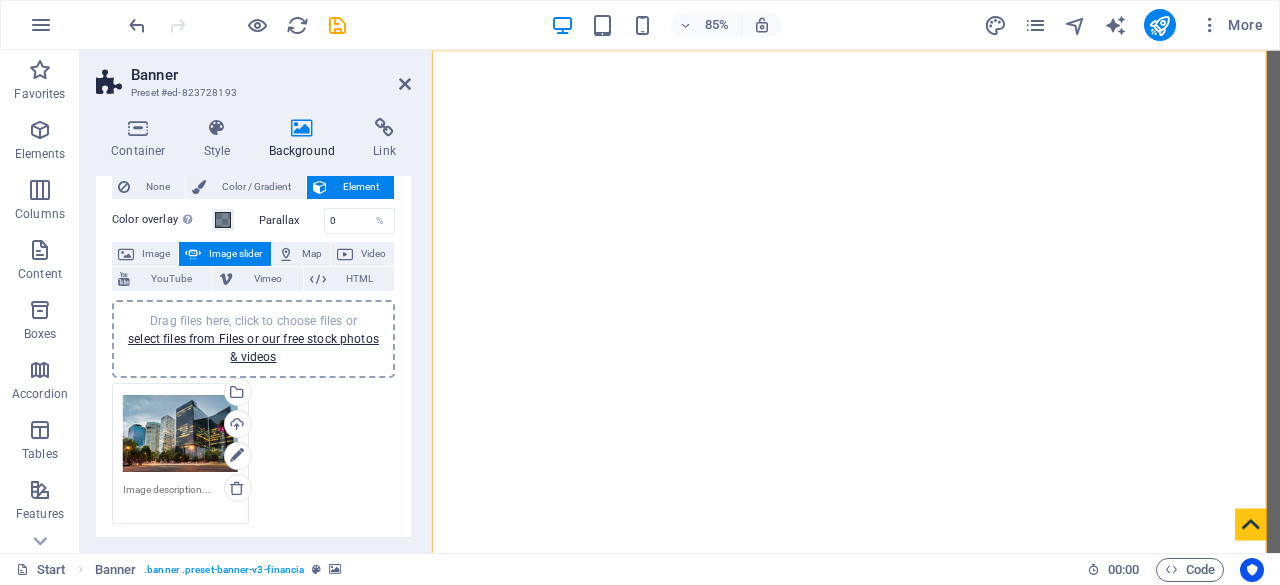 scroll, scrollTop: 54, scrollLeft: 0, axis: vertical 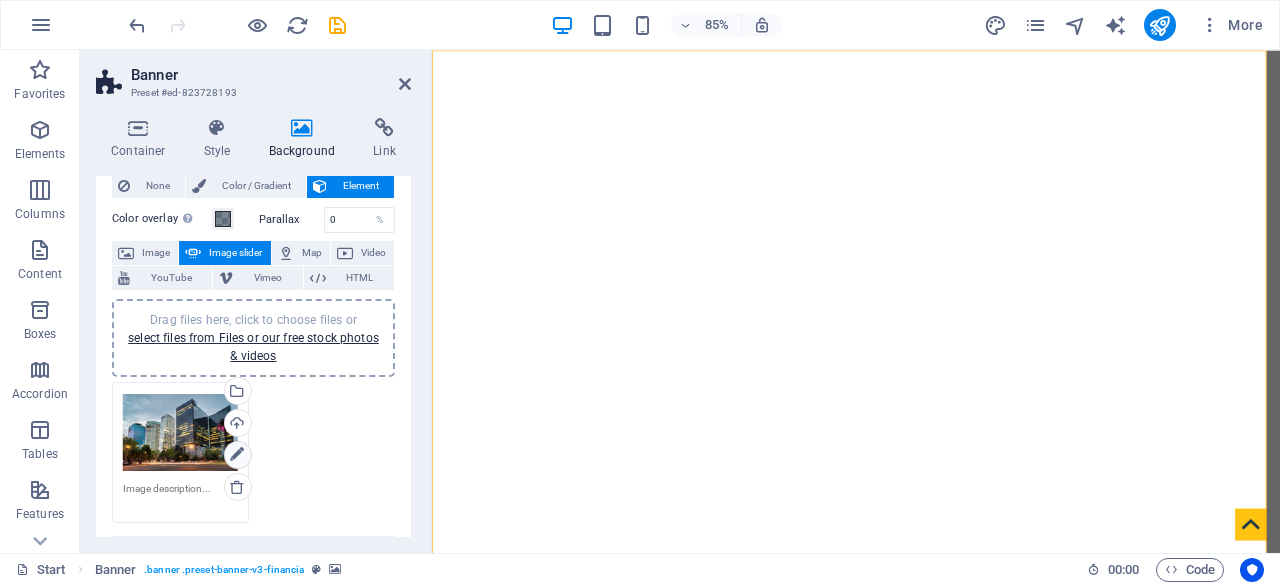 click at bounding box center [237, 455] 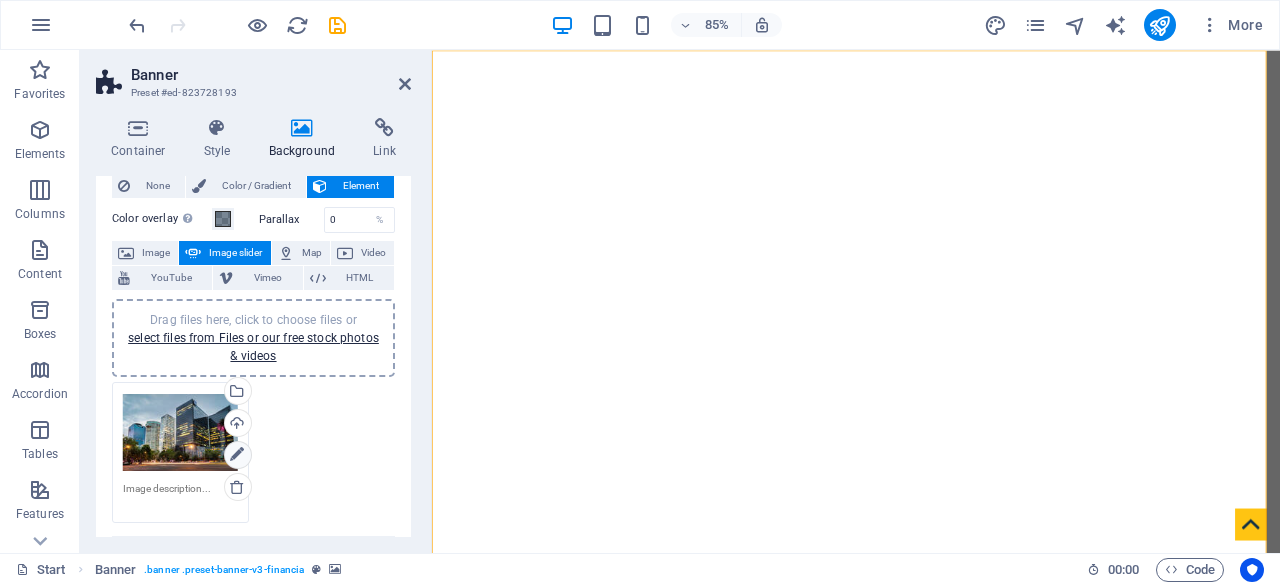 click at bounding box center (237, 455) 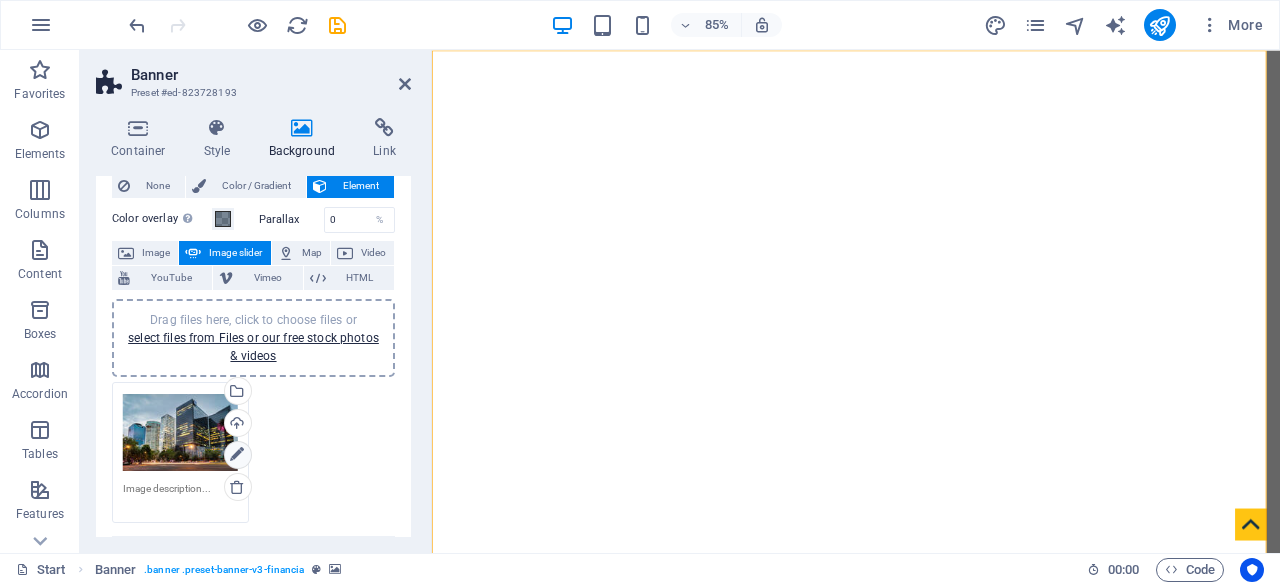 click at bounding box center [237, 455] 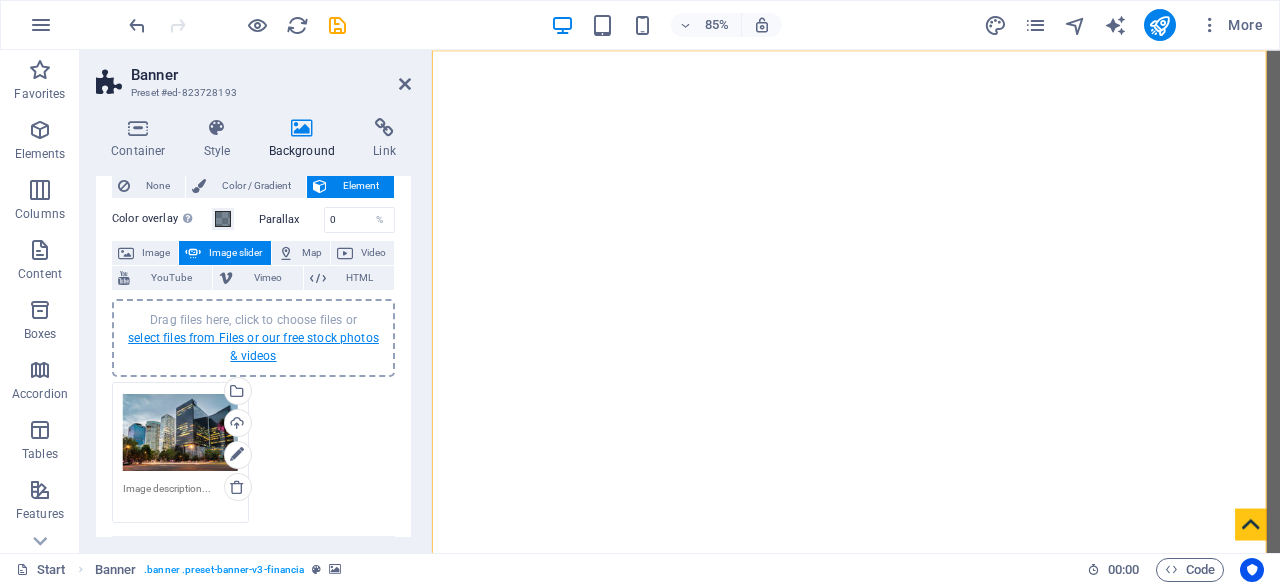 click on "select files from Files or our free stock photos & videos" at bounding box center [253, 347] 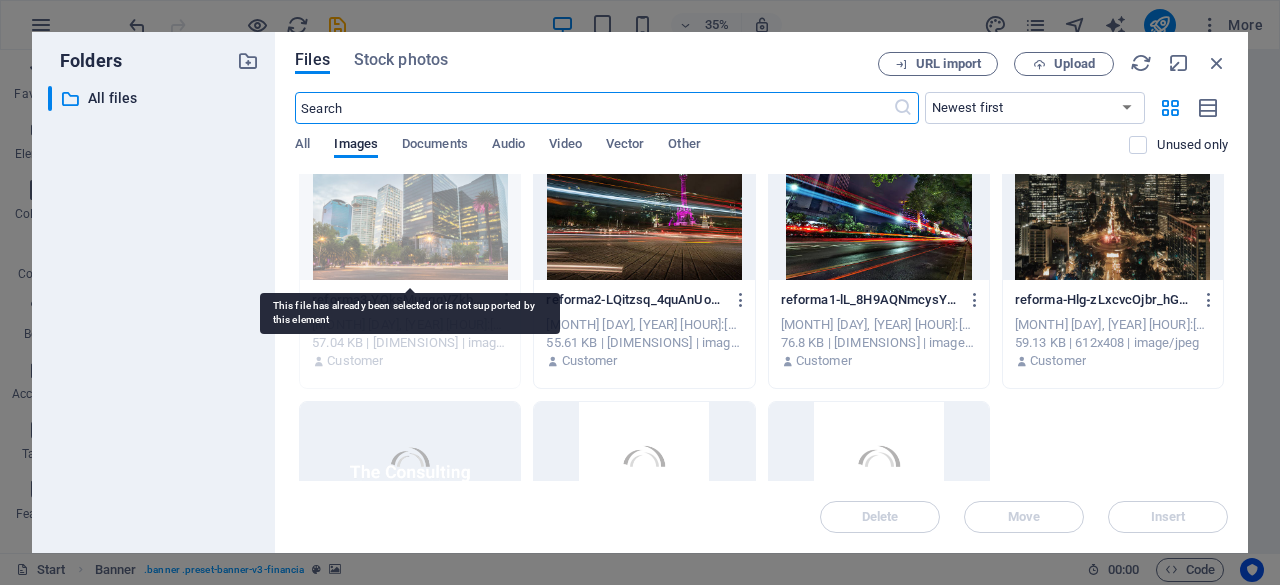 scroll, scrollTop: 26, scrollLeft: 0, axis: vertical 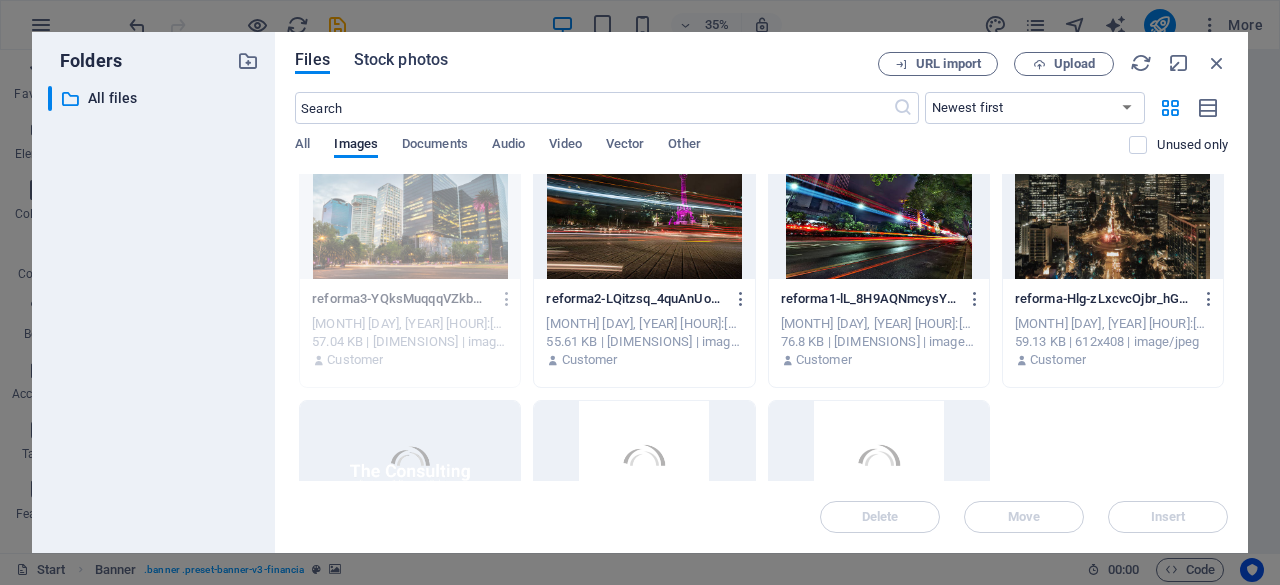 click on "Stock photos" at bounding box center [401, 60] 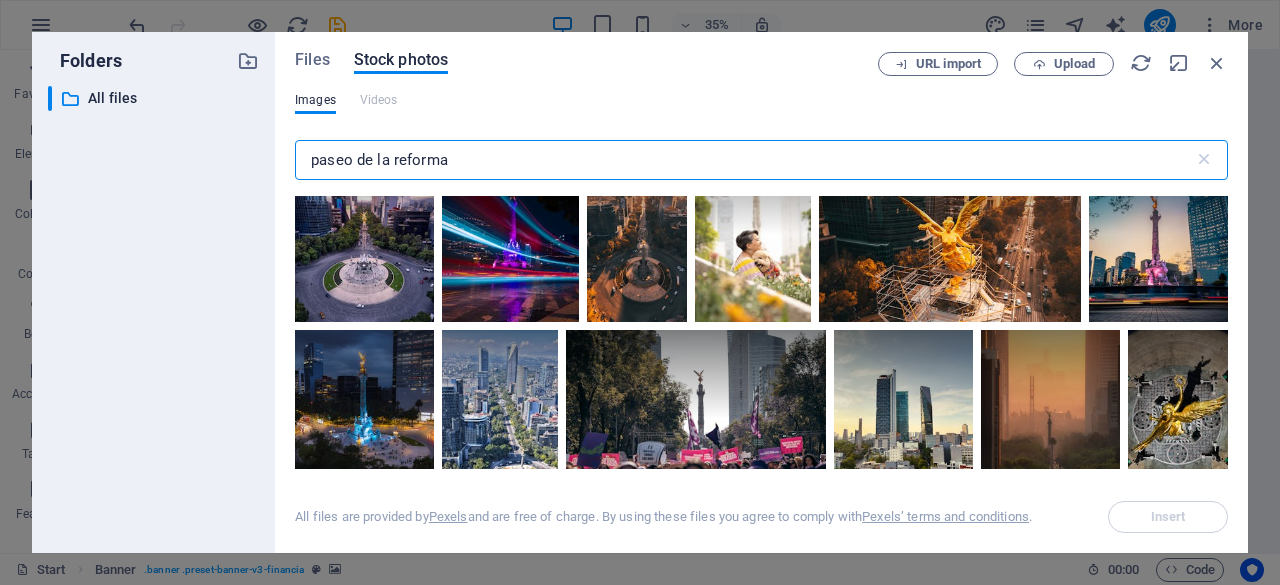 scroll, scrollTop: 0, scrollLeft: 0, axis: both 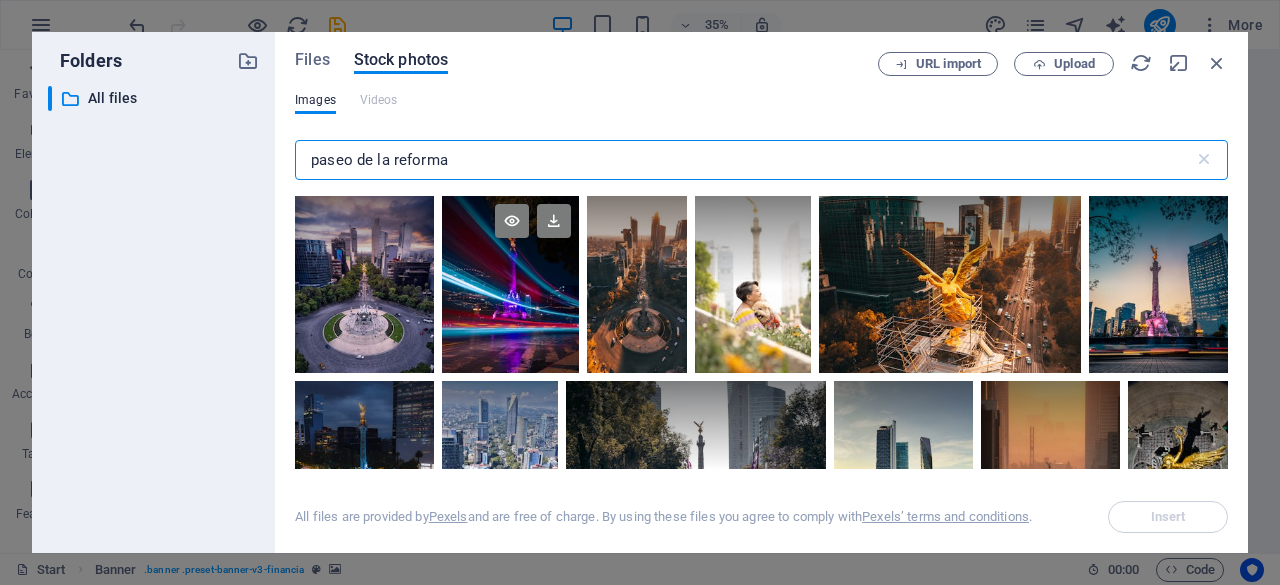 type on "paseo de la reforma" 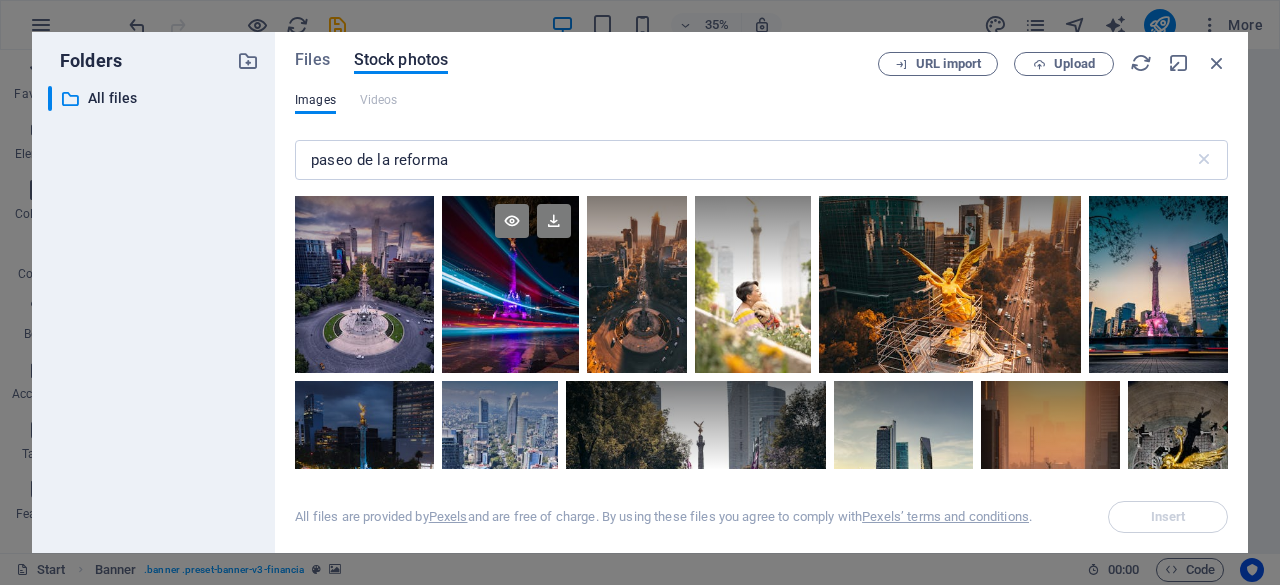click at bounding box center [510, 284] 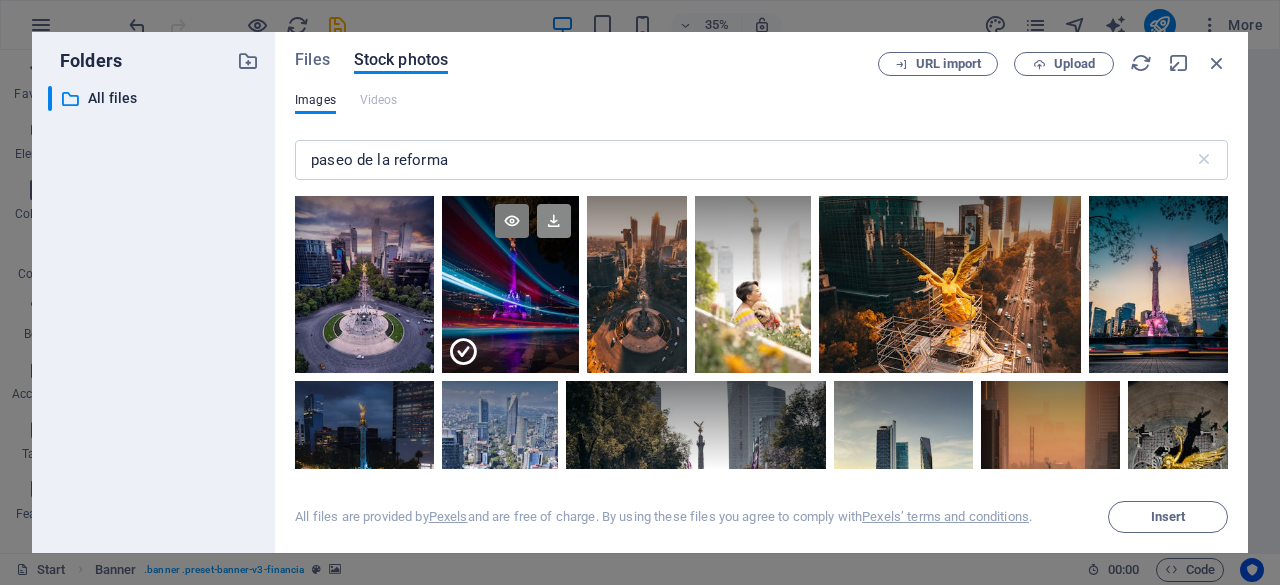click at bounding box center [554, 221] 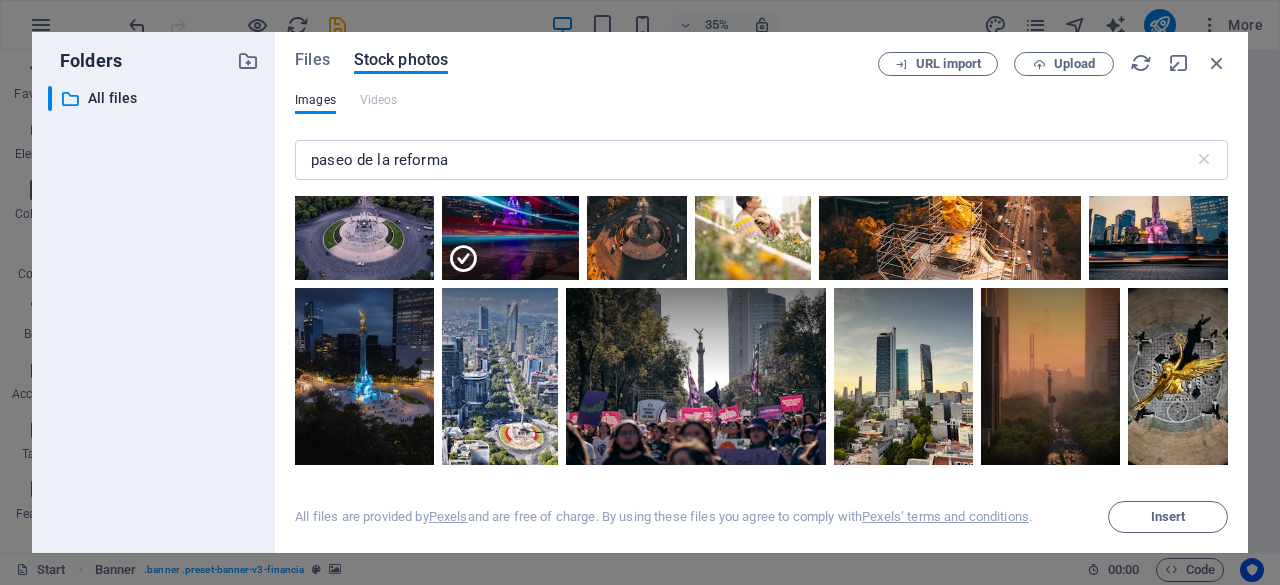 scroll, scrollTop: 189, scrollLeft: 0, axis: vertical 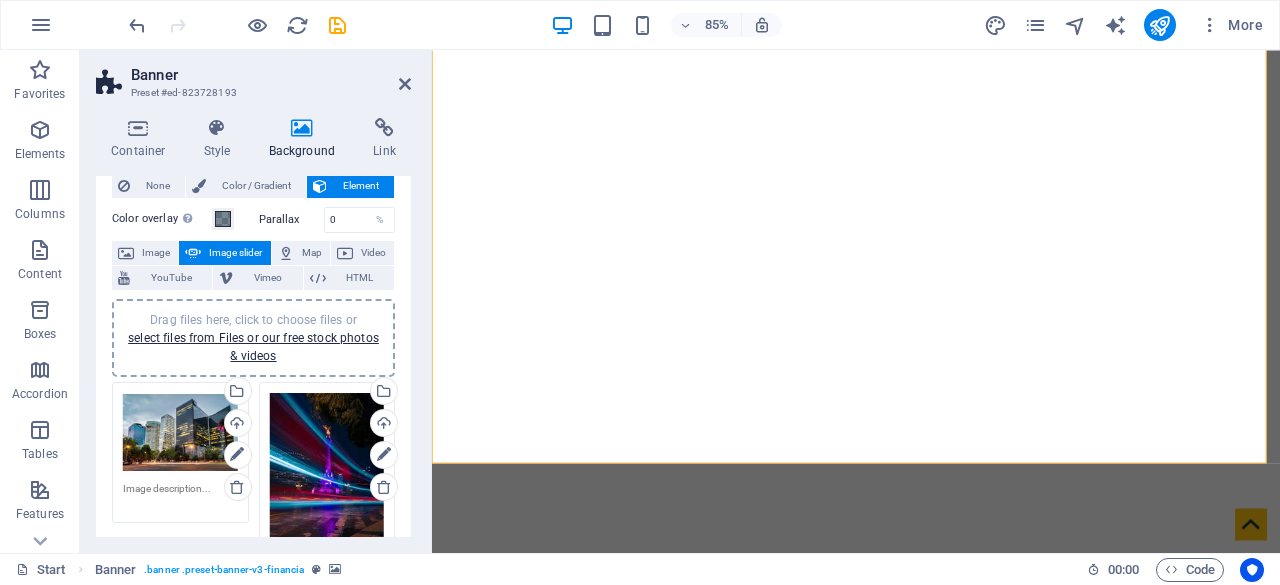 click on "Drag files here, click to choose files or select files from Files or our free stock photos & videos" at bounding box center (327, 465) 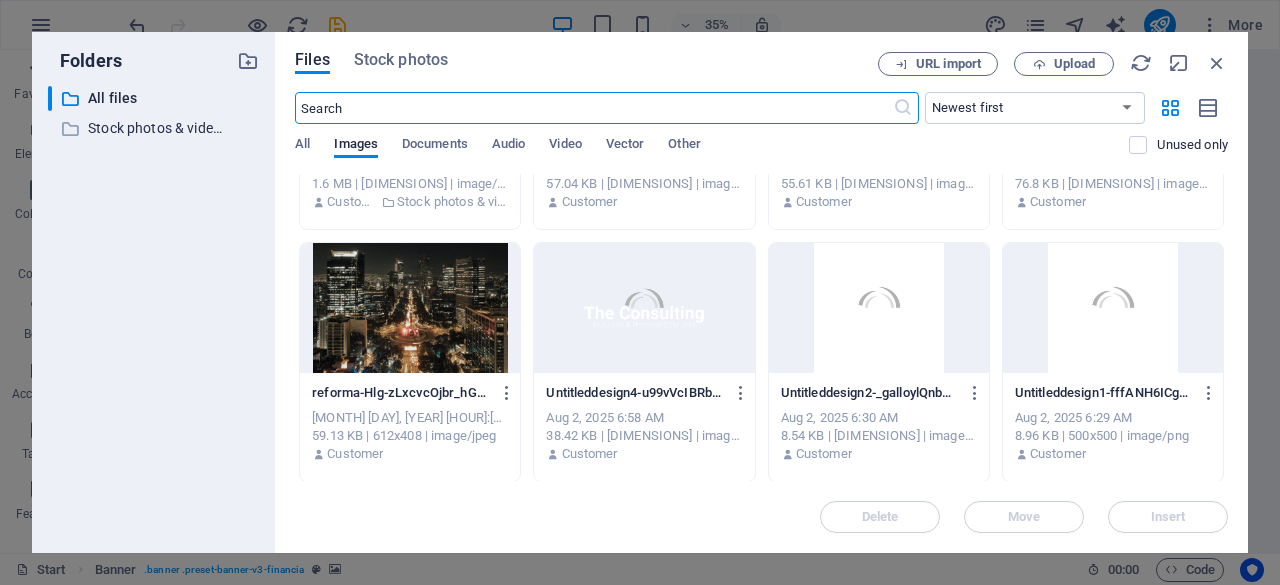 scroll, scrollTop: 0, scrollLeft: 0, axis: both 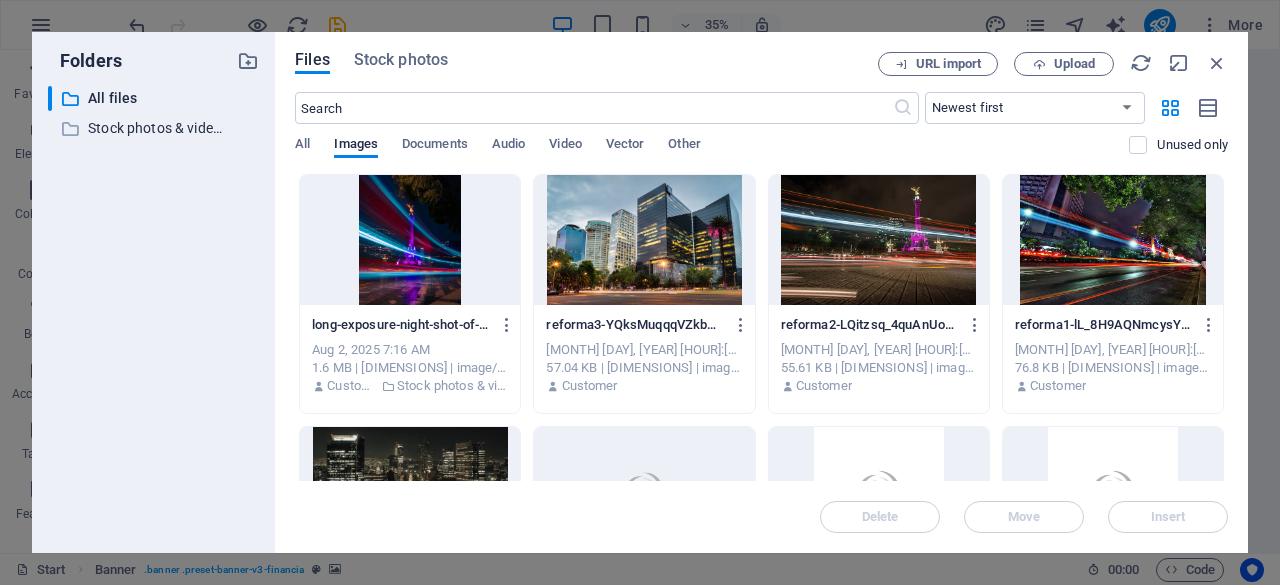click at bounding box center (410, 240) 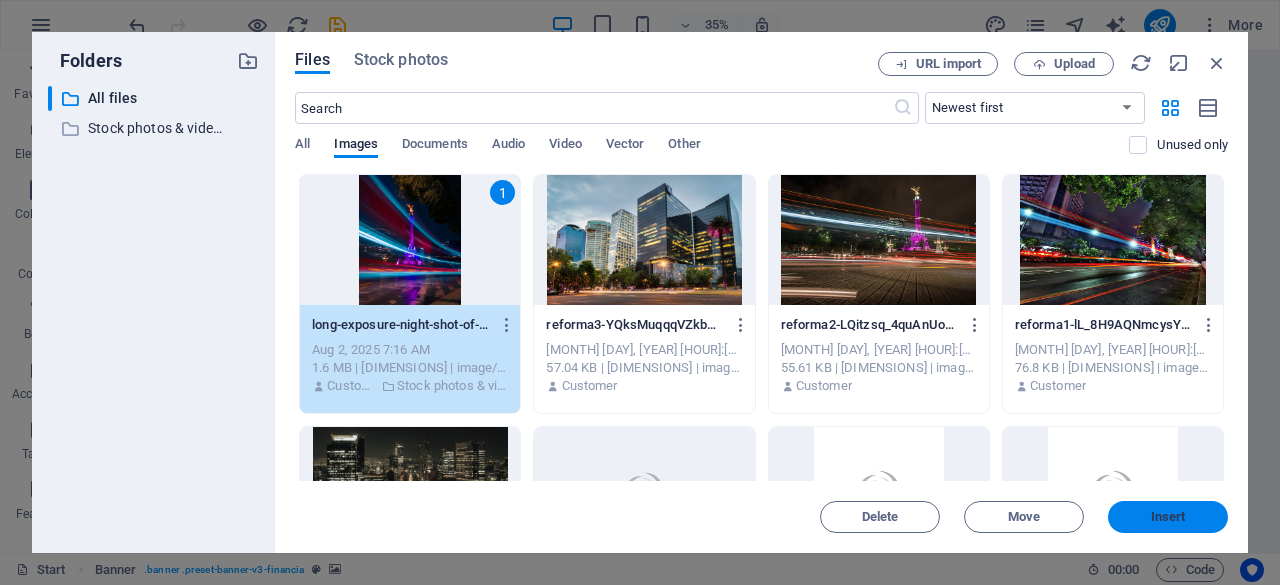 click on "Insert" at bounding box center [1168, 517] 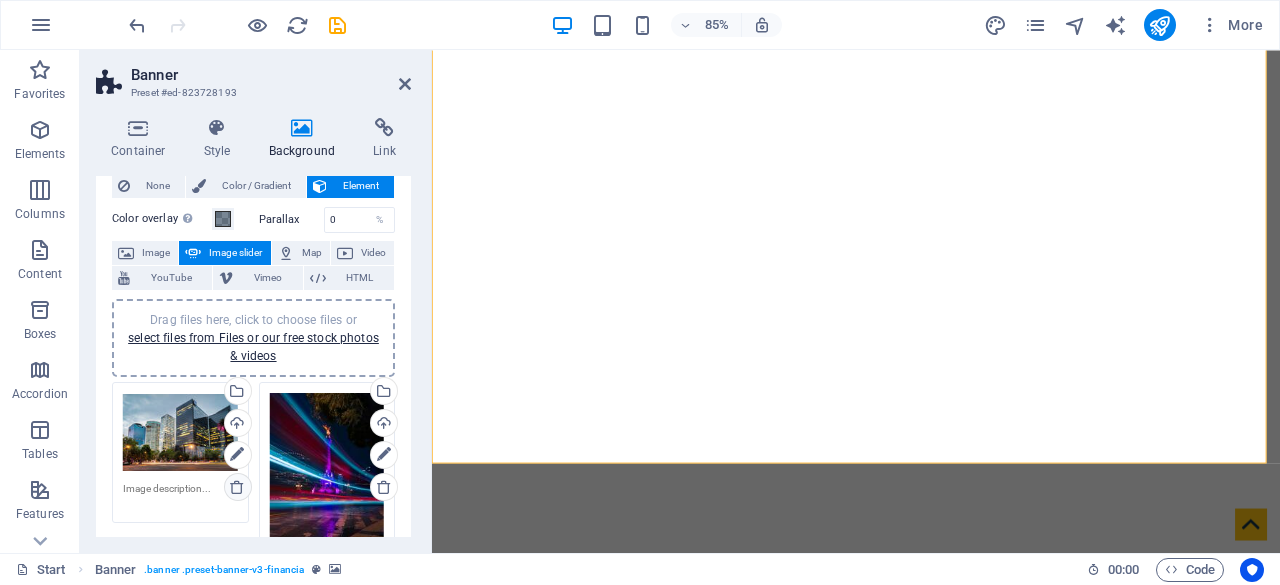 click at bounding box center (237, 487) 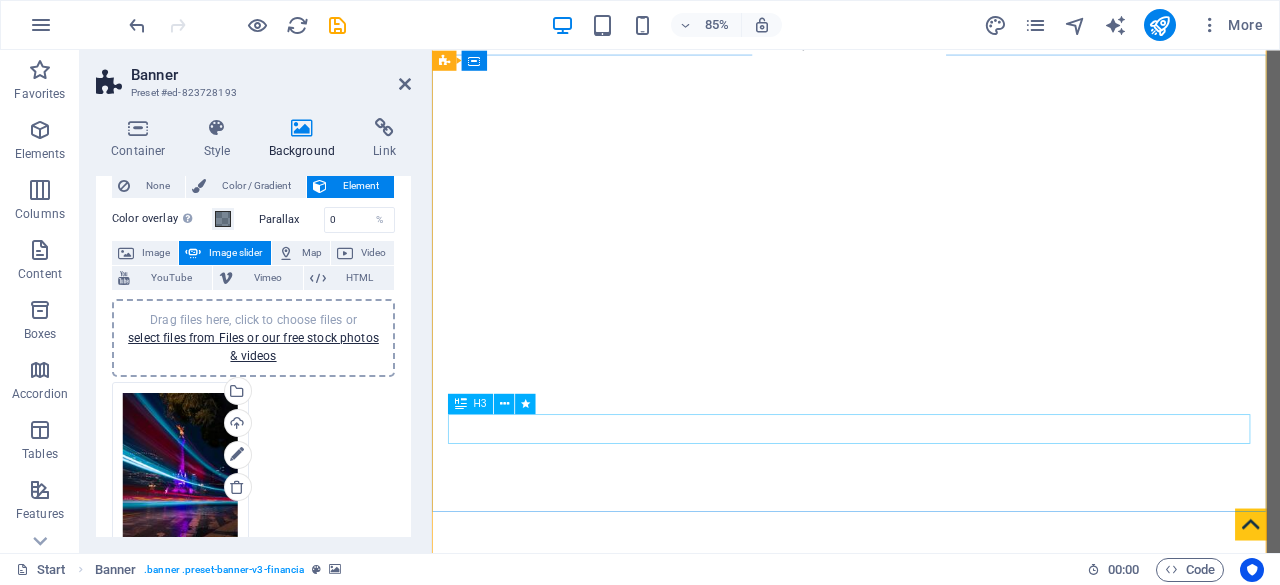 scroll, scrollTop: 0, scrollLeft: 0, axis: both 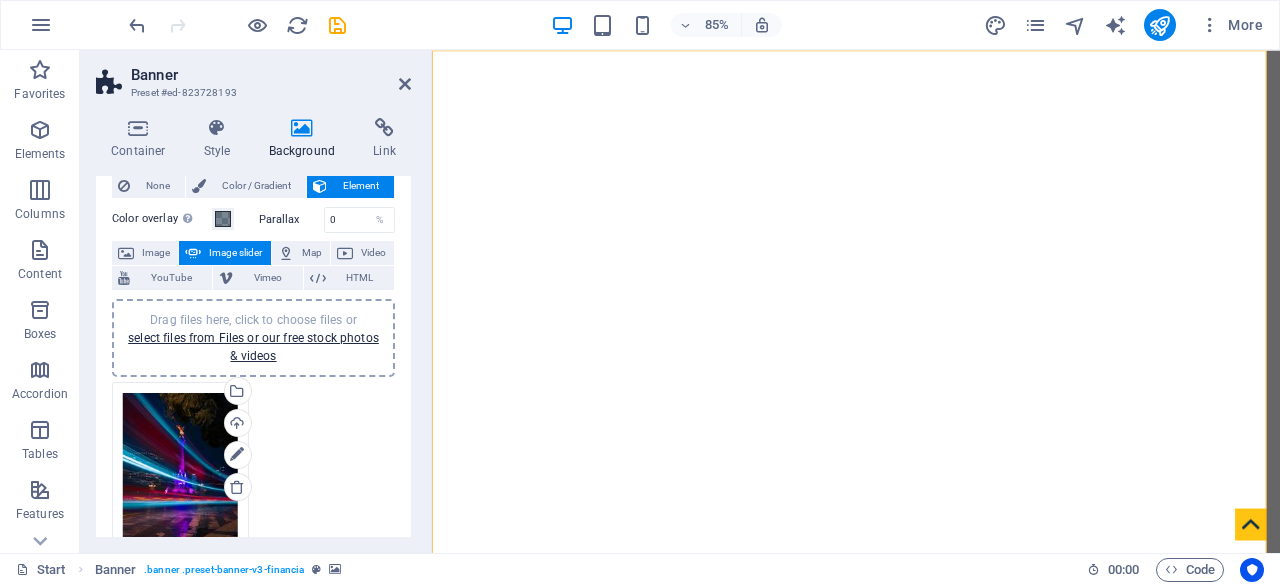 click on "Image slider" at bounding box center [235, 253] 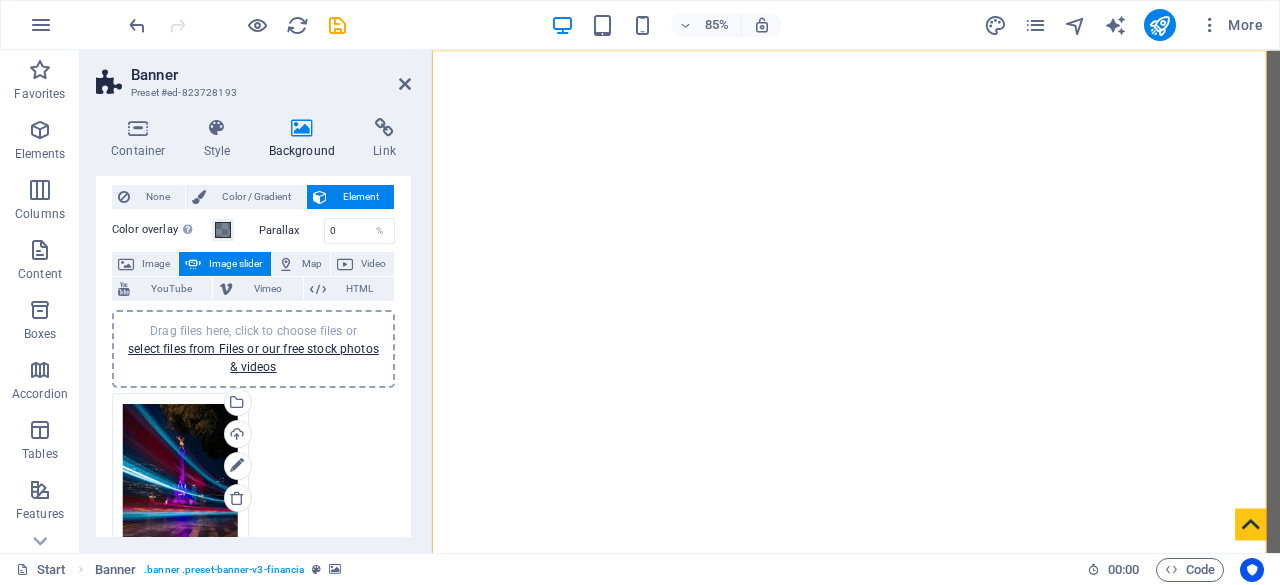 scroll, scrollTop: 42, scrollLeft: 0, axis: vertical 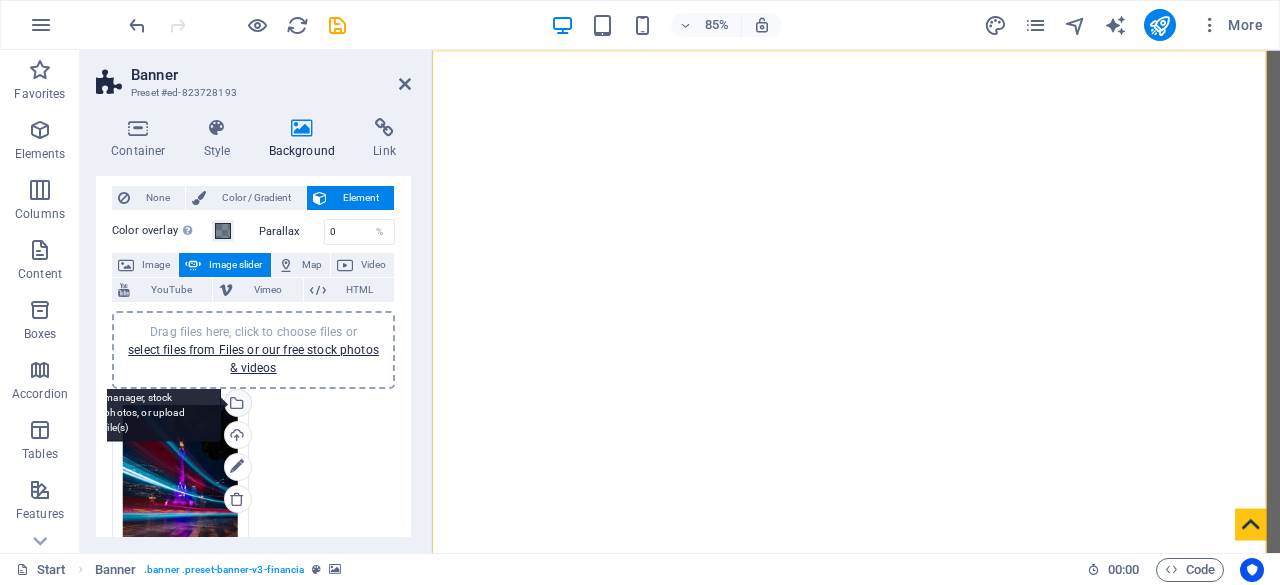 click on "Select files from the file manager, stock photos, or upload file(s)" at bounding box center (236, 405) 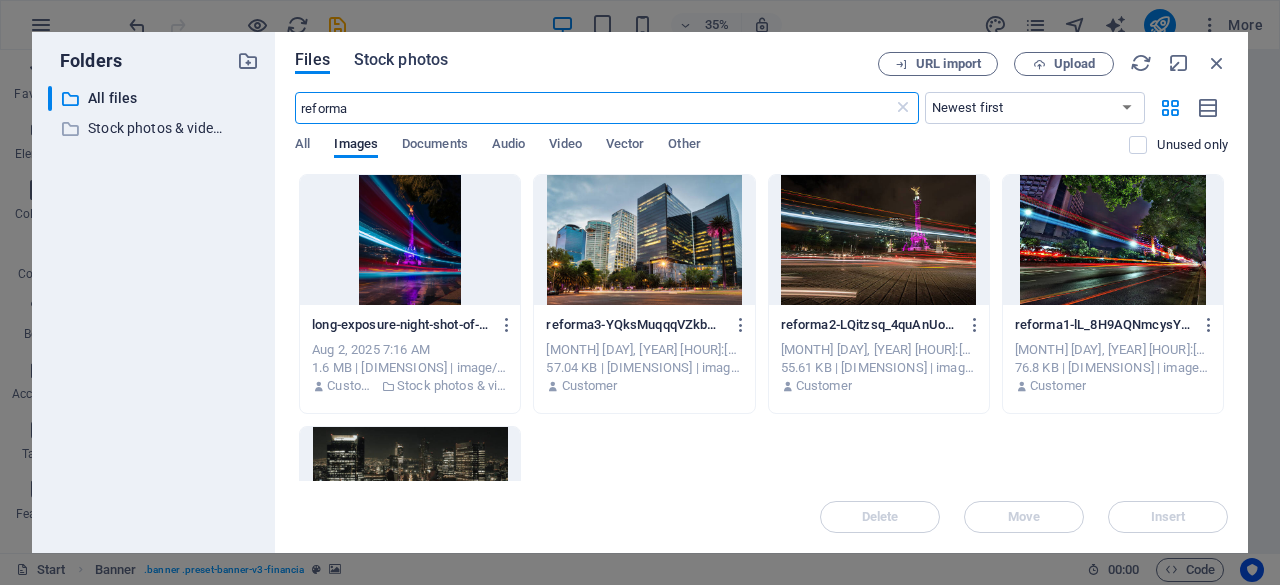 type on "reforma" 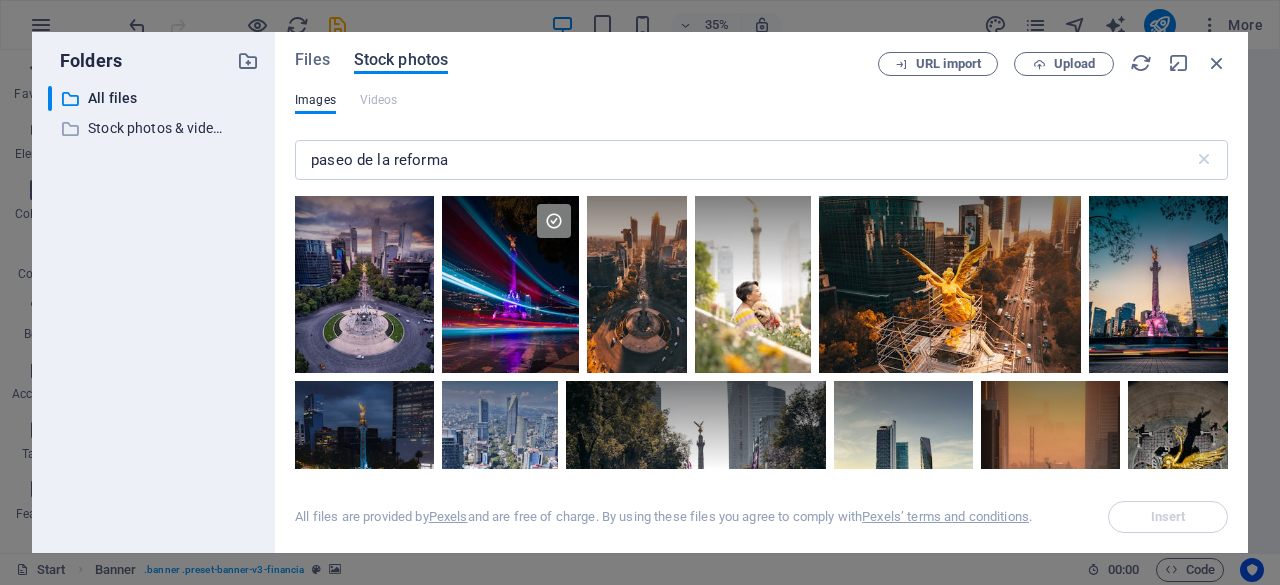 click on "Stock photos" at bounding box center [401, 60] 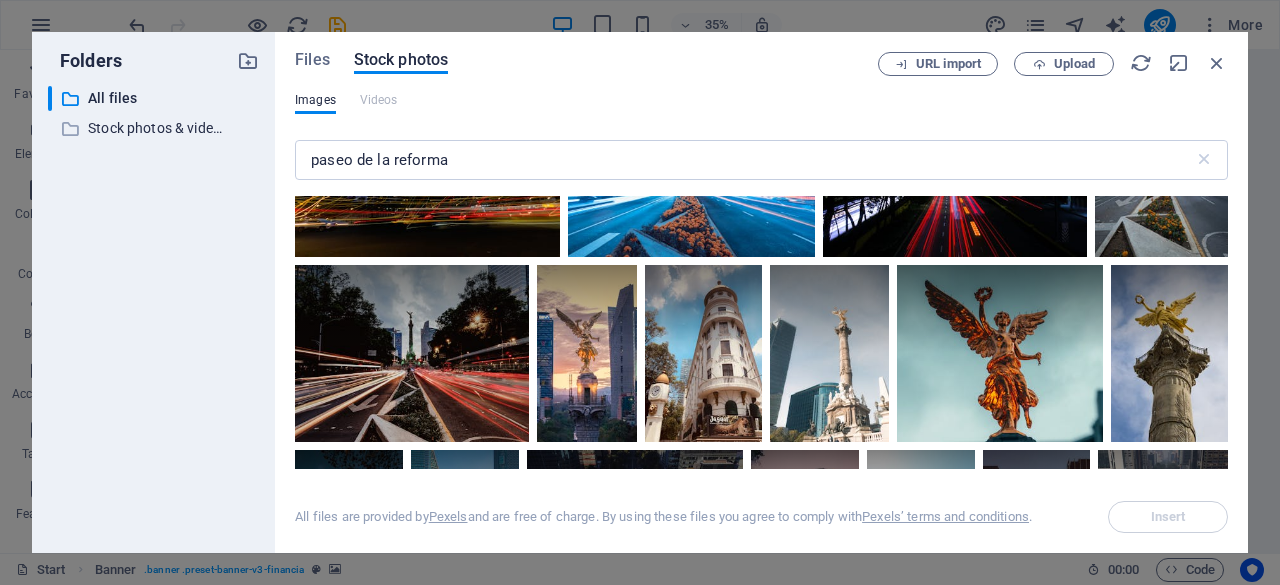 scroll, scrollTop: 2820, scrollLeft: 0, axis: vertical 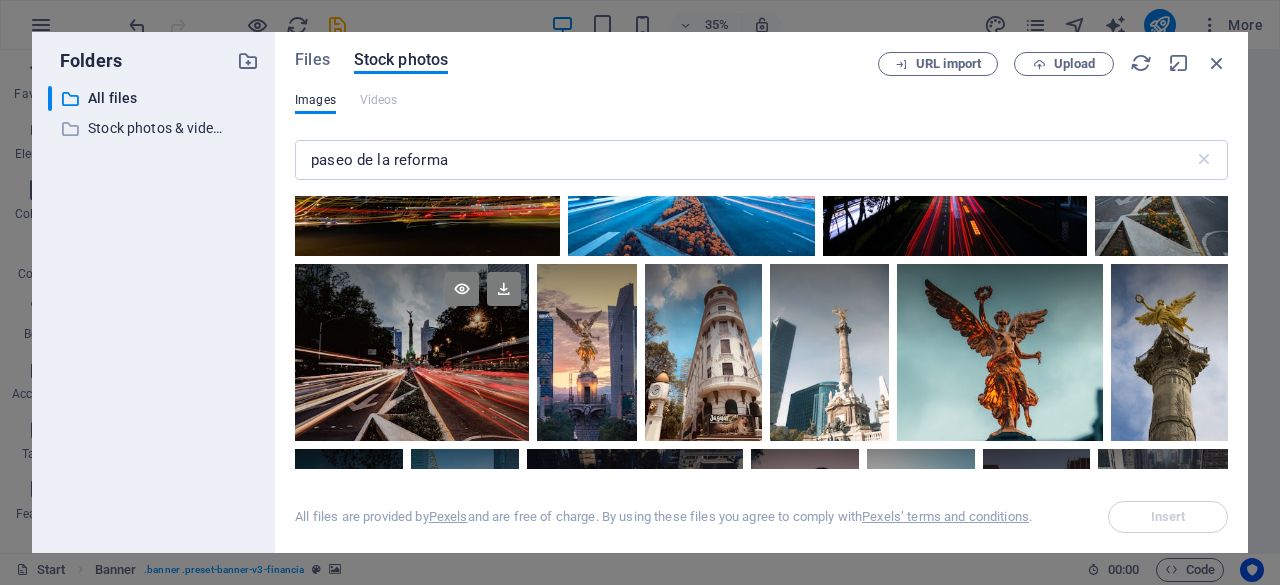 click at bounding box center [412, 308] 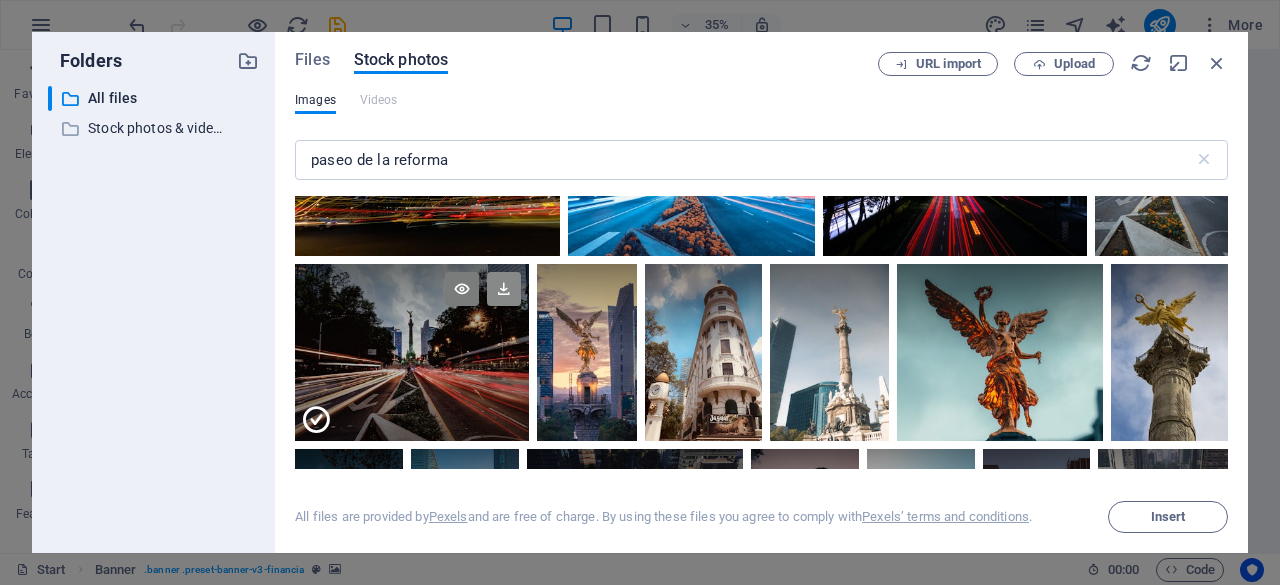 click at bounding box center [504, 289] 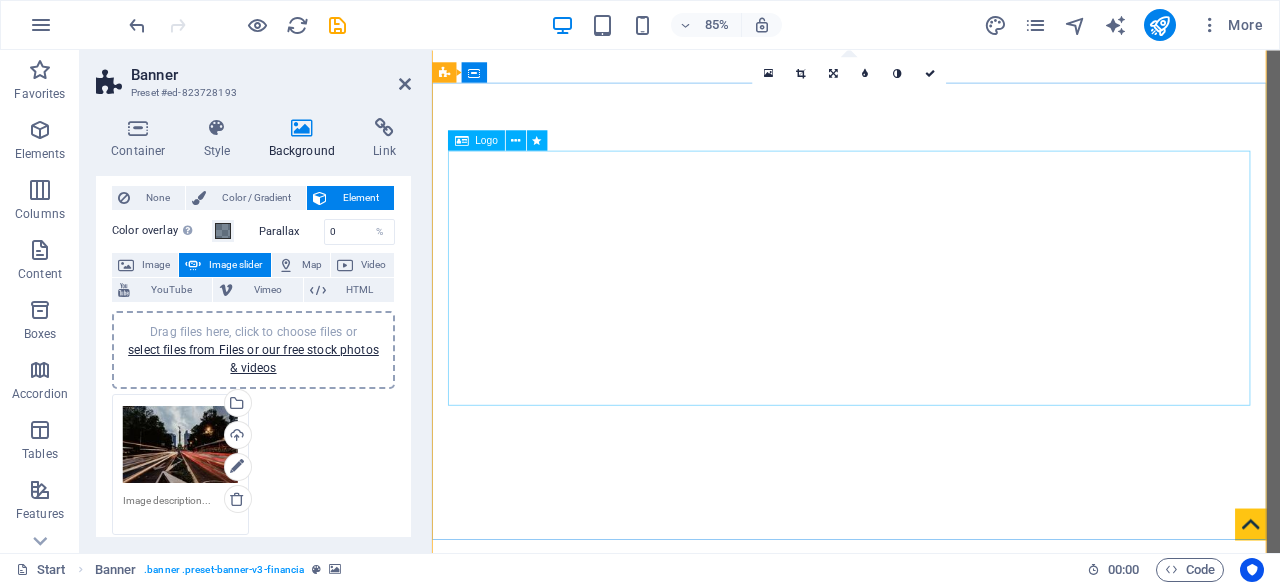scroll, scrollTop: 0, scrollLeft: 0, axis: both 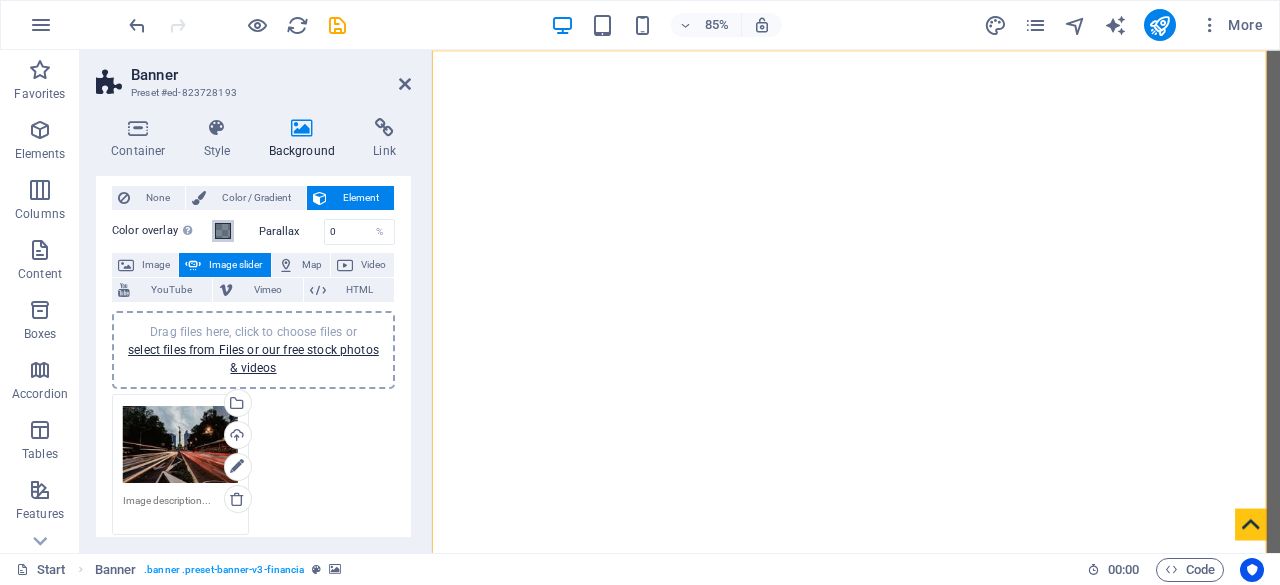 click at bounding box center [223, 231] 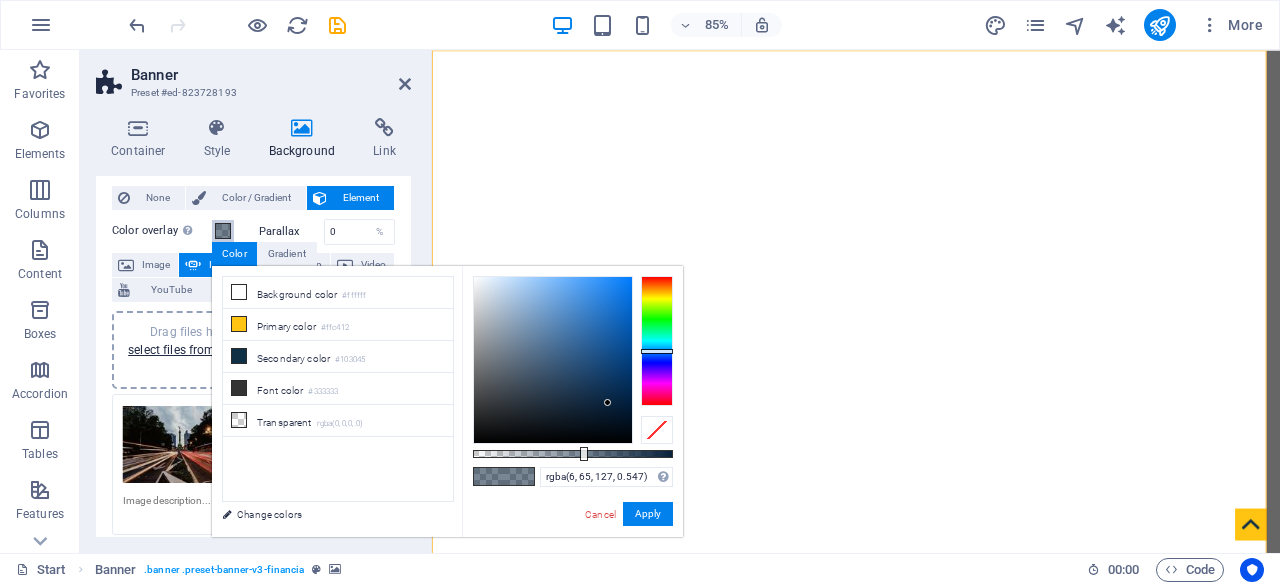 click at bounding box center [553, 360] 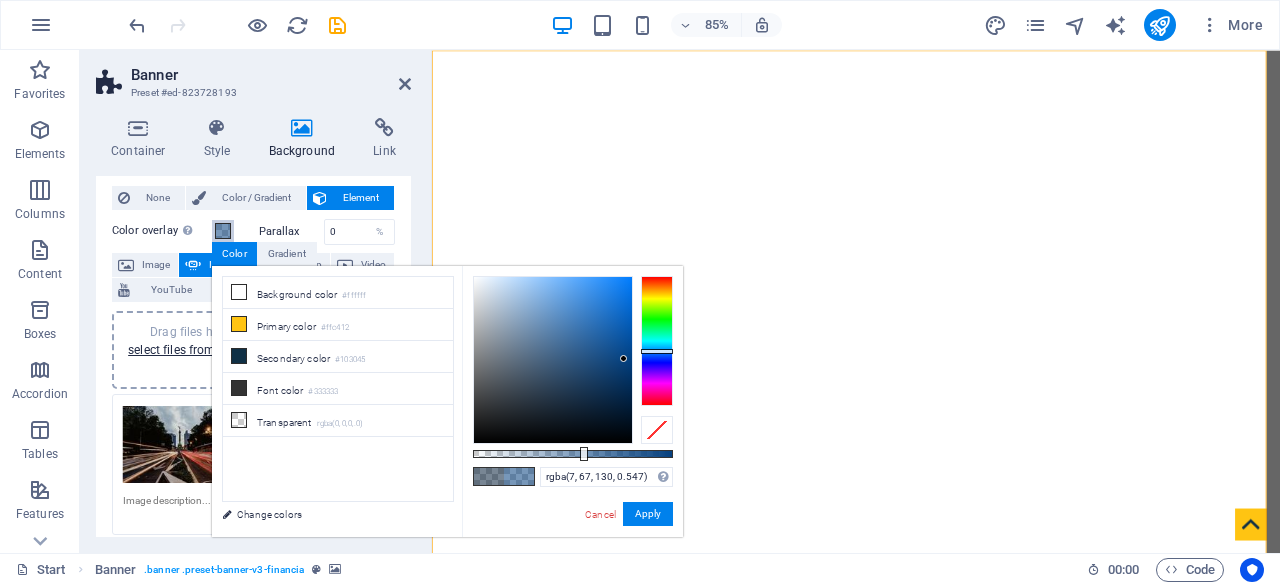 click at bounding box center (623, 358) 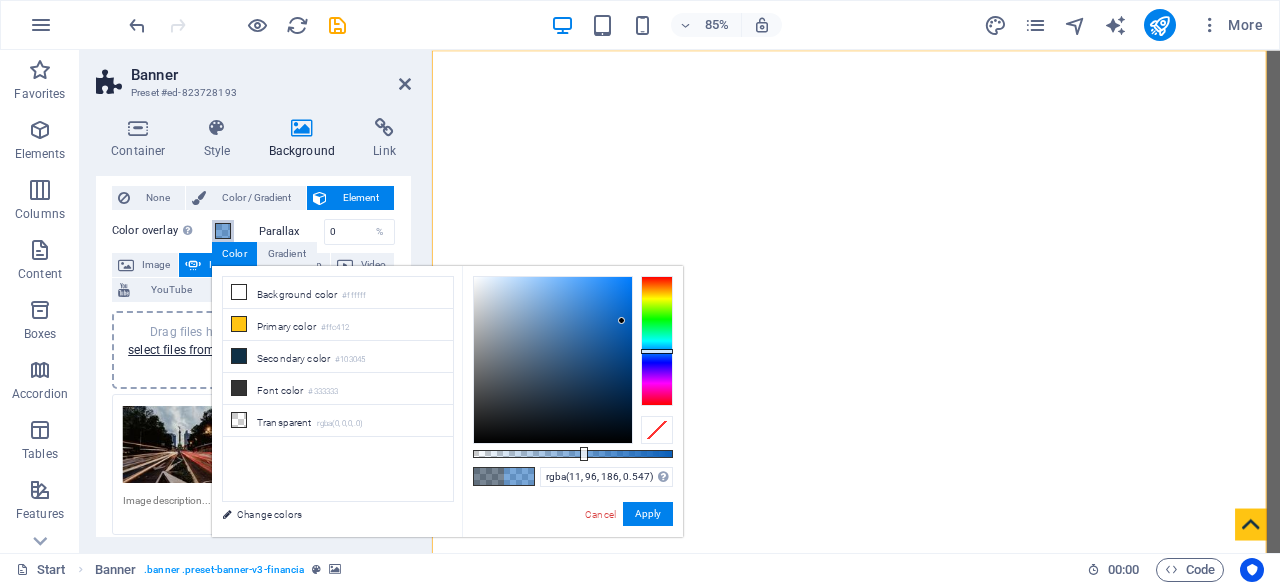 click at bounding box center [553, 360] 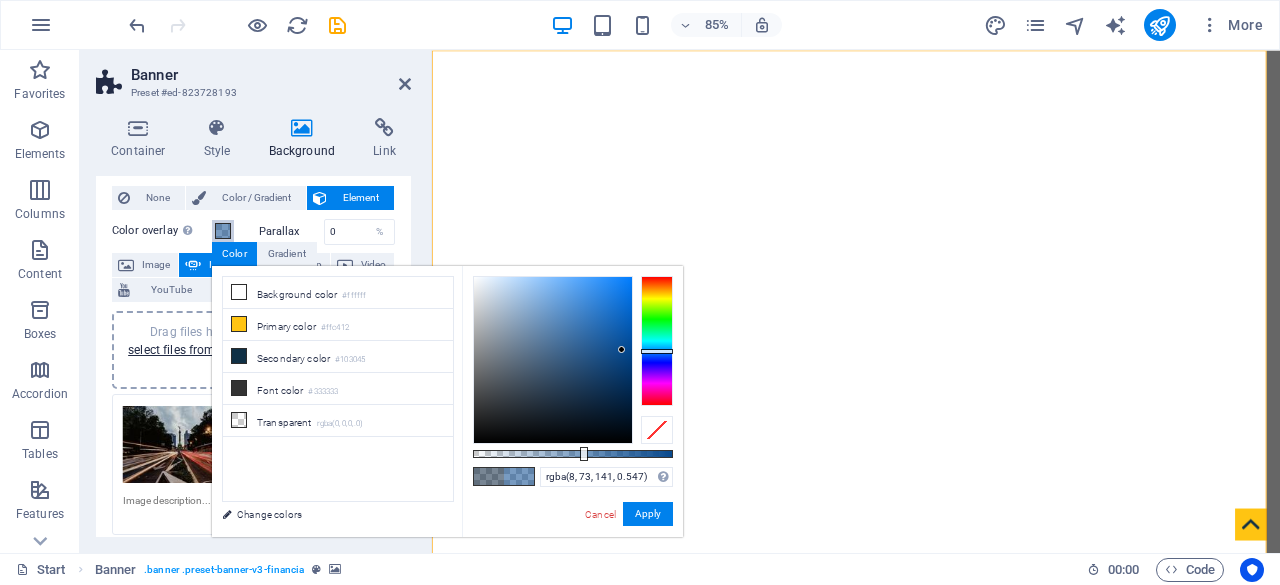 click at bounding box center [553, 360] 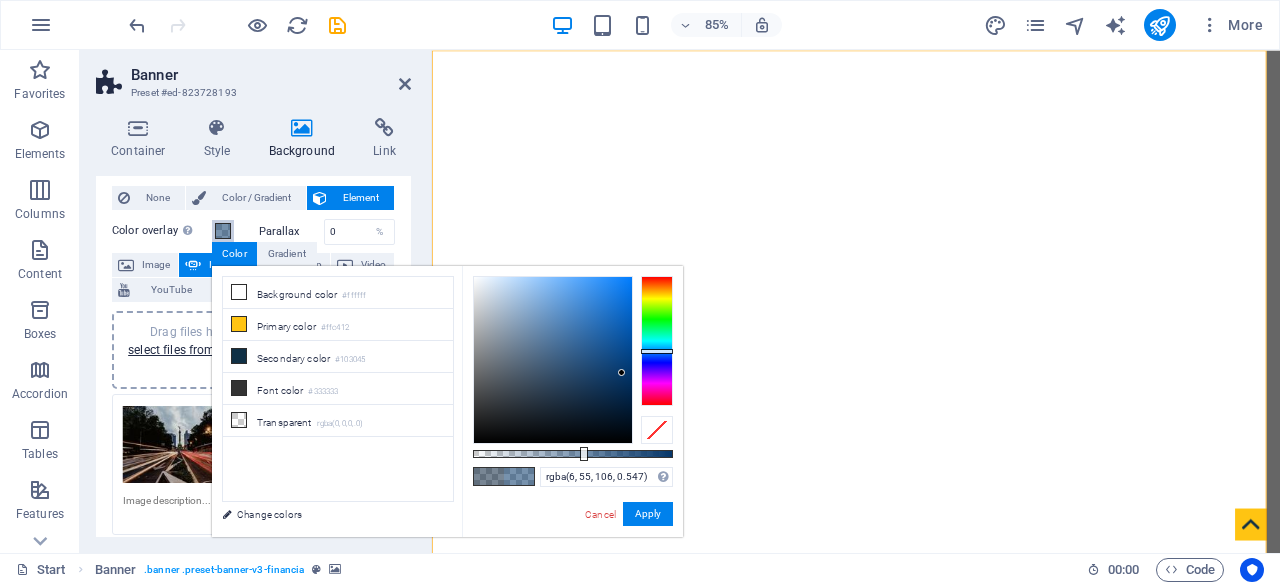 click at bounding box center (553, 360) 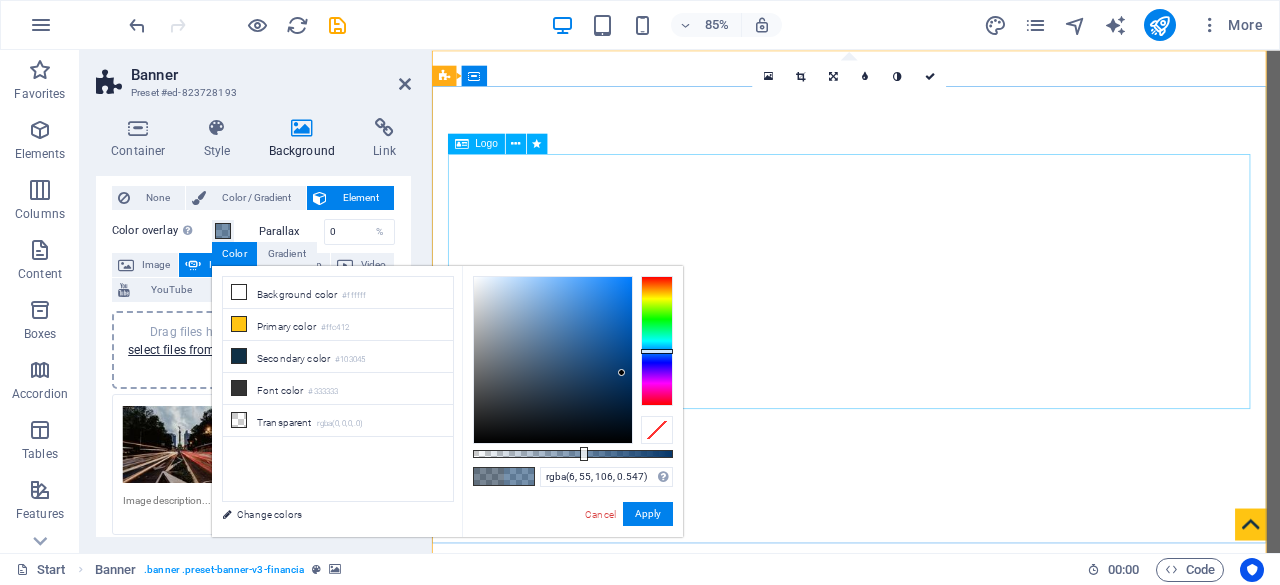 click at bounding box center (931, 1081) 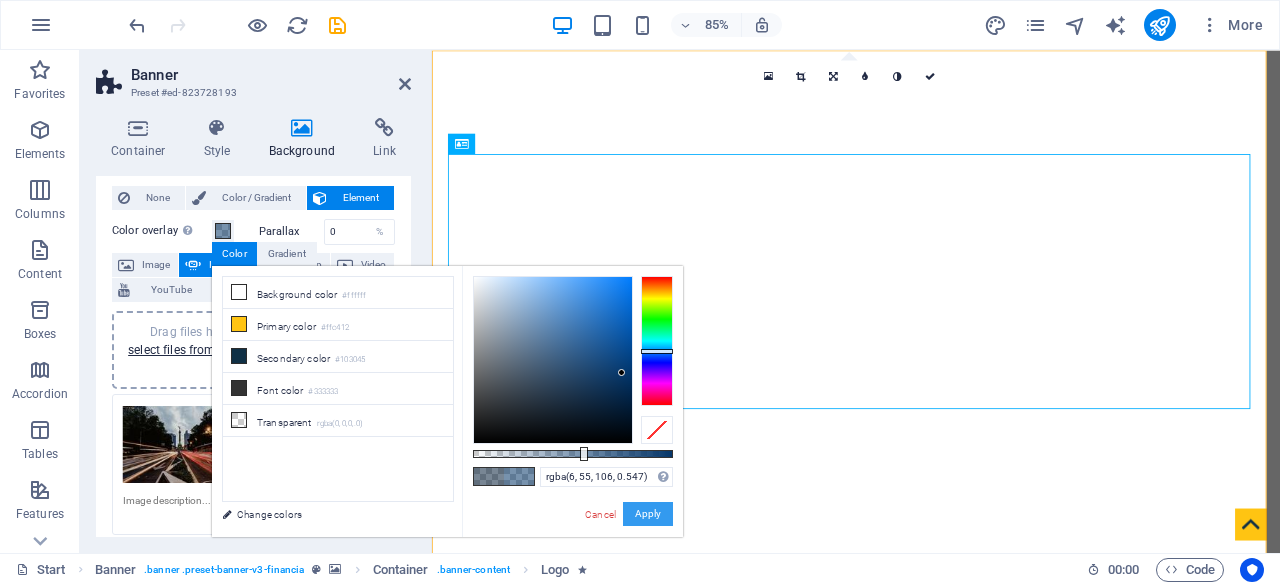click on "Apply" at bounding box center (648, 514) 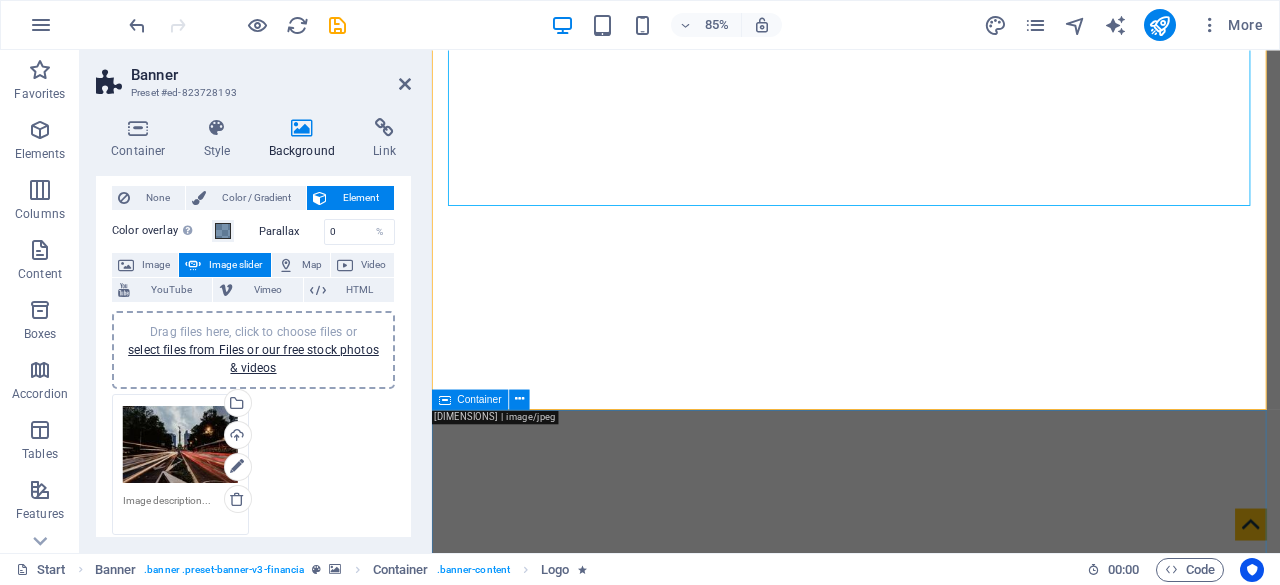 scroll, scrollTop: 0, scrollLeft: 0, axis: both 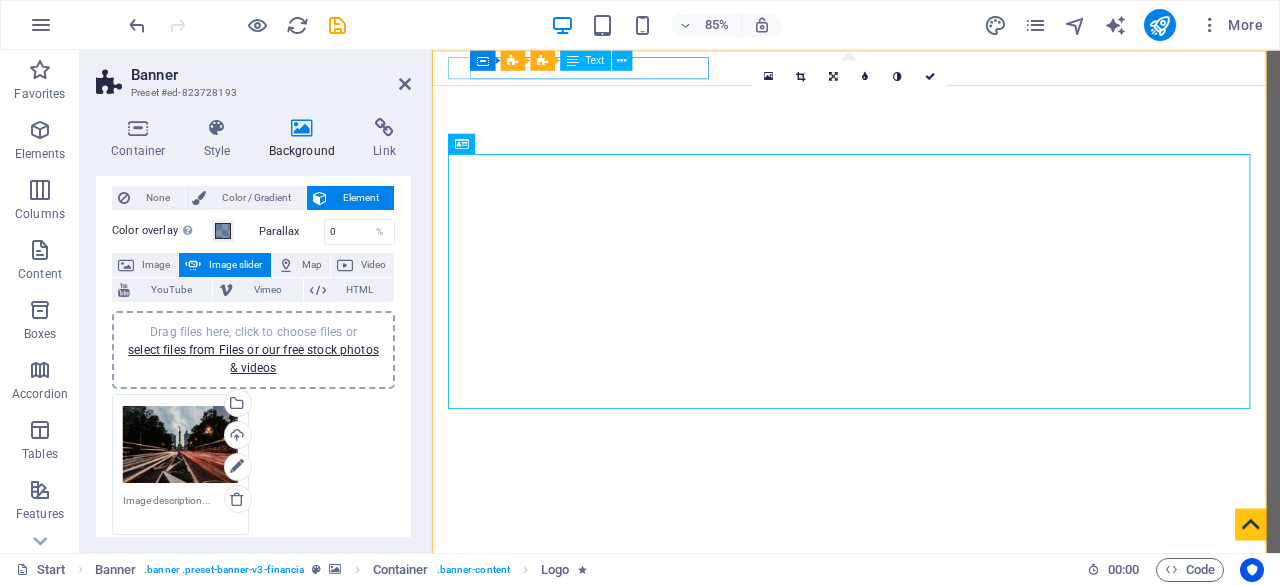 click on "[NUMBER] [STREET],  [STATE], [CITY]   [POSTAL_CODE]" at bounding box center [923, 749] 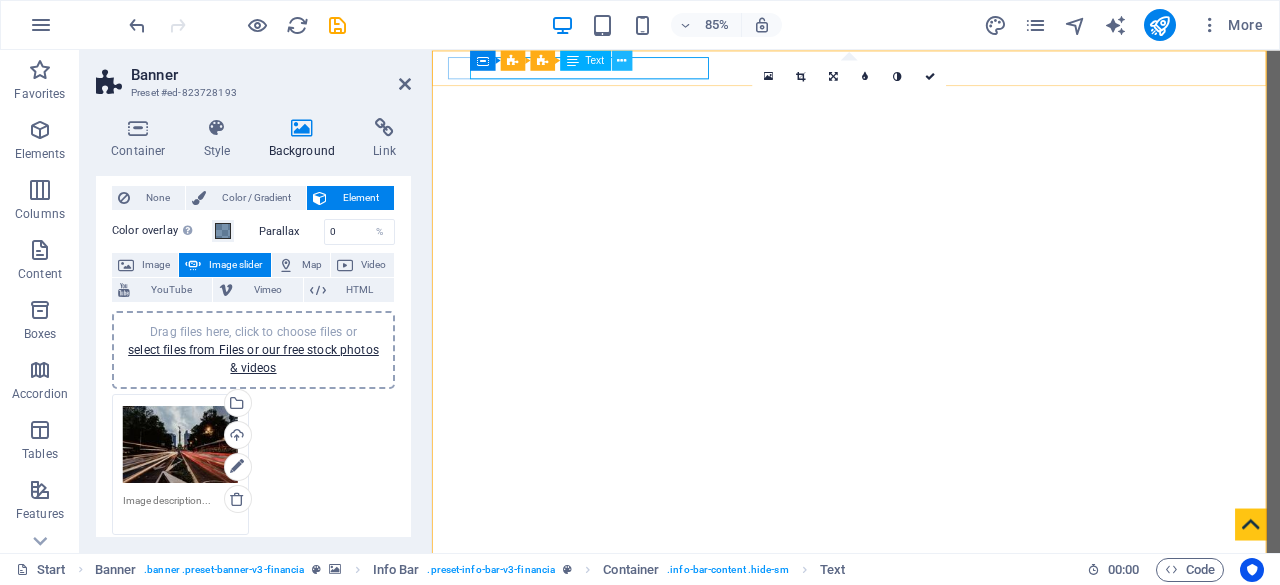click at bounding box center (621, 60) 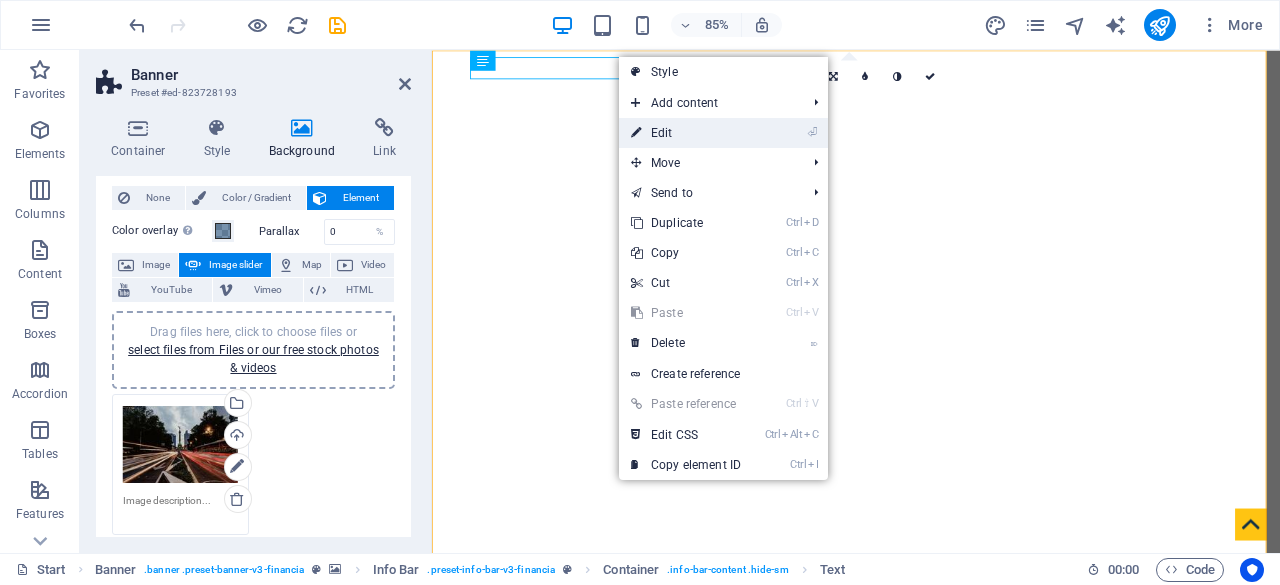 click on "⏎  Edit" at bounding box center (686, 133) 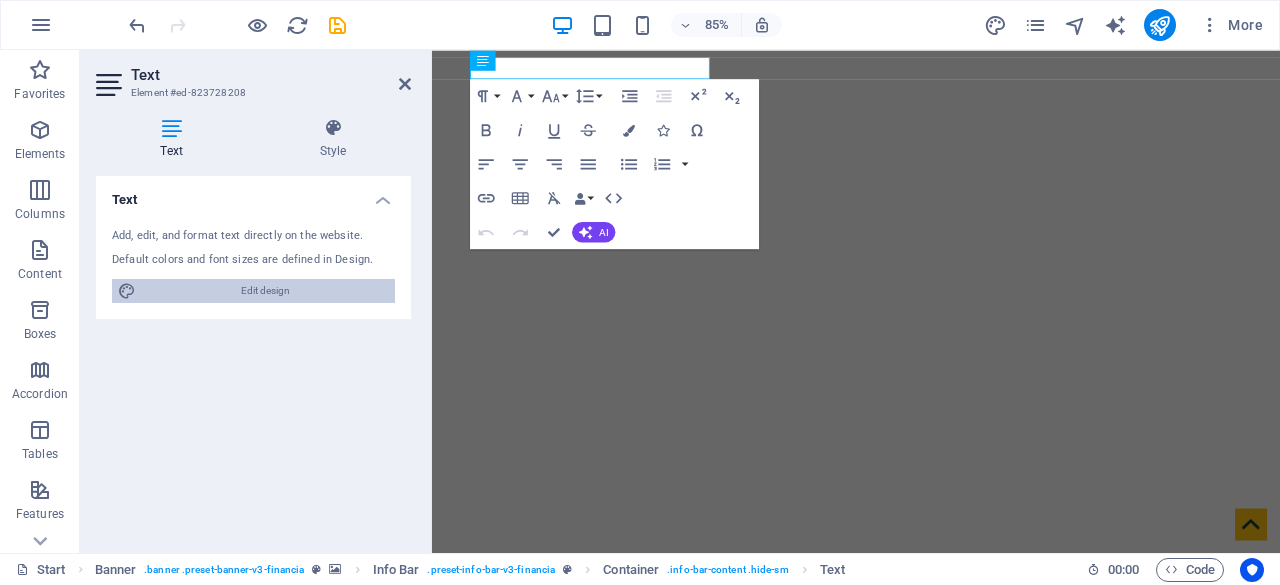click on "Edit design" at bounding box center (265, 291) 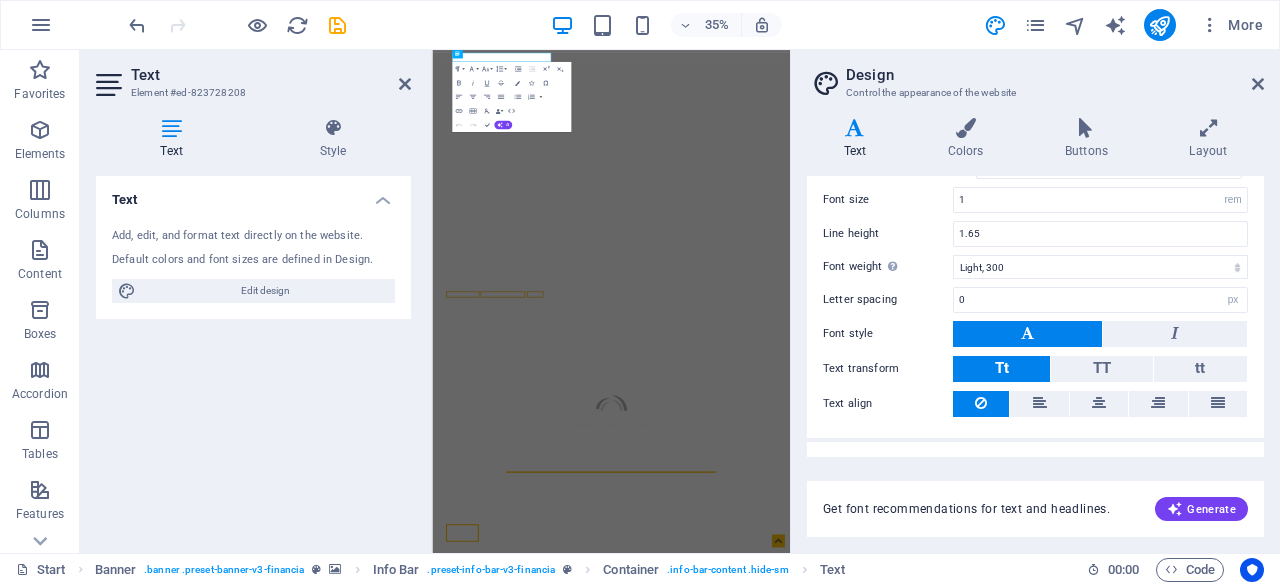 scroll, scrollTop: 170, scrollLeft: 0, axis: vertical 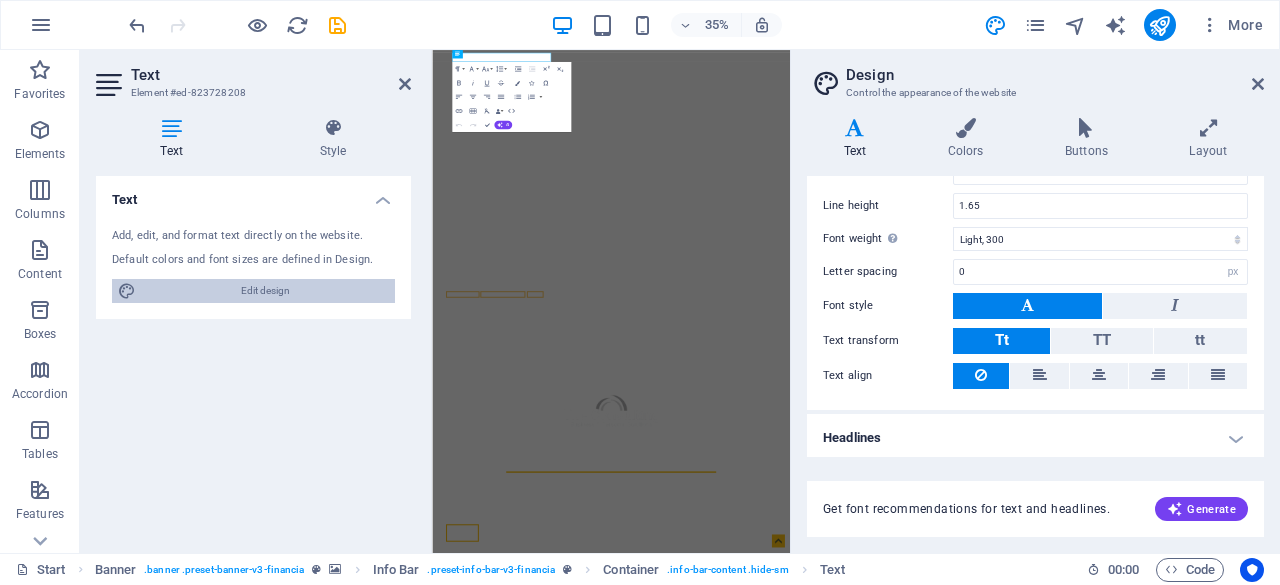 drag, startPoint x: 934, startPoint y: 427, endPoint x: 210, endPoint y: 297, distance: 735.5787 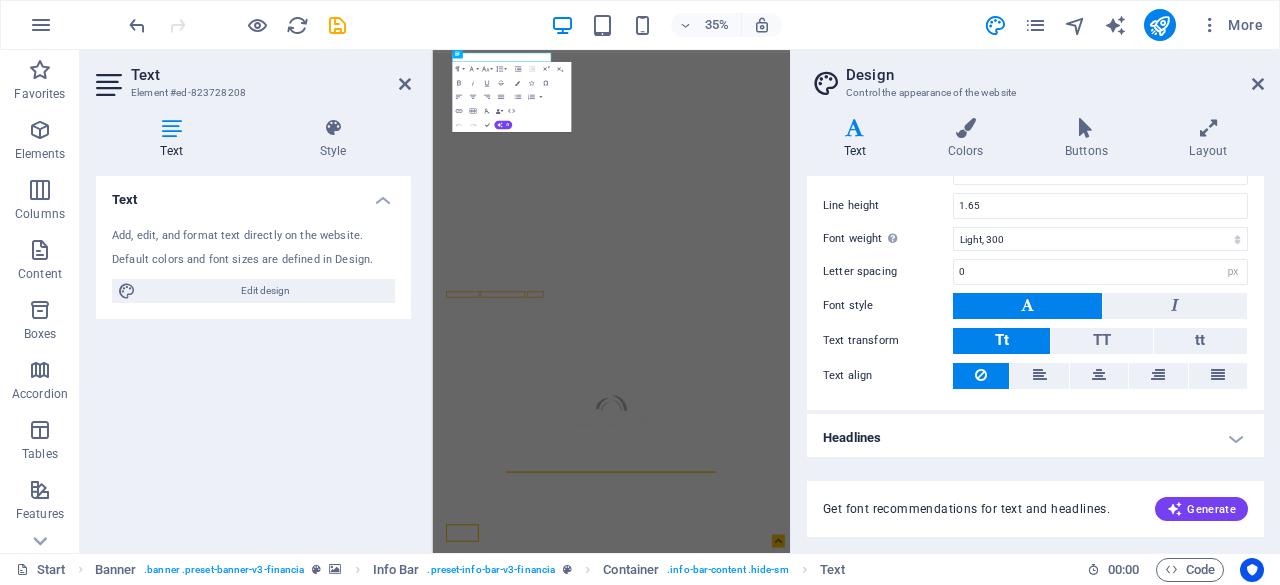 scroll, scrollTop: 170, scrollLeft: 0, axis: vertical 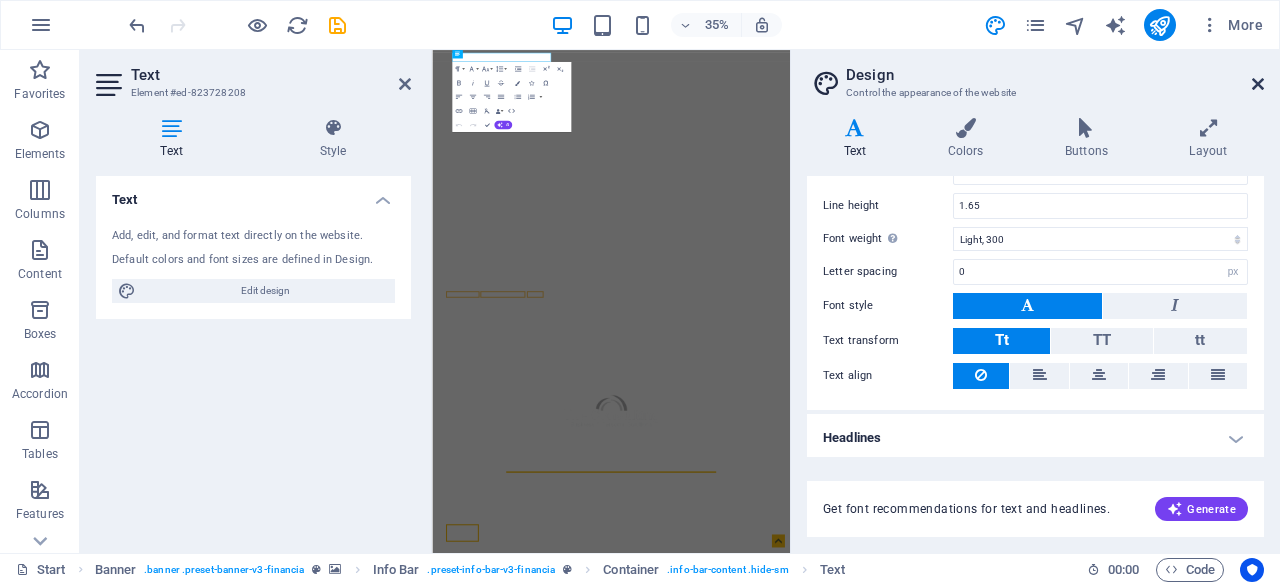 click at bounding box center [1258, 84] 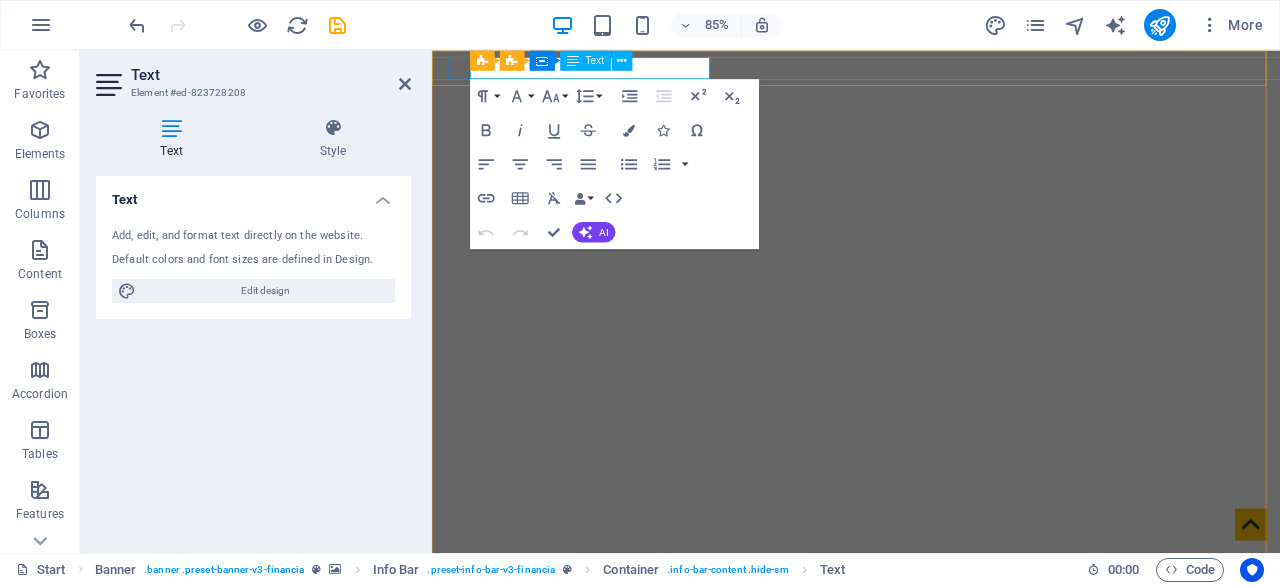 click on "Banner   Info Bar   Container   Text" at bounding box center (556, 60) 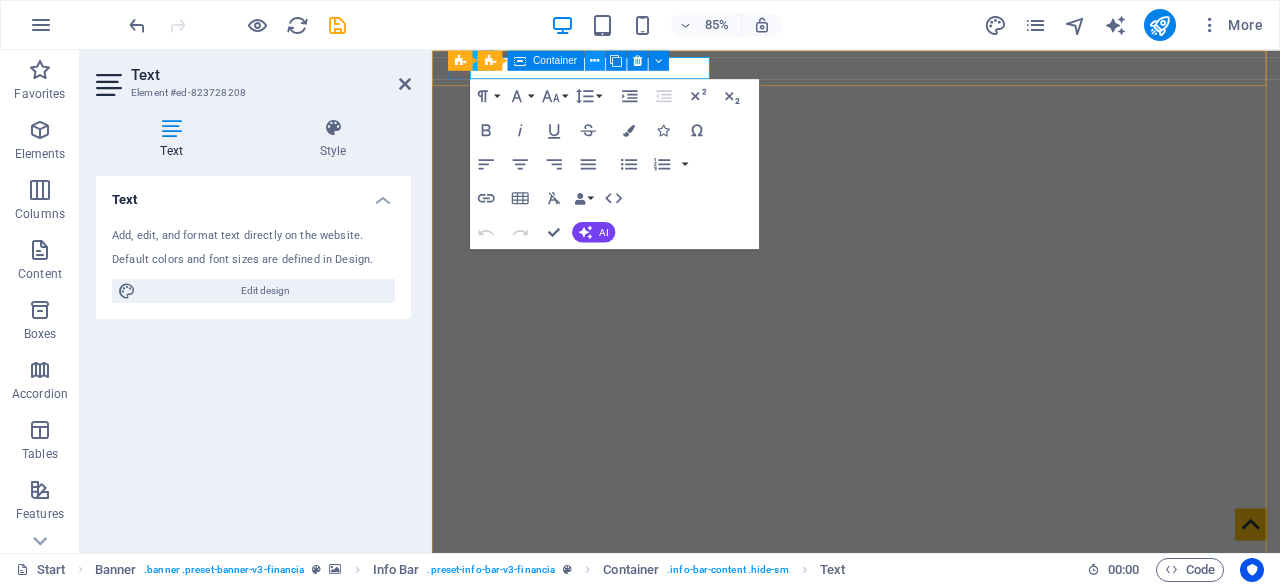 click at bounding box center (595, 60) 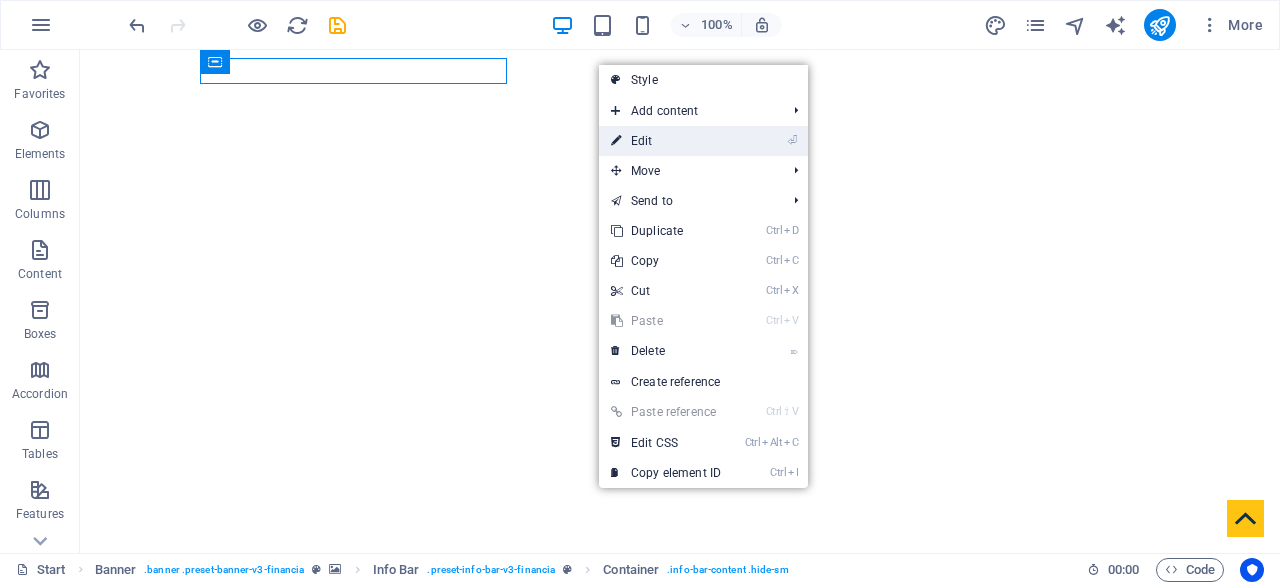 click on "⏎  Edit" at bounding box center (666, 141) 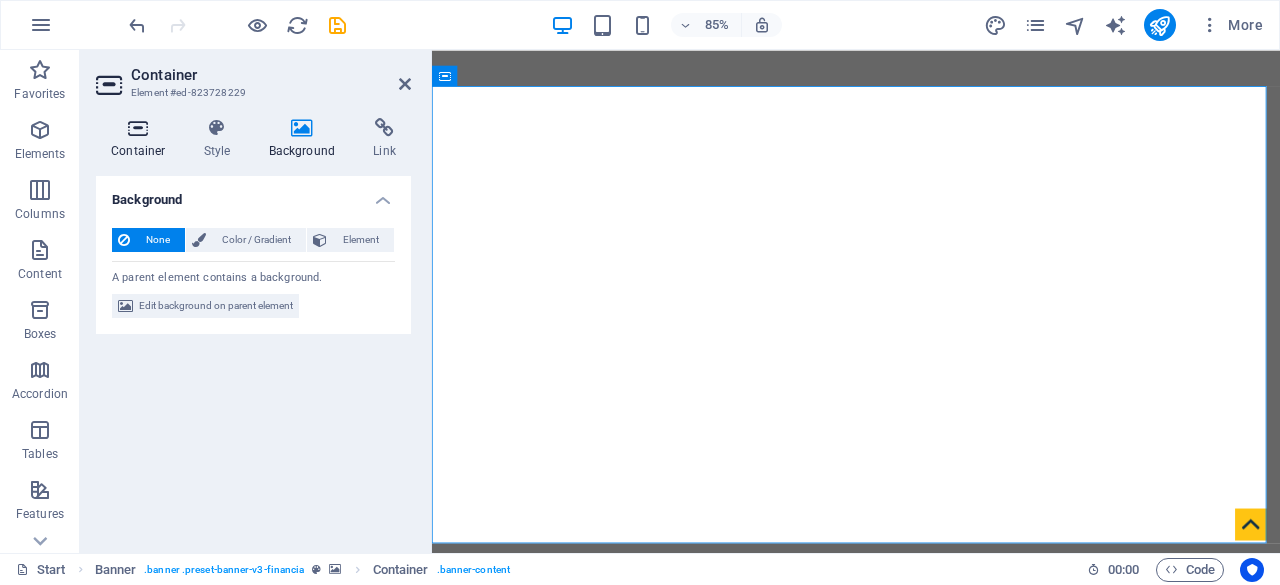 click at bounding box center (138, 128) 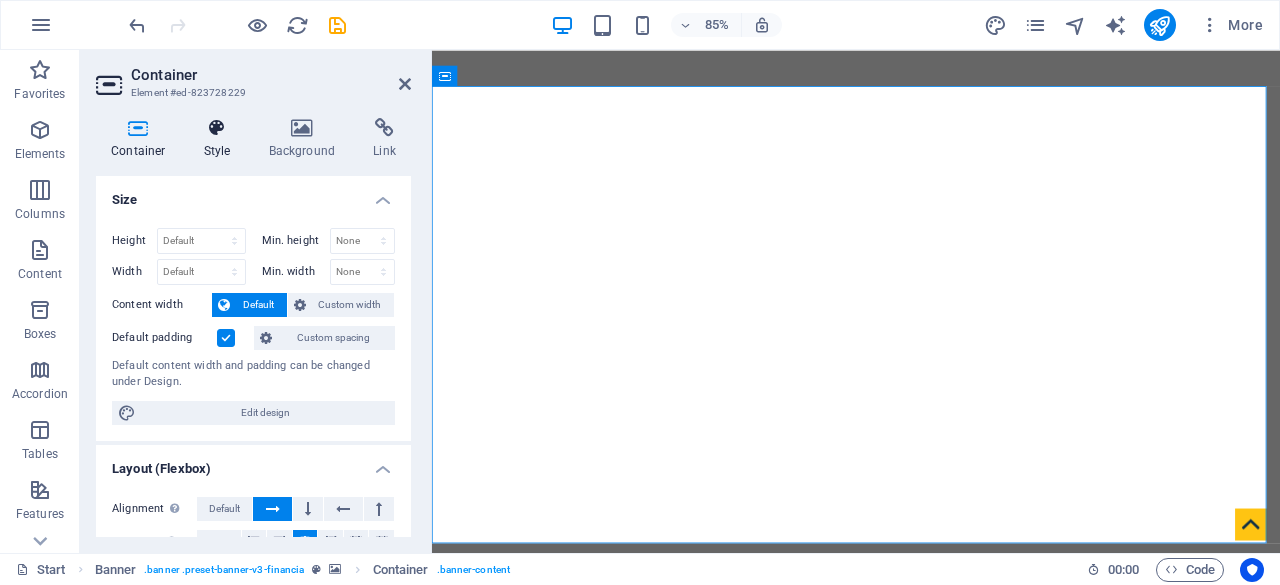 click on "Style" at bounding box center [221, 139] 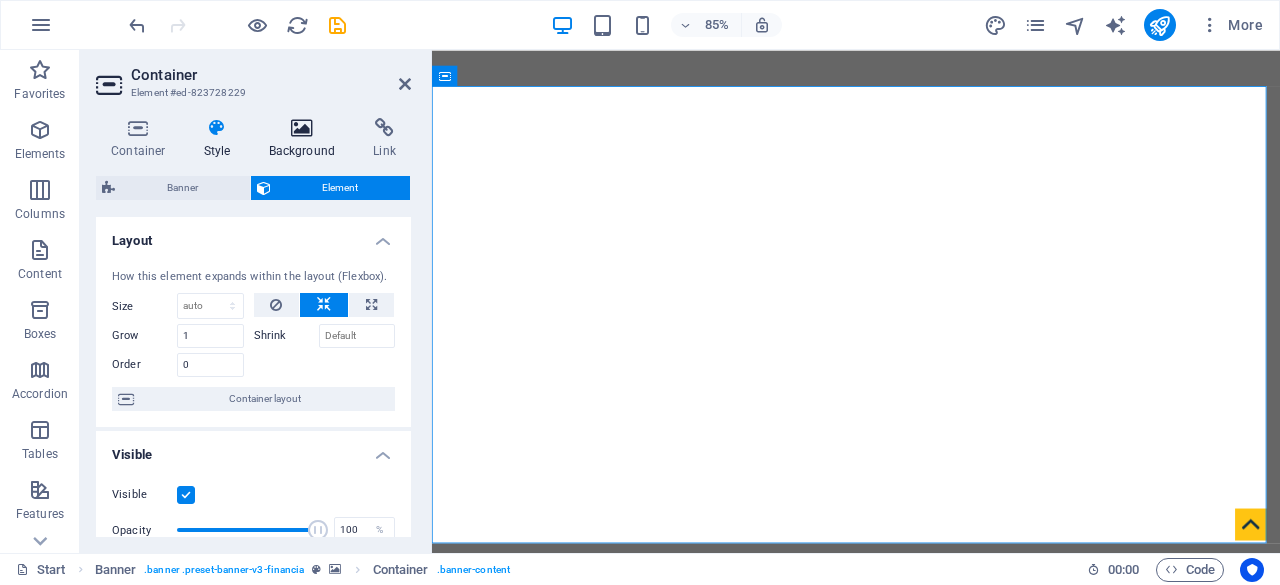 click on "Background" at bounding box center [306, 139] 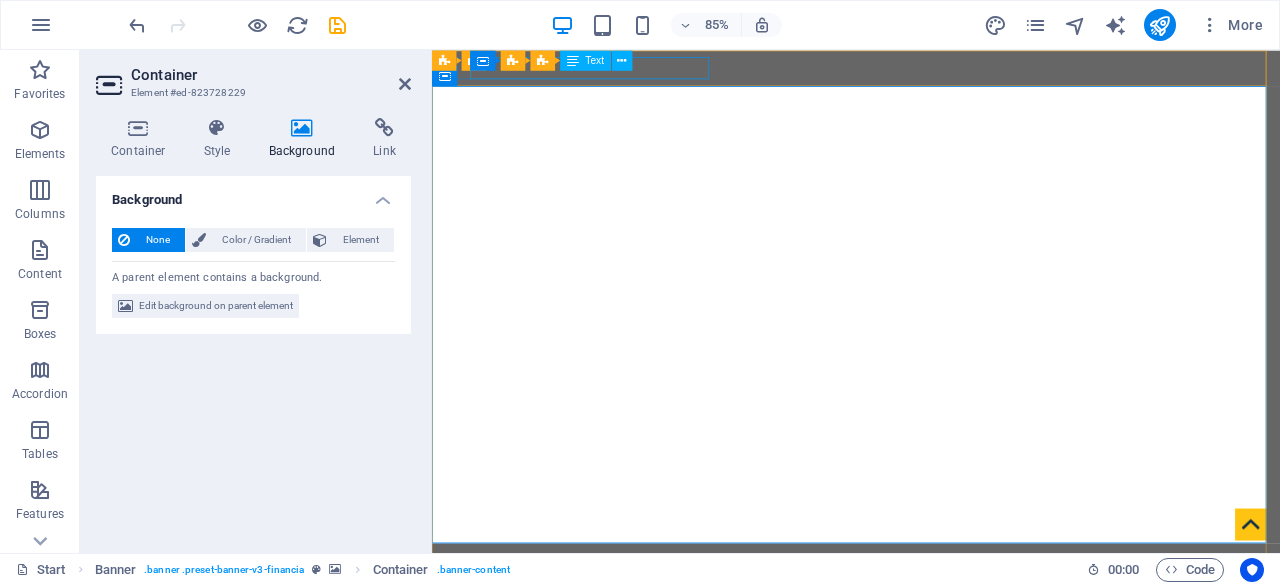 click on "[NUMBER] [STREET],  [STATE], [CITY]   [POSTAL_CODE]" at bounding box center (923, 749) 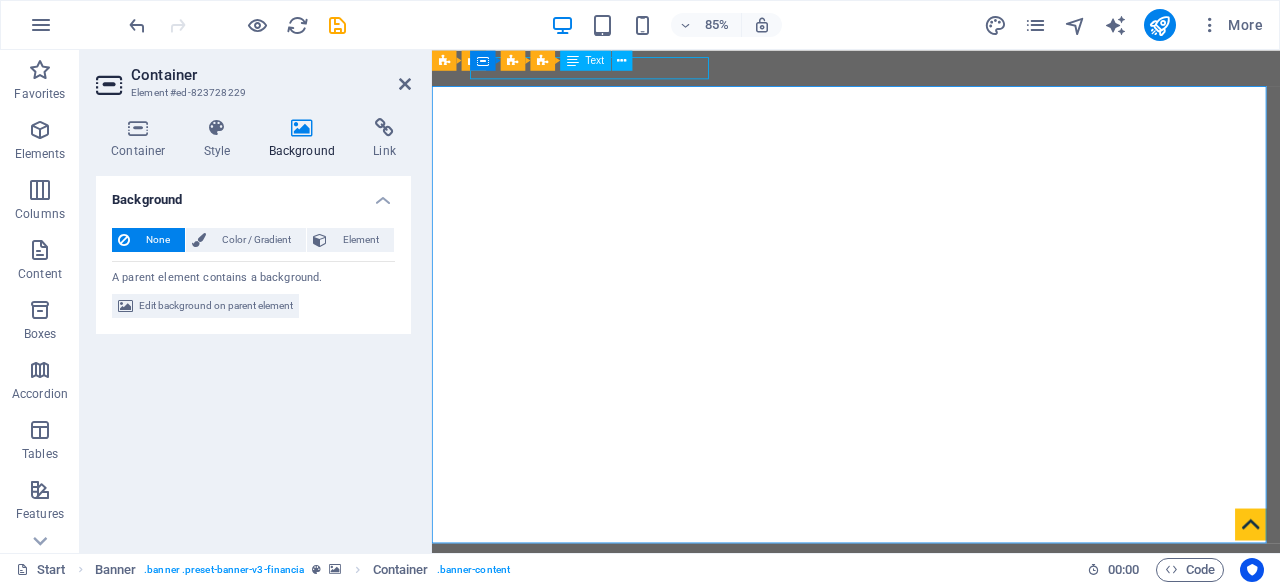 click on "[NUMBER] [STREET],  [STATE], [CITY]   [POSTAL_CODE]" at bounding box center (923, 749) 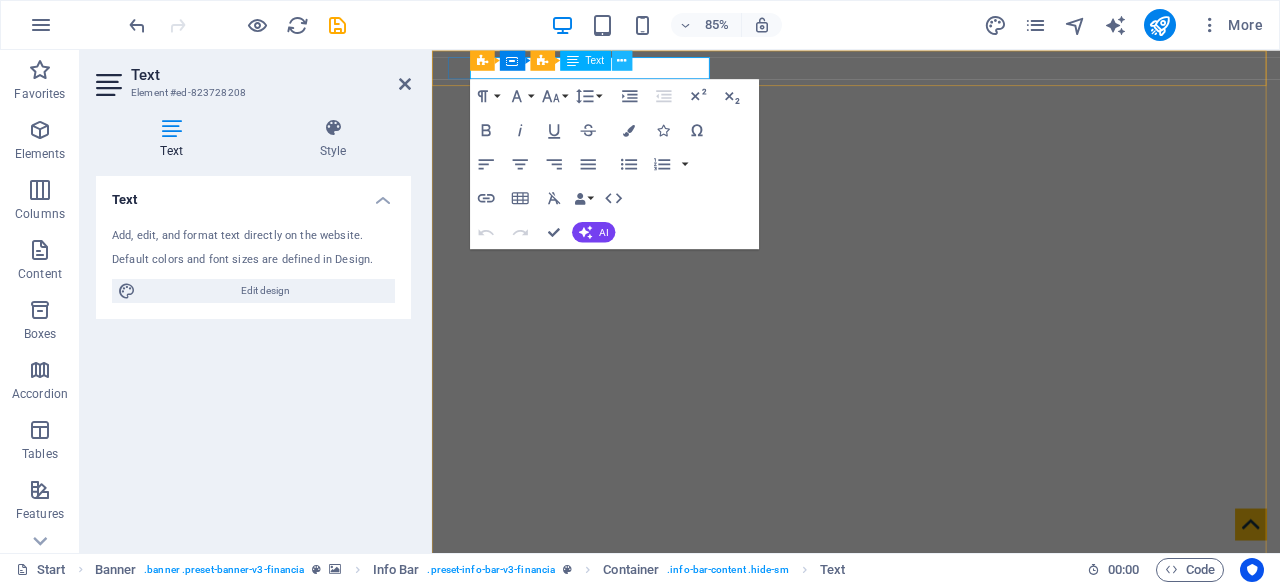 click at bounding box center [621, 60] 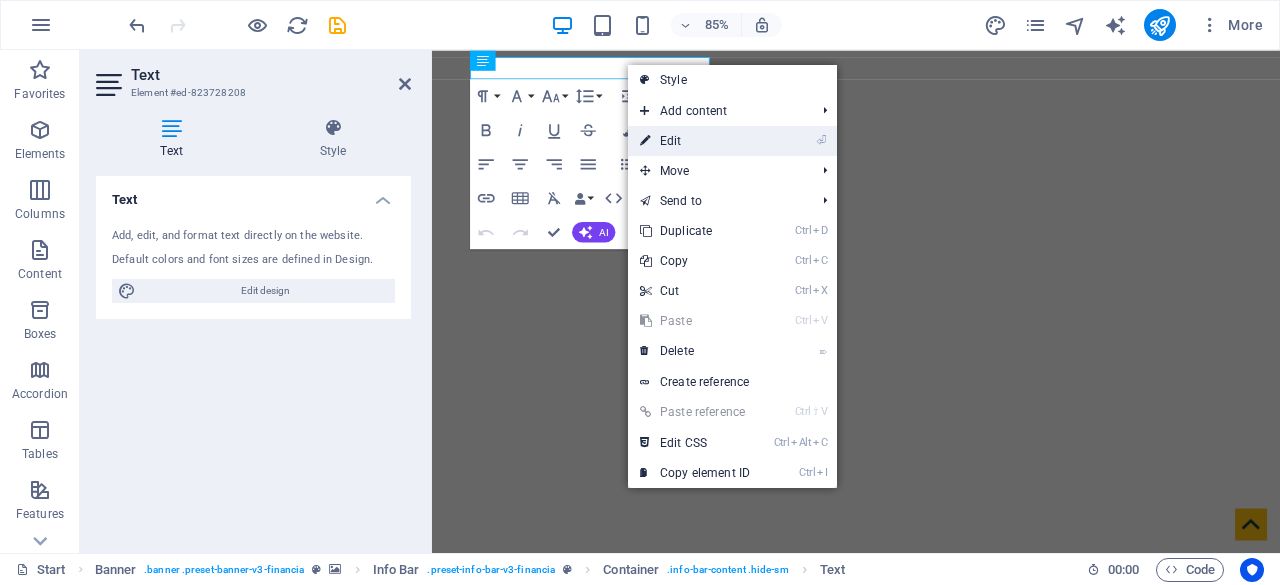 click on "⏎  Edit" at bounding box center [695, 141] 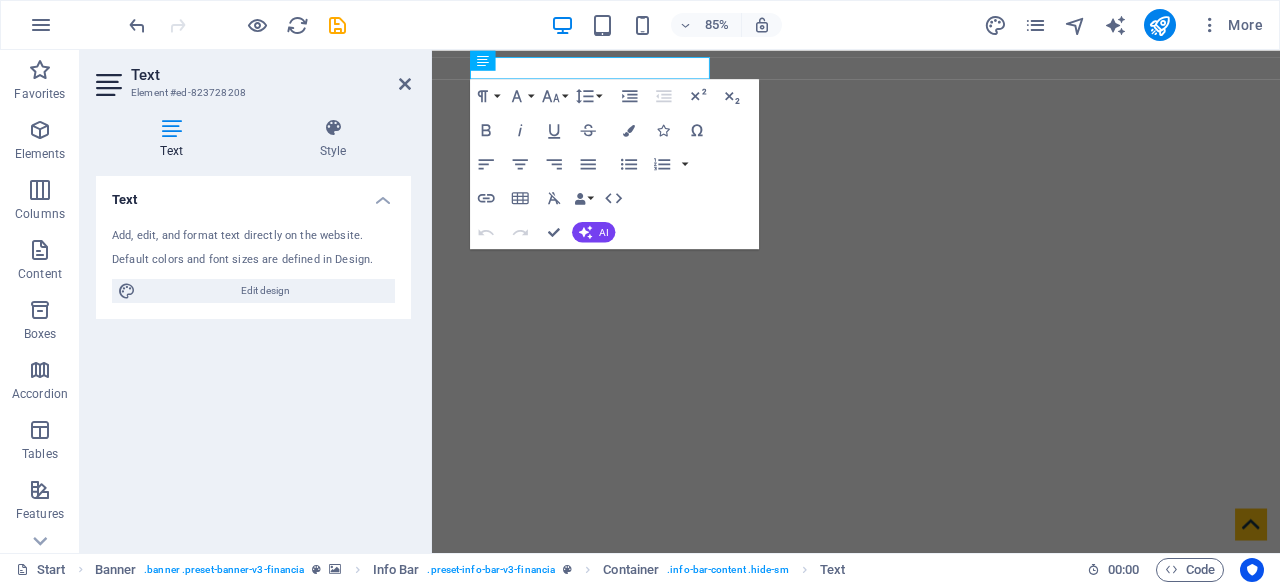 click at bounding box center [171, 128] 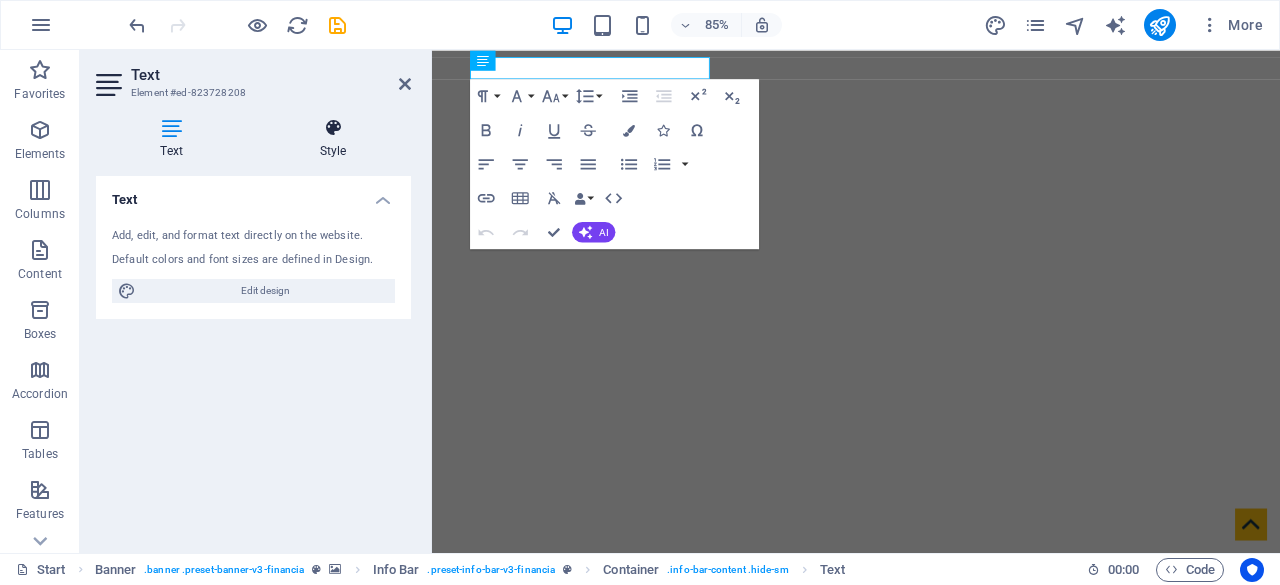 click on "Style" at bounding box center [333, 139] 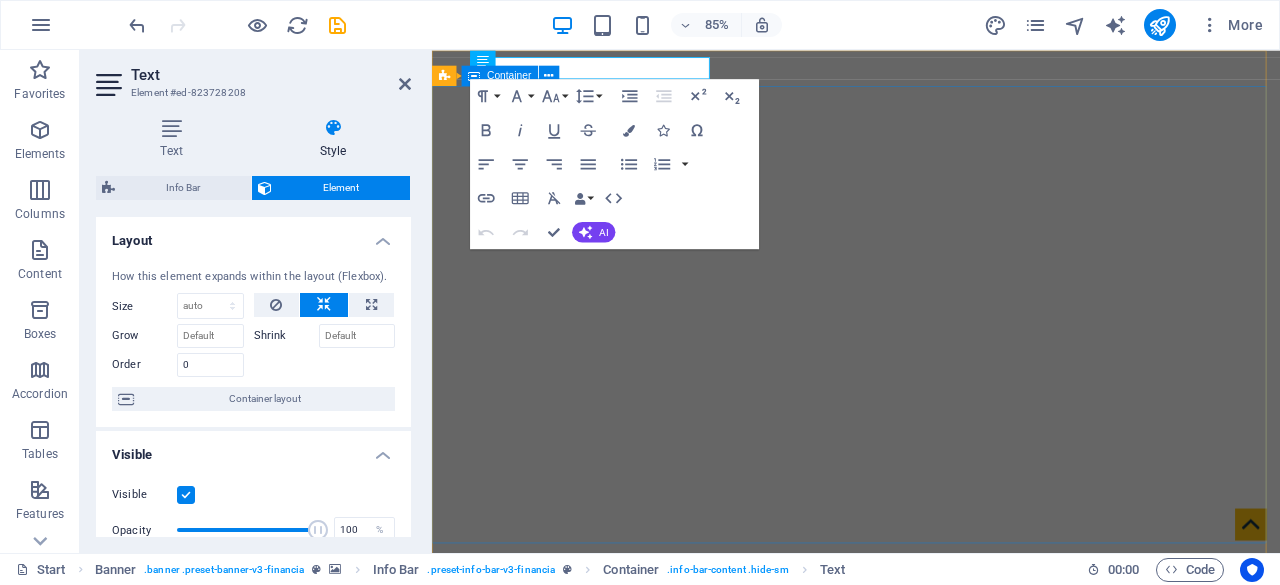 click on "we develop business" at bounding box center (931, 1120) 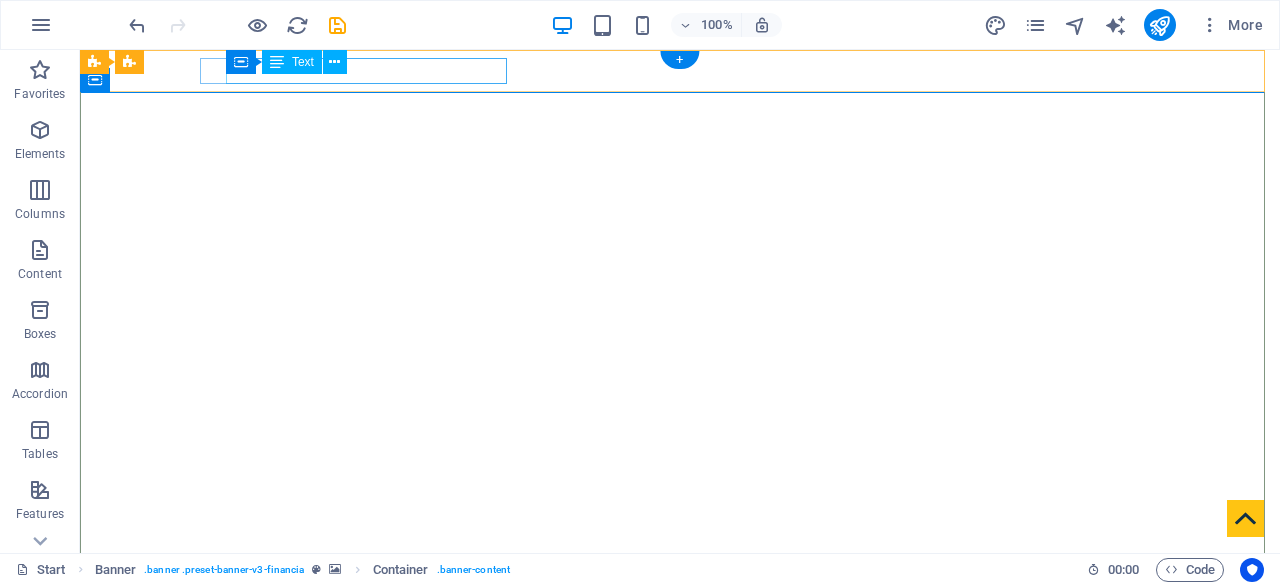 click on "[NUMBER] [STREET],  [STATE], [CITY]   [POSTAL_CODE]" at bounding box center [672, 749] 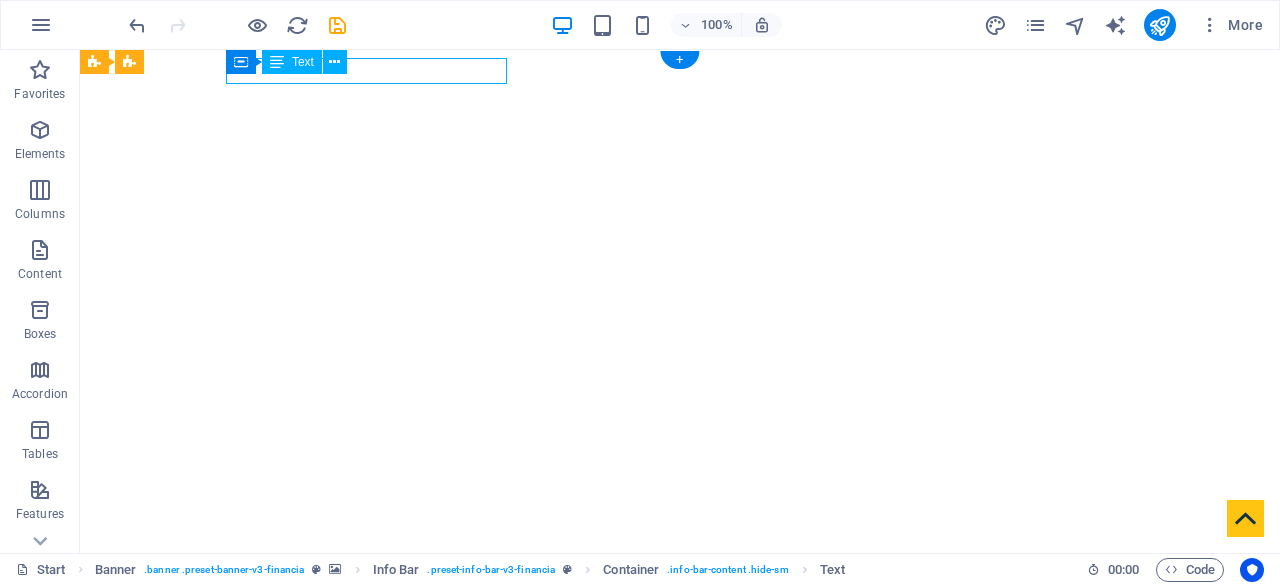 click on "[NUMBER] [STREET],  [STATE], [CITY]   [POSTAL_CODE]" at bounding box center (672, 749) 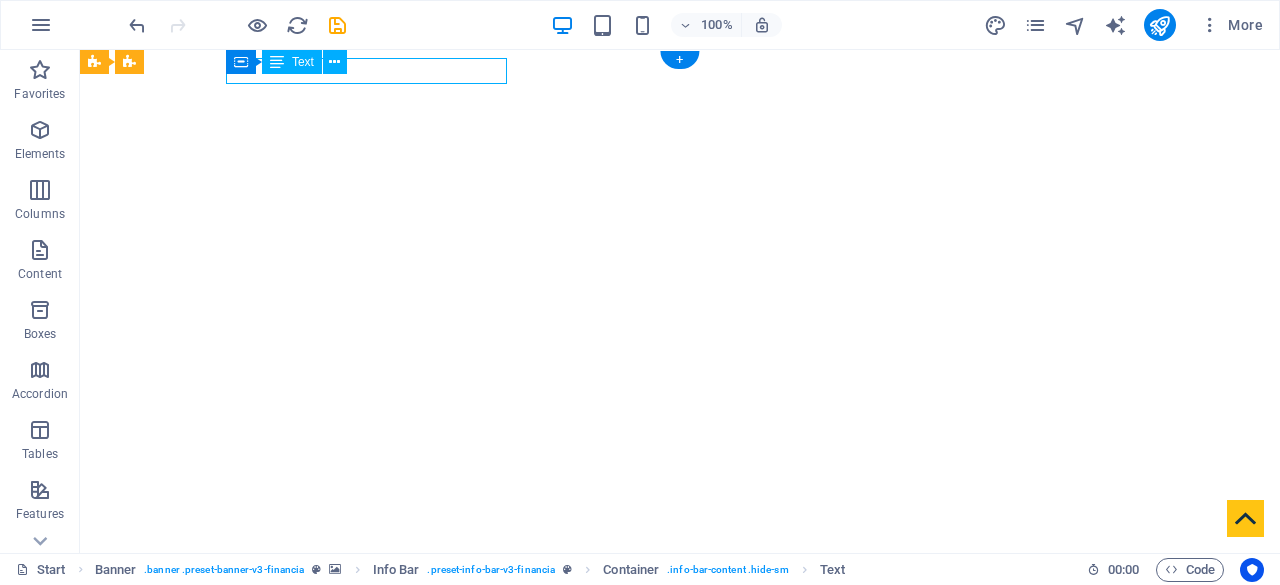click on "[NUMBER] [STREET],  [STATE], [CITY]   [POSTAL_CODE]" at bounding box center [672, 749] 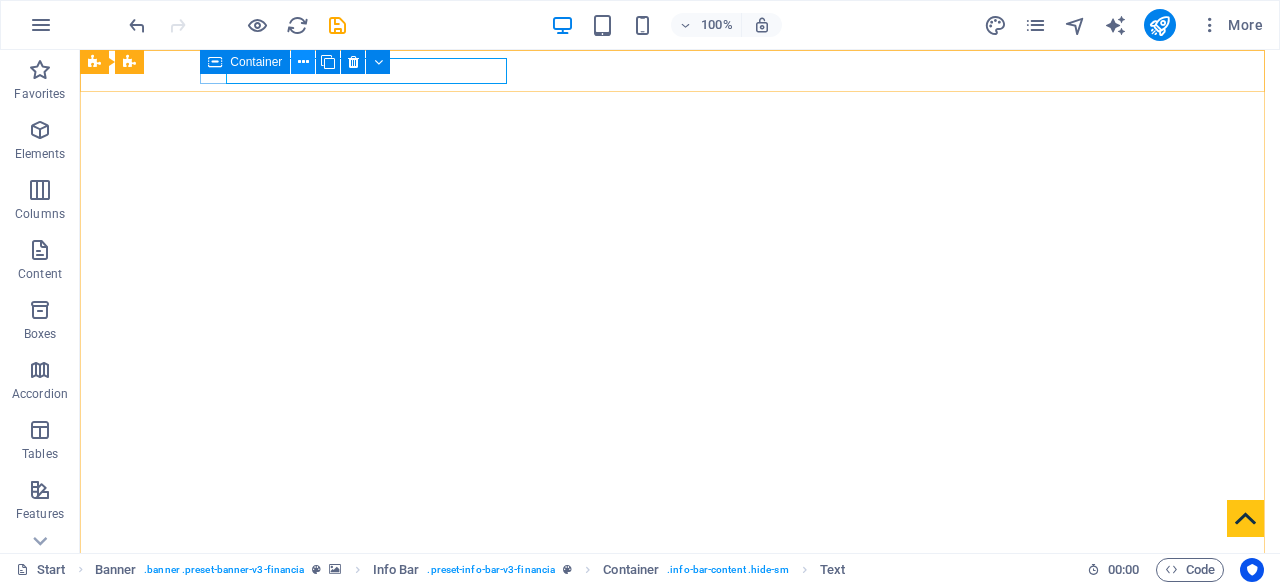 click at bounding box center (303, 62) 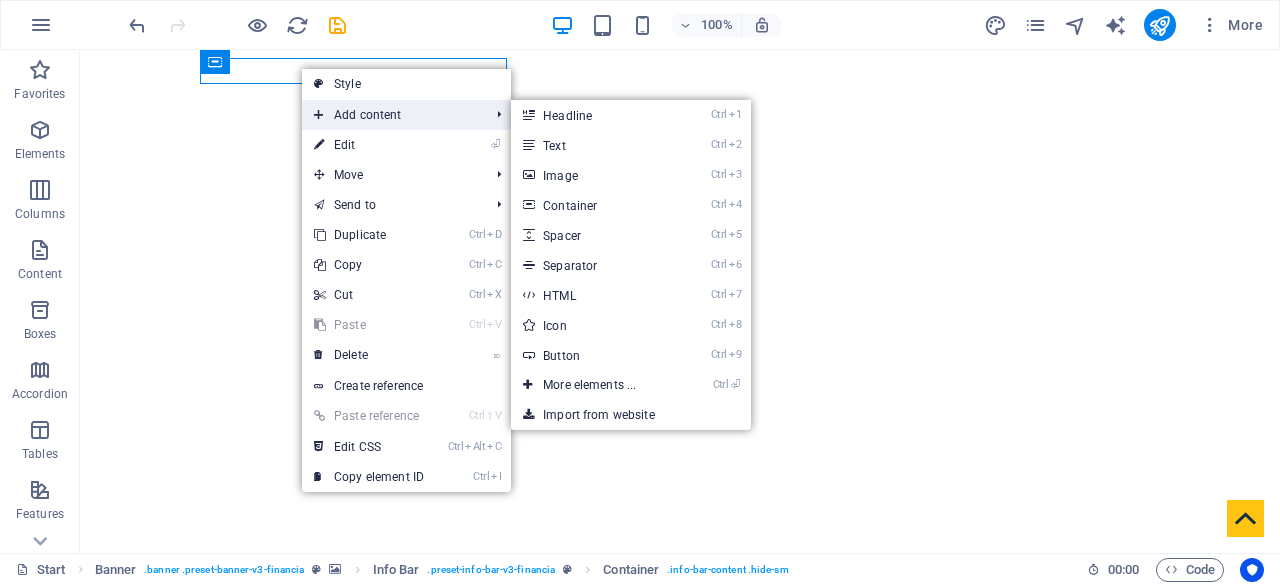 click on "Add content" at bounding box center (391, 115) 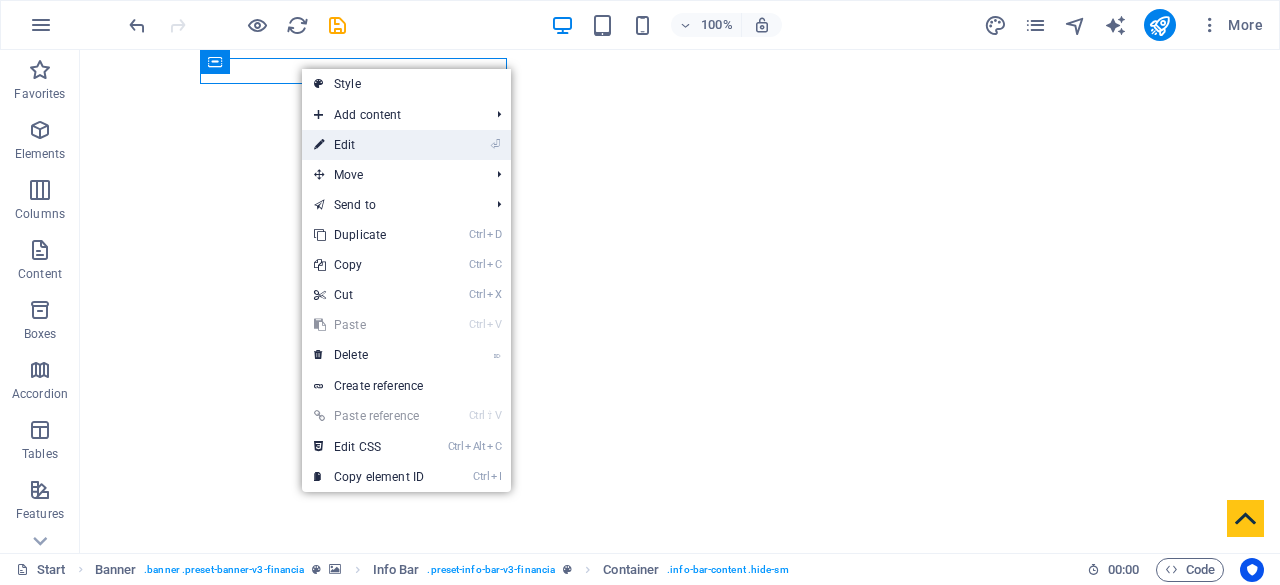 click on "⏎  Edit" at bounding box center [369, 145] 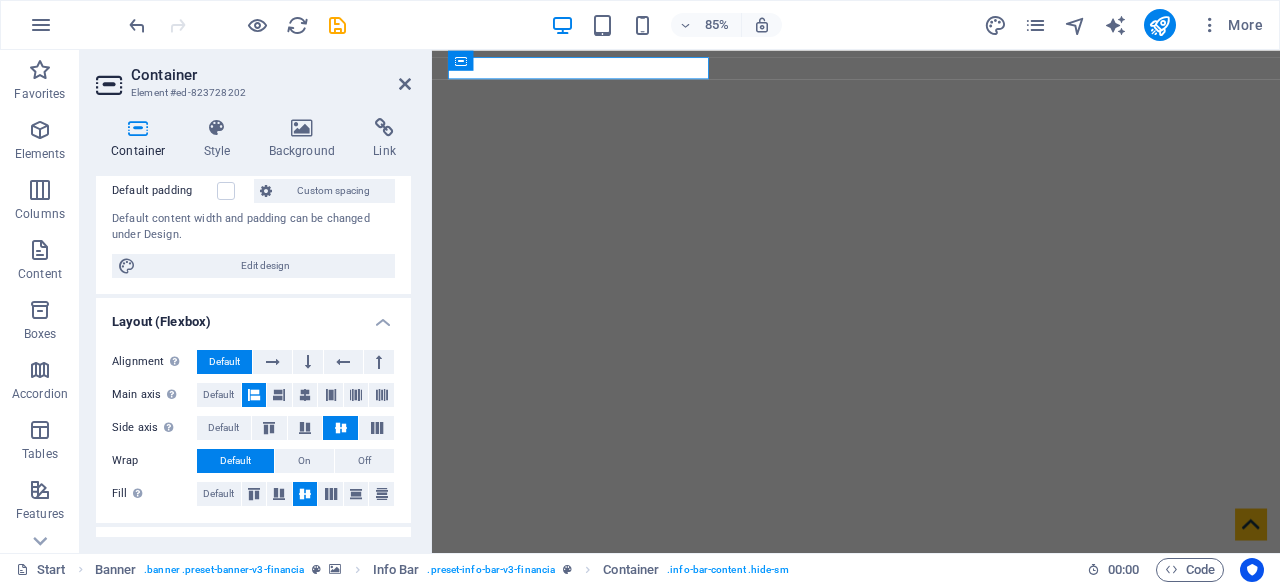 scroll, scrollTop: 180, scrollLeft: 0, axis: vertical 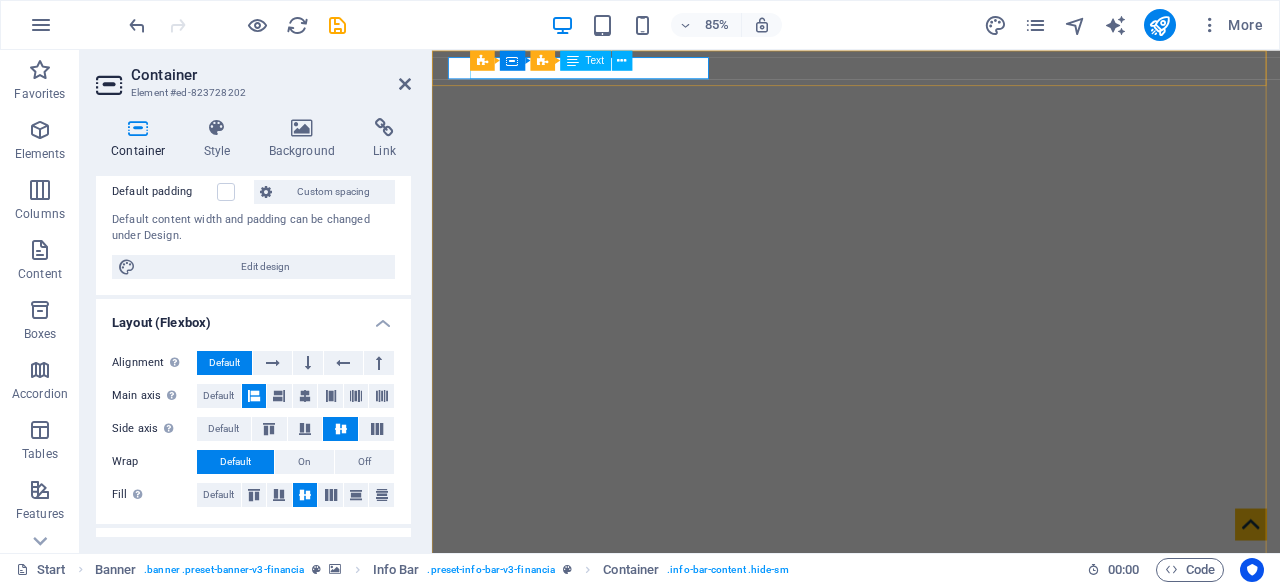 click on "[NUMBER] [STREET],  [STATE], [CITY]   [POSTAL_CODE]" at bounding box center (923, 749) 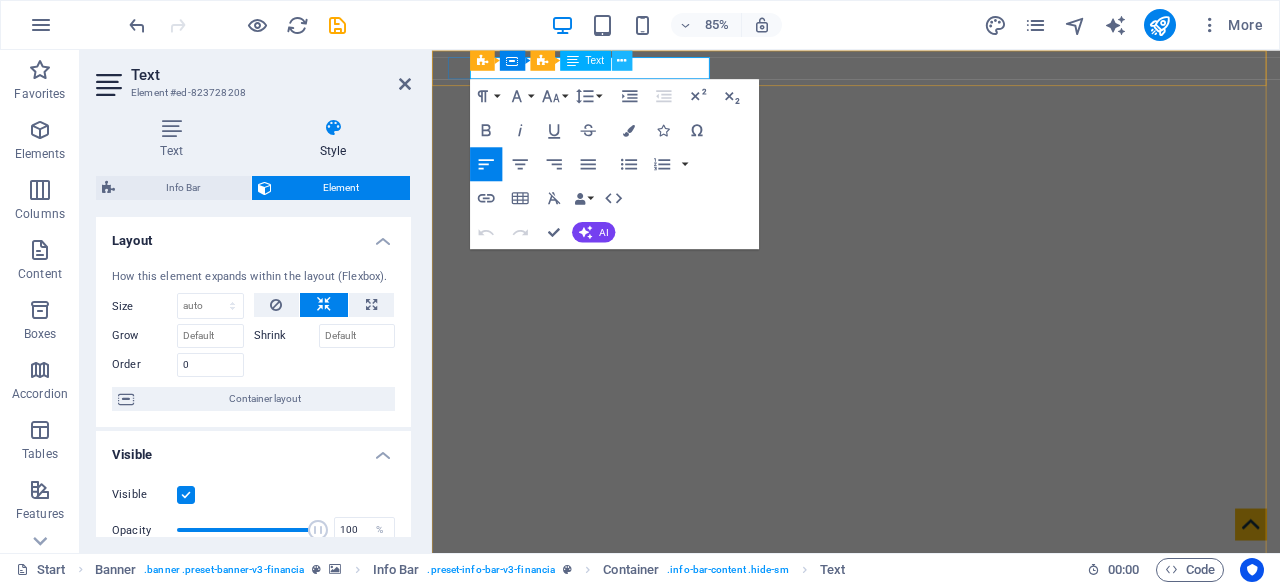 click at bounding box center [621, 60] 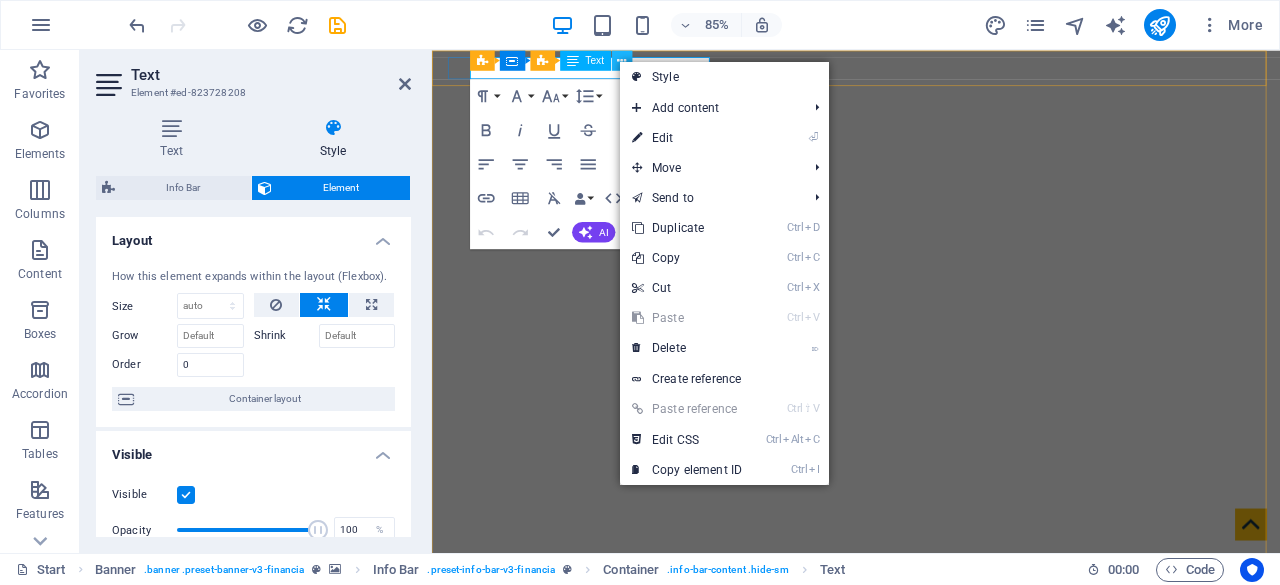 click at bounding box center (621, 60) 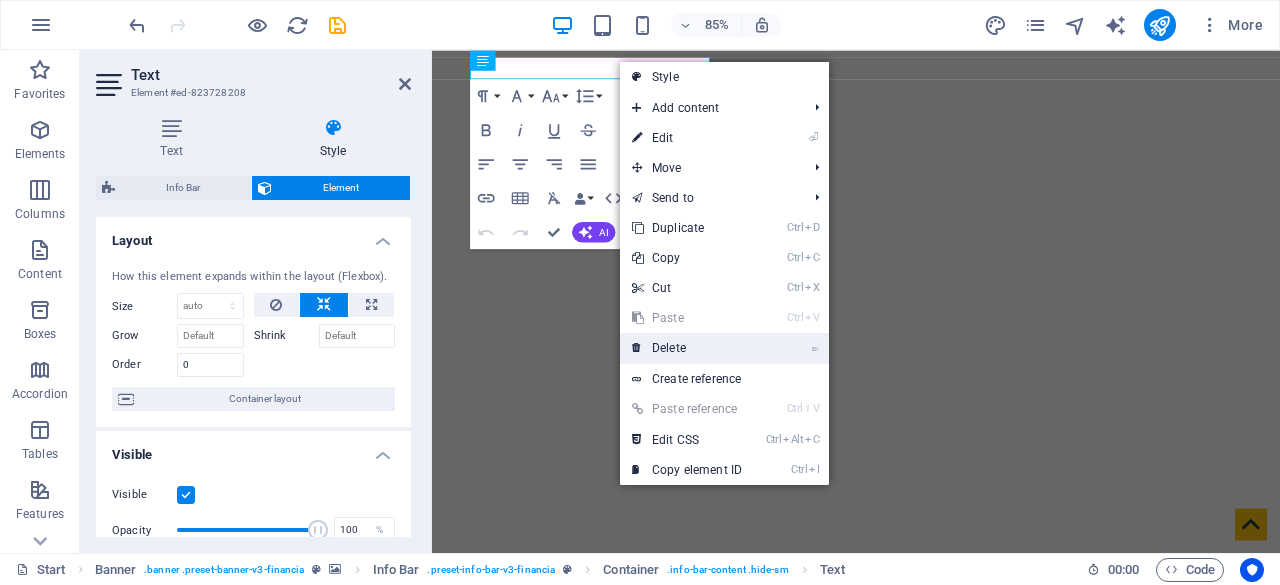 click on "⌦  Delete" at bounding box center (687, 348) 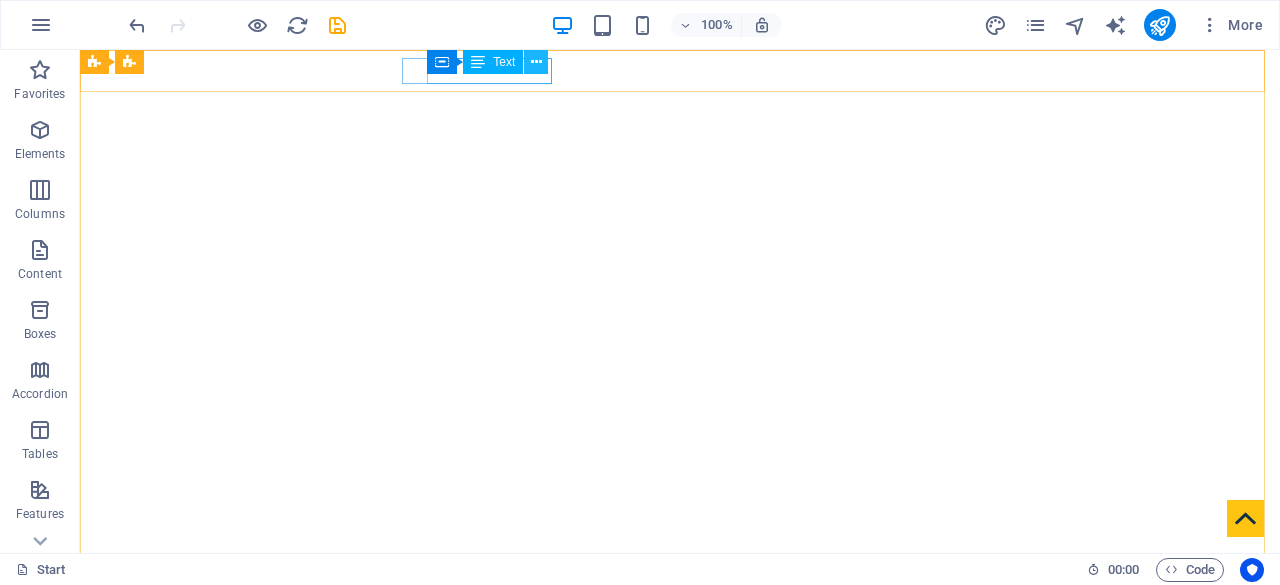 click at bounding box center (536, 62) 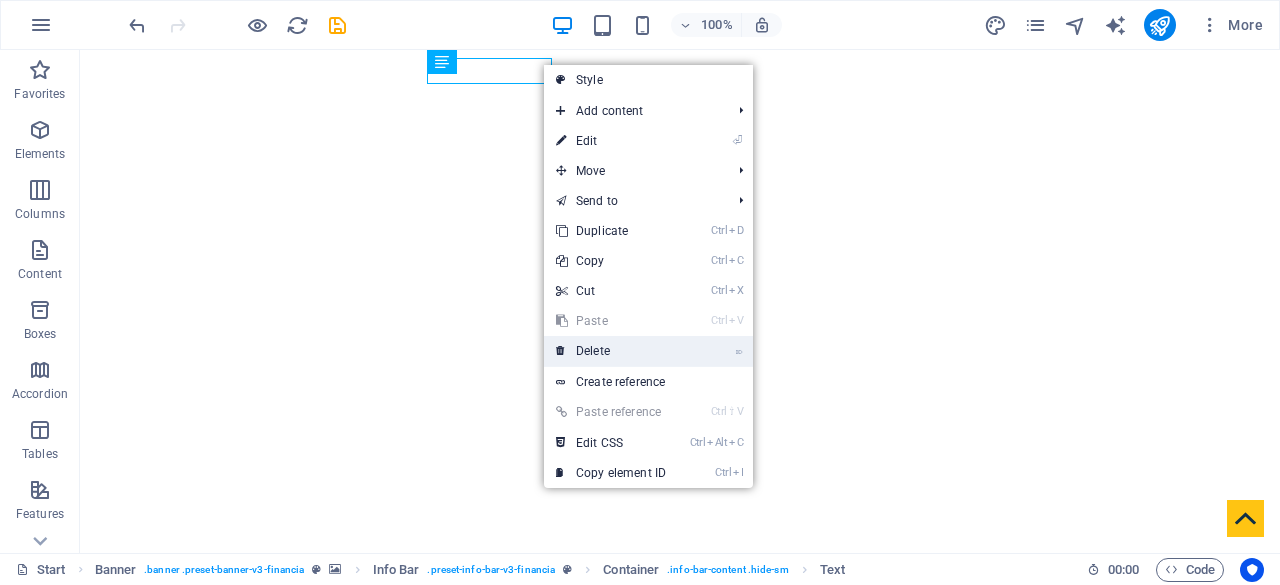 click on "⌦  Delete" at bounding box center (611, 351) 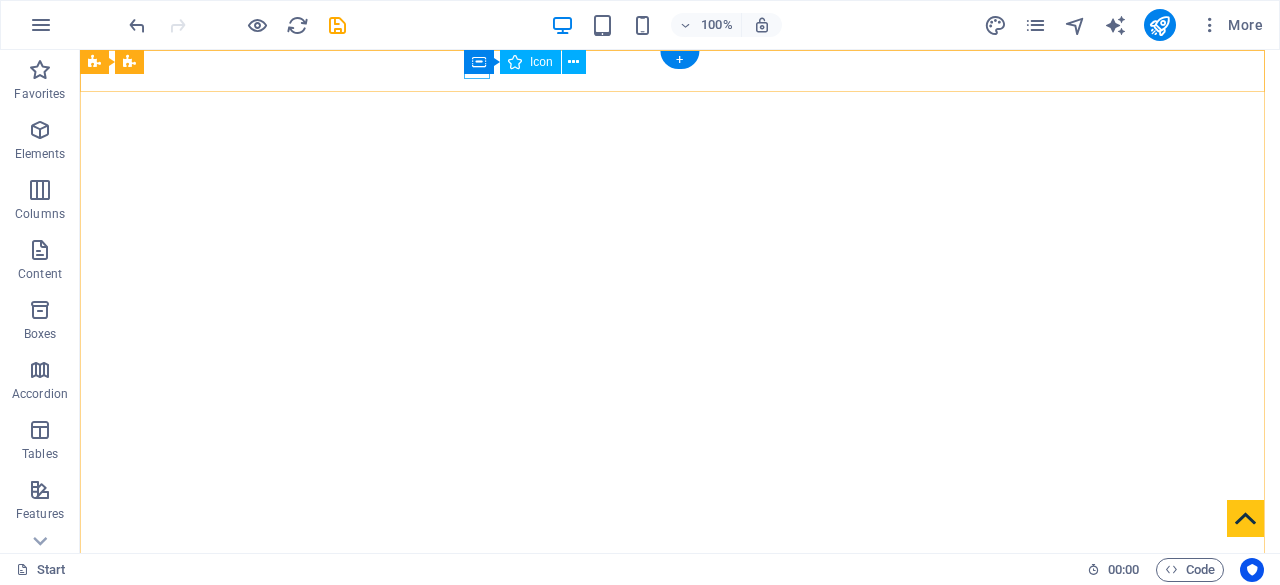 click at bounding box center (672, 744) 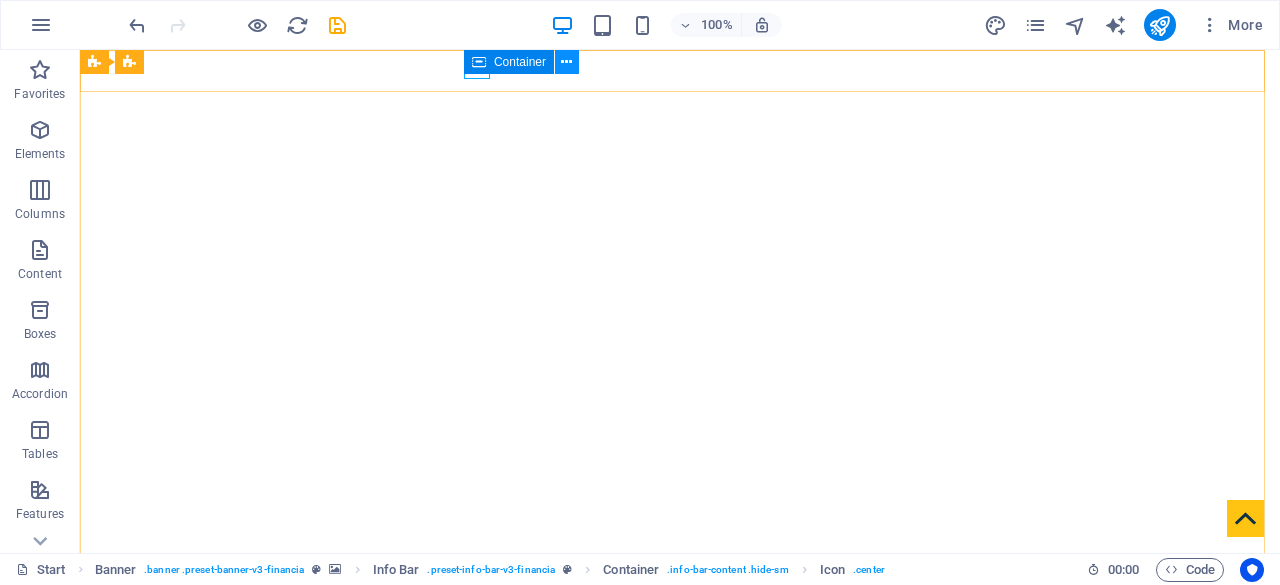 click at bounding box center (566, 62) 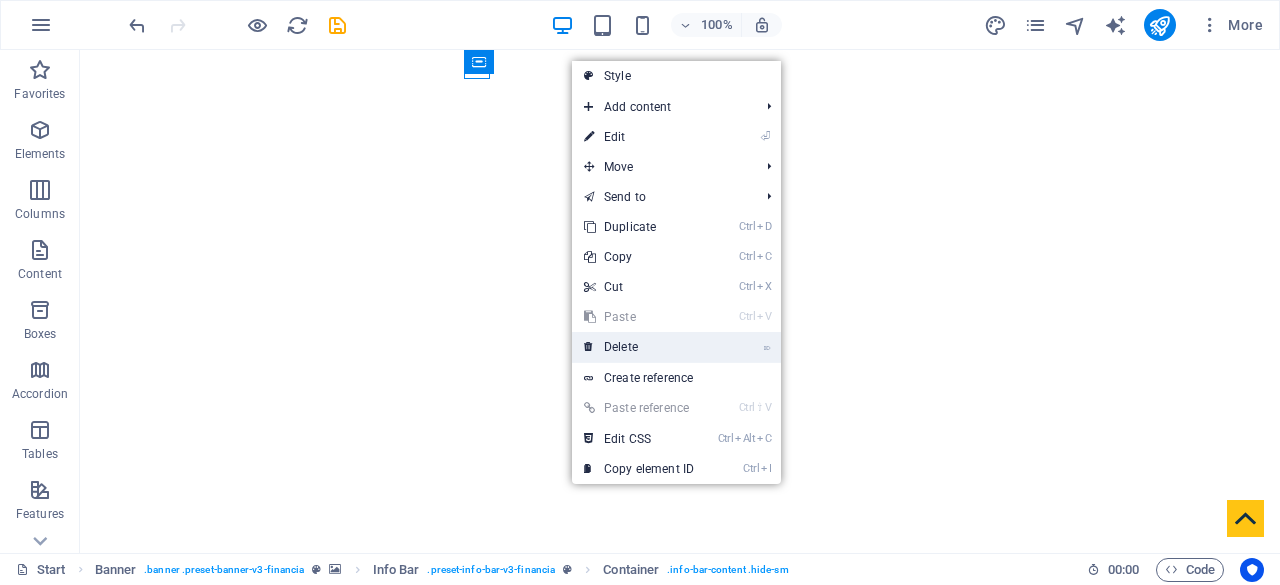 click on "⌦  Delete" at bounding box center (639, 347) 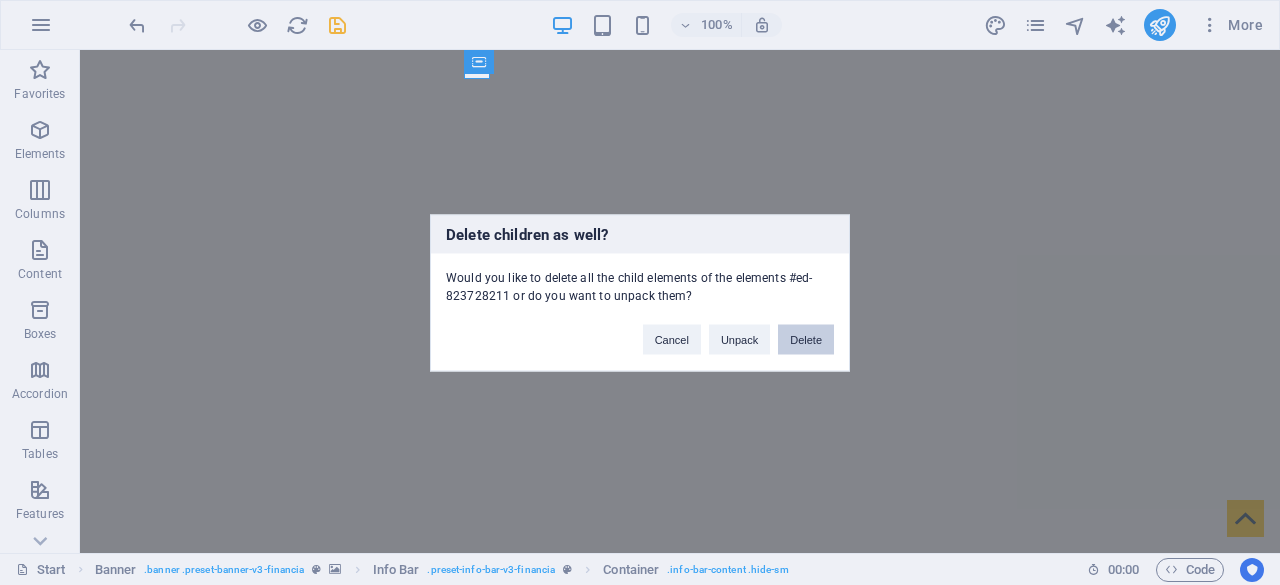 click on "Delete" at bounding box center (806, 339) 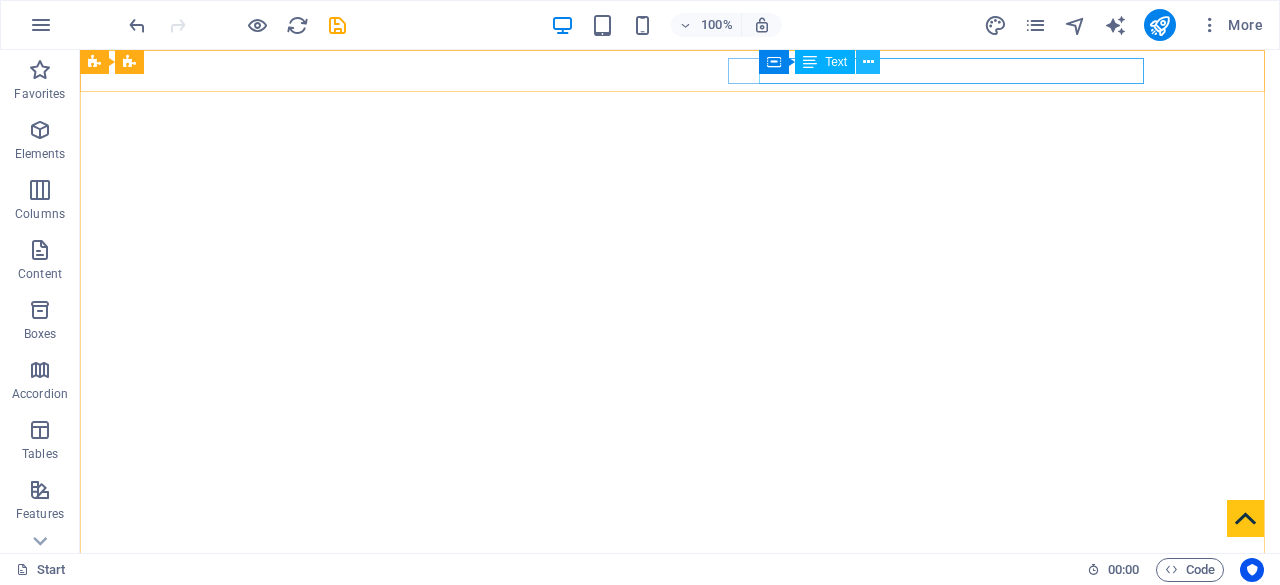 click at bounding box center (868, 62) 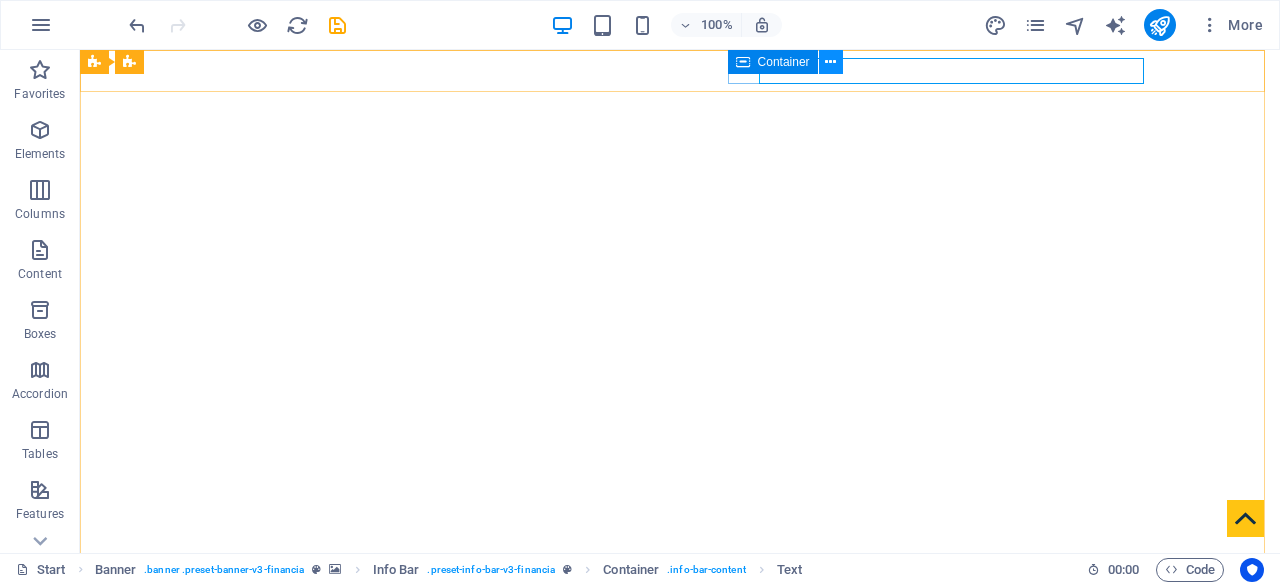 click at bounding box center (830, 62) 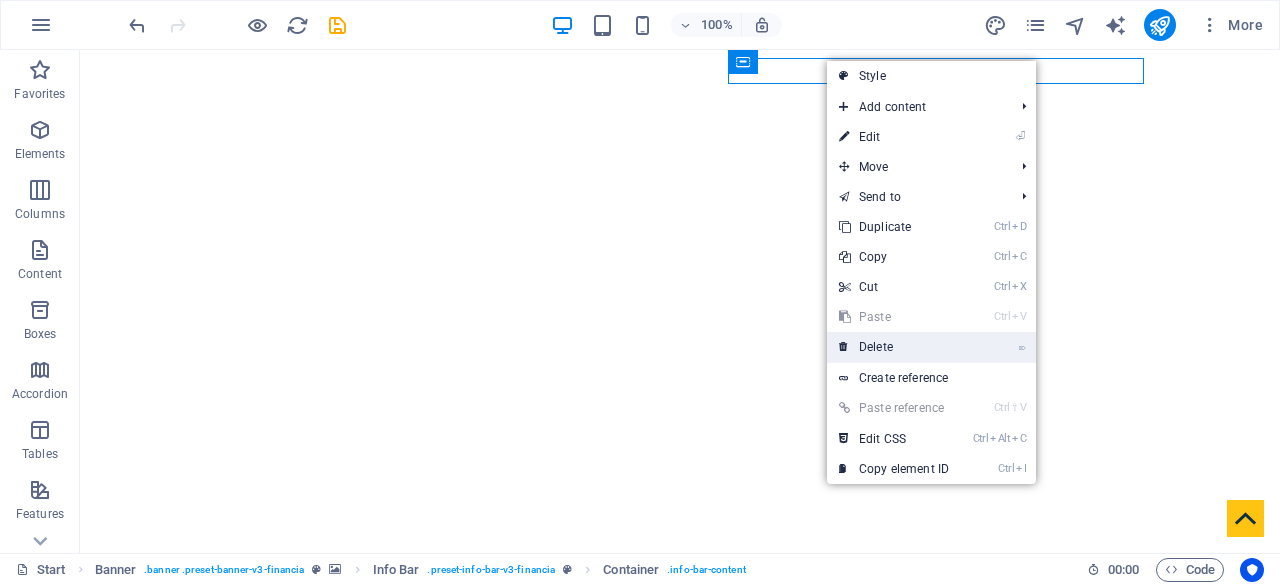 click on "⌦  Delete" at bounding box center (894, 347) 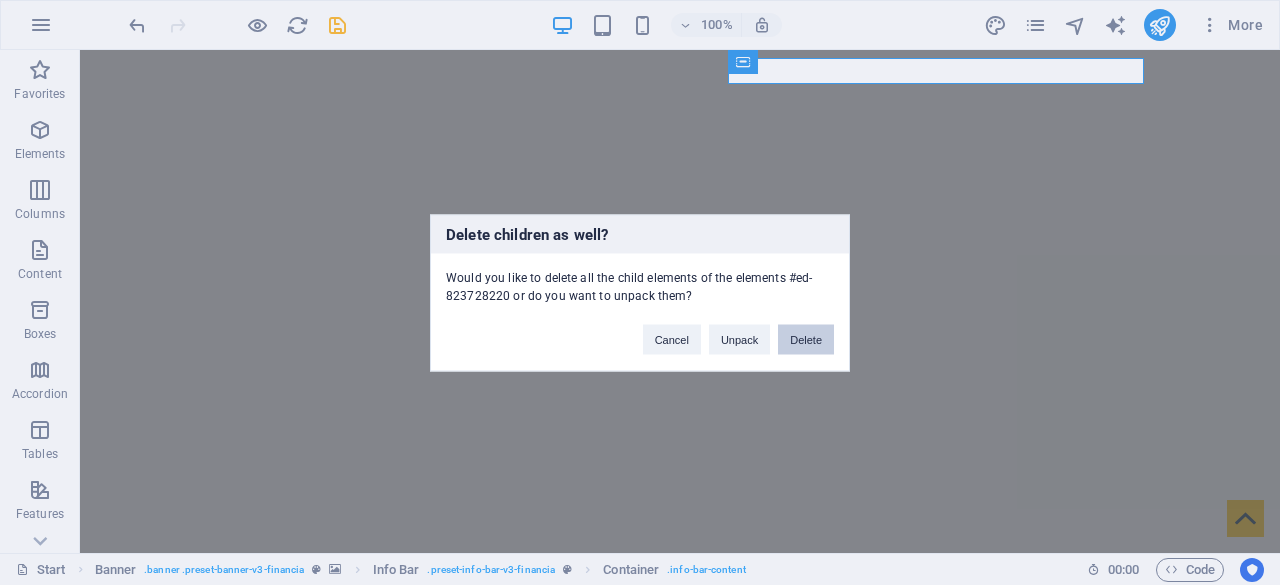 click on "Delete" at bounding box center [806, 339] 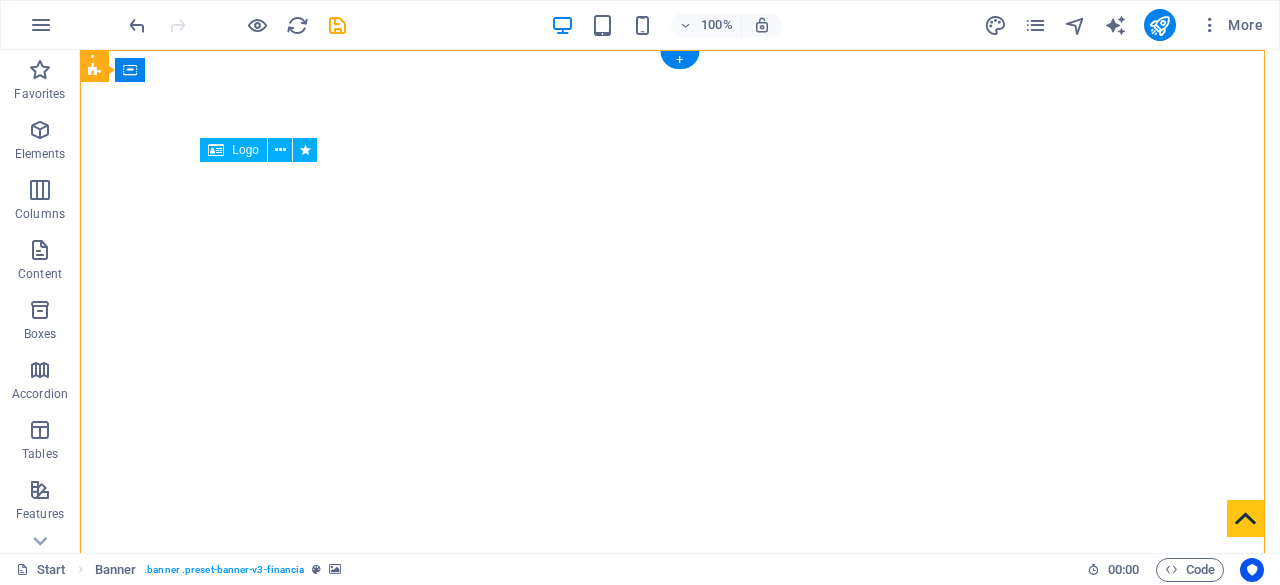drag, startPoint x: 905, startPoint y: 387, endPoint x: 901, endPoint y: 177, distance: 210.03809 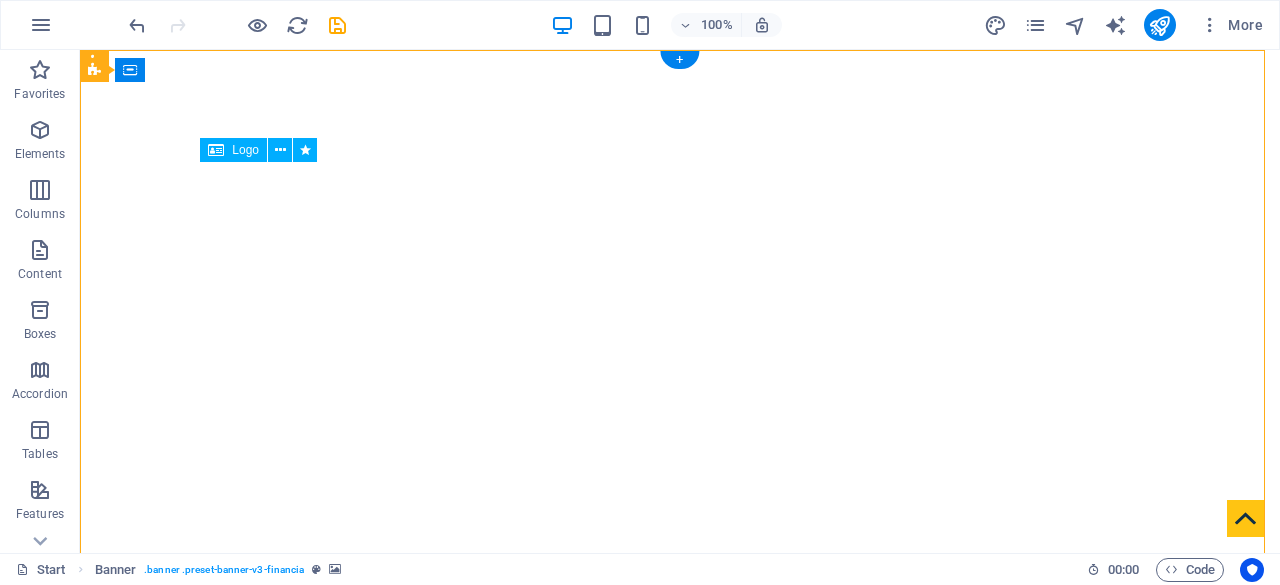 click at bounding box center [680, 964] 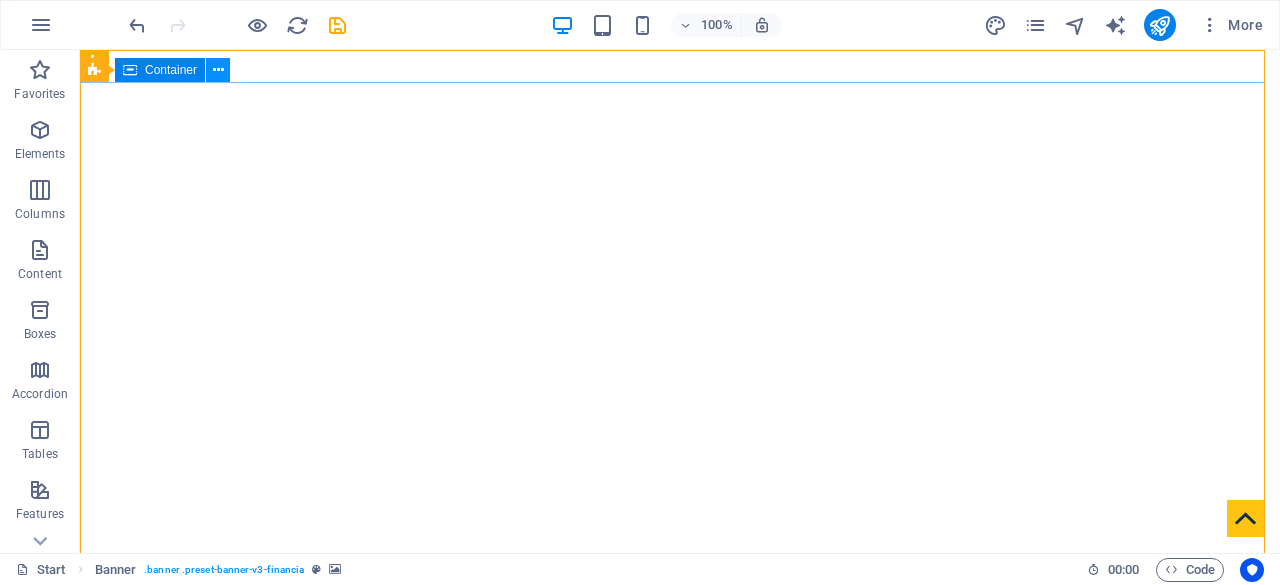click at bounding box center [218, 70] 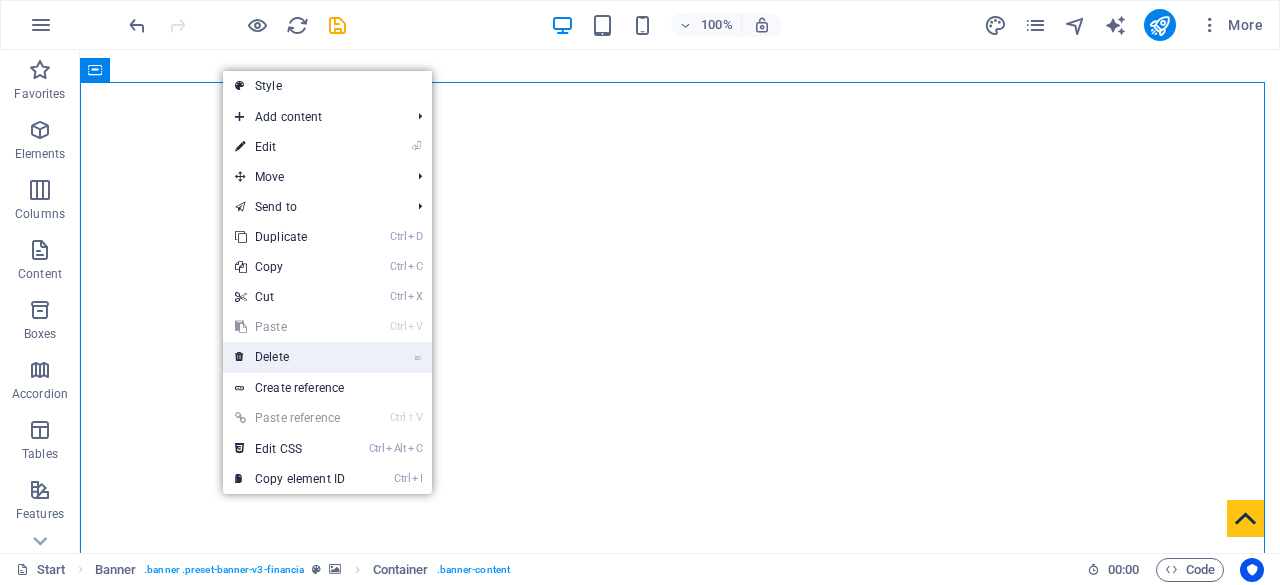 click on "⌦  Delete" at bounding box center (290, 357) 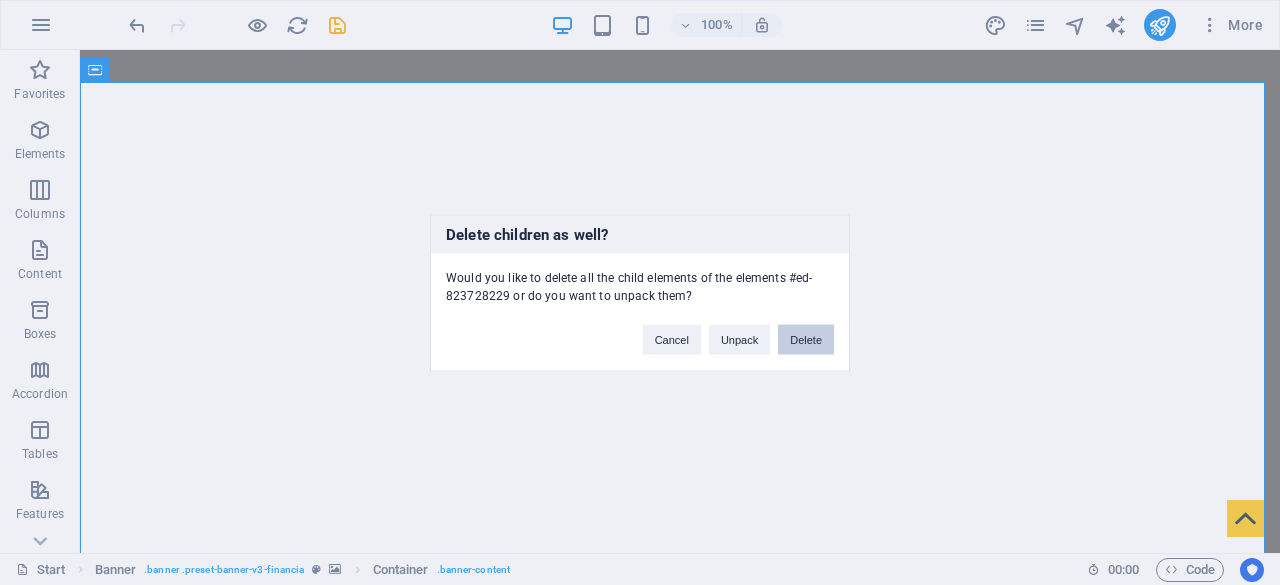 click on "Delete" at bounding box center [806, 339] 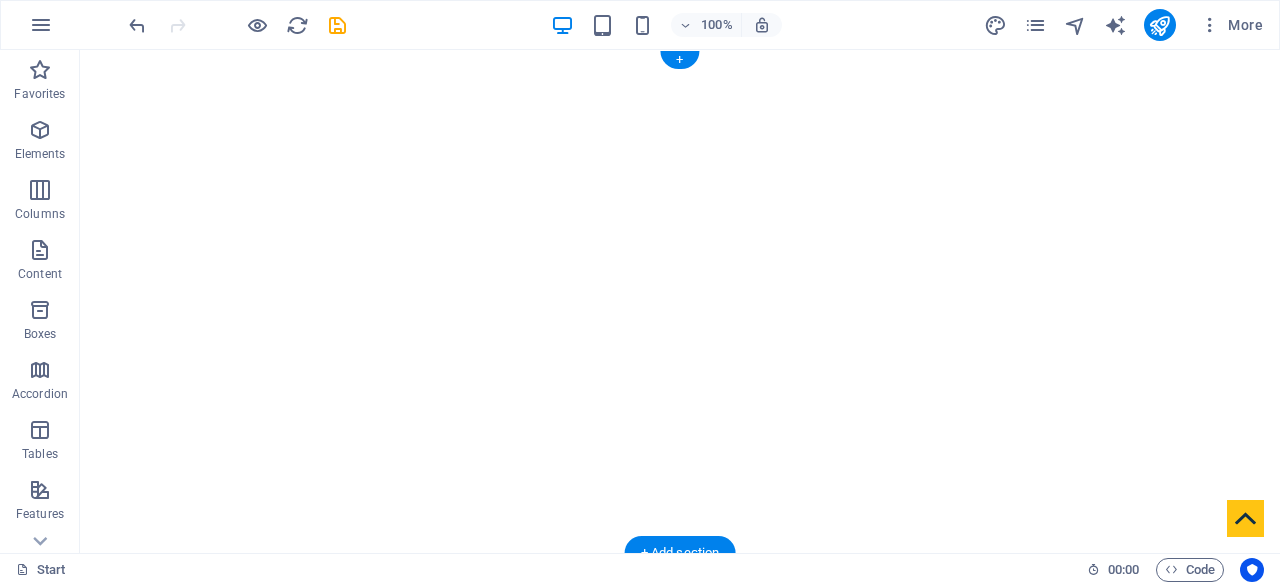 click at bounding box center (672, 50) 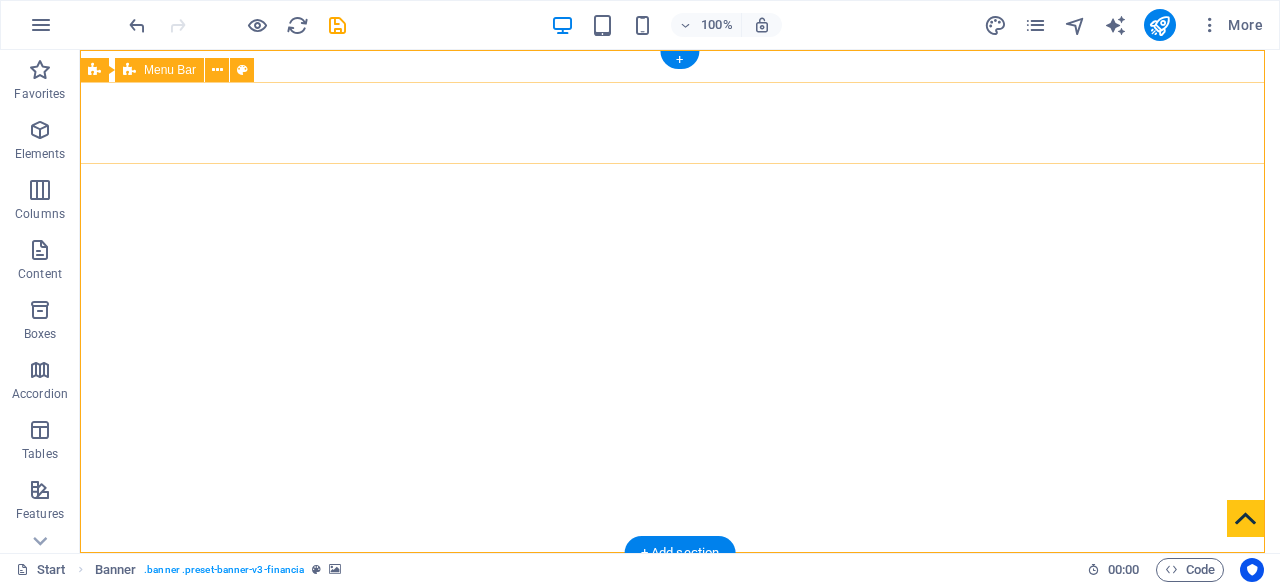click on "Home About us Services Partners Advisors FAQ Contact" at bounding box center [680, 626] 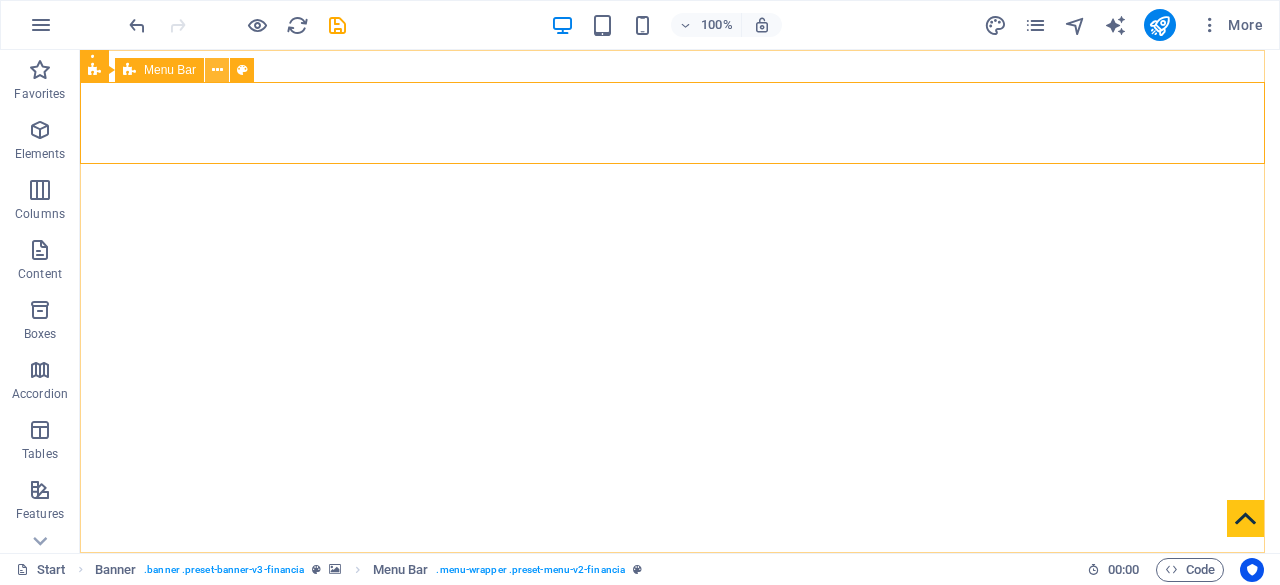 click at bounding box center [217, 70] 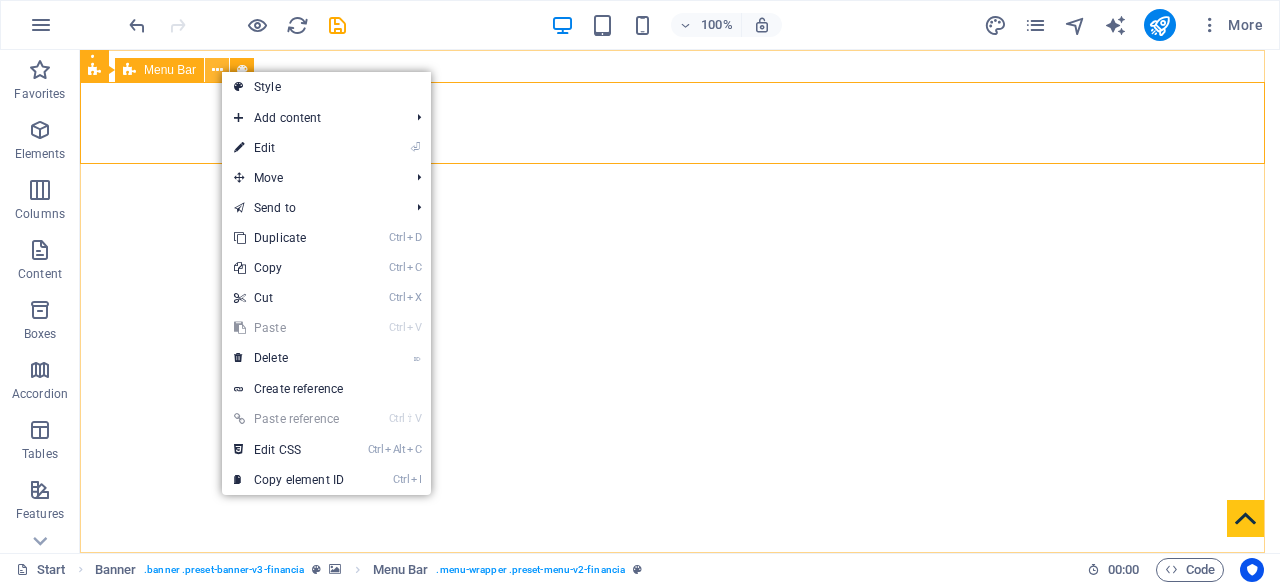 click at bounding box center (217, 70) 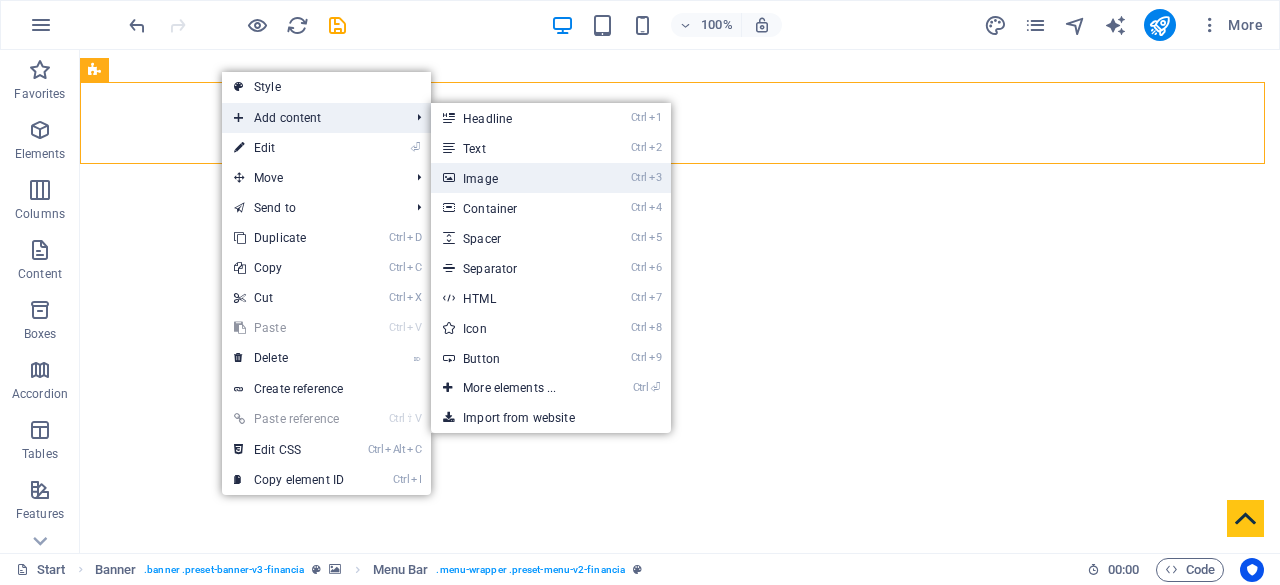 click on "Ctrl 3  Image" at bounding box center (513, 178) 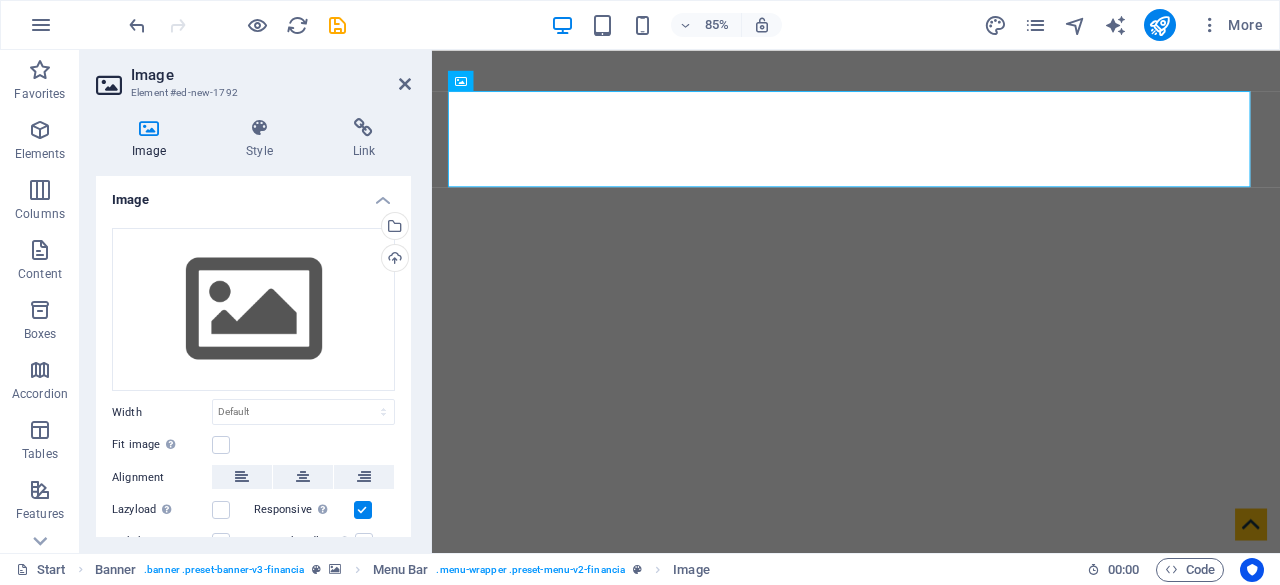 drag, startPoint x: 961, startPoint y: 139, endPoint x: 615, endPoint y: 269, distance: 369.61603 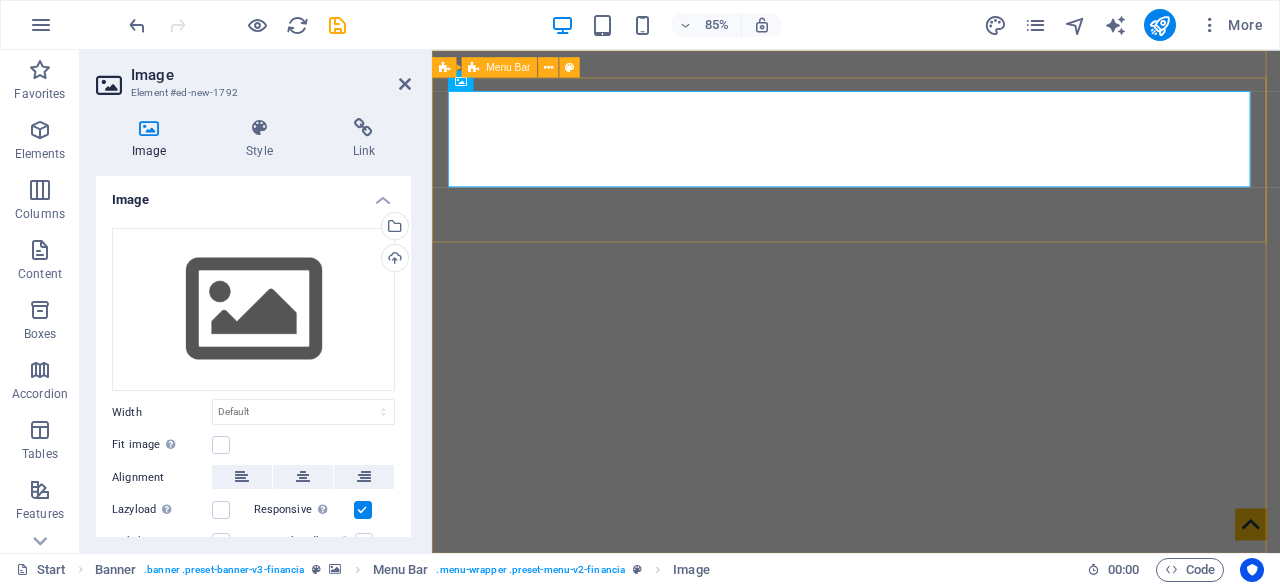 click on "Home About us Services Partners Advisors FAQ Contact" at bounding box center [931, 827] 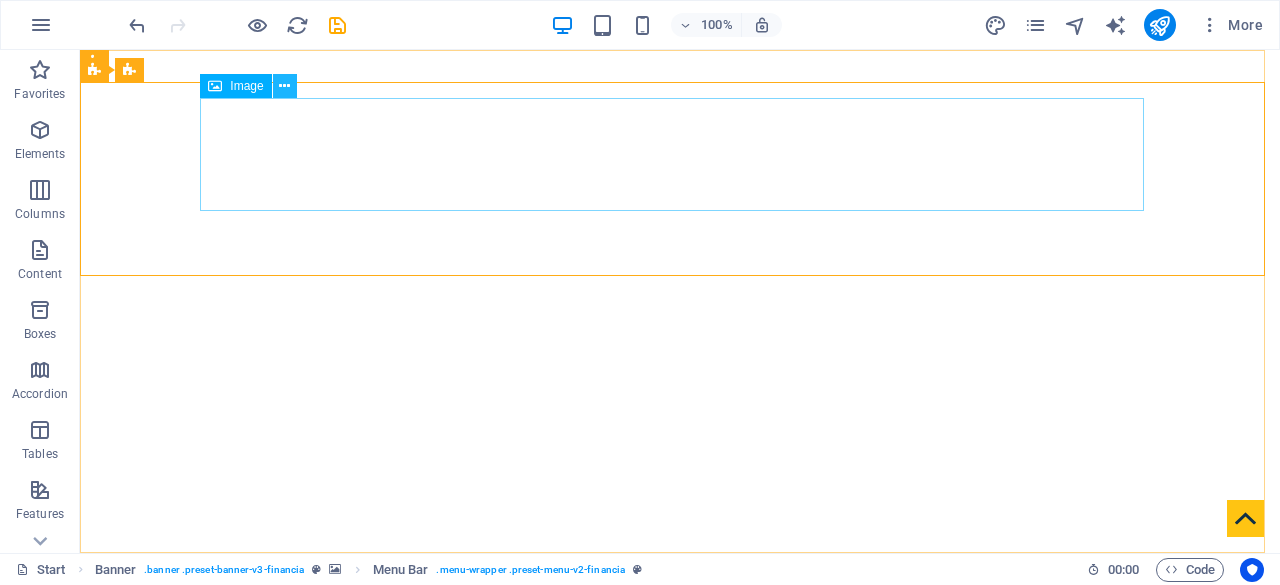click at bounding box center [284, 86] 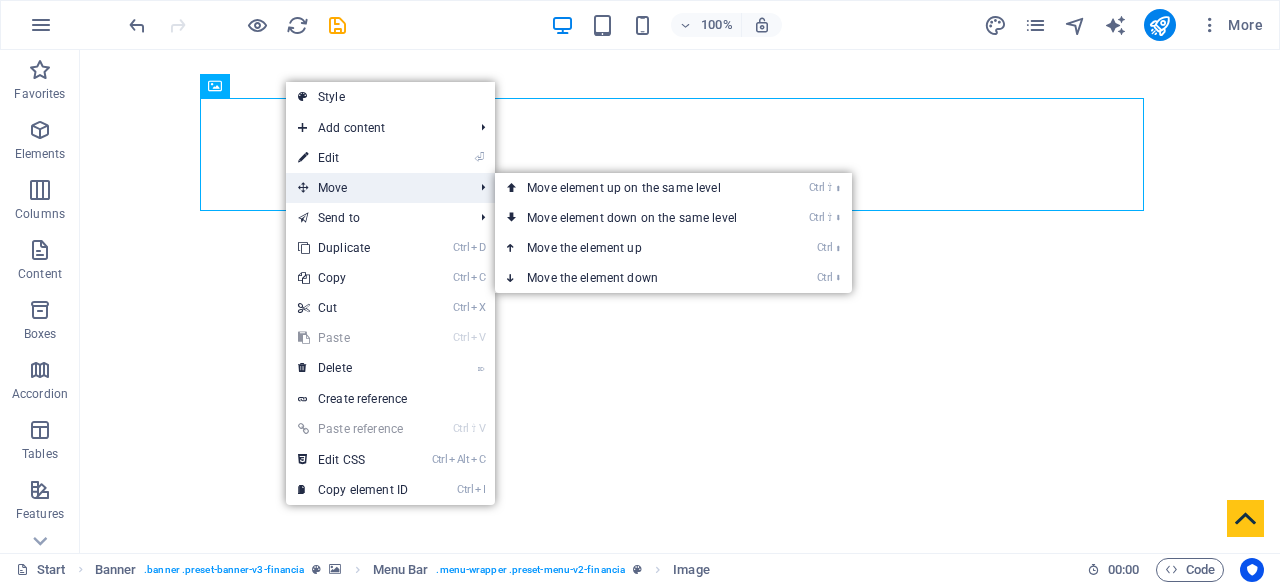 click on "Move" at bounding box center (375, 188) 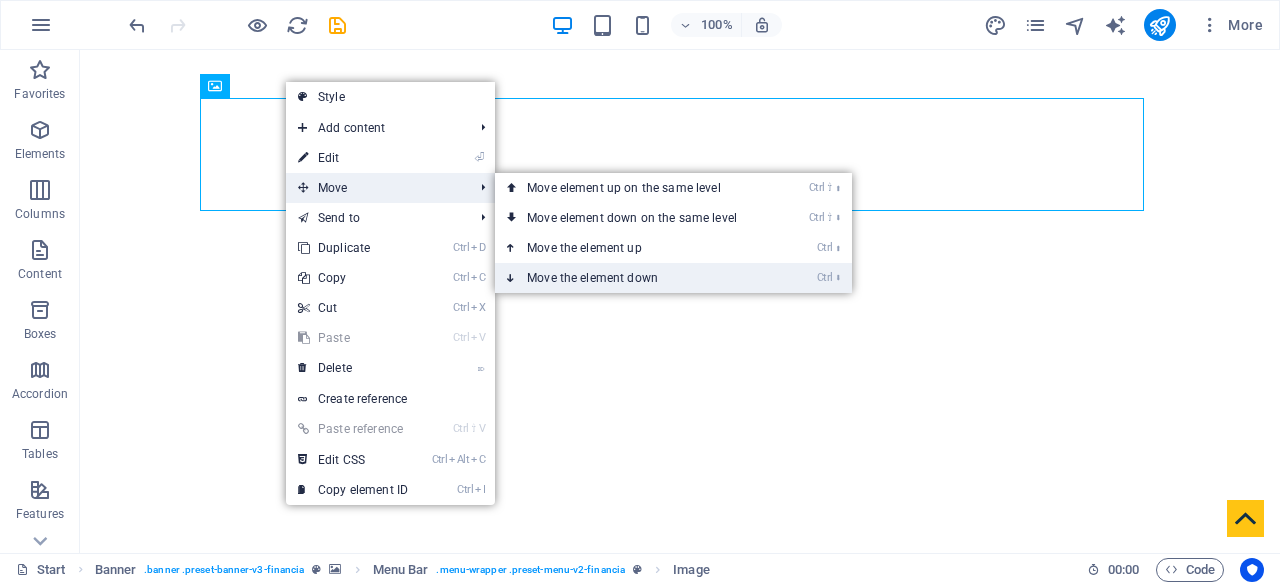 click on "Ctrl ⬇  Move the element down" at bounding box center [636, 278] 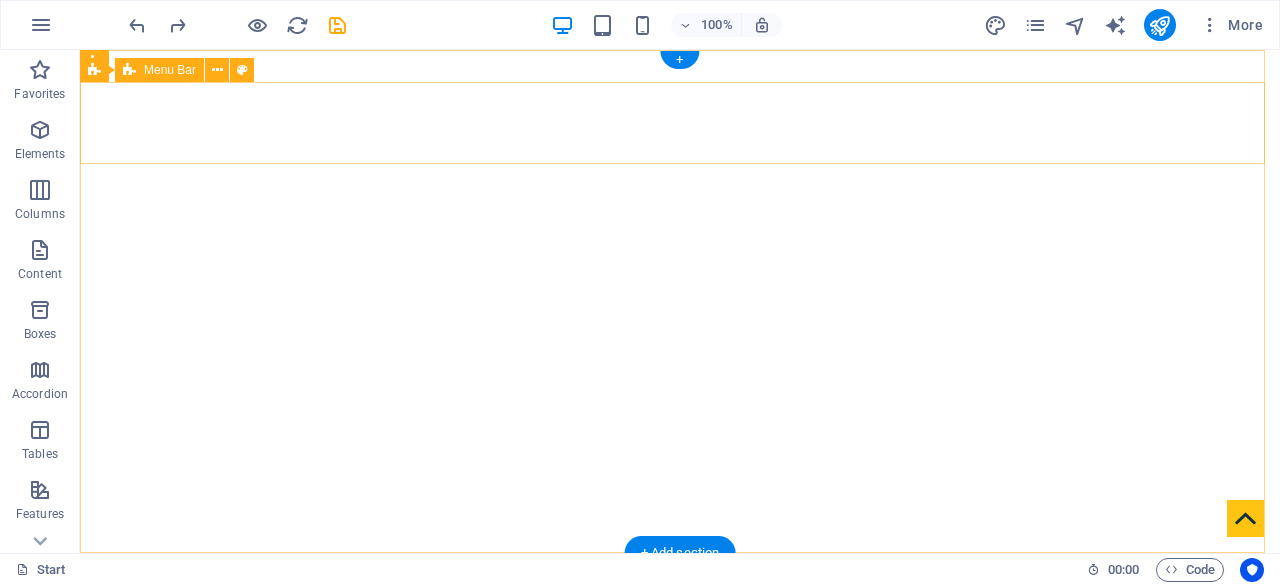 click on "Home About us Services Partners Advisors FAQ Contact" at bounding box center (680, 626) 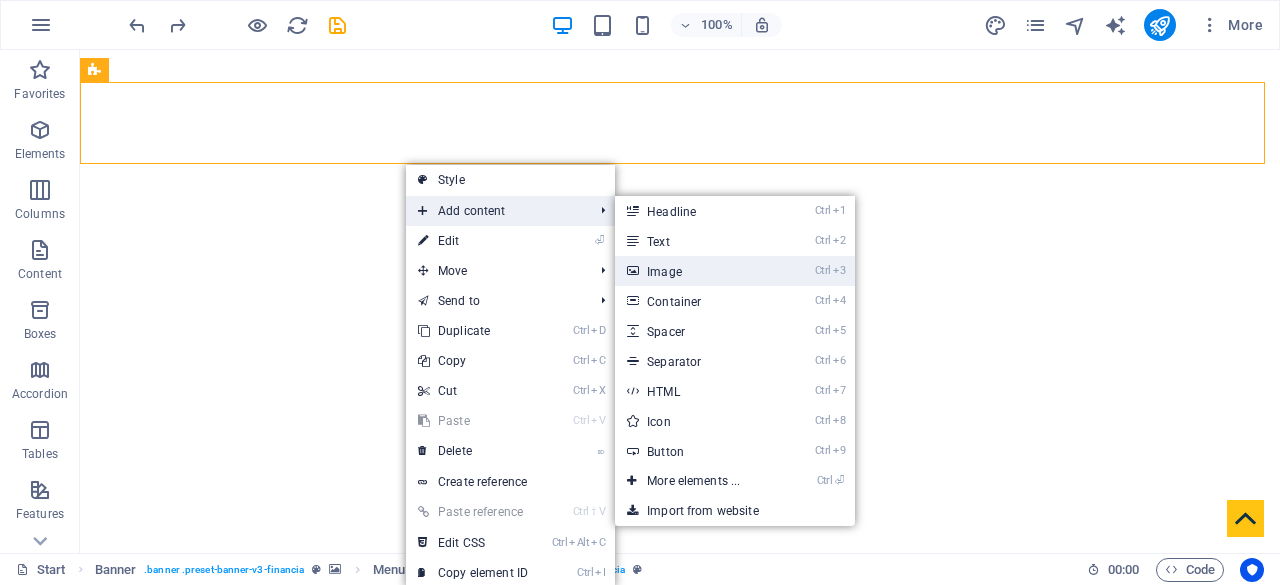 click on "Ctrl 3  Image" at bounding box center [697, 271] 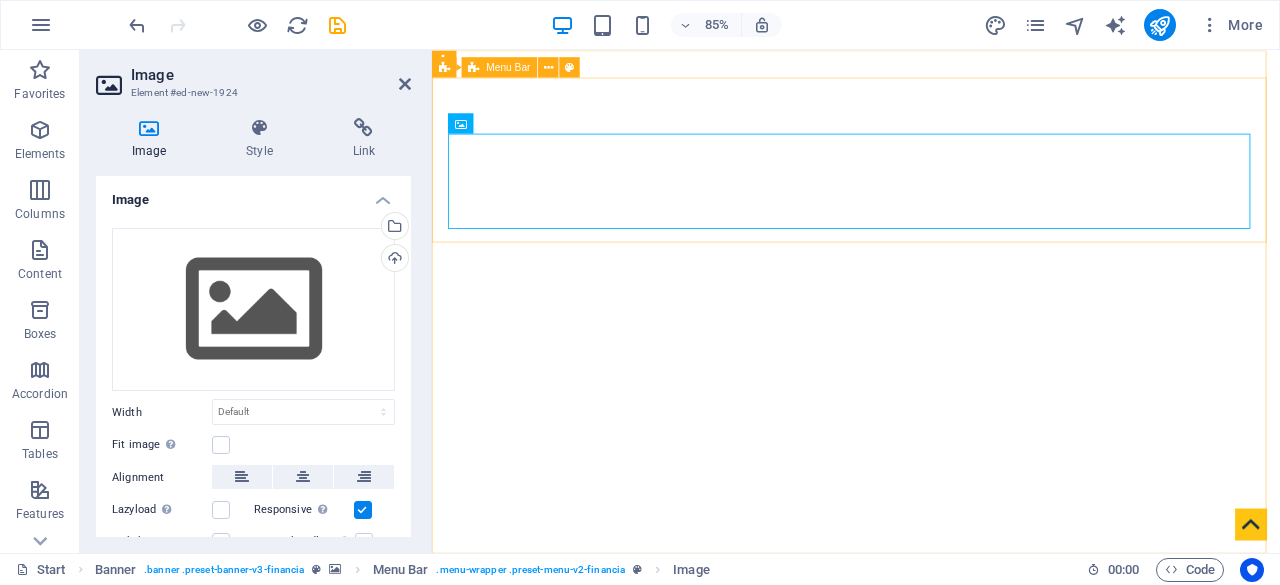 click on "Home About us Services Partners Advisors FAQ Contact" at bounding box center [931, 771] 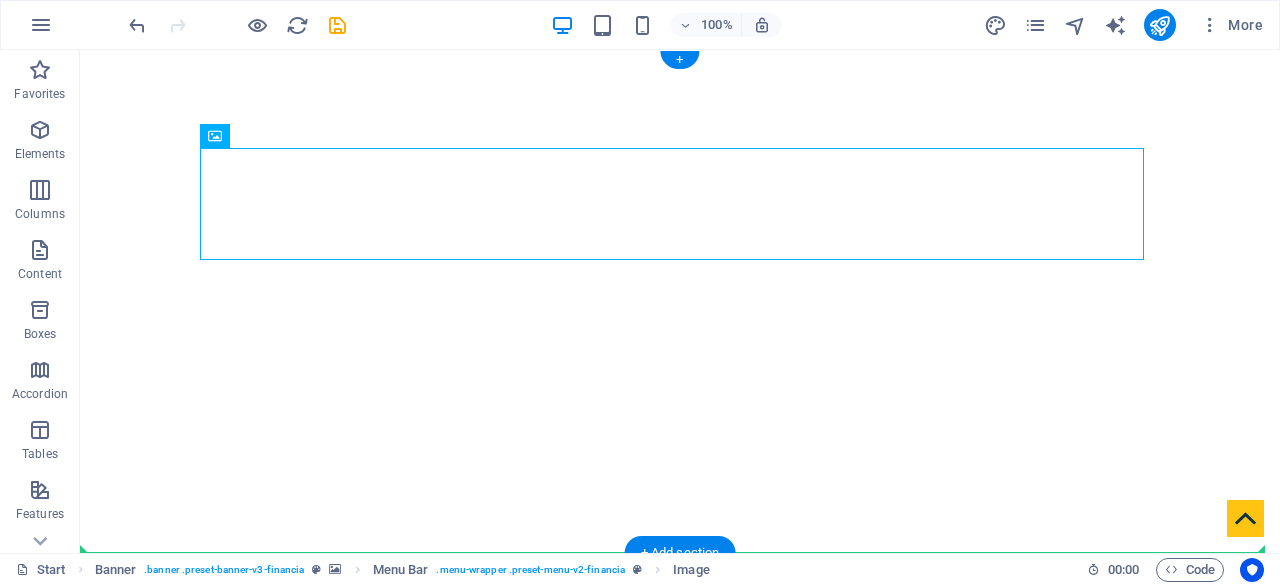 drag, startPoint x: 768, startPoint y: 177, endPoint x: 768, endPoint y: 315, distance: 138 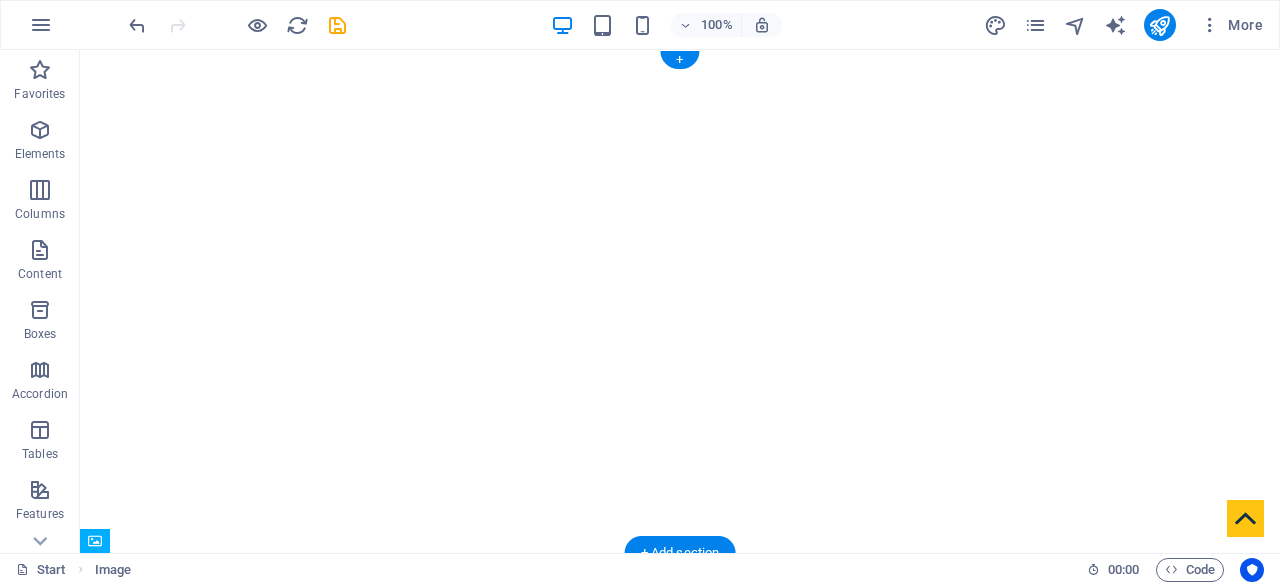 scroll, scrollTop: 0, scrollLeft: 0, axis: both 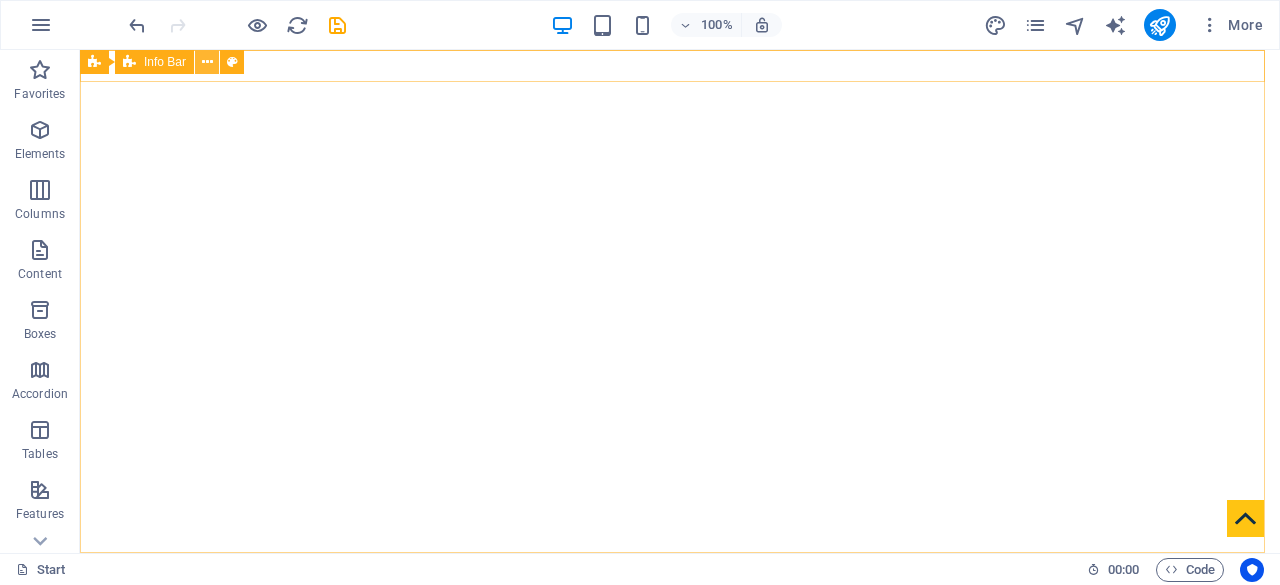 click at bounding box center (207, 62) 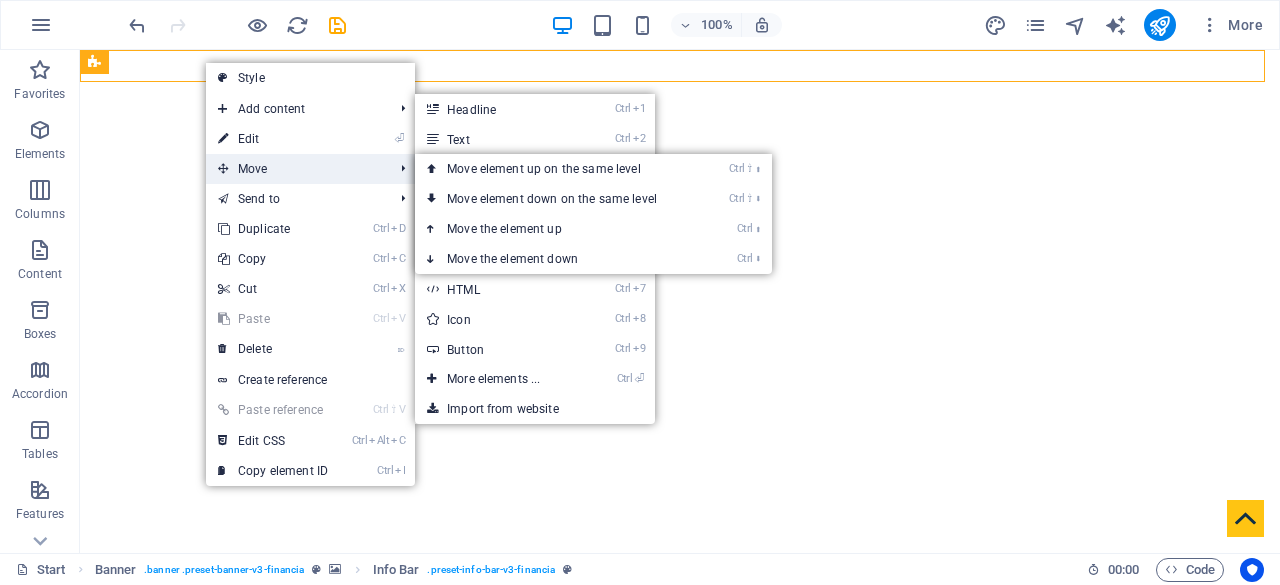 click on "Move" at bounding box center [295, 169] 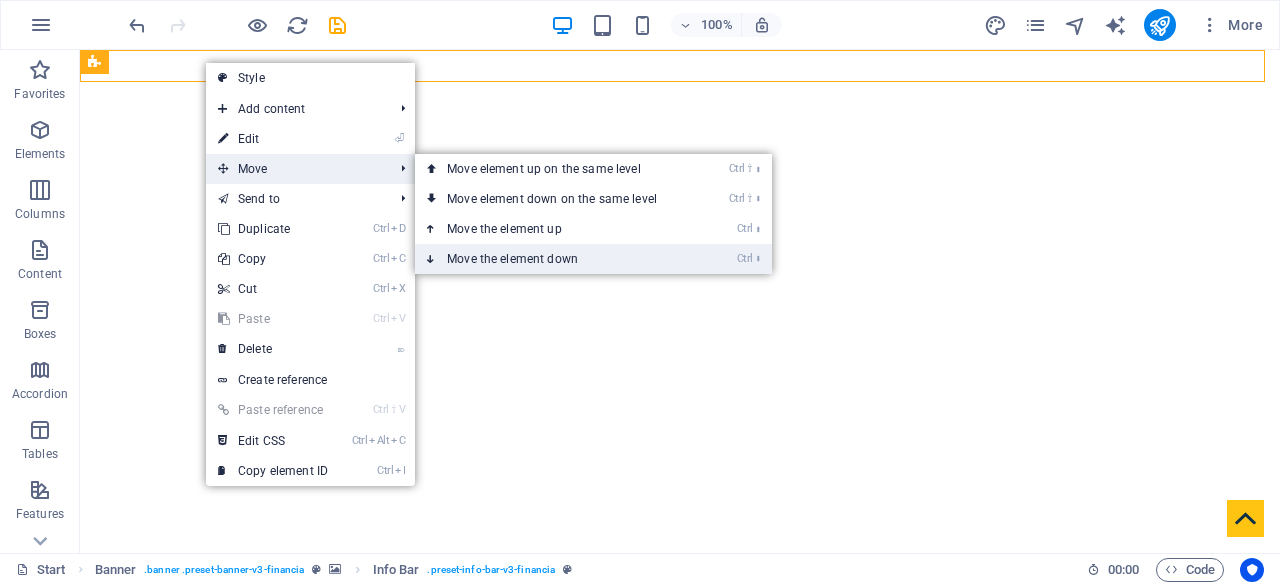 click on "Ctrl ⬇  Move the element down" at bounding box center (556, 259) 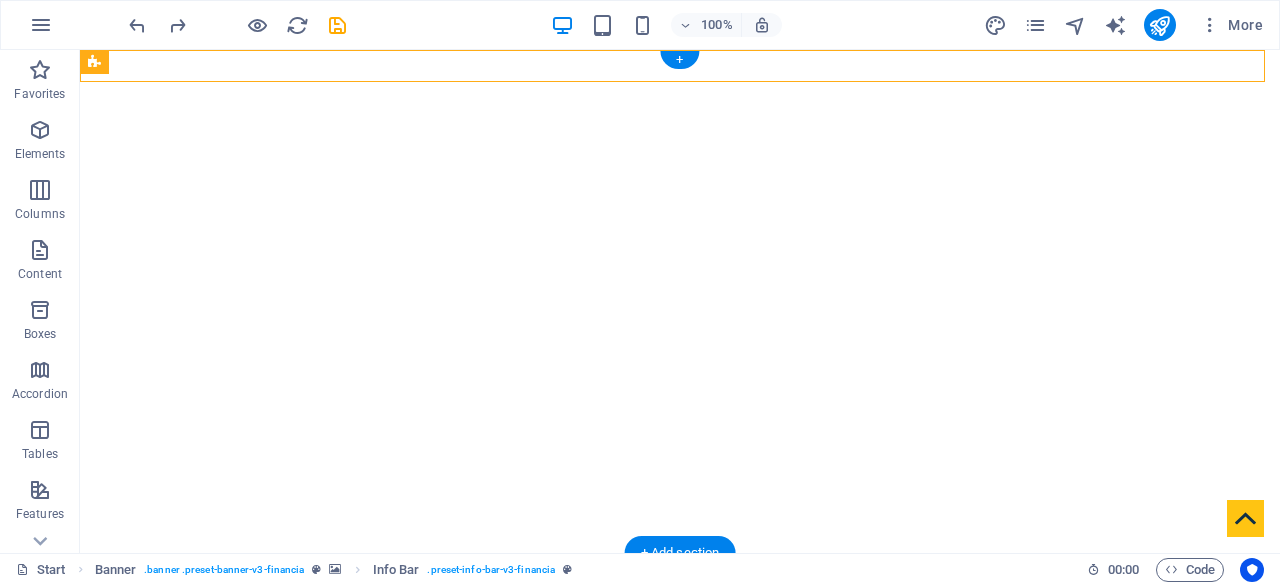 click at bounding box center (672, 50) 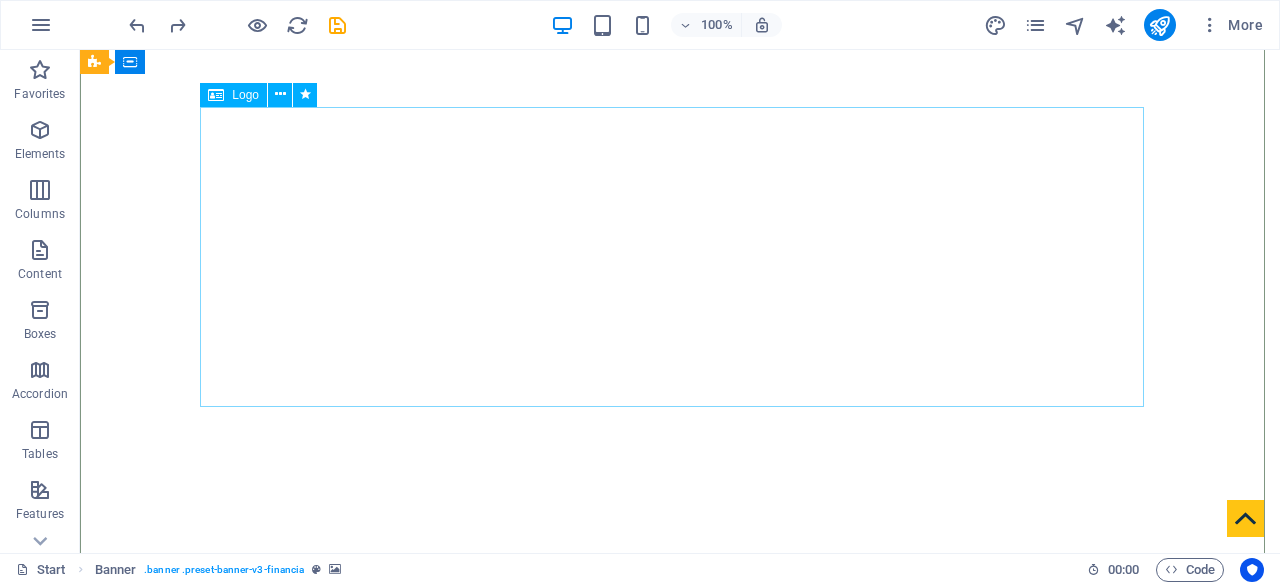 scroll, scrollTop: 0, scrollLeft: 0, axis: both 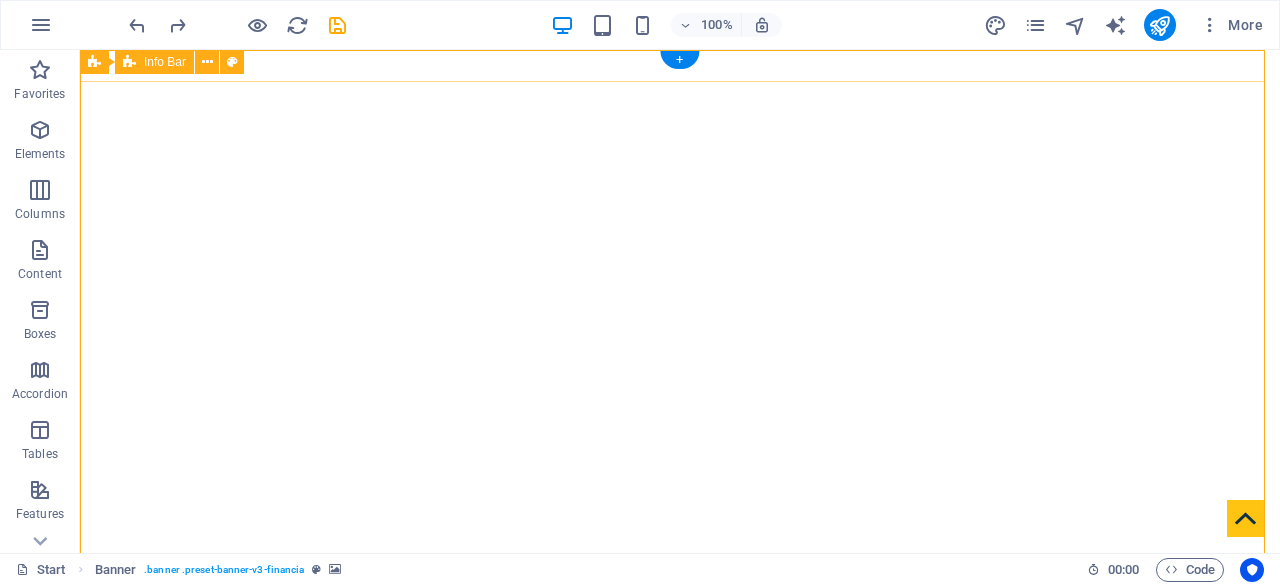 click at bounding box center [680, 718] 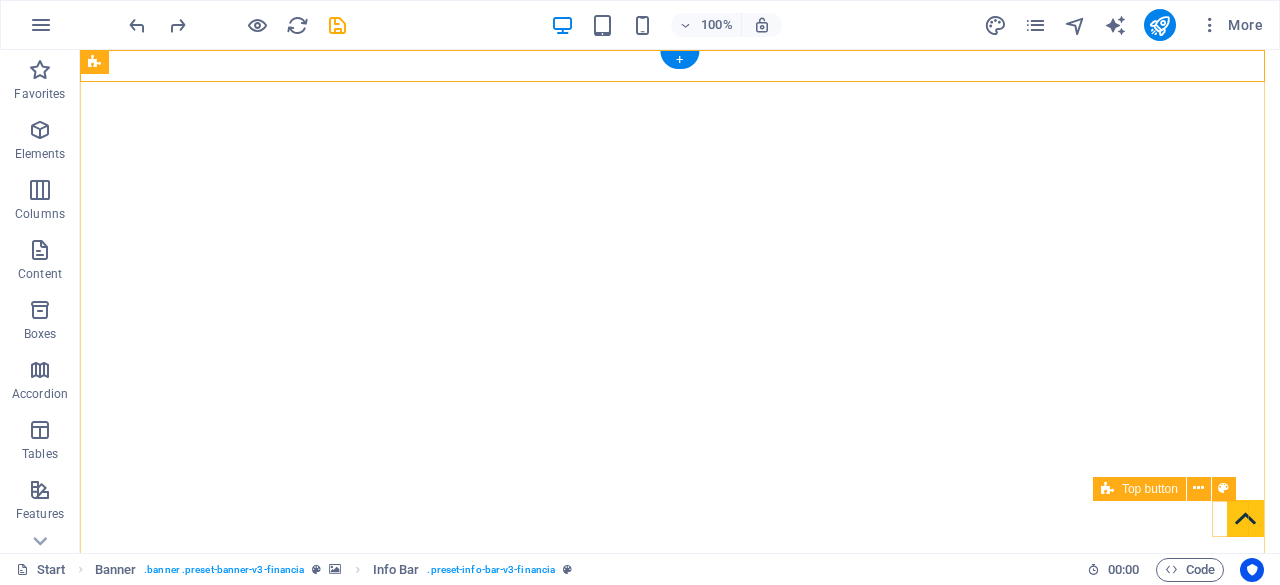 click at bounding box center (1245, 518) 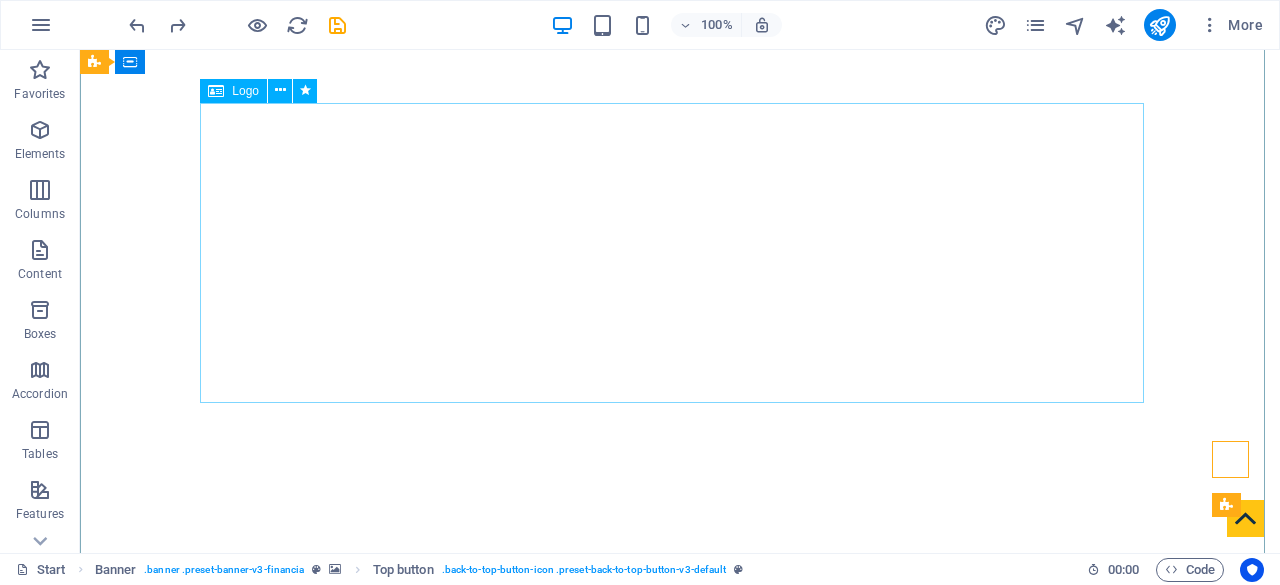 scroll, scrollTop: 0, scrollLeft: 0, axis: both 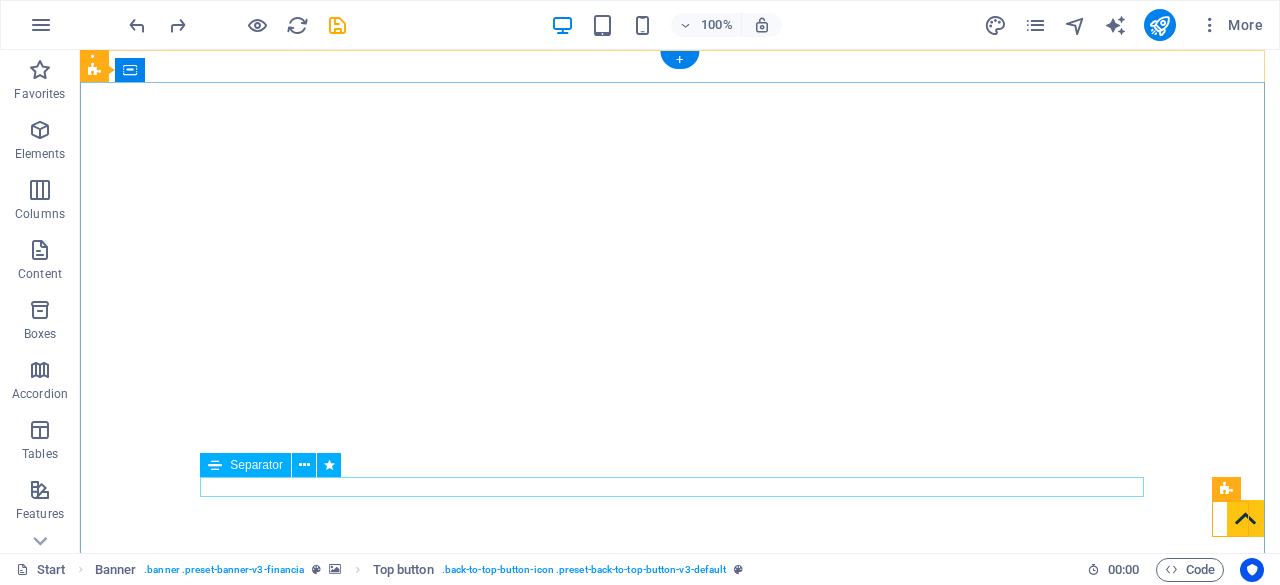 click at bounding box center [680, 1139] 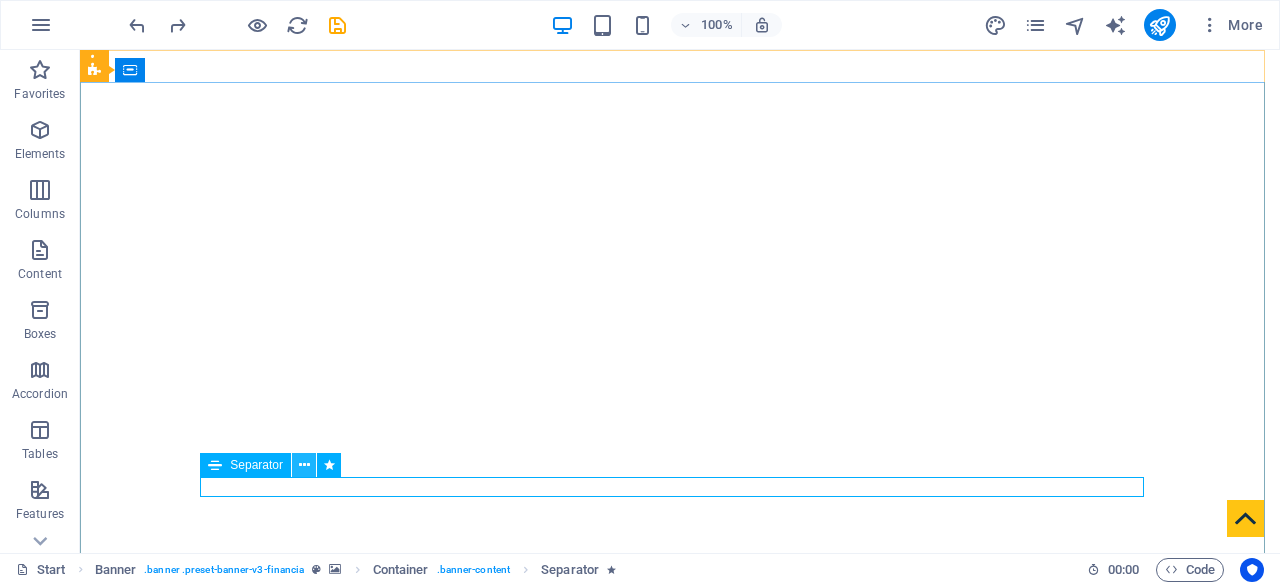 click at bounding box center (304, 465) 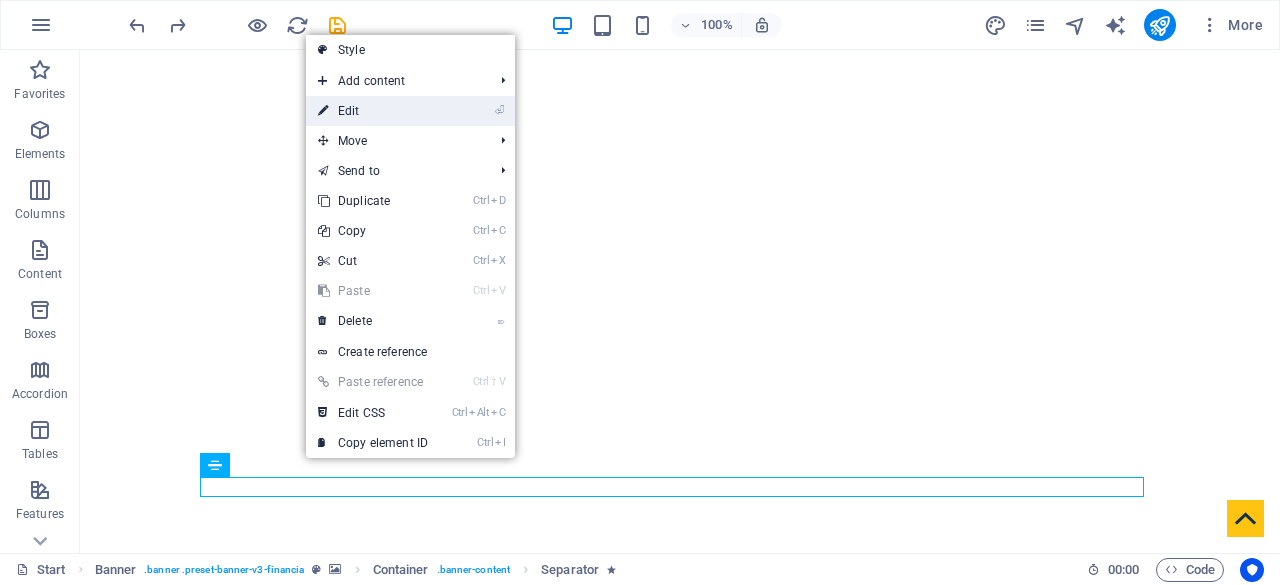 click on "⏎  Edit" at bounding box center (373, 111) 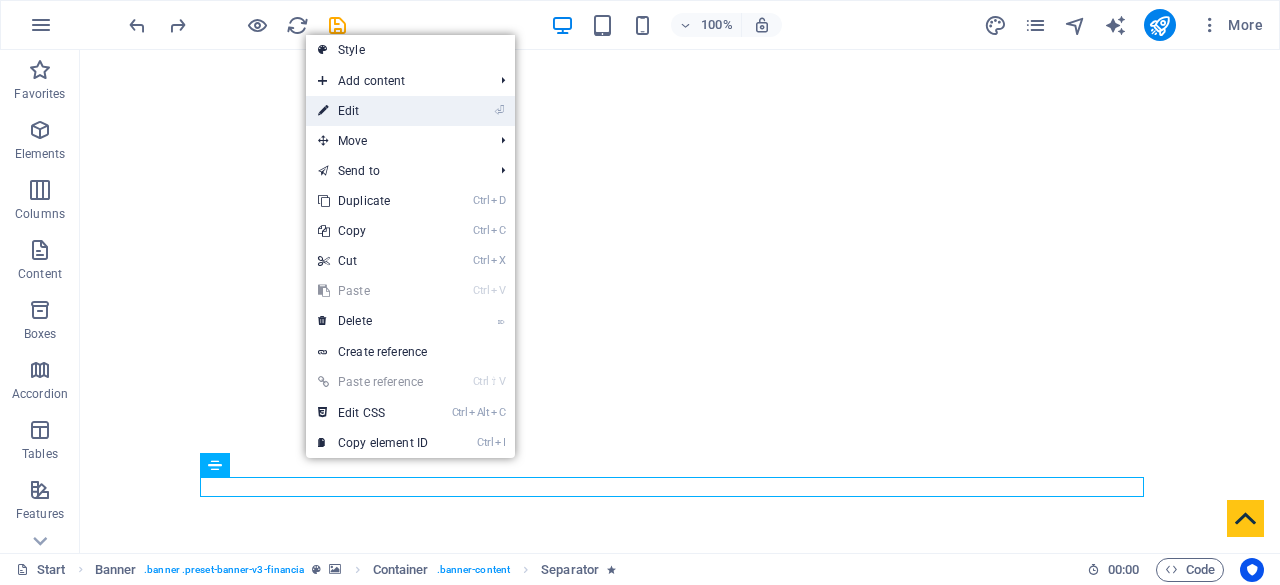 select on "px" 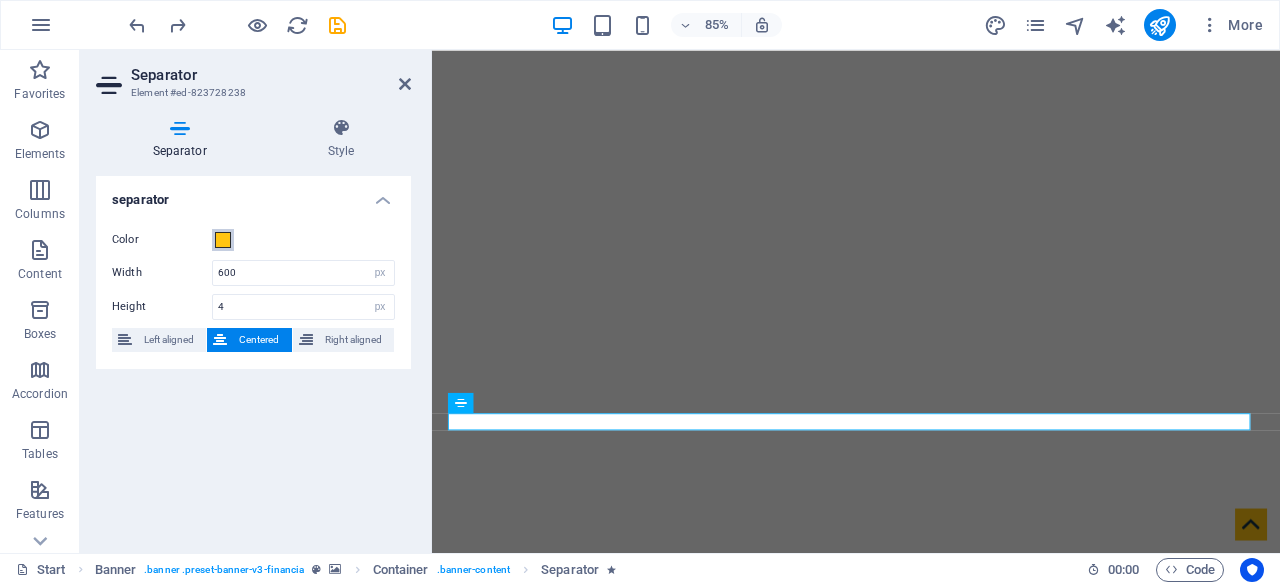 click at bounding box center (223, 240) 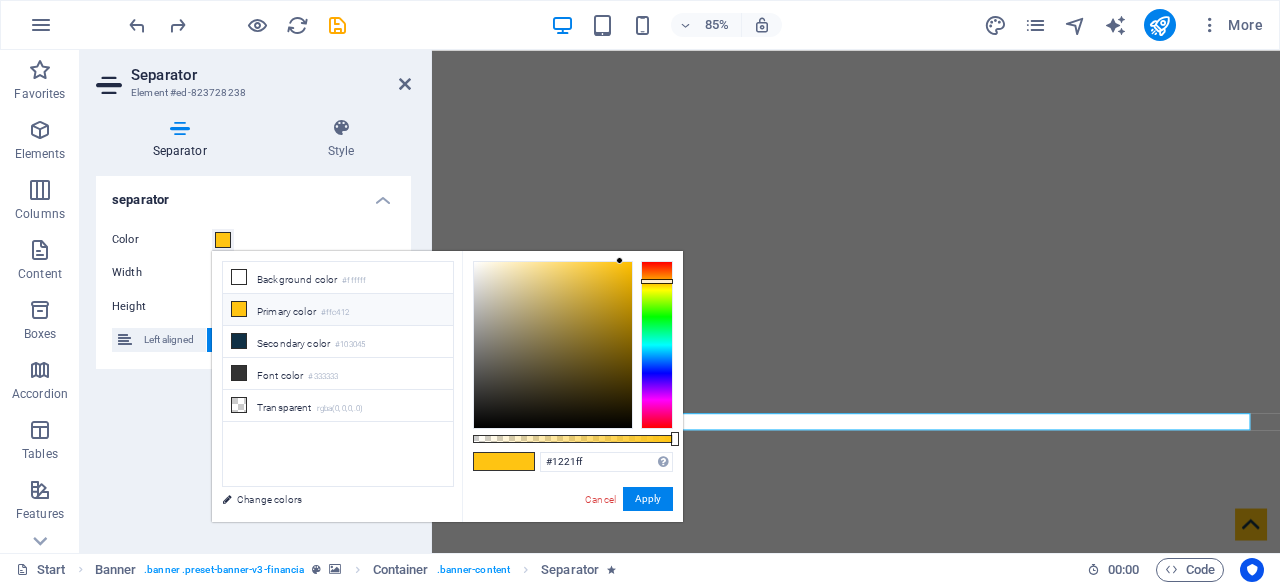 click at bounding box center (657, 345) 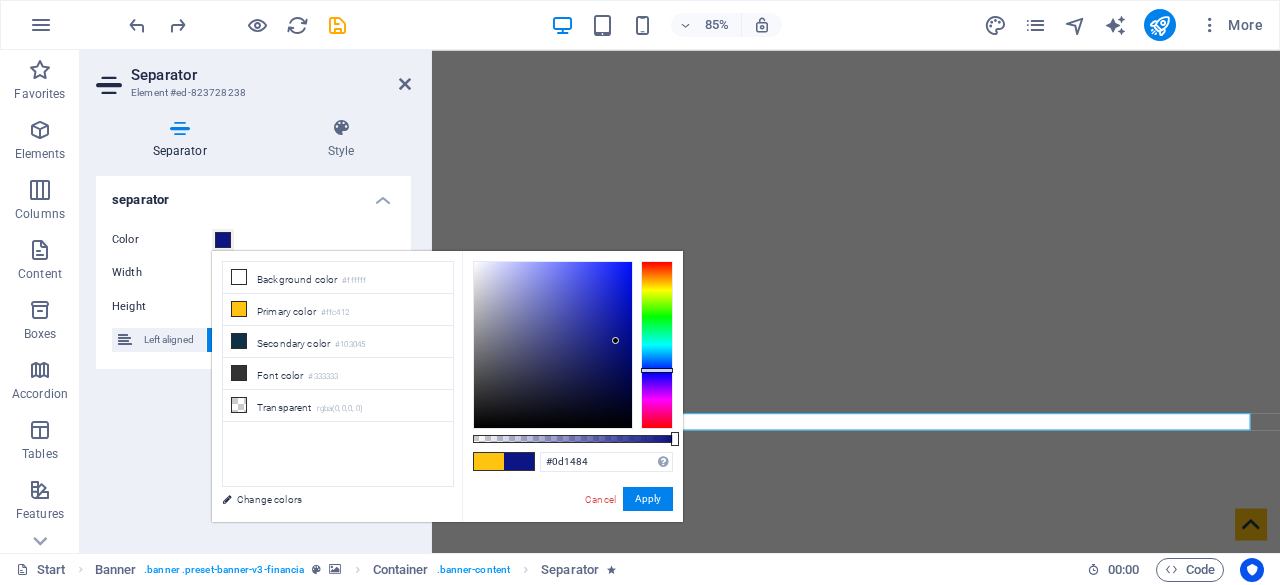 click at bounding box center (553, 345) 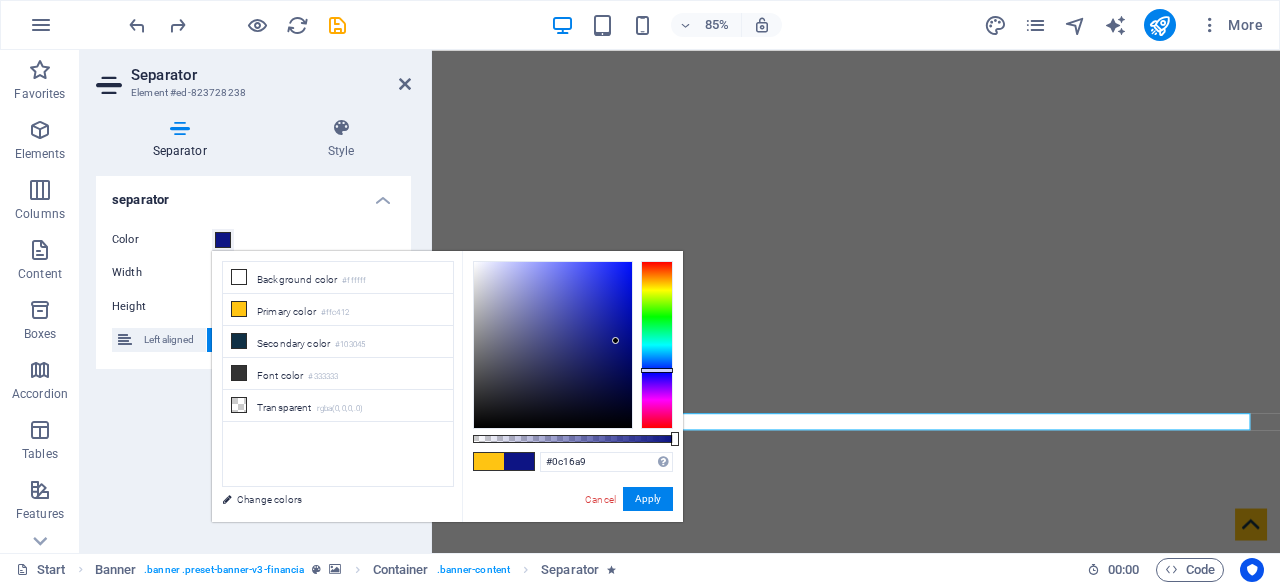 click at bounding box center [553, 345] 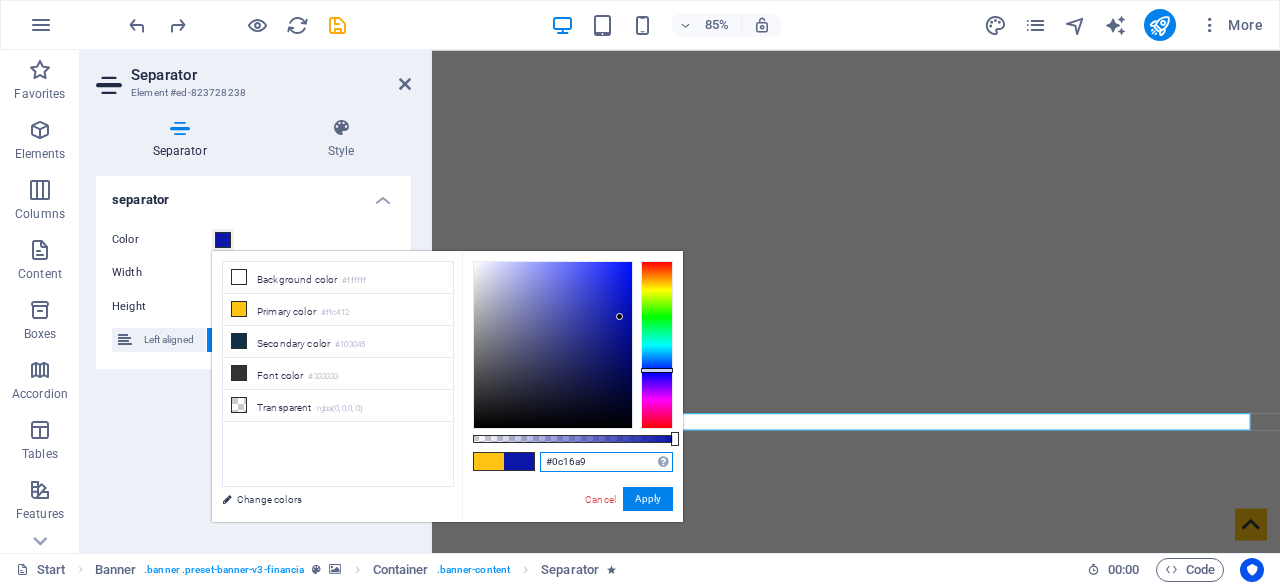 drag, startPoint x: 600, startPoint y: 465, endPoint x: 502, endPoint y: 453, distance: 98.731964 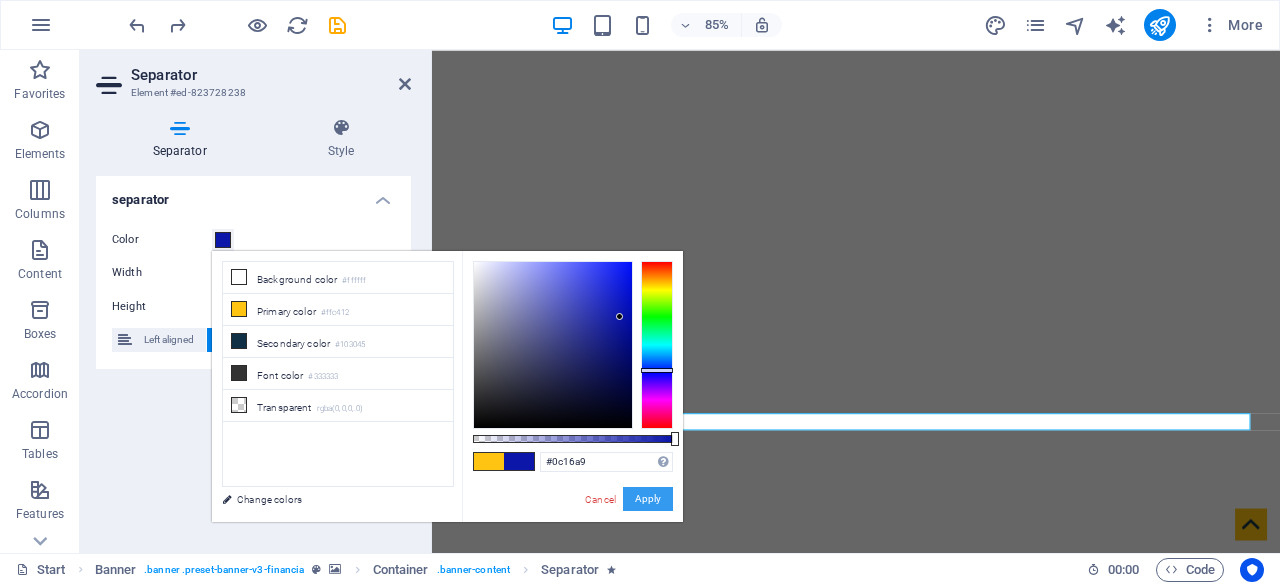 click on "Apply" at bounding box center [648, 499] 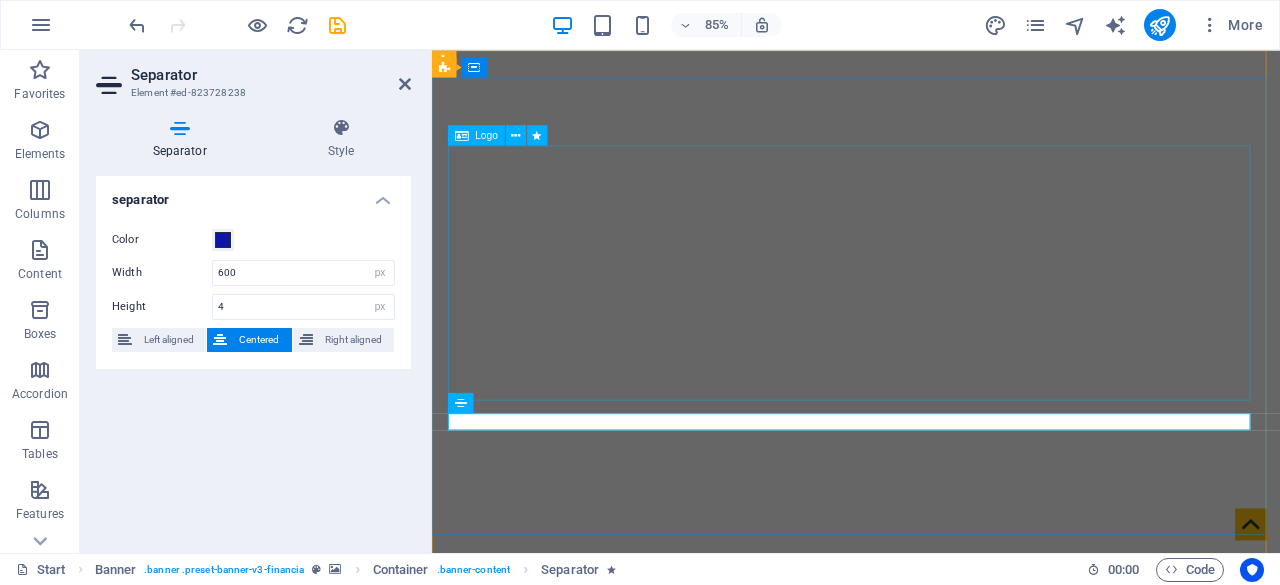click at bounding box center [931, 964] 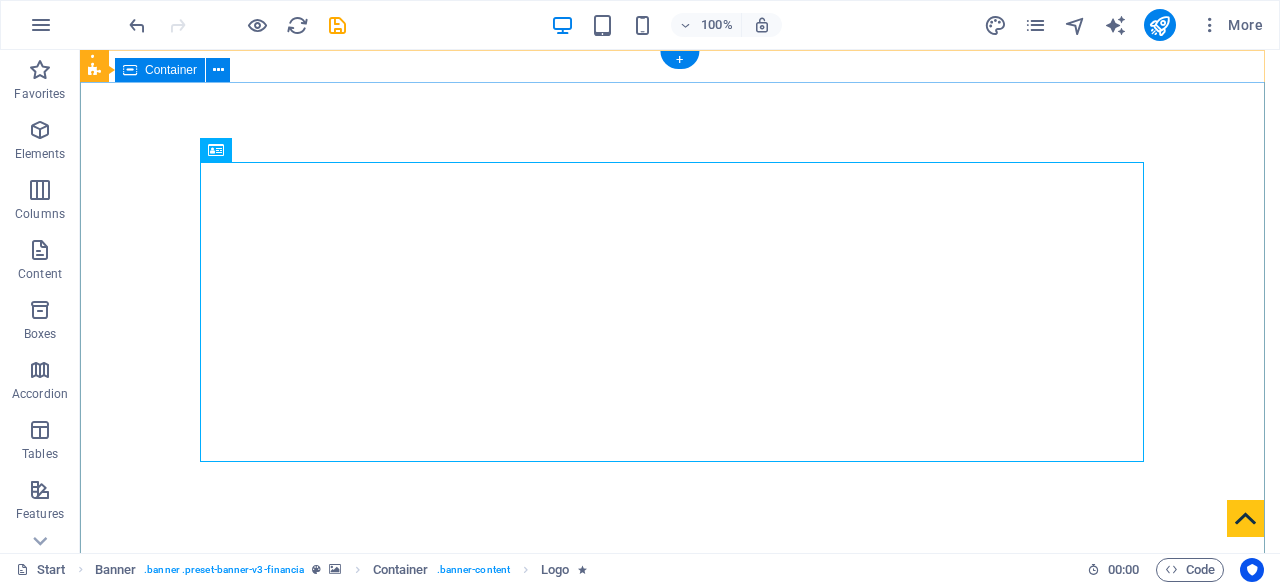 click on "we develop business" at bounding box center [680, 1003] 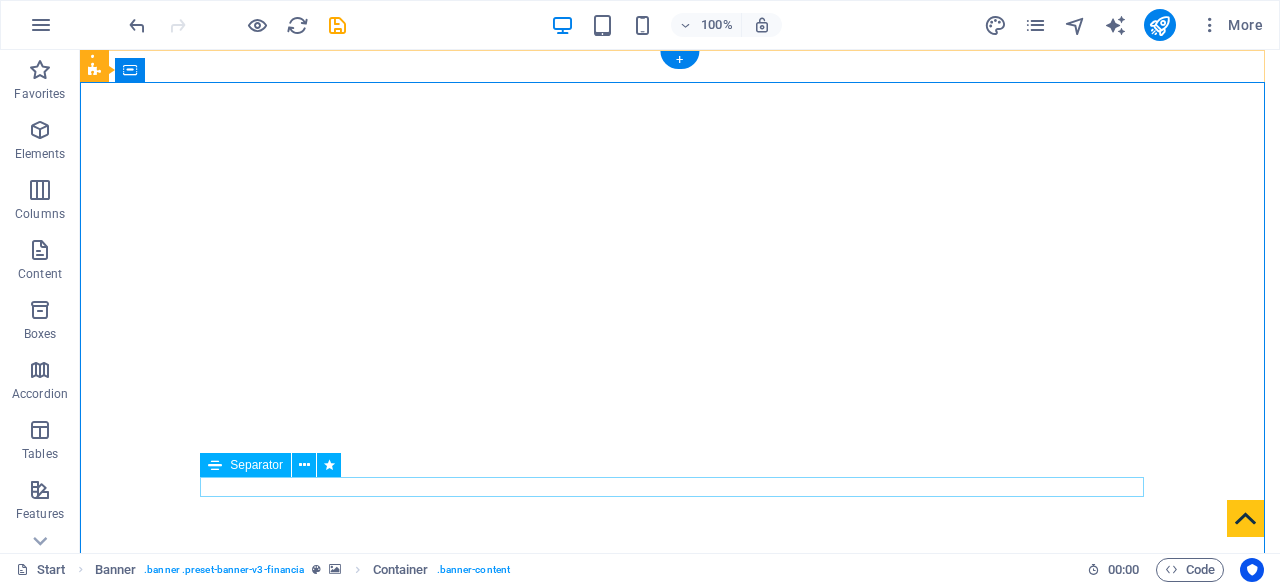 click at bounding box center [680, 1139] 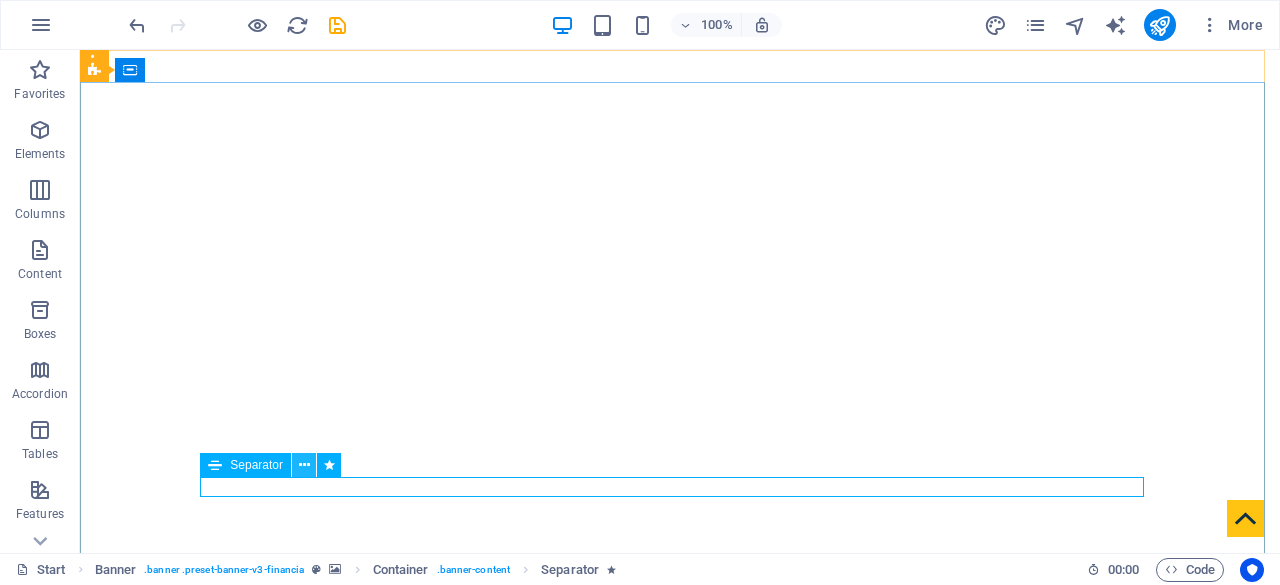 click at bounding box center [304, 465] 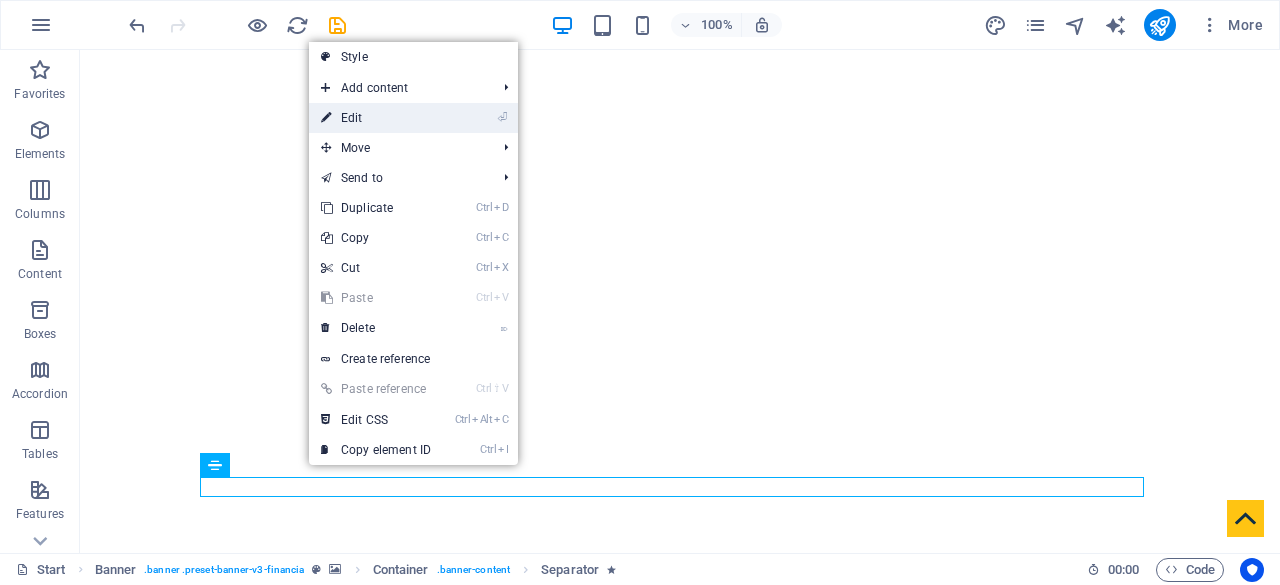 click on "⏎  Edit" at bounding box center (376, 118) 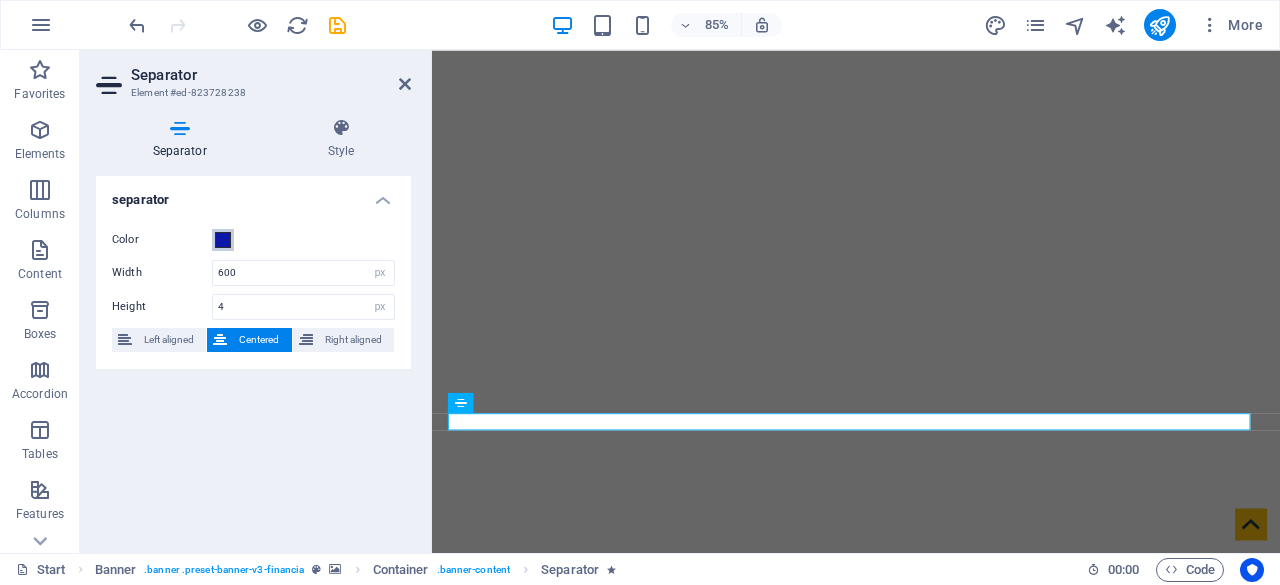 click at bounding box center (223, 240) 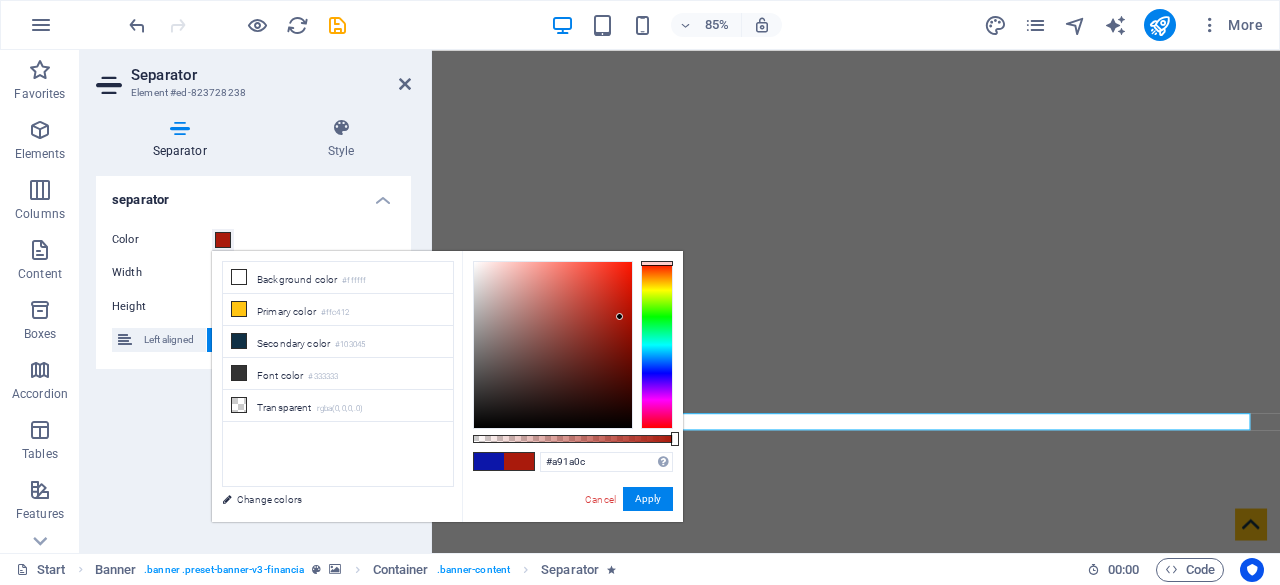 click at bounding box center [657, 345] 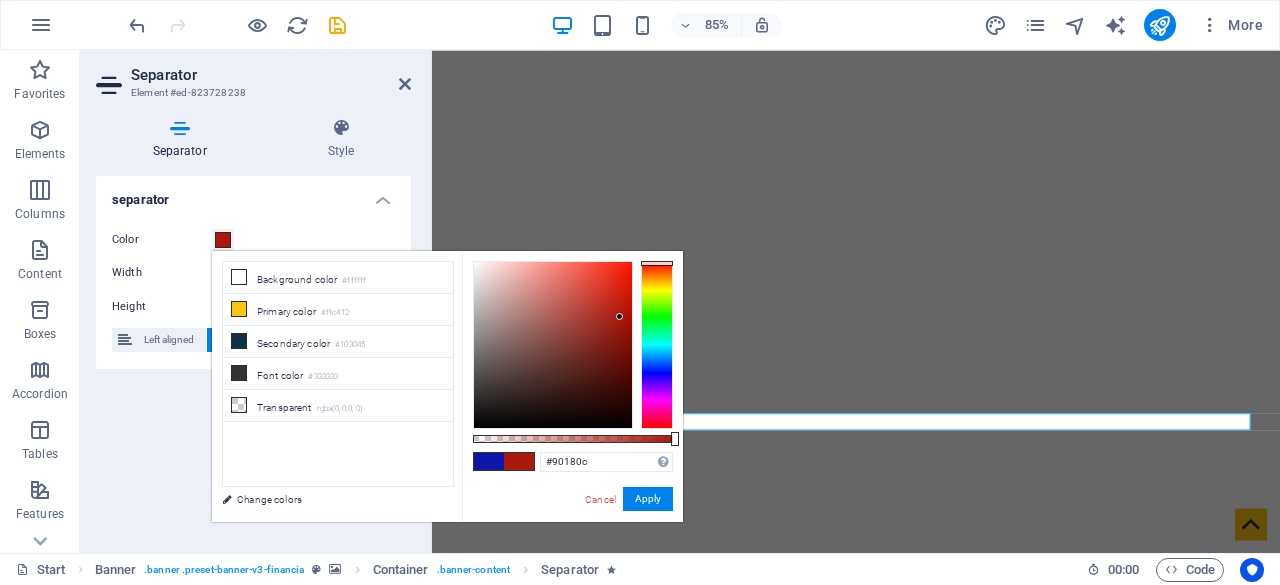 click at bounding box center [553, 345] 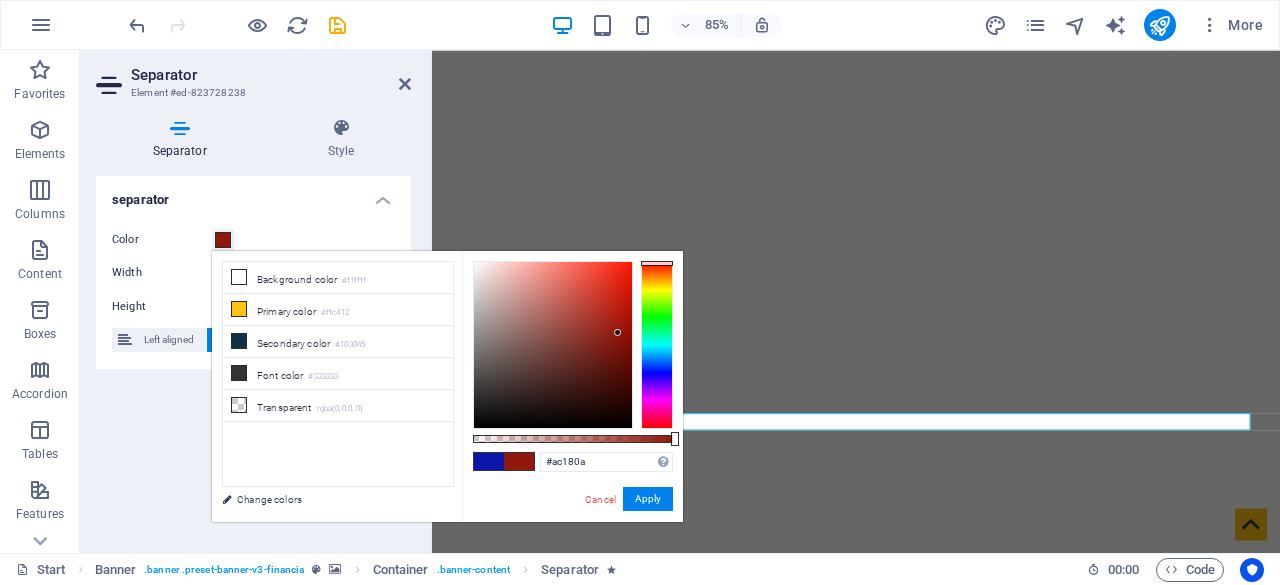 click at bounding box center [553, 345] 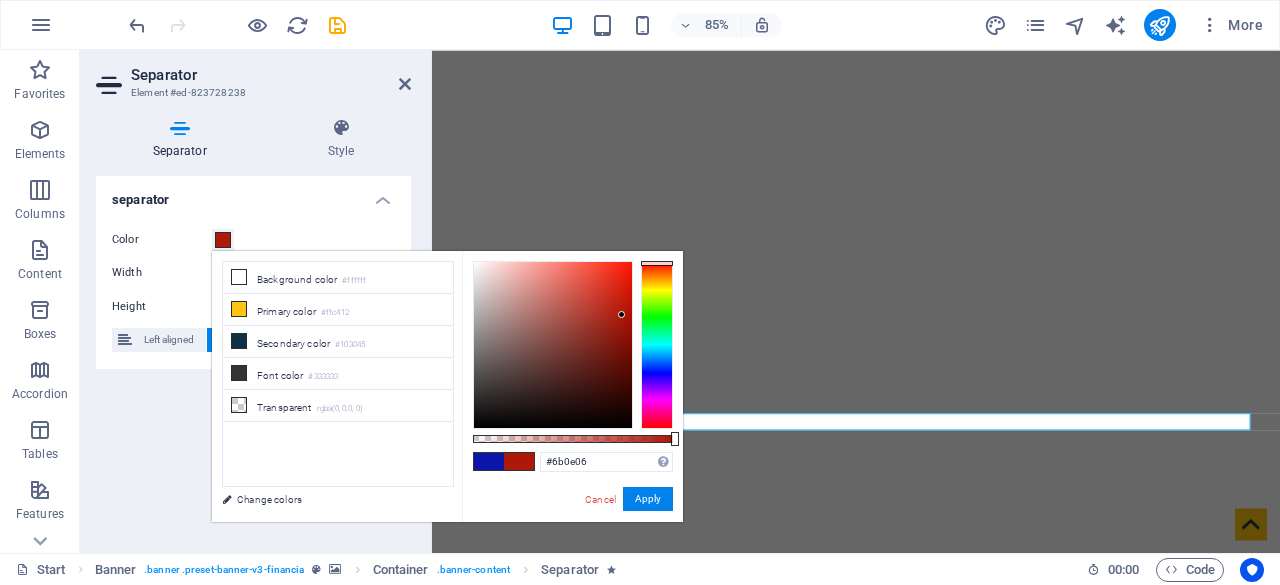 click at bounding box center [553, 345] 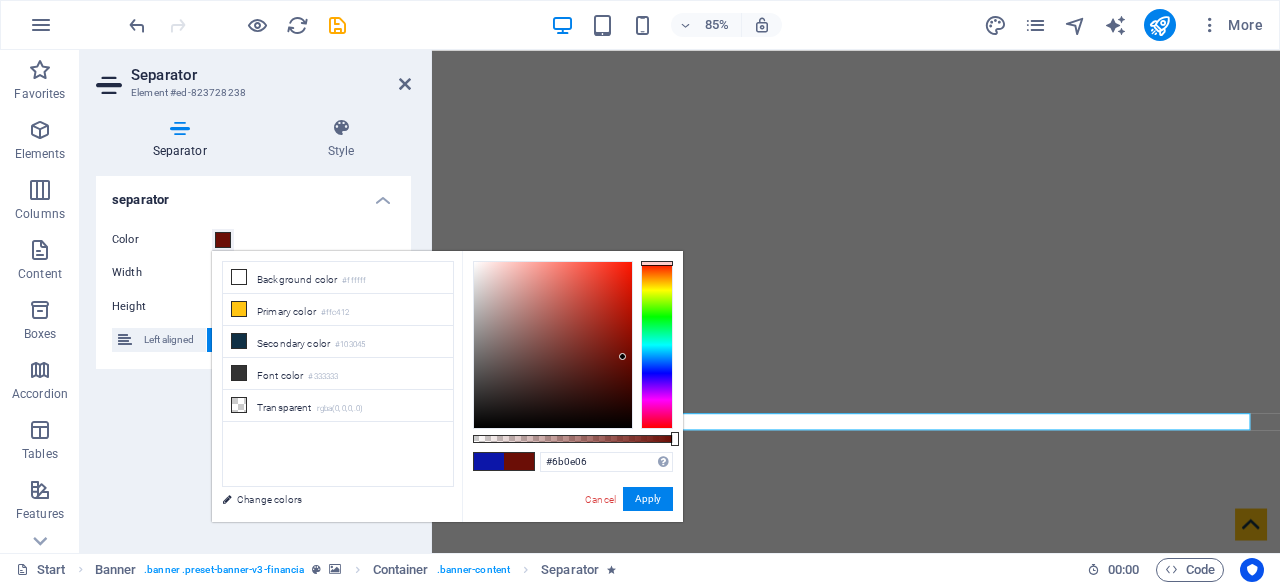 type on "#9e1f13" 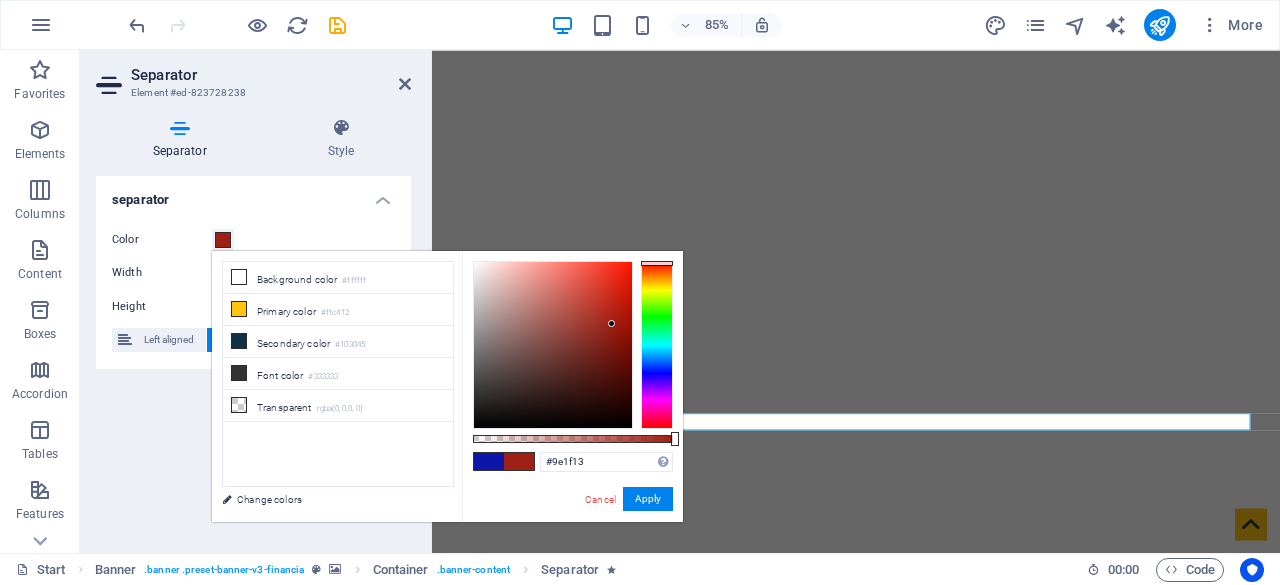 click at bounding box center (553, 345) 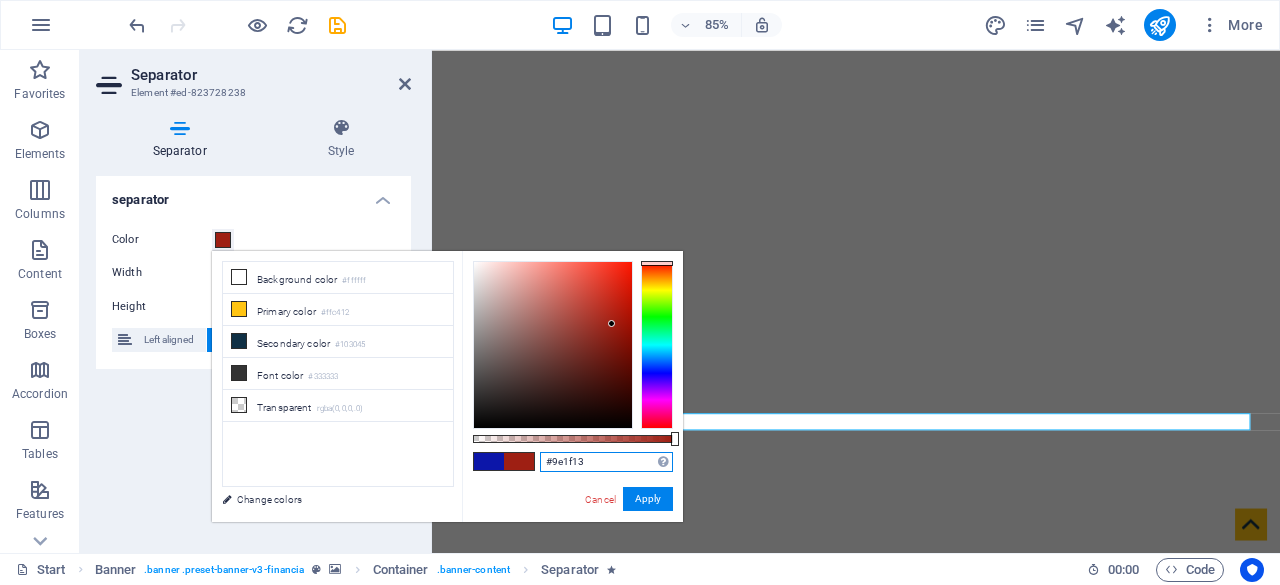 drag, startPoint x: 592, startPoint y: 465, endPoint x: 522, endPoint y: 454, distance: 70.85902 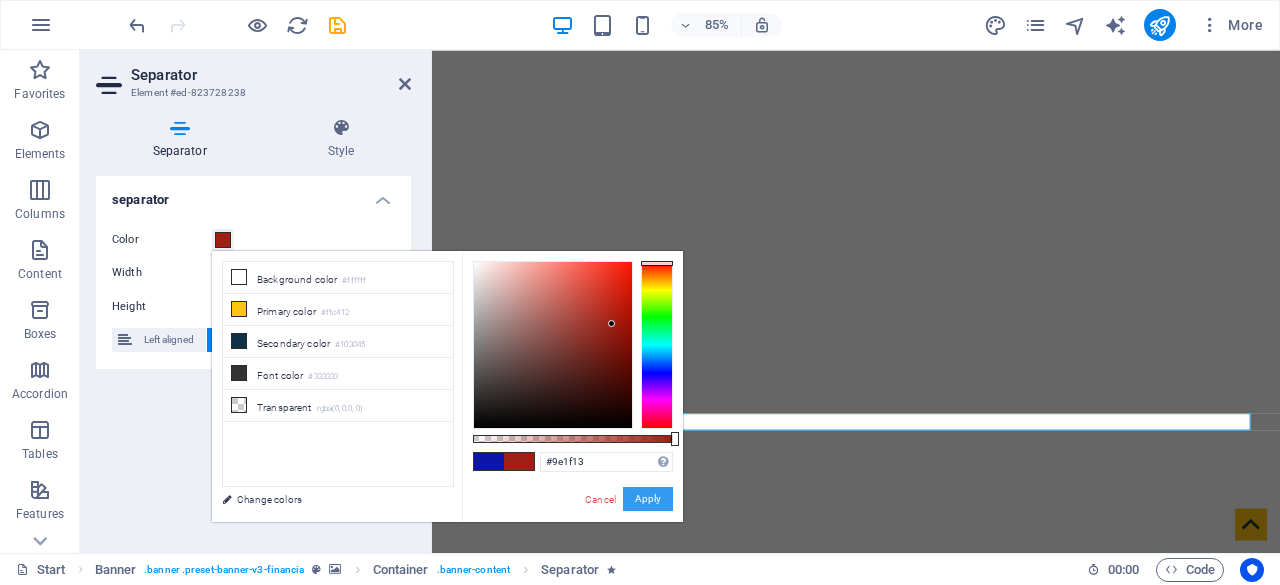 click on "Apply" at bounding box center (648, 499) 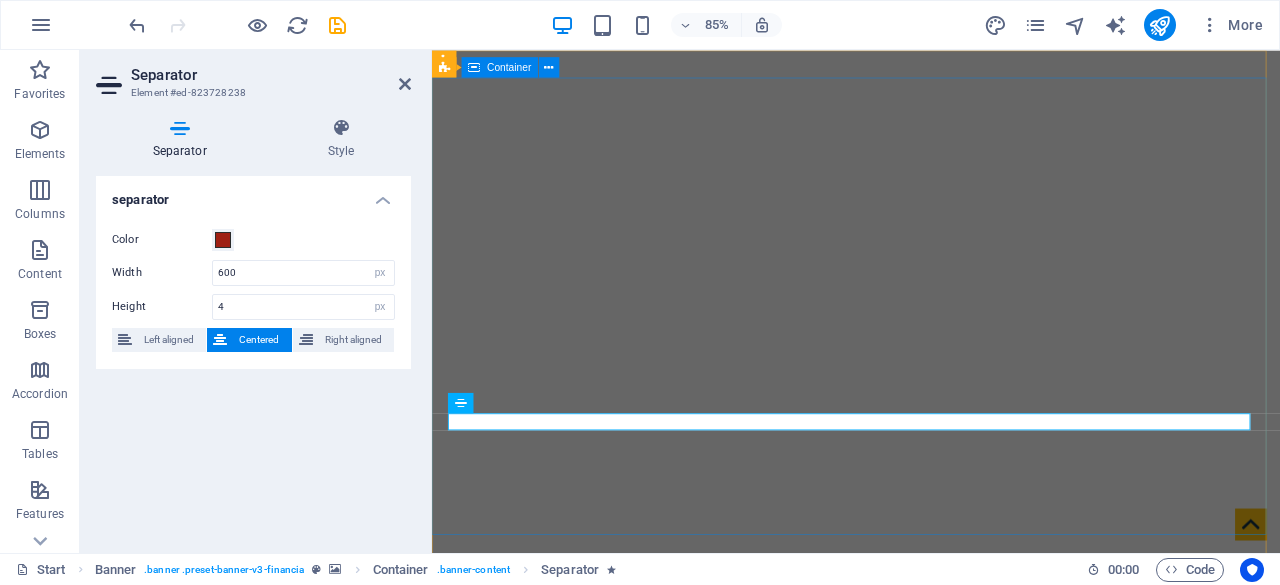 click on "we develop business" at bounding box center [931, 1003] 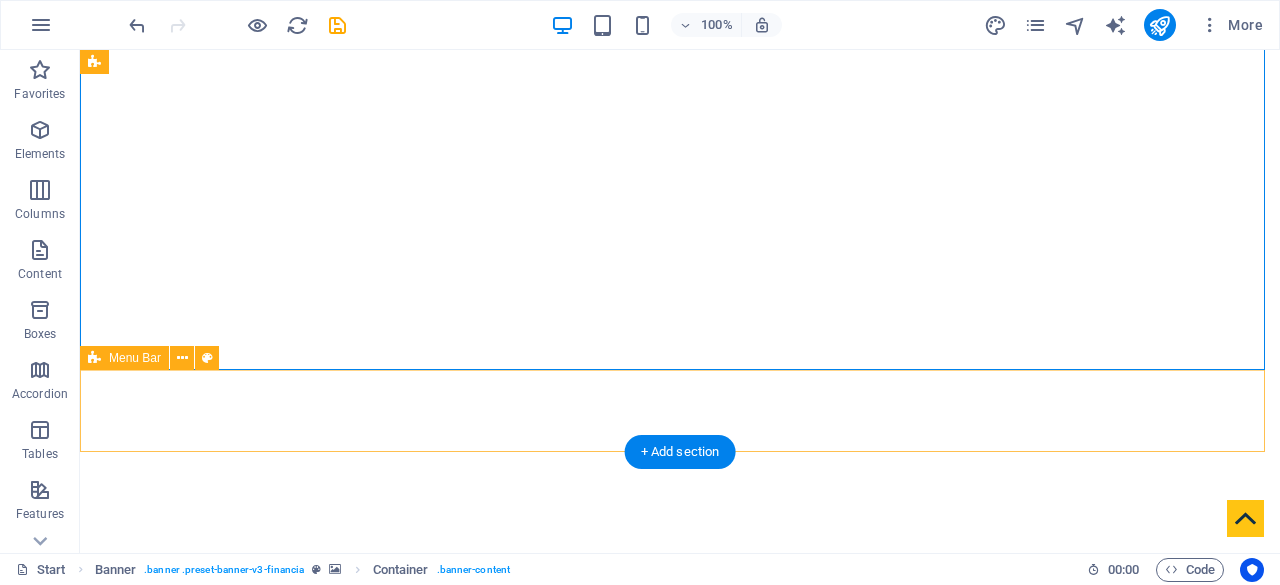 scroll, scrollTop: 250, scrollLeft: 0, axis: vertical 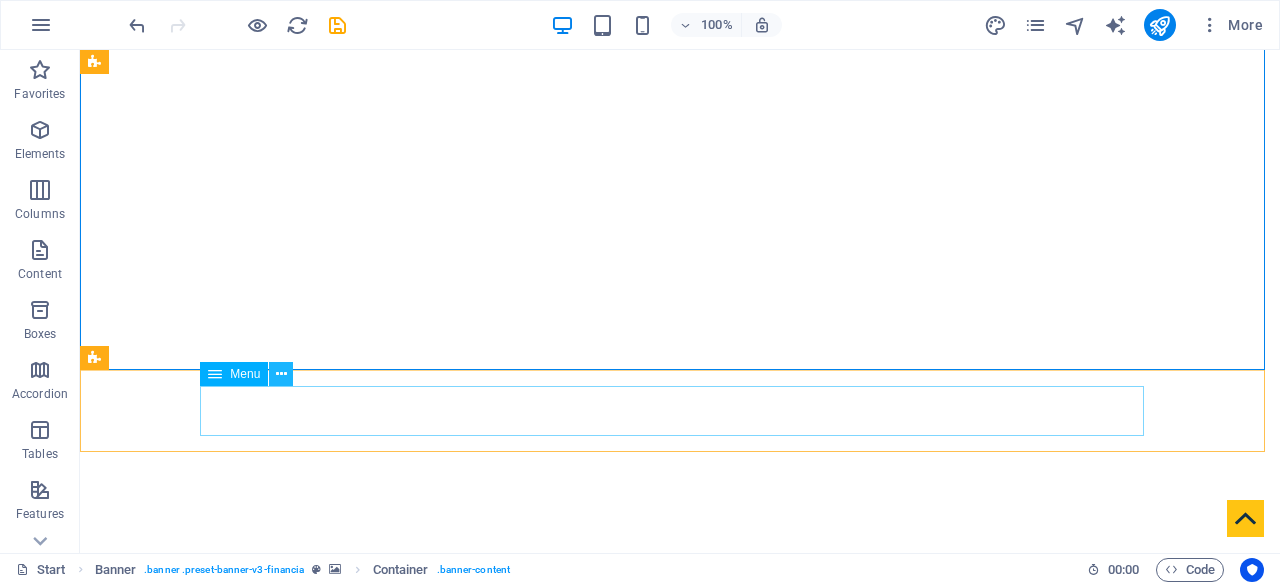 click at bounding box center (281, 374) 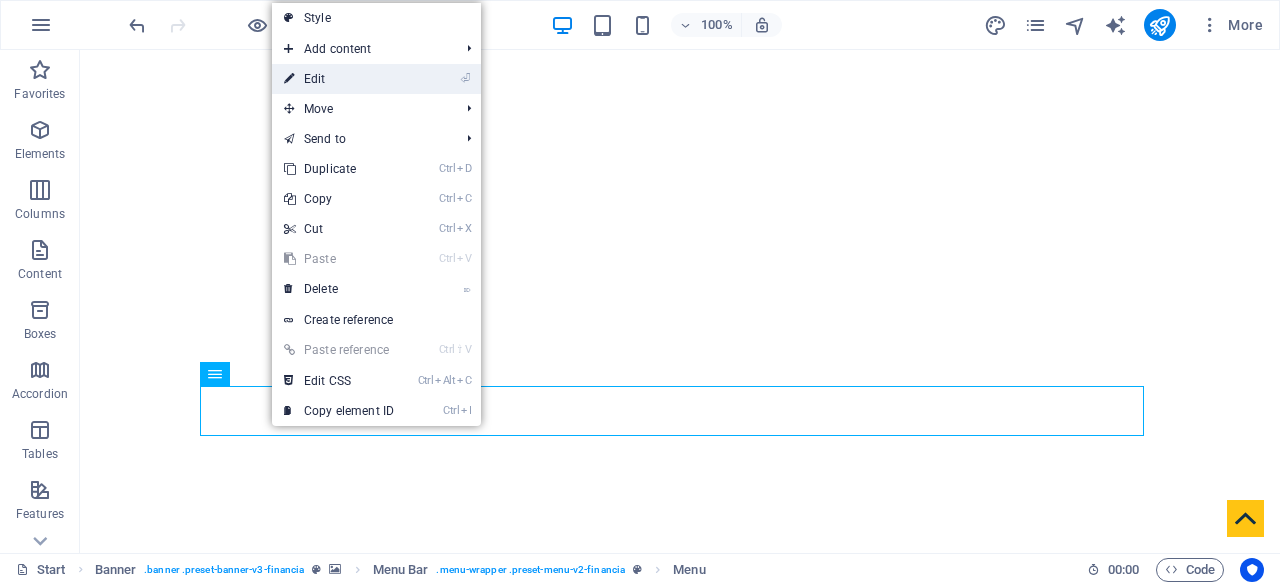 click on "⏎  Edit" at bounding box center (339, 79) 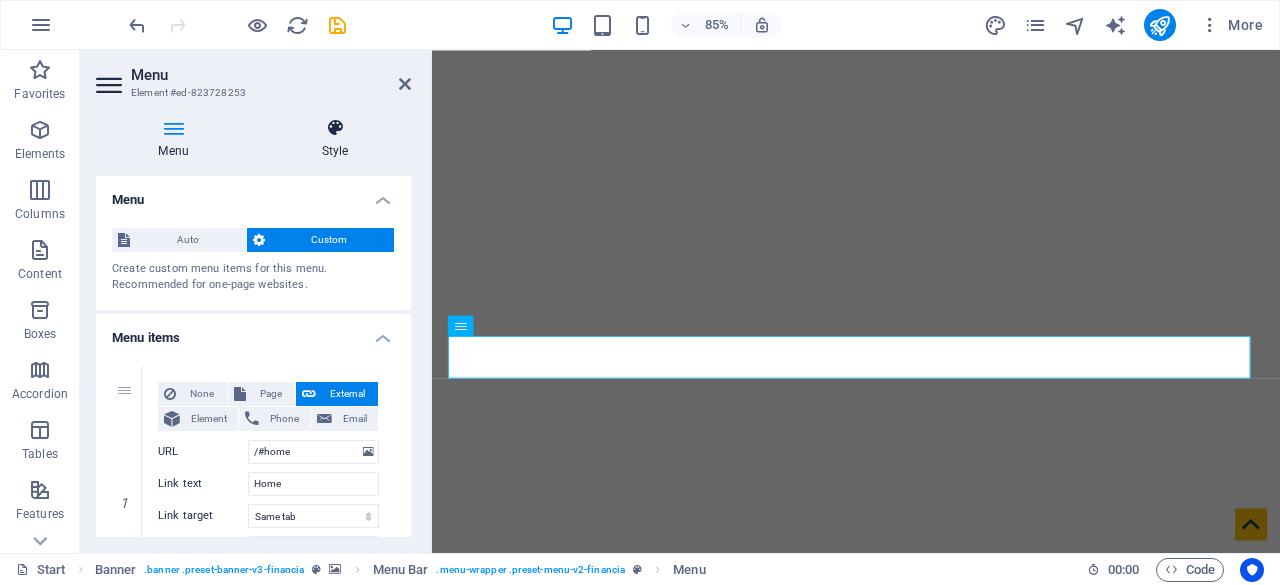 click at bounding box center [335, 128] 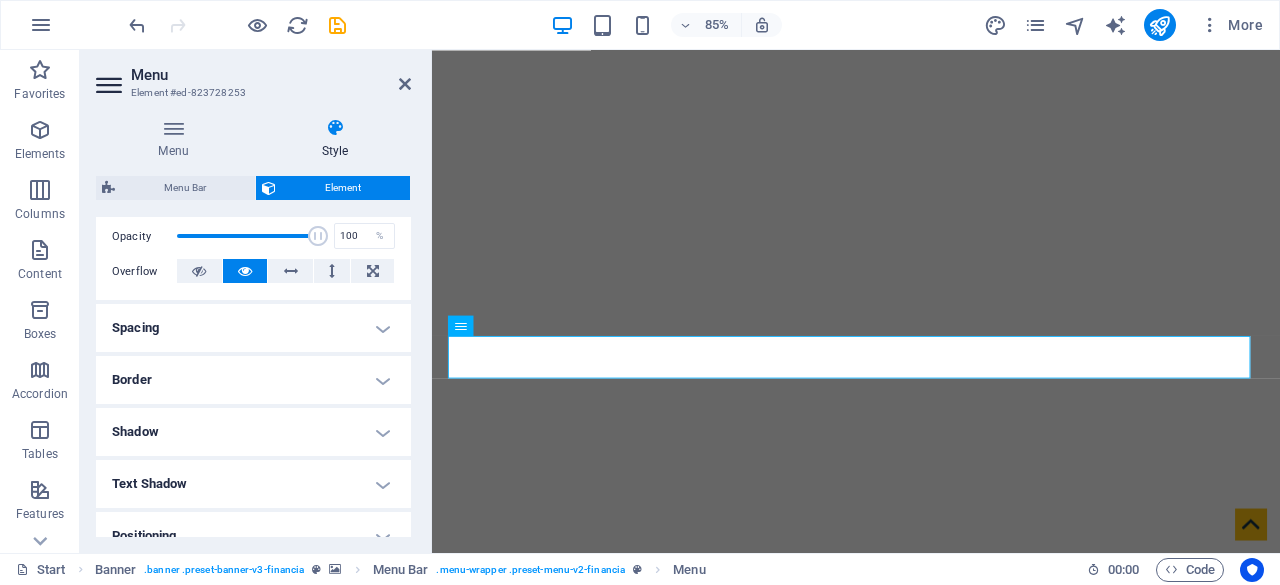 scroll, scrollTop: 307, scrollLeft: 0, axis: vertical 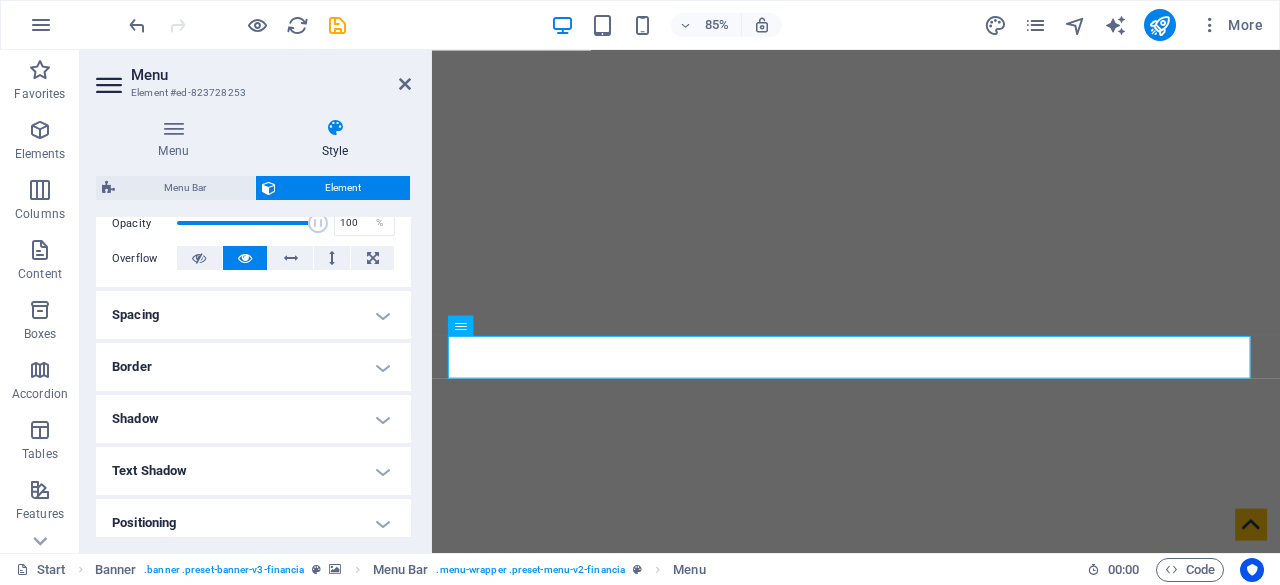 click on "Border" at bounding box center [253, 367] 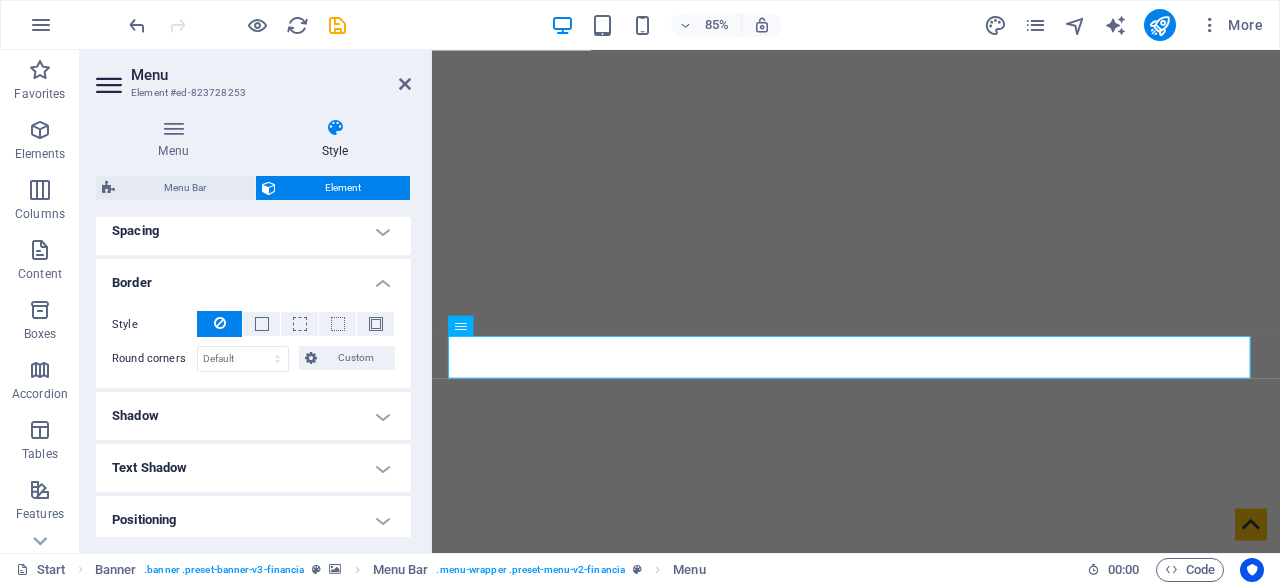 scroll, scrollTop: 392, scrollLeft: 0, axis: vertical 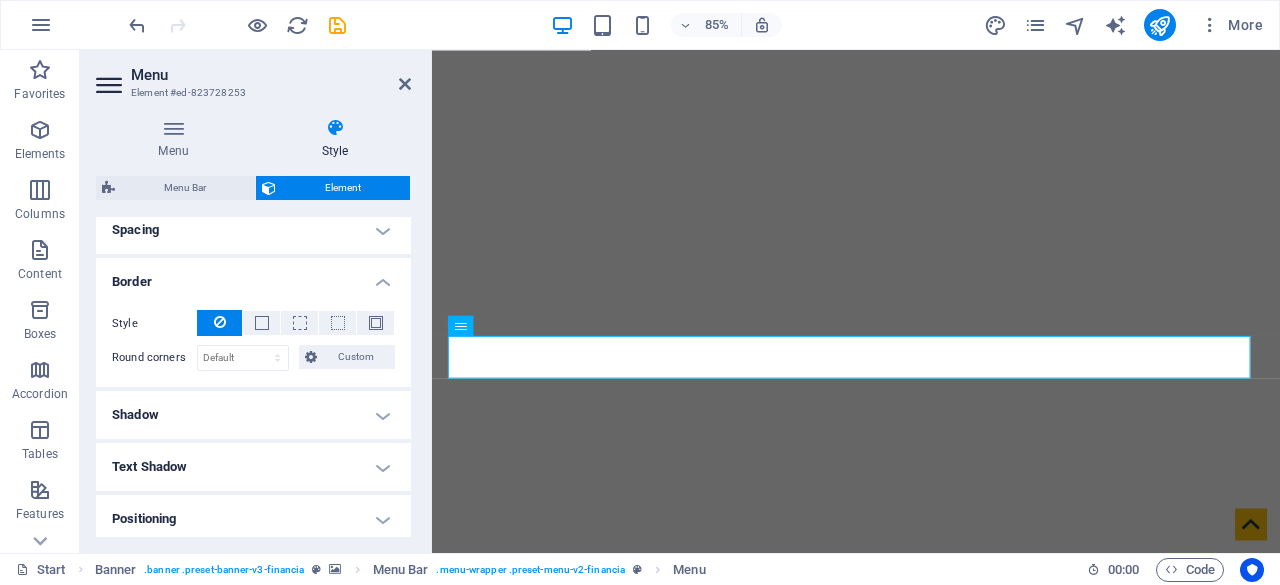 click on "Shadow" at bounding box center (253, 415) 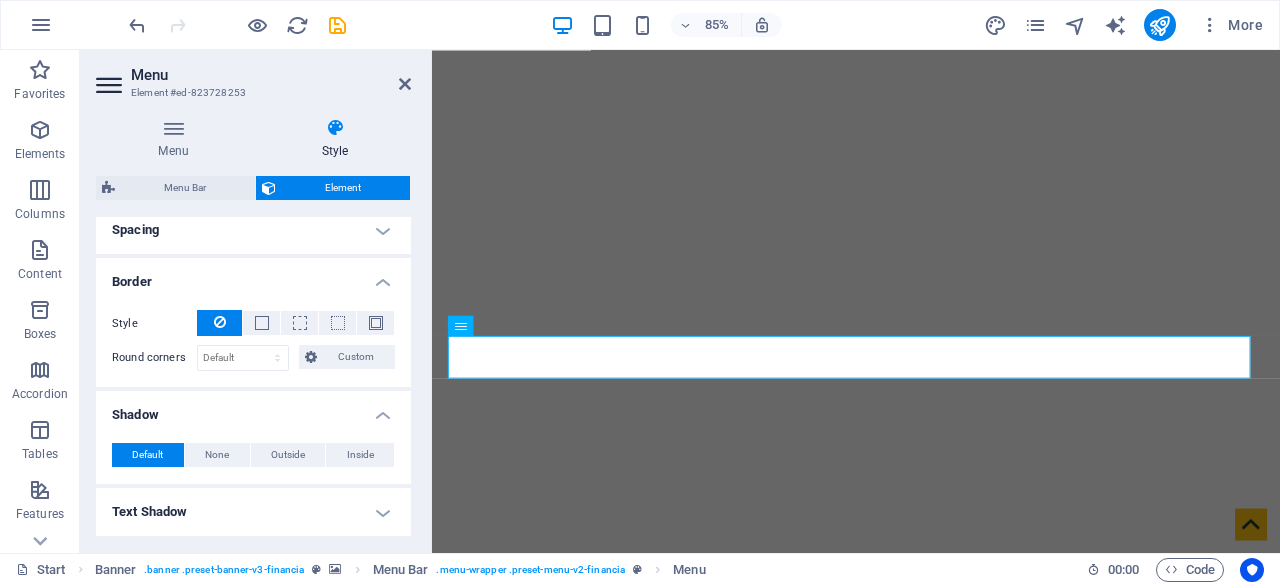 click on "Text Shadow" at bounding box center (253, 512) 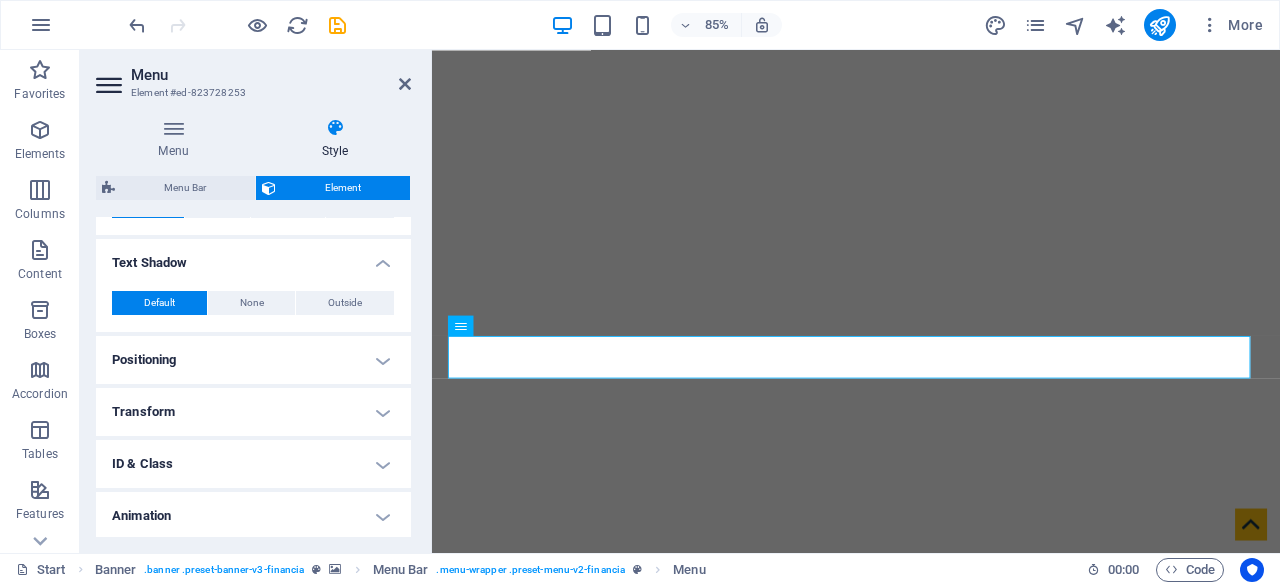 scroll, scrollTop: 694, scrollLeft: 0, axis: vertical 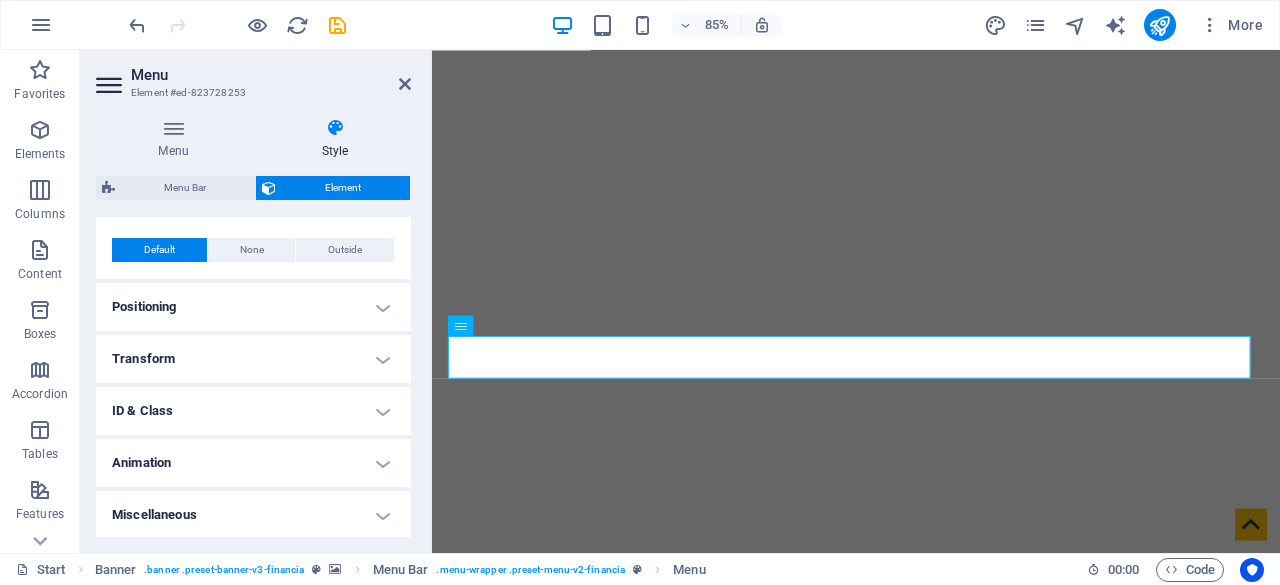 click on "Miscellaneous" at bounding box center (253, 515) 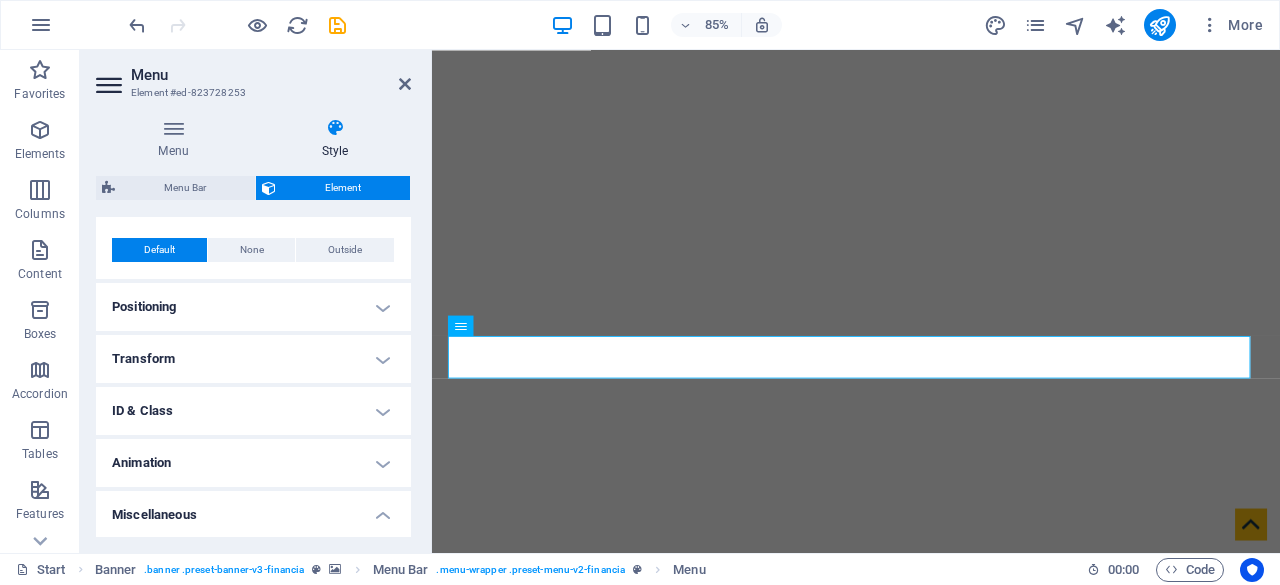 click on "Animation" at bounding box center [253, 463] 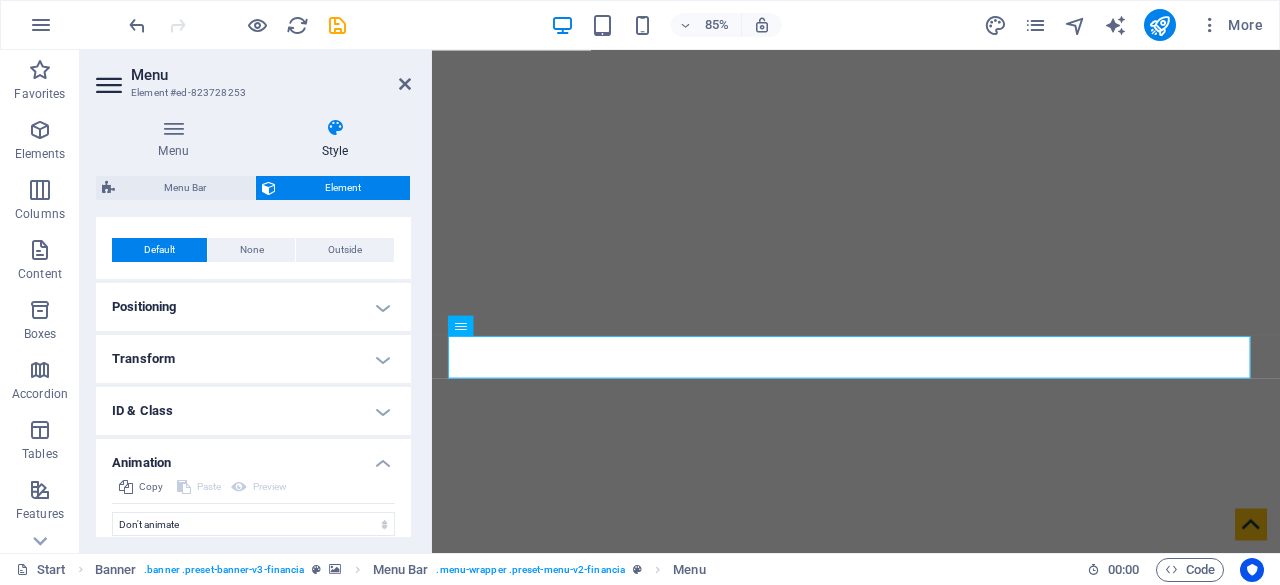 click on "ID & Class" at bounding box center [253, 411] 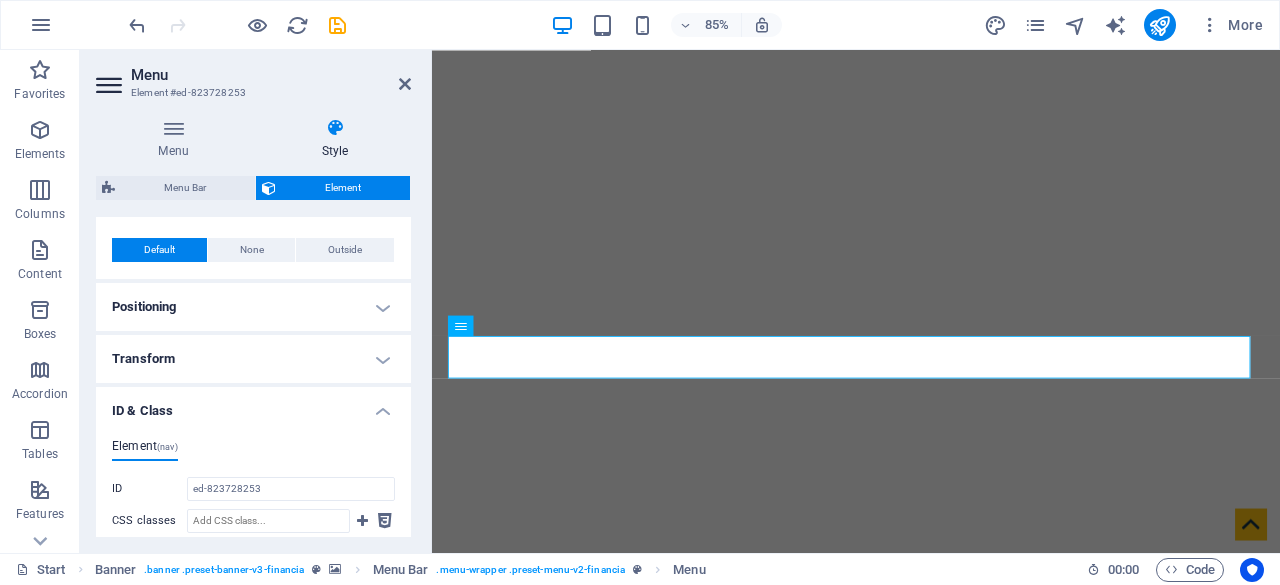 click on "Transform" at bounding box center [253, 359] 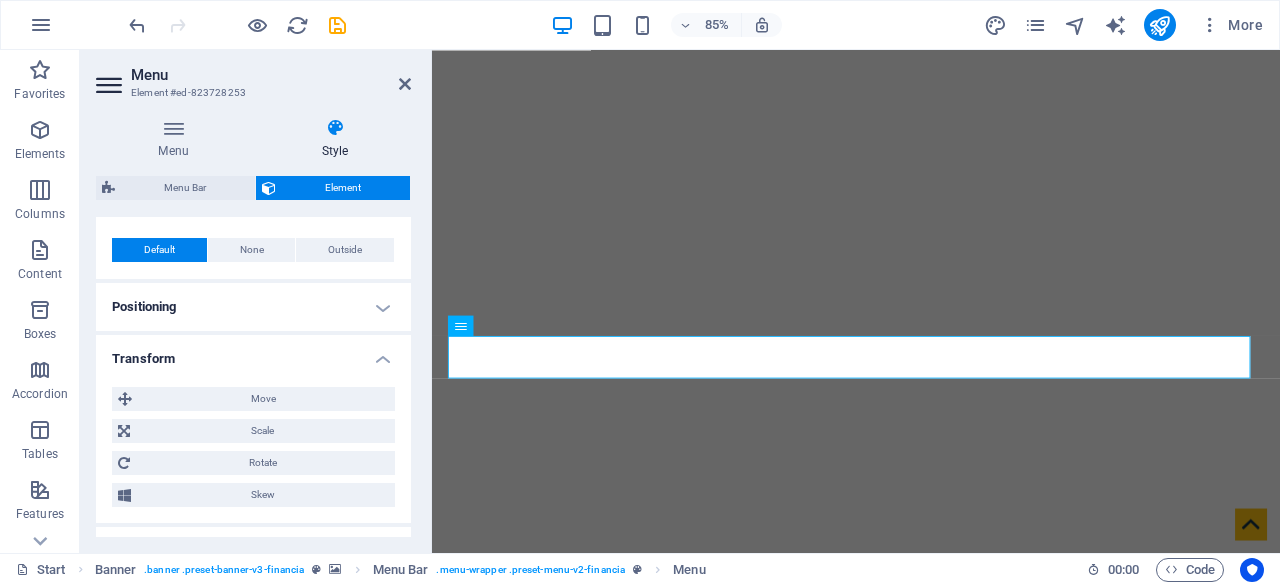 click on "Positioning" at bounding box center (253, 307) 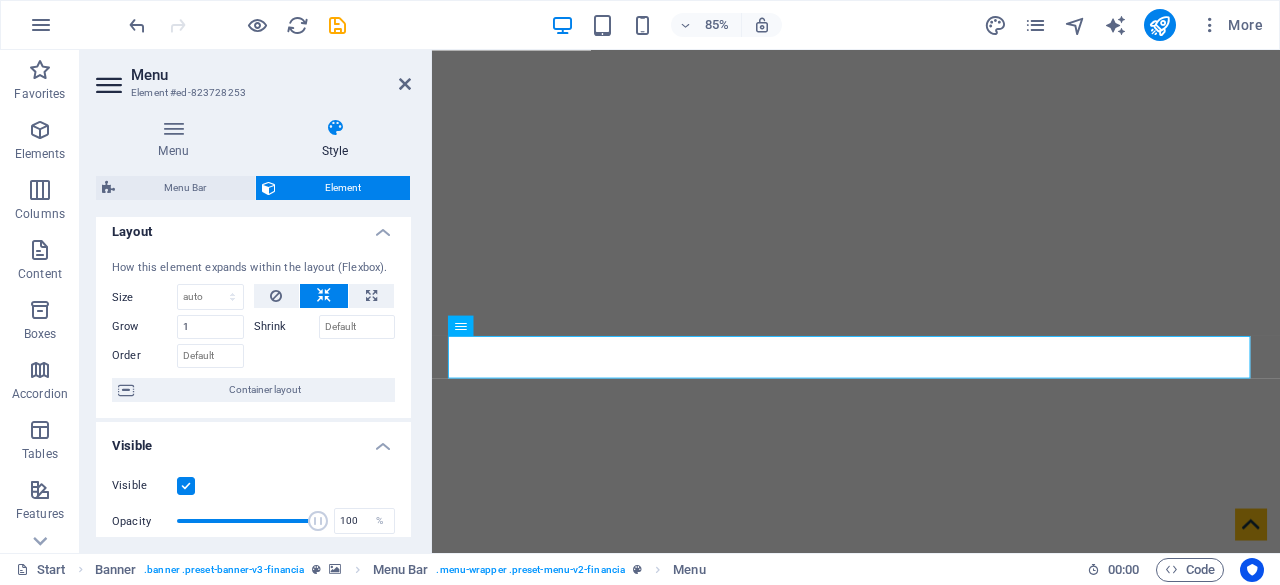 scroll, scrollTop: 0, scrollLeft: 0, axis: both 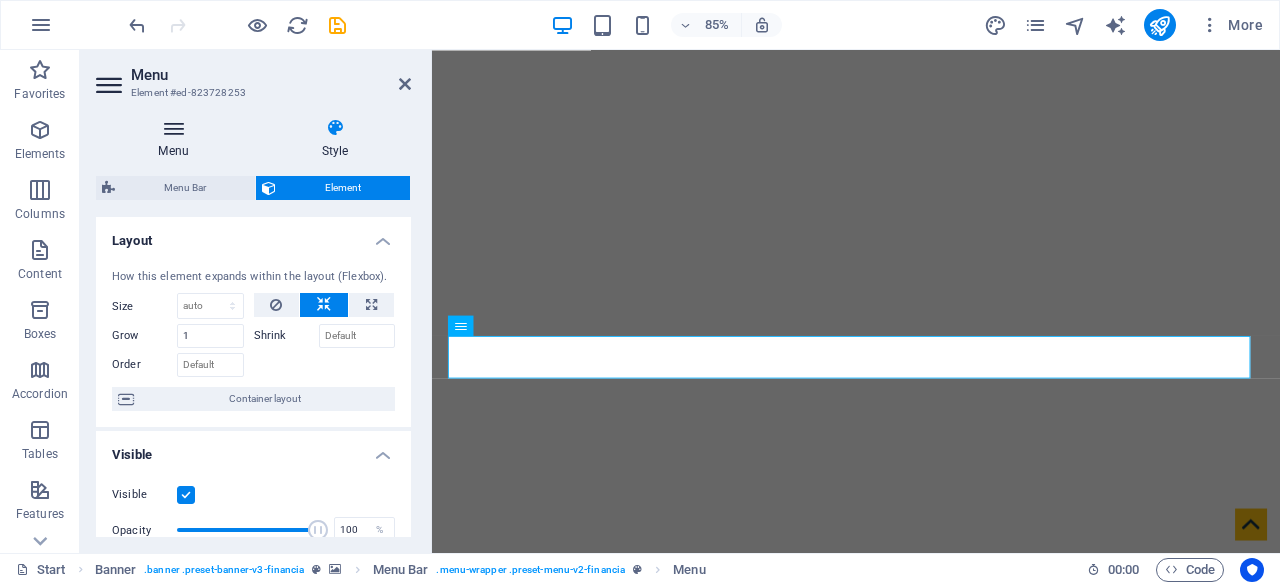 click on "Menu" at bounding box center (177, 139) 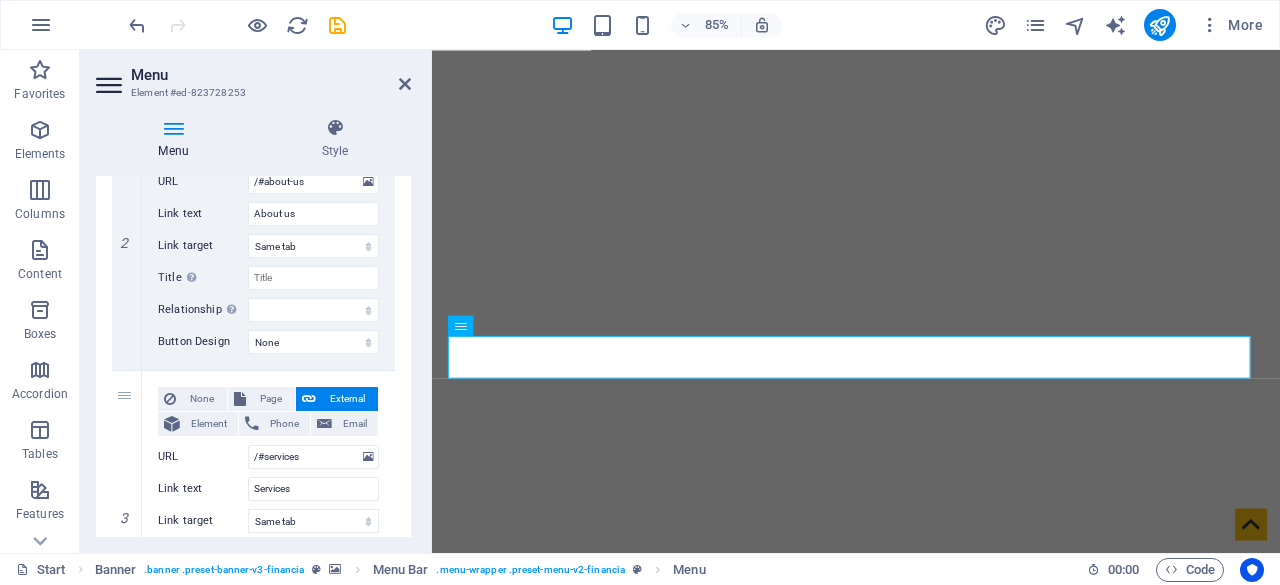 scroll, scrollTop: 671, scrollLeft: 0, axis: vertical 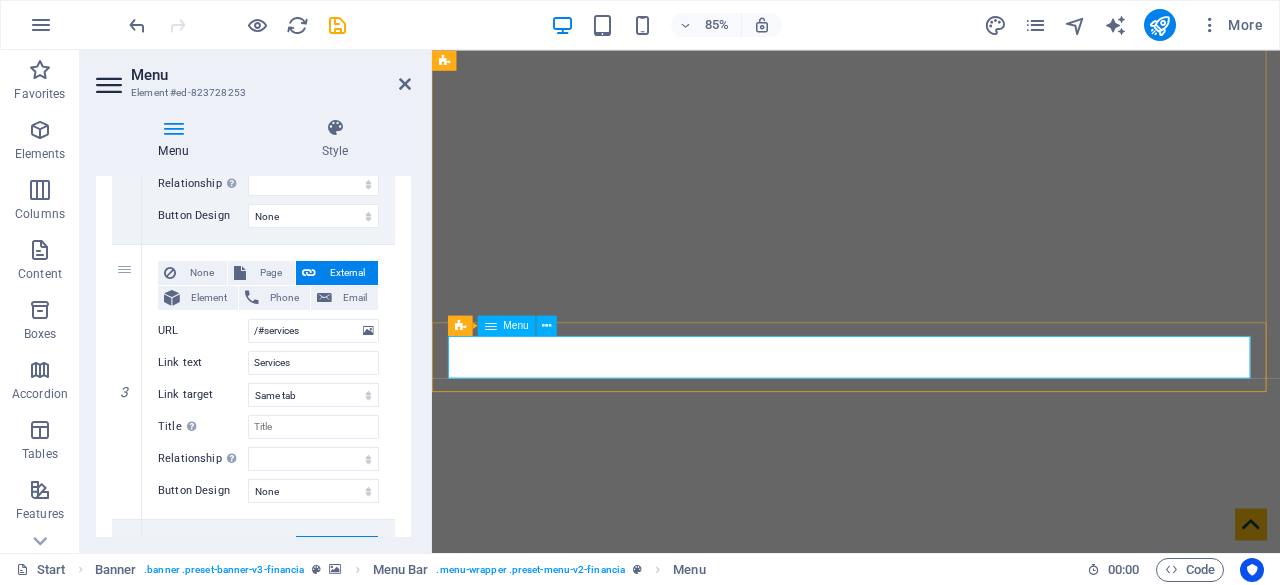 click on "Home About us Services Partners Advisors FAQ Contact" at bounding box center [931, 1063] 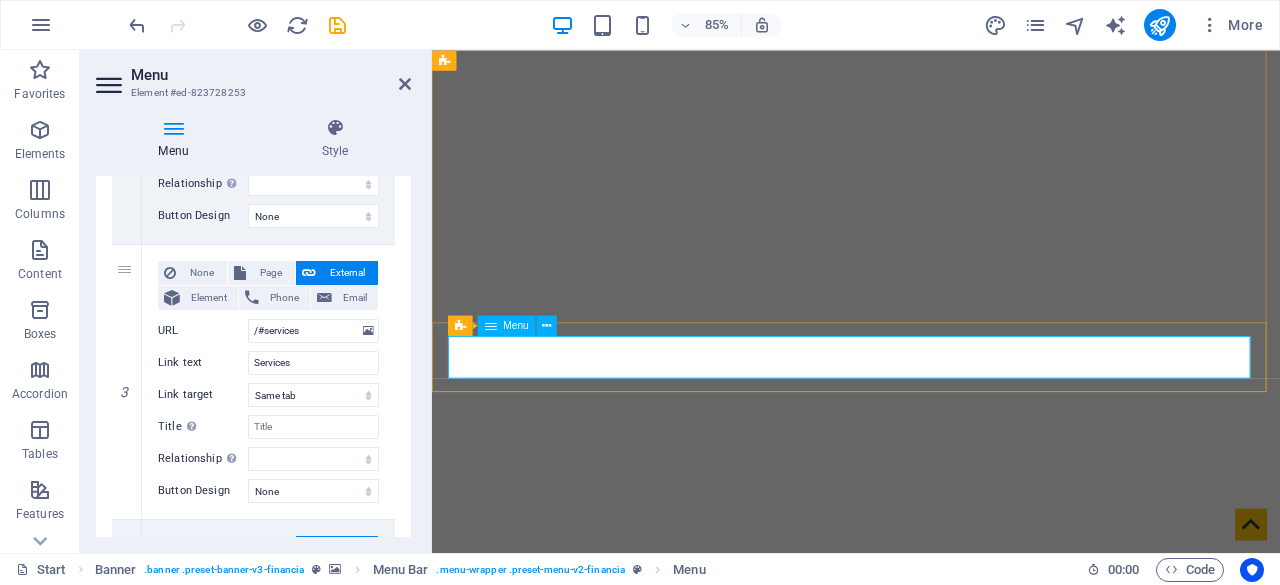 click on "Home About us Services Partners Advisors FAQ Contact" at bounding box center [931, 1063] 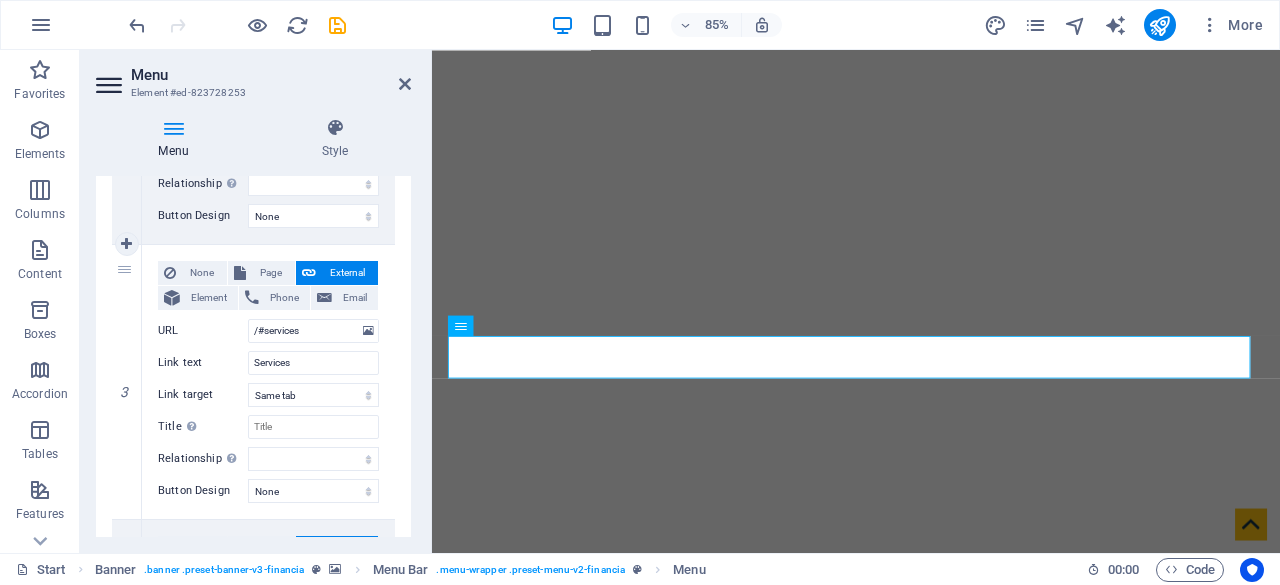 click on "None Page External Element Phone Email Page Start Subpage Legal Notice Privacy Element
URL /#about-us Phone Email Link text About us Link target New tab Same tab Overlay Title Additional link description, should not be the same as the link text. The title is most often shown as a tooltip text when the mouse moves over the element. Leave empty if uncertain. Relationship Sets the  relationship of this link to the link target . For example, the value "nofollow" instructs search engines not to follow the link. Can be left empty. alternate author bookmark external help license next nofollow noreferrer noopener prev search tag Button Design None Default Primary Secondary" at bounding box center (268, 107) 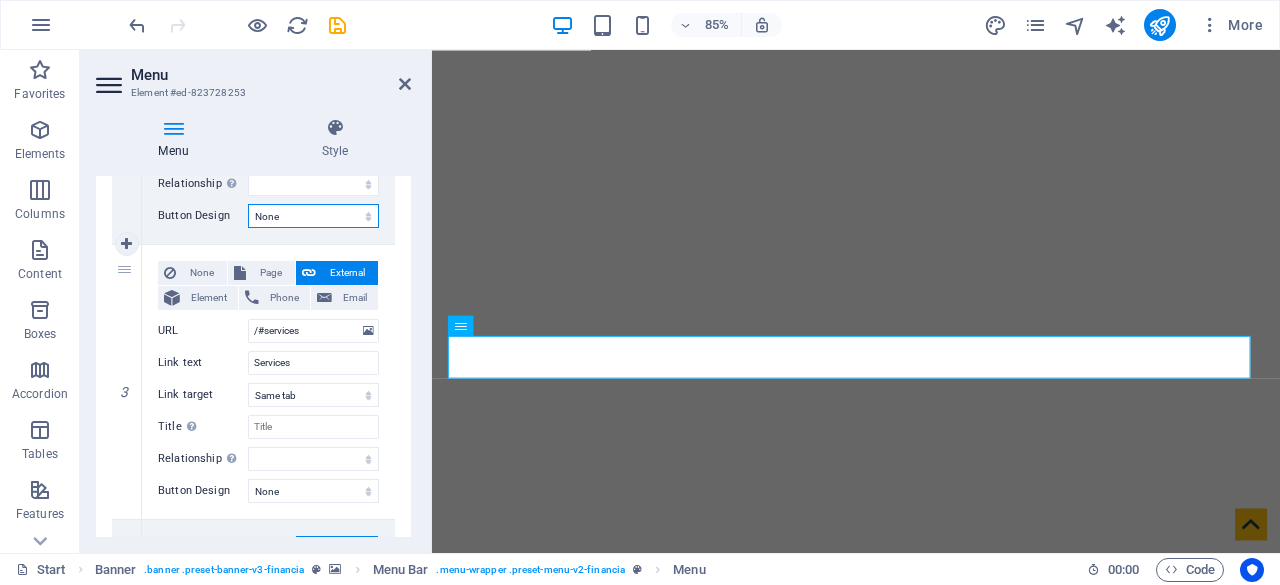 click on "None Default Primary Secondary" at bounding box center [313, 216] 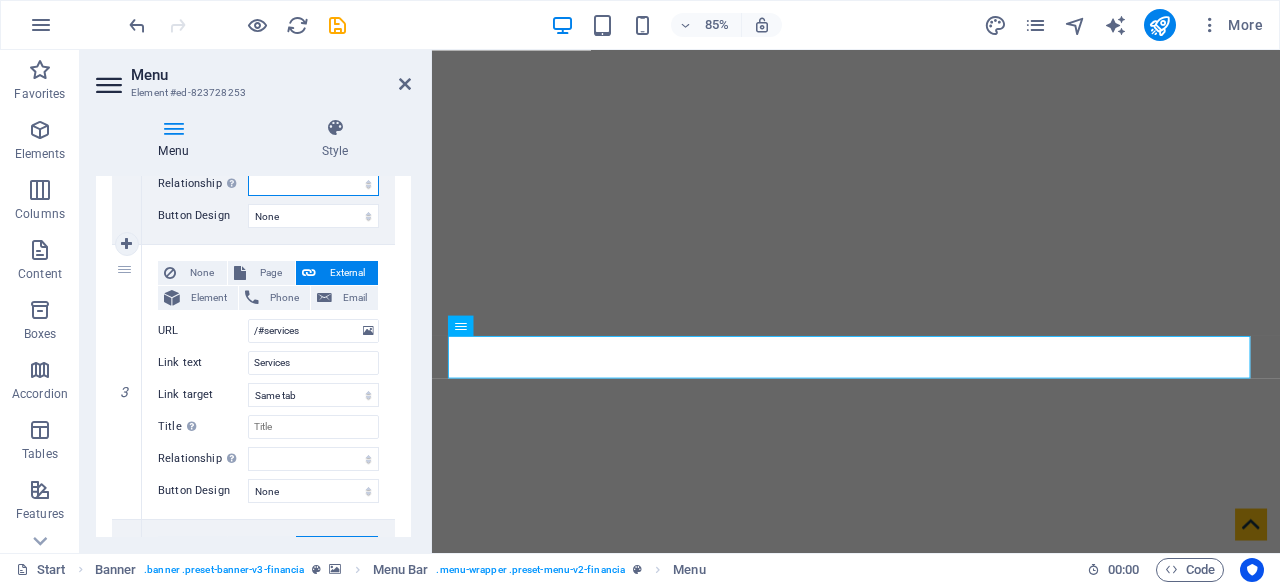 scroll, scrollTop: 666, scrollLeft: 0, axis: vertical 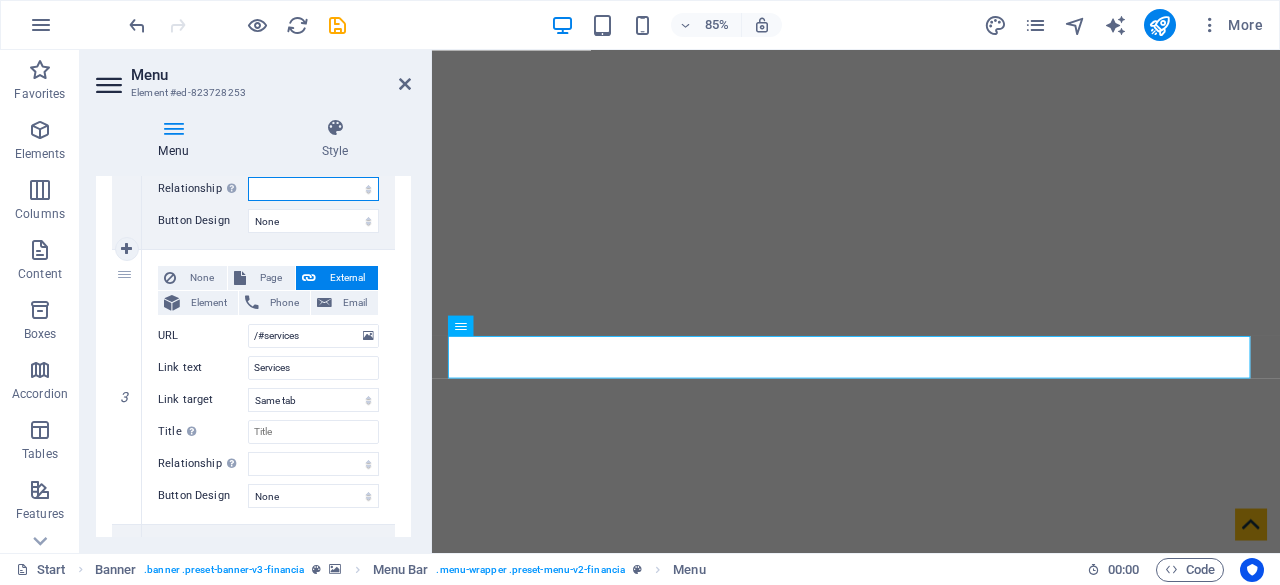 click on "alternate author bookmark external help license next nofollow noreferrer noopener prev search tag" at bounding box center [313, 189] 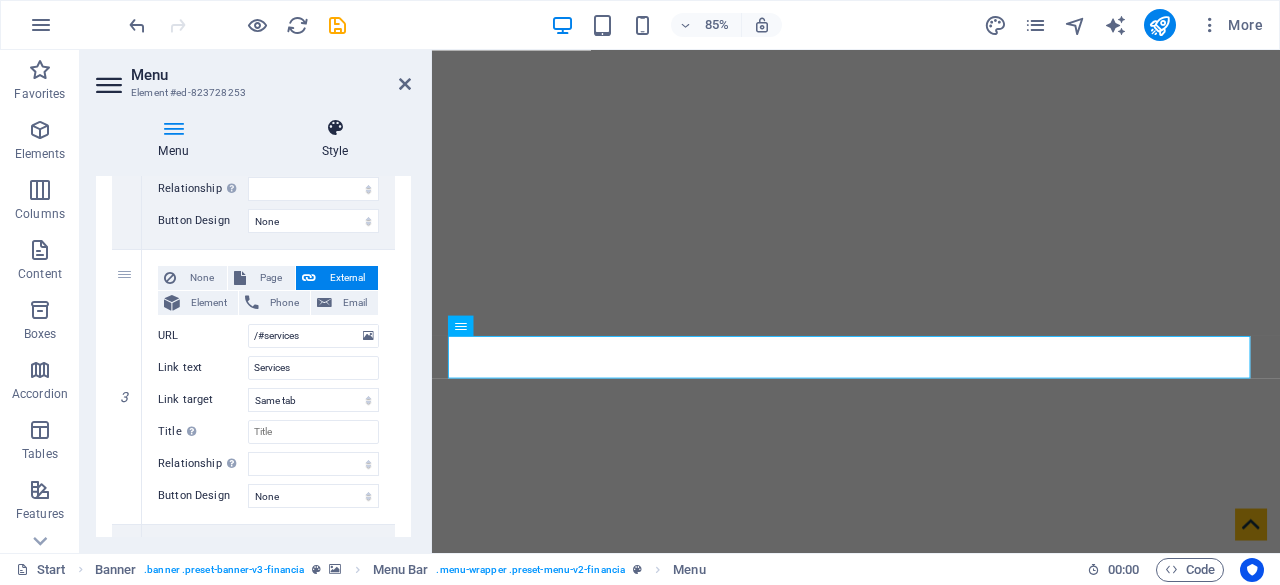 click at bounding box center [335, 128] 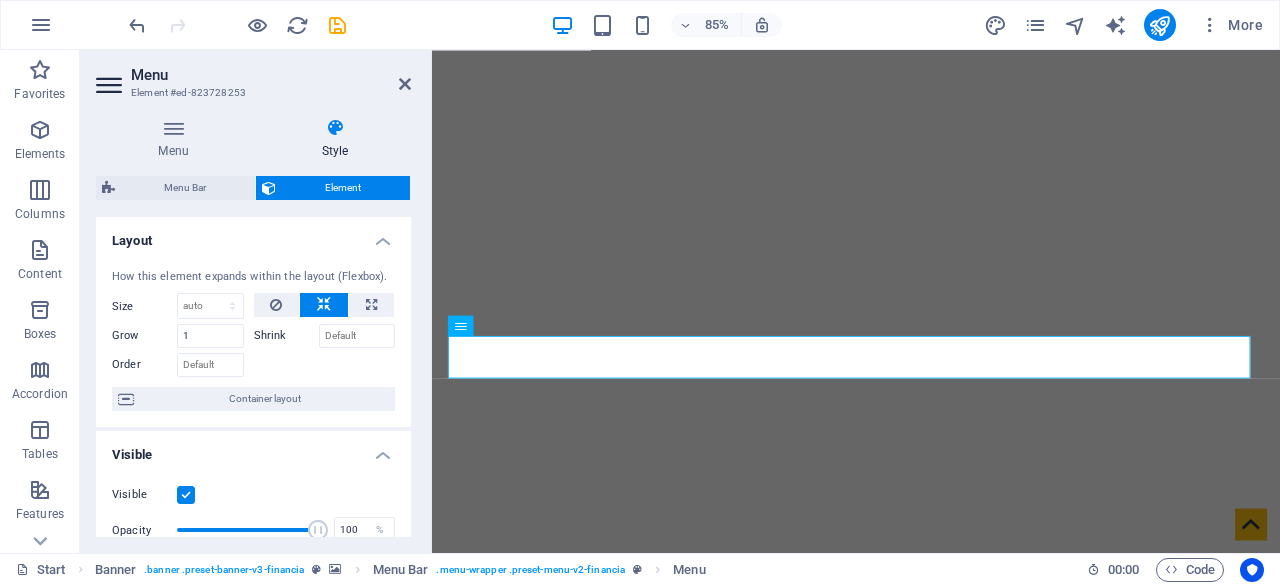 click at bounding box center (335, 128) 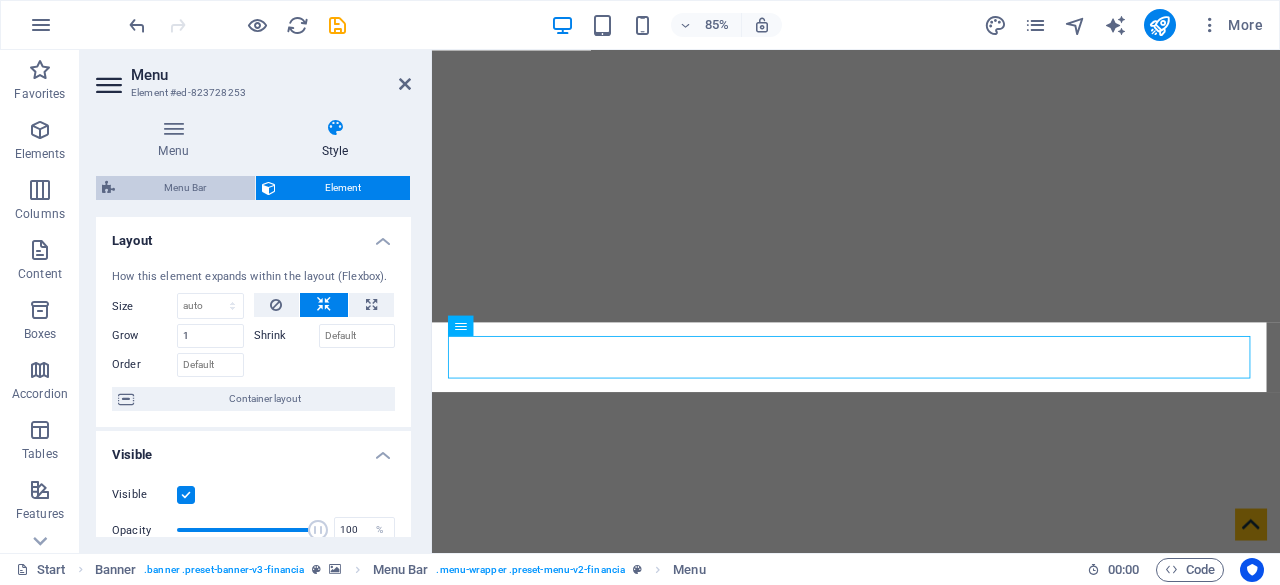 click on "Menu Bar" at bounding box center (185, 188) 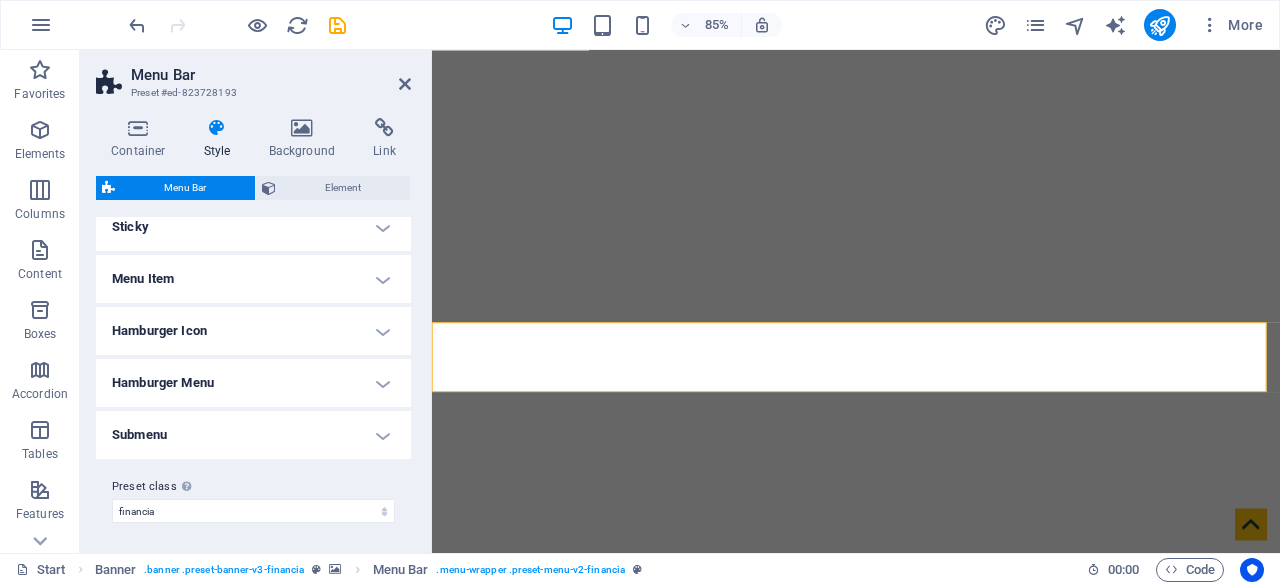 scroll, scrollTop: 560, scrollLeft: 0, axis: vertical 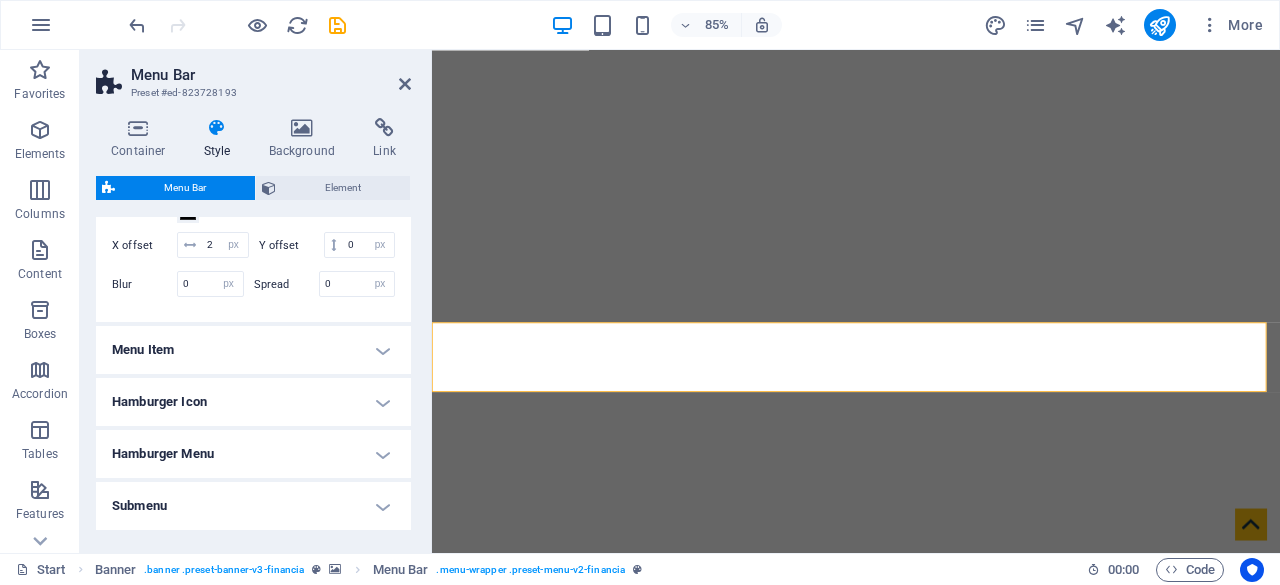 click on "Menu Item" at bounding box center [253, 350] 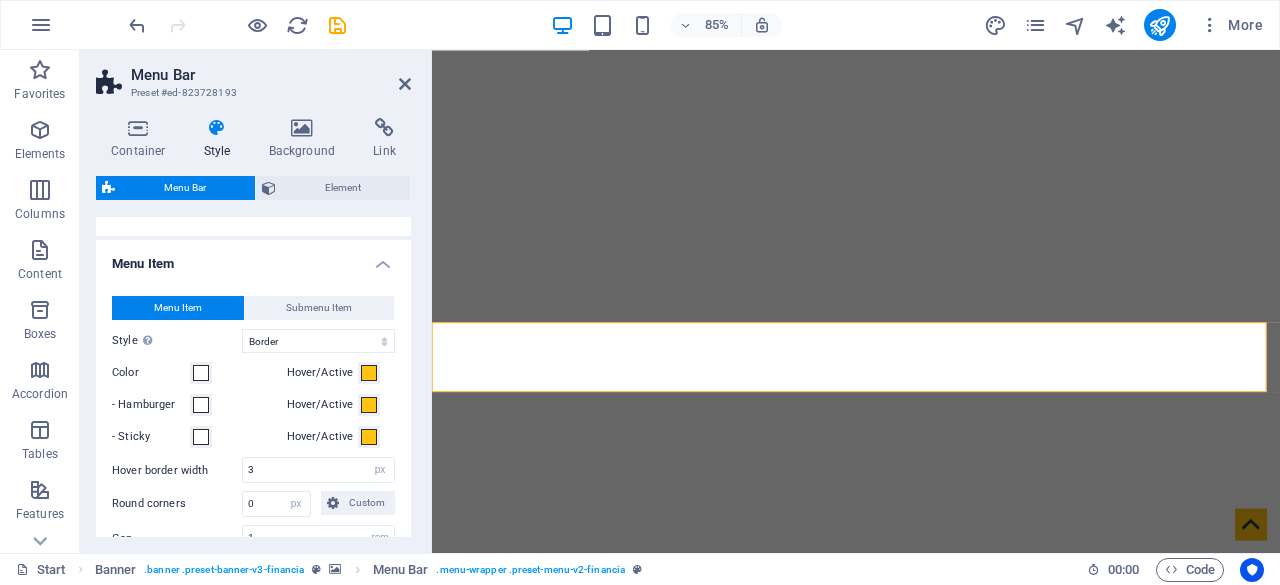 scroll, scrollTop: 900, scrollLeft: 0, axis: vertical 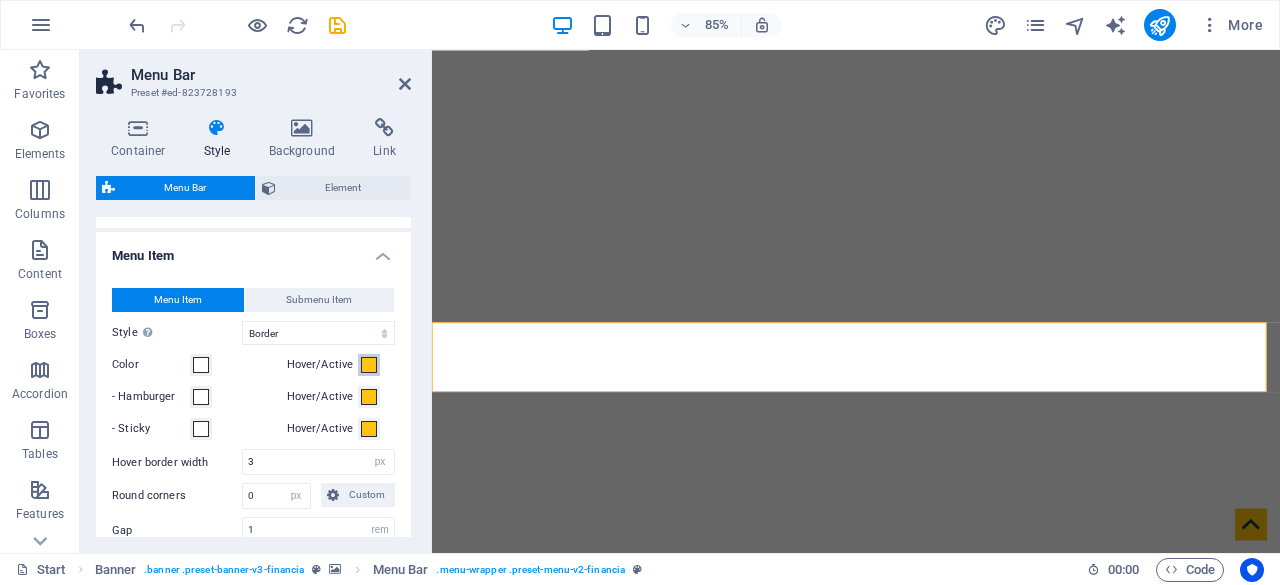 click at bounding box center (369, 365) 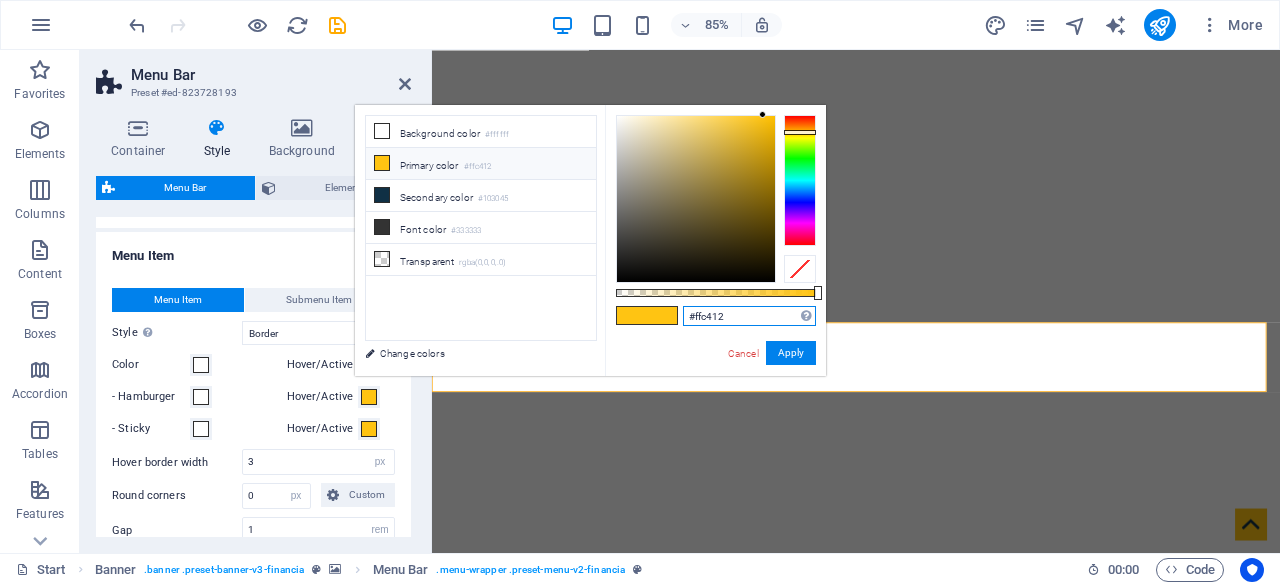 drag, startPoint x: 728, startPoint y: 309, endPoint x: 606, endPoint y: 317, distance: 122.26202 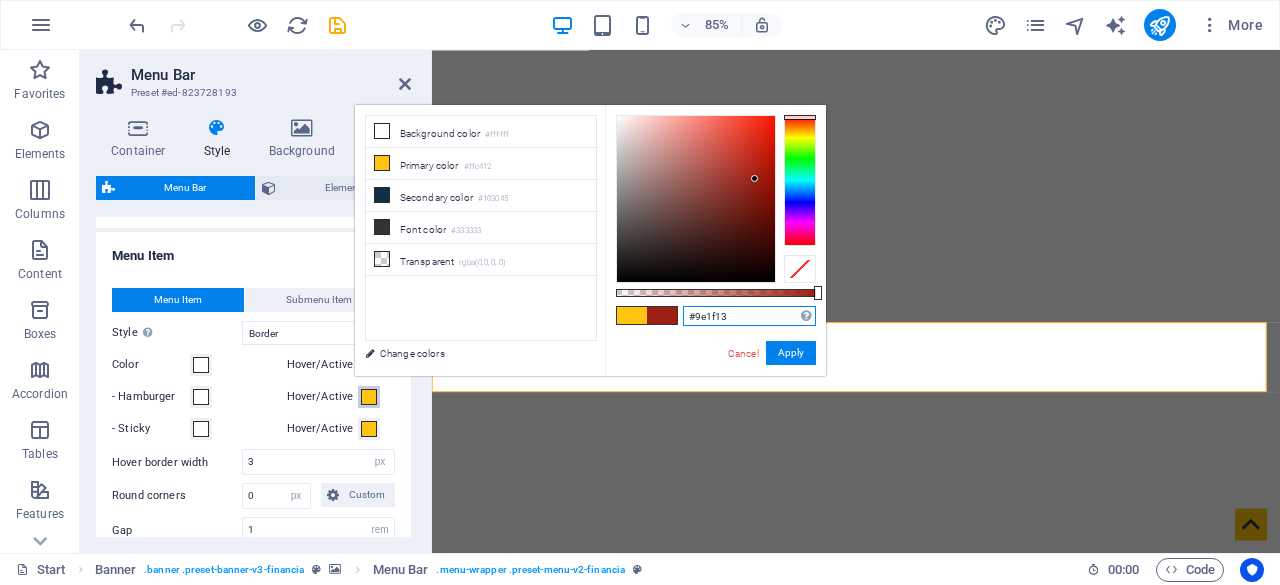 type on "#9e1f13" 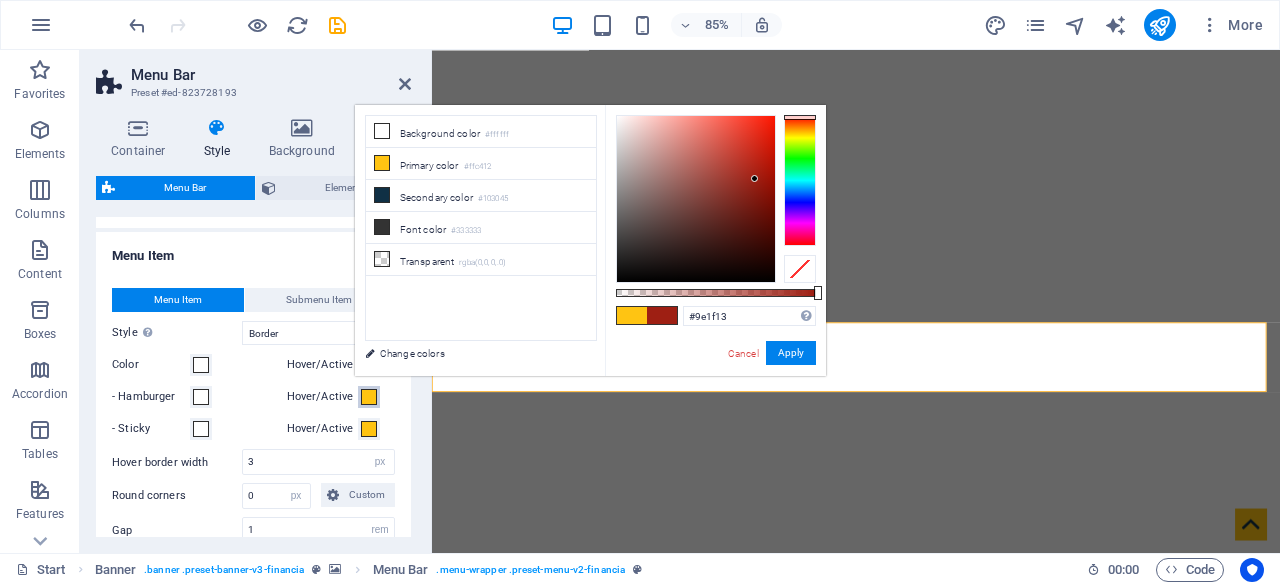 click at bounding box center (369, 397) 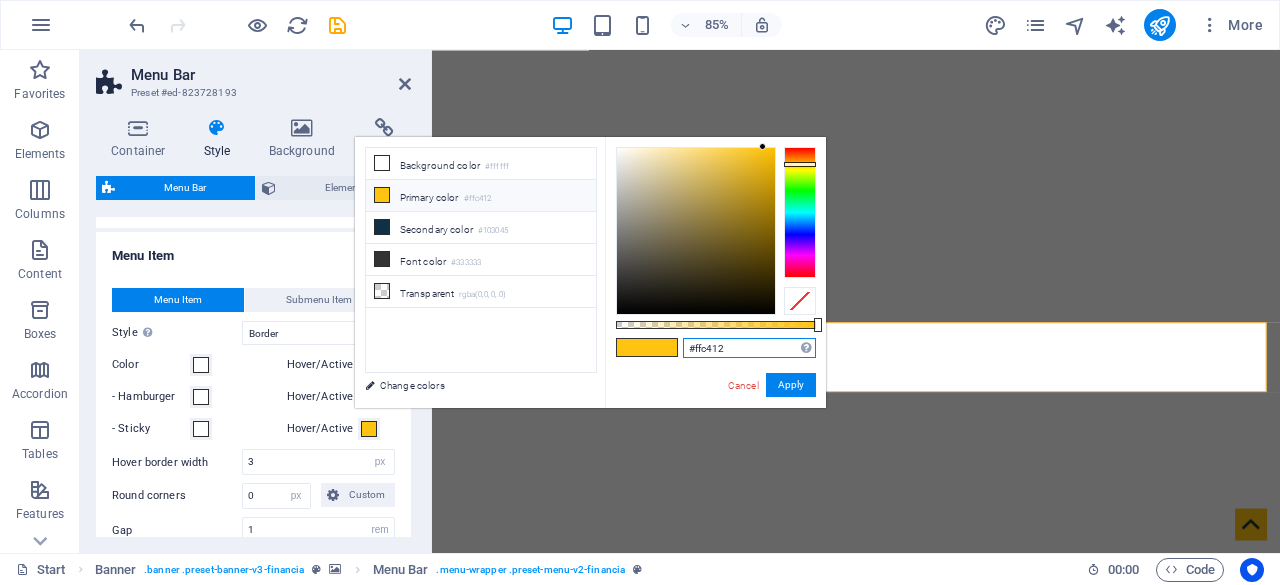 drag, startPoint x: 736, startPoint y: 349, endPoint x: 653, endPoint y: 333, distance: 84.5281 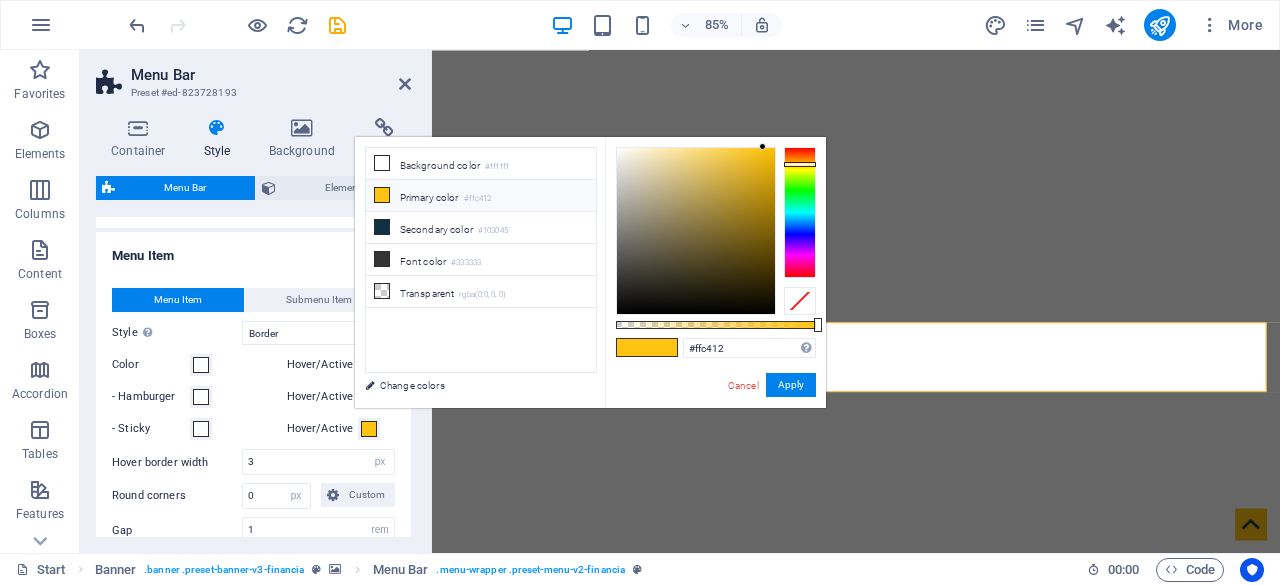 drag, startPoint x: 653, startPoint y: 333, endPoint x: 598, endPoint y: 403, distance: 89.02247 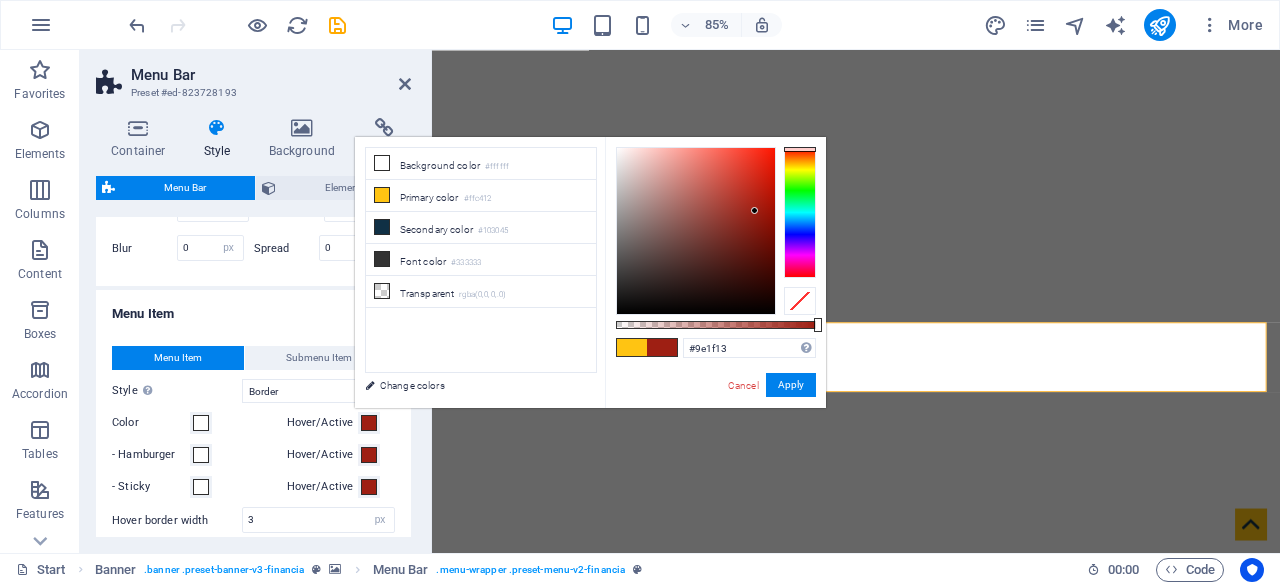 scroll, scrollTop: 842, scrollLeft: 0, axis: vertical 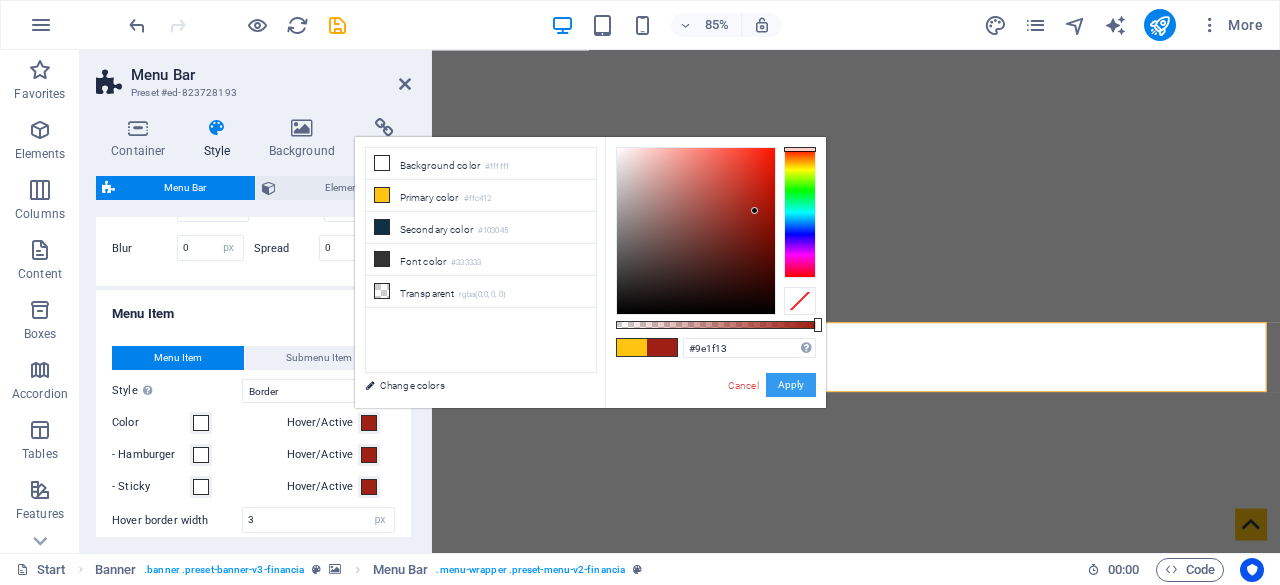 click on "Apply" at bounding box center (791, 385) 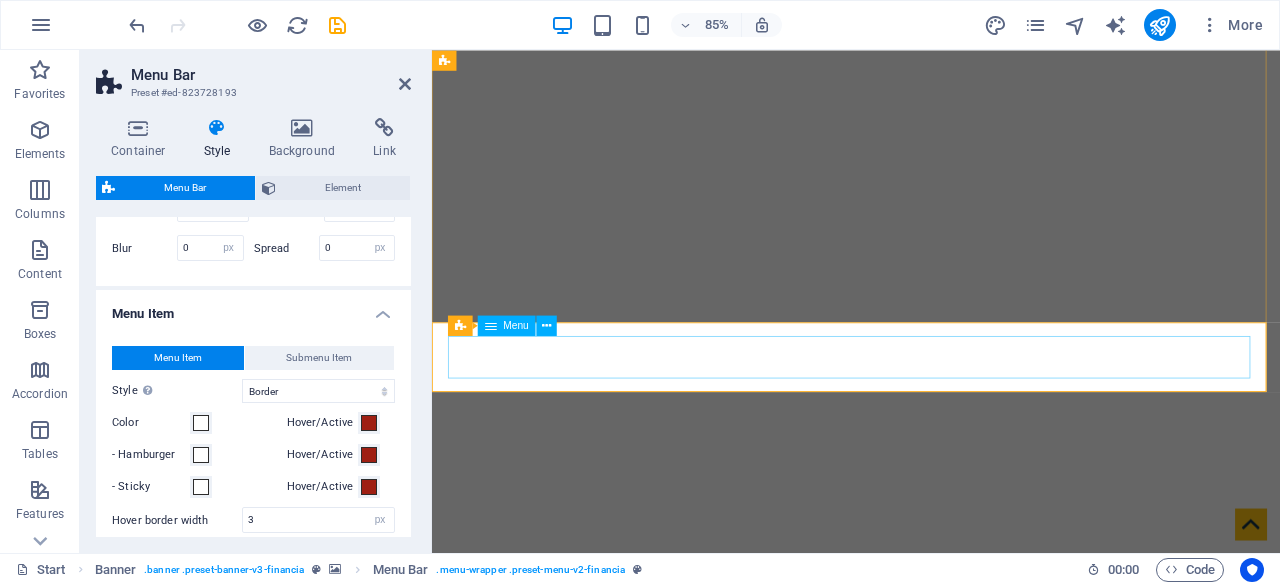 click on "Home About us Services Partners Advisors FAQ Contact" at bounding box center [931, 1063] 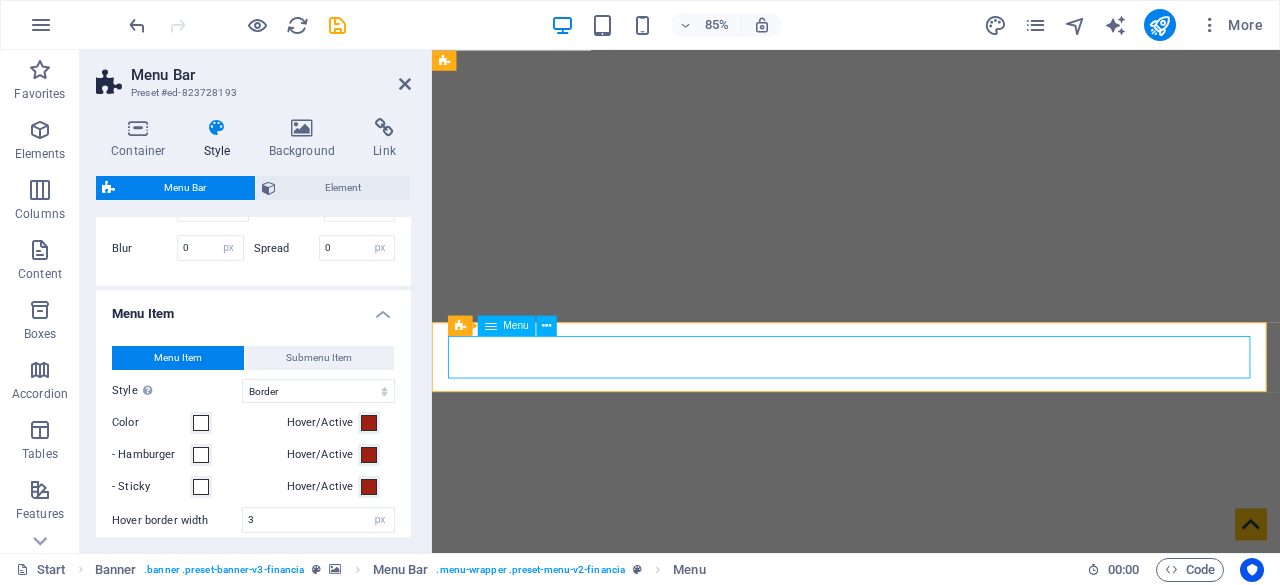 select 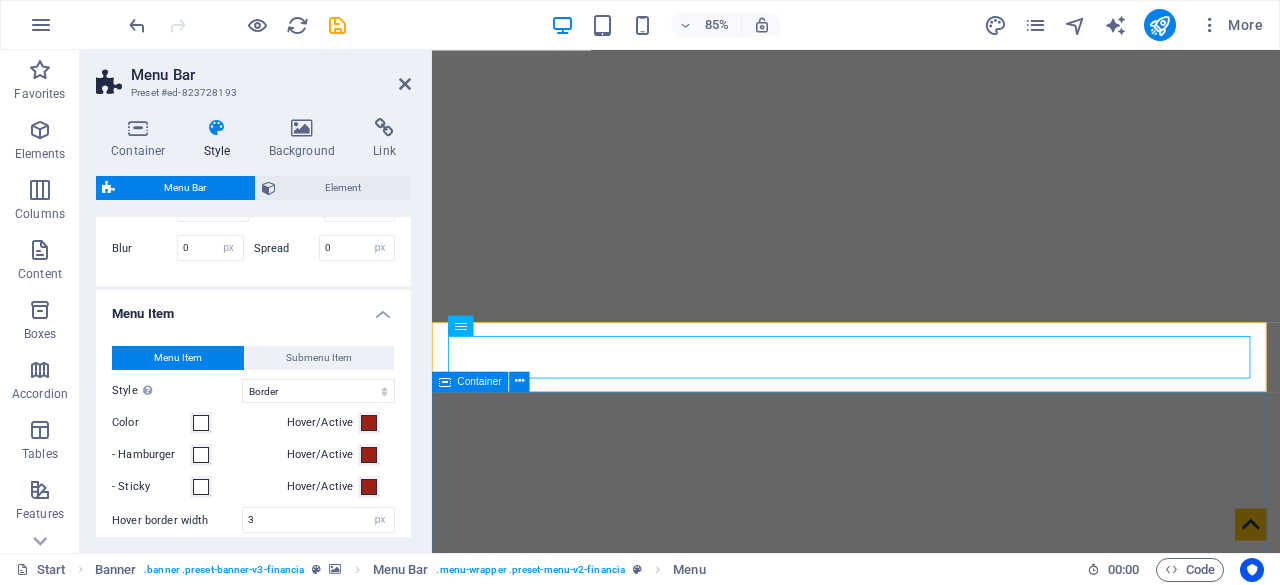 click on "About  theconsulting.mx Lorem ipsum dolor sit amet, consectetuer adipiscing elit. Aenean commodo ligula eget dolor. Aenean massa. Cum sociis natoque penatibus et magnis dis parturient montes, nascetur ridiculus mus. Donec quam felis ultricies nec pellentesque eu, pretium quis, sem.  Nulla consequat massa quis enim. Donec pede justo, fringilla vel aliquet nec, vulputate eget, arcu. In enim justo, rhoncus ut imperdiet a venenatis vitae justo. Nullam dictum felis eu pede mollis pretium. Strategy Planning  80%
Investment Planning  100%
Consulting Service  70%
Stock Trading  85%
Tax Planning 60%
Get in touch" at bounding box center (931, 1542) 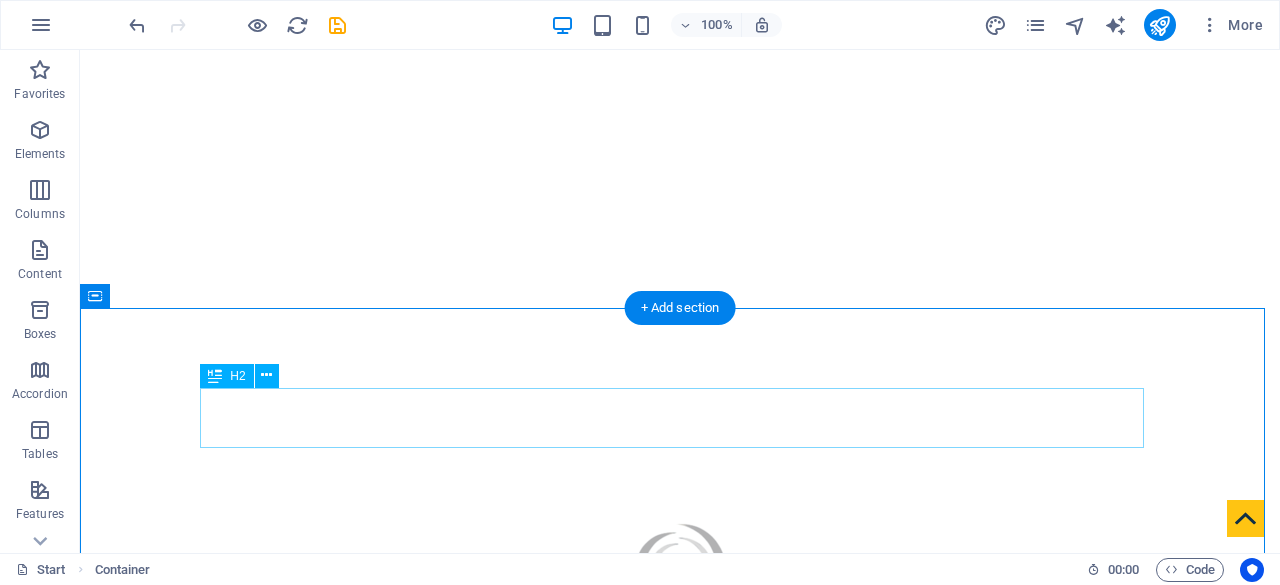 scroll, scrollTop: 394, scrollLeft: 0, axis: vertical 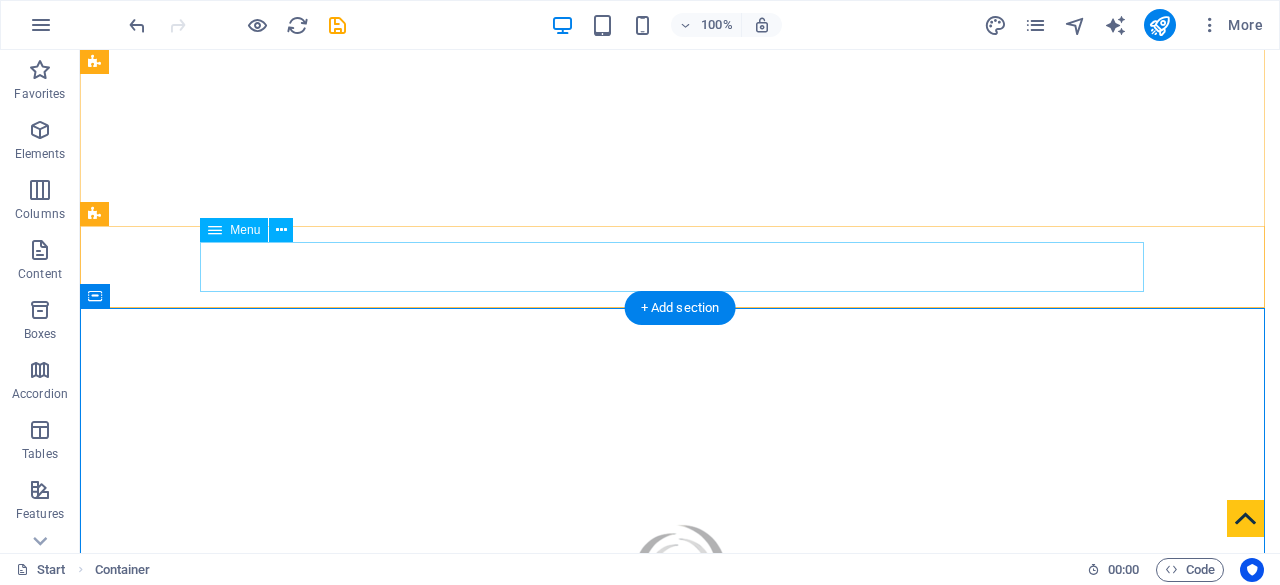 click on "Home About us Services Partners Advisors FAQ Contact" at bounding box center [680, 919] 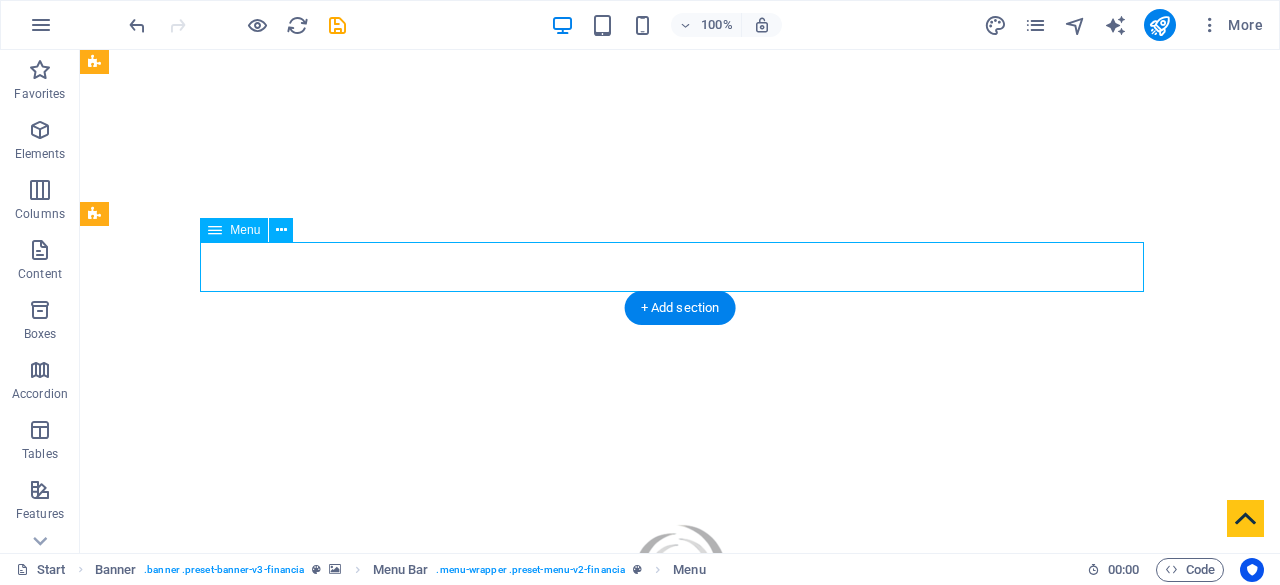 click on "Home About us Services Partners Advisors FAQ Contact" at bounding box center [680, 919] 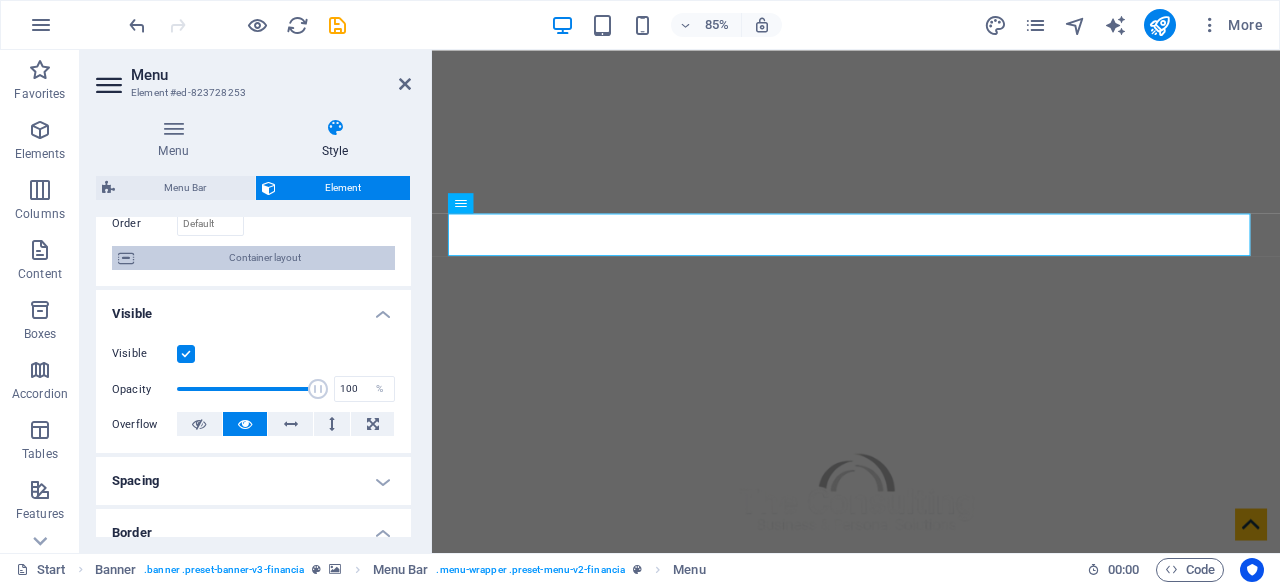 scroll, scrollTop: 142, scrollLeft: 0, axis: vertical 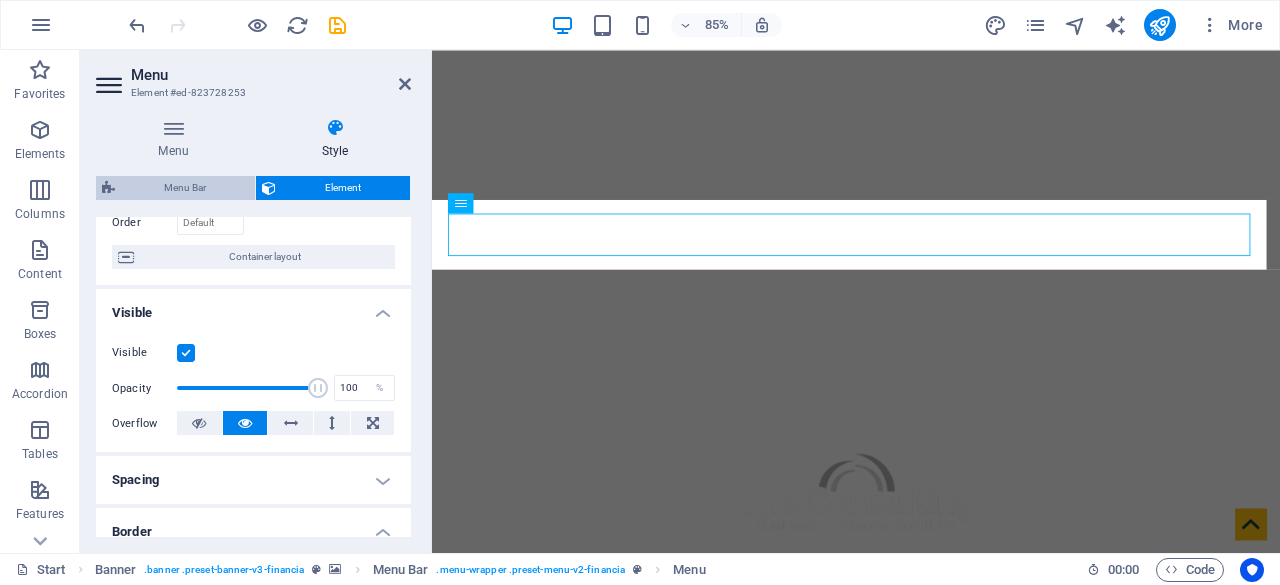 click on "Menu Bar" at bounding box center (185, 188) 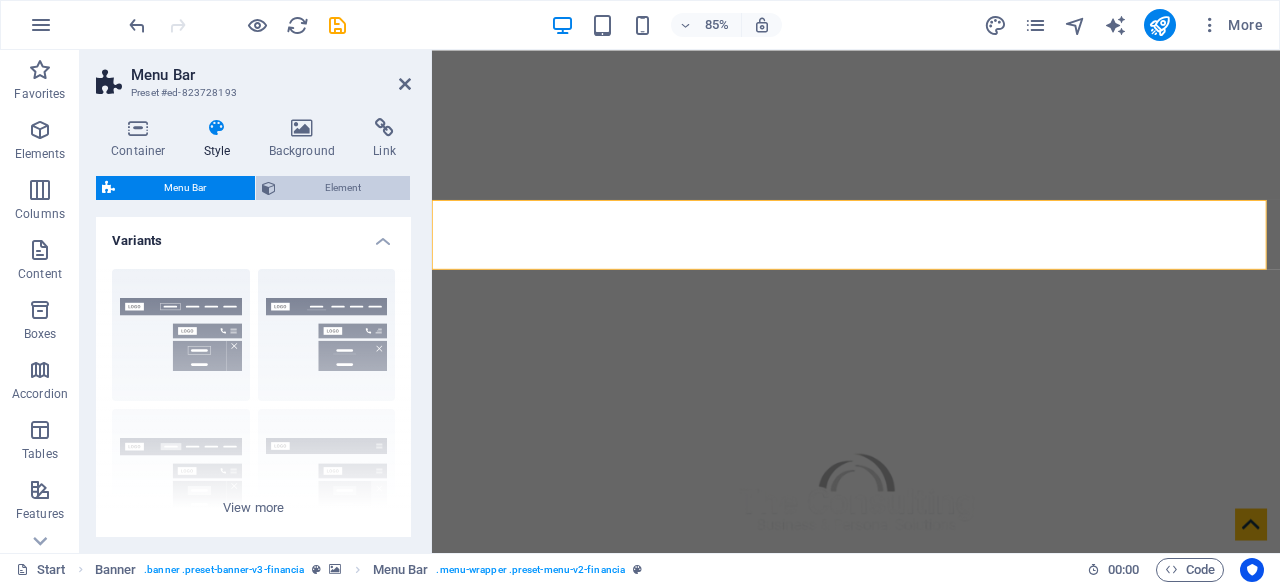 click on "Element" at bounding box center [343, 188] 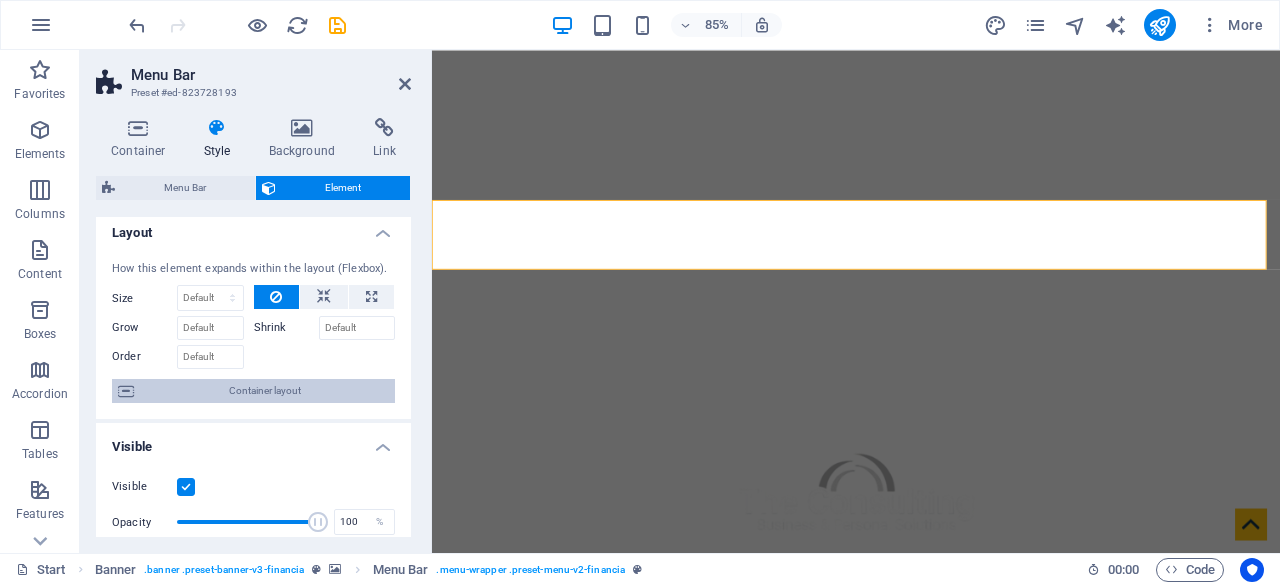 scroll, scrollTop: 0, scrollLeft: 0, axis: both 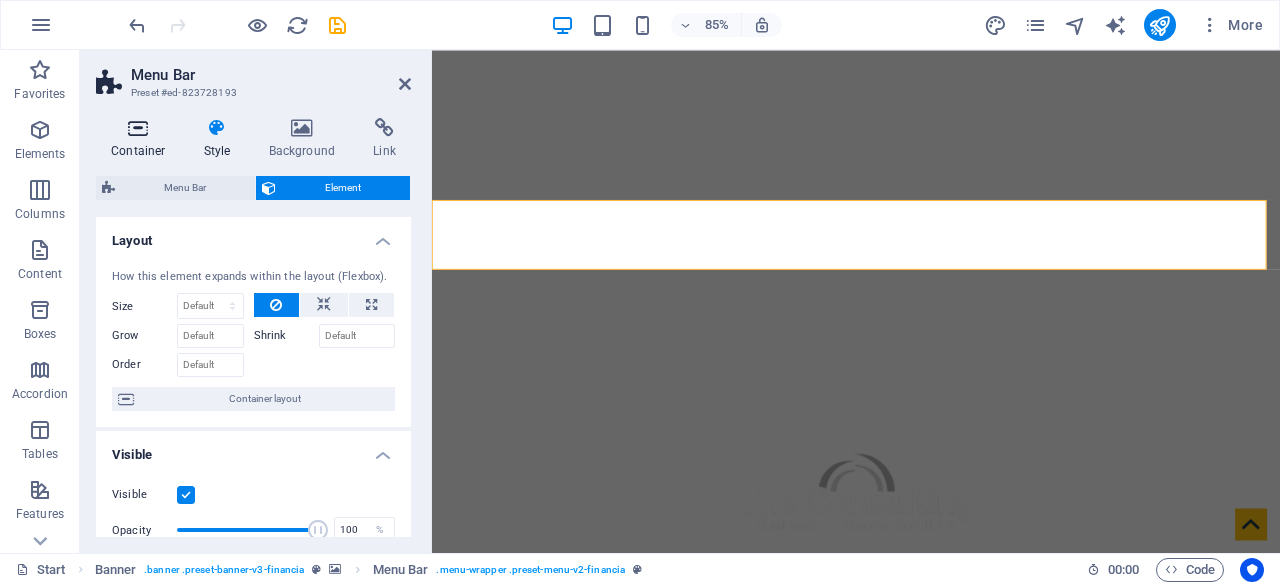 click at bounding box center [138, 128] 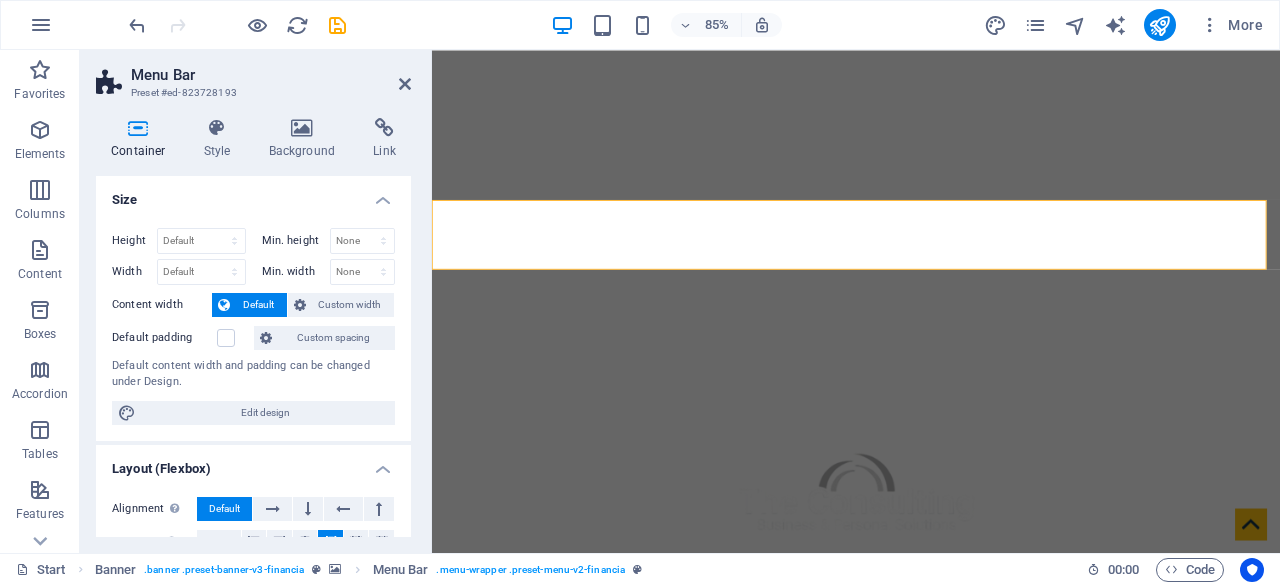 click at bounding box center (138, 128) 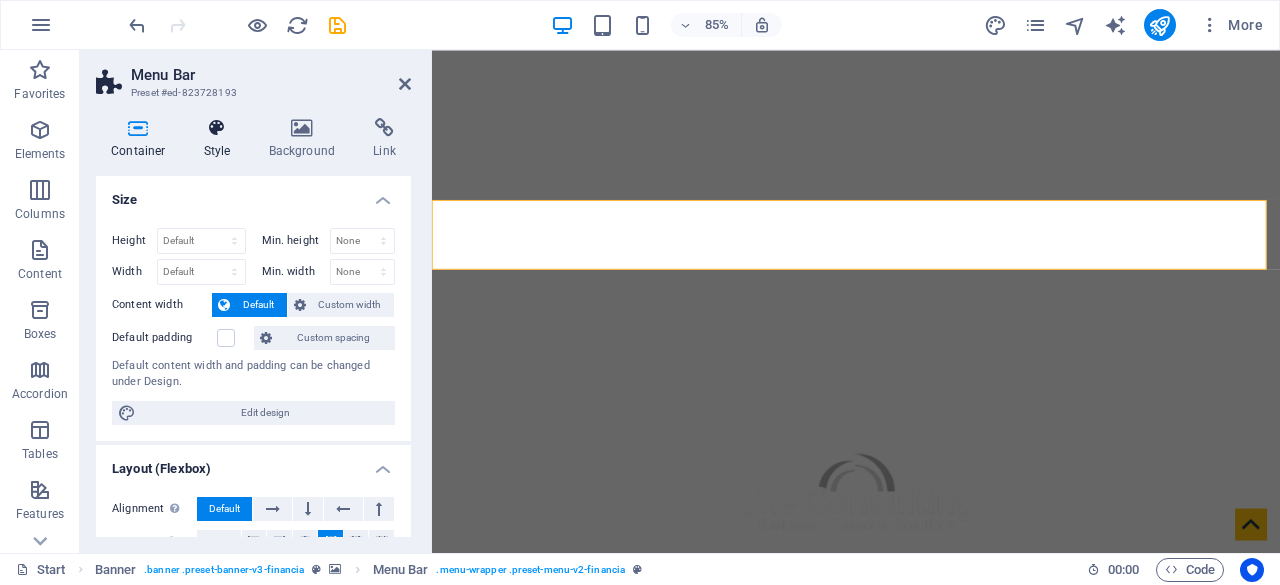 click at bounding box center [217, 128] 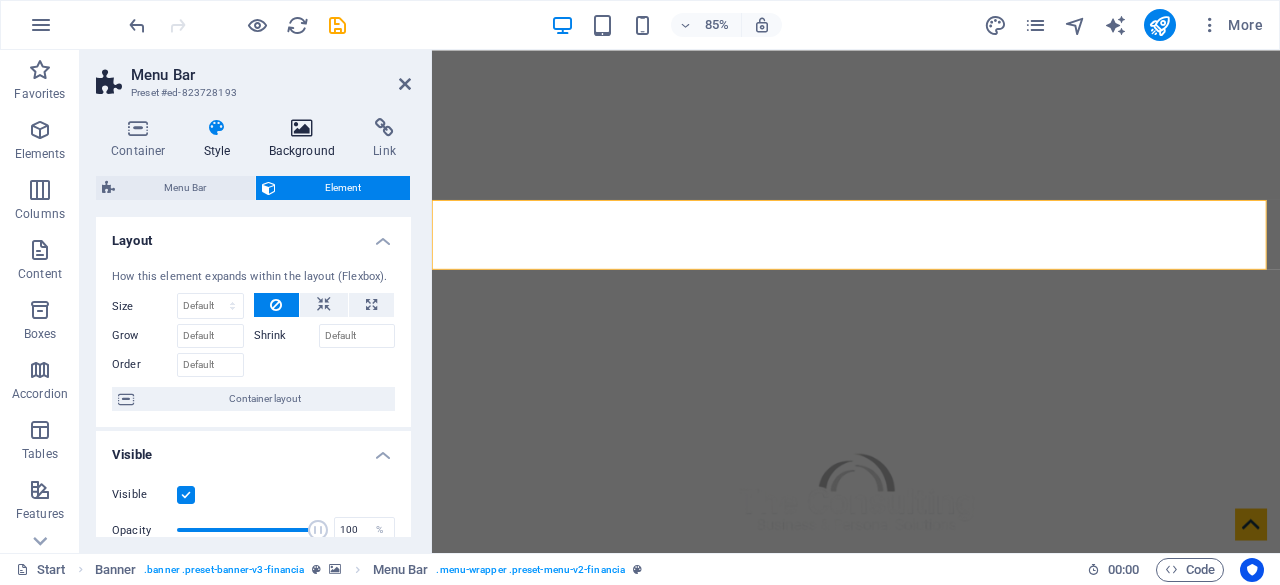 click at bounding box center [302, 128] 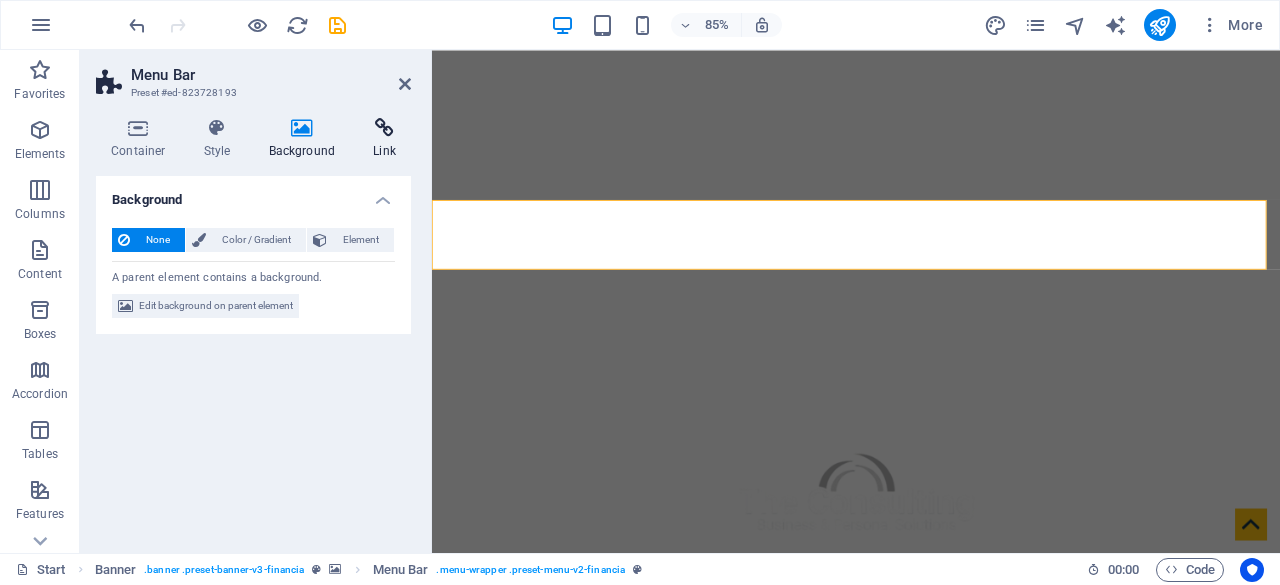 click at bounding box center (384, 128) 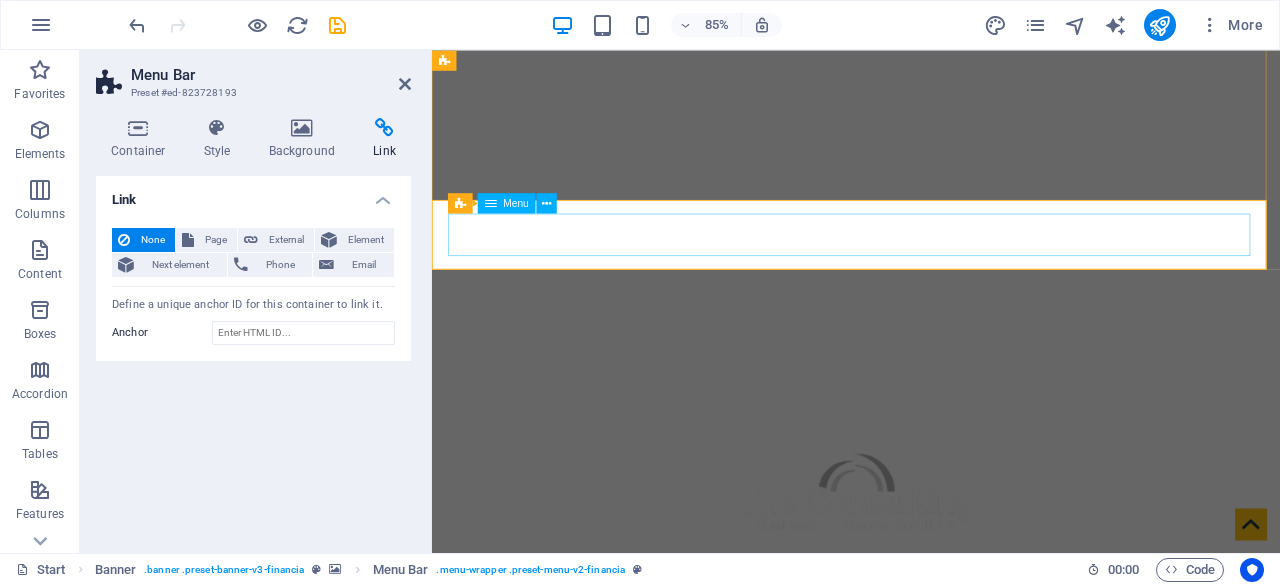 click on "Home About us Services Partners Advisors FAQ Contact" at bounding box center (931, 919) 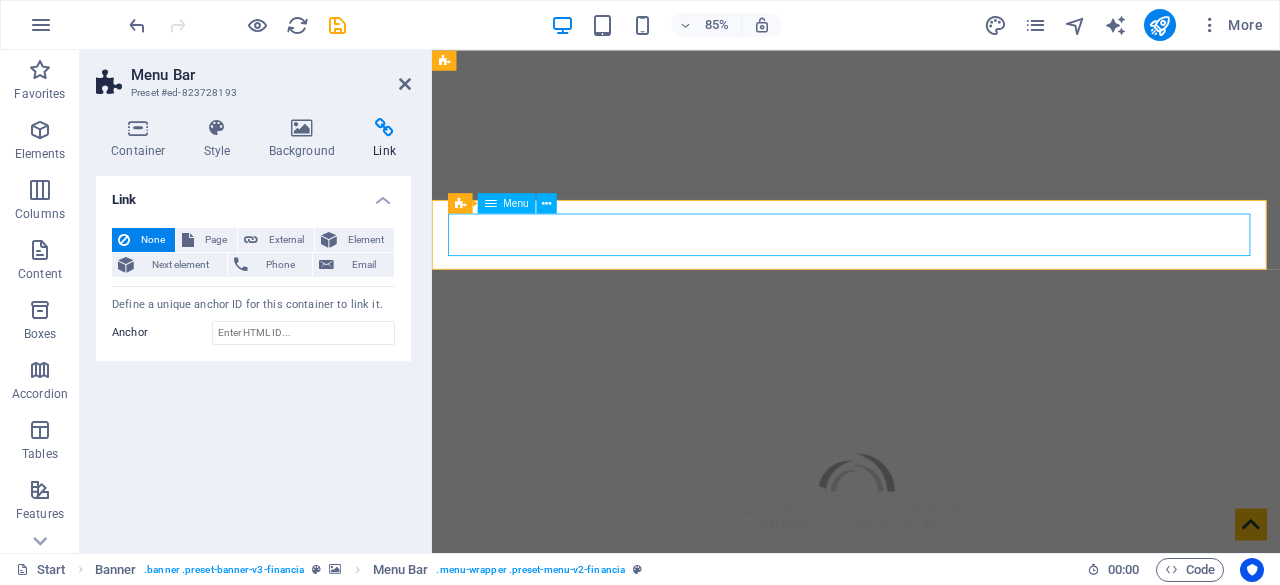 click on "Home About us Services Partners Advisors FAQ Contact" at bounding box center (931, 919) 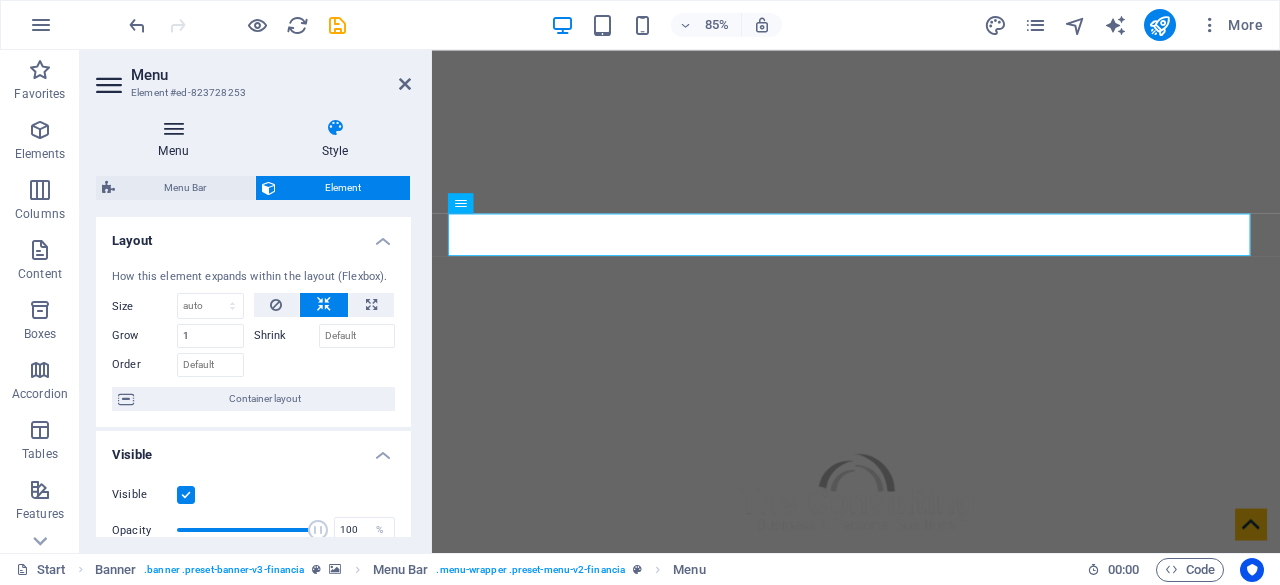 click on "Menu" at bounding box center (177, 139) 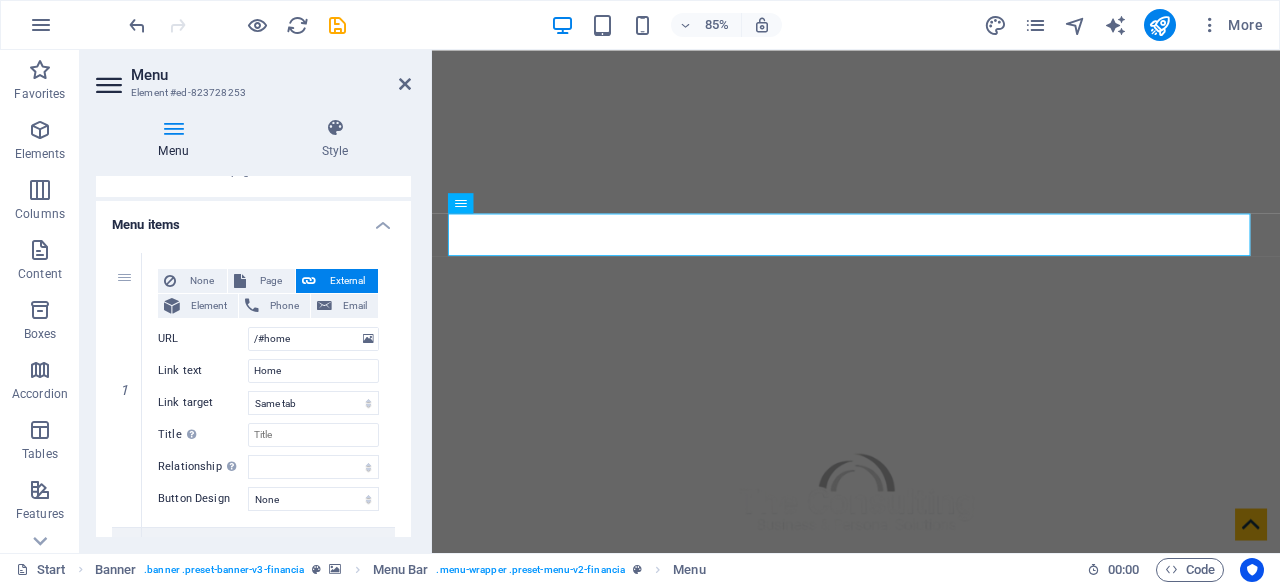 scroll, scrollTop: 114, scrollLeft: 0, axis: vertical 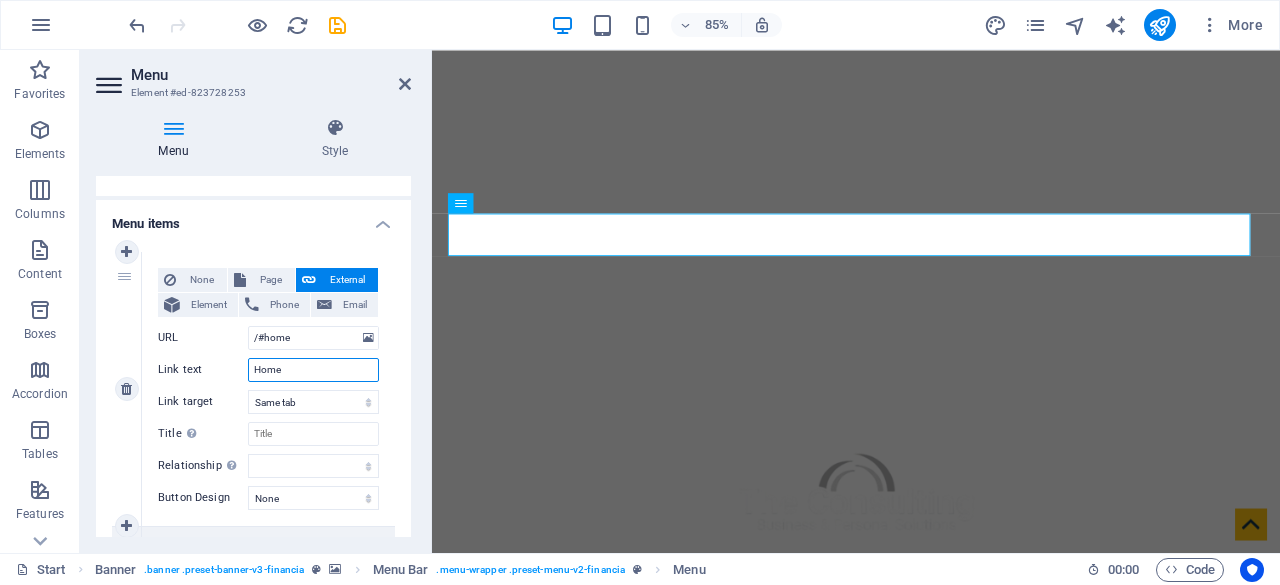 drag, startPoint x: 298, startPoint y: 363, endPoint x: 194, endPoint y: 357, distance: 104.172935 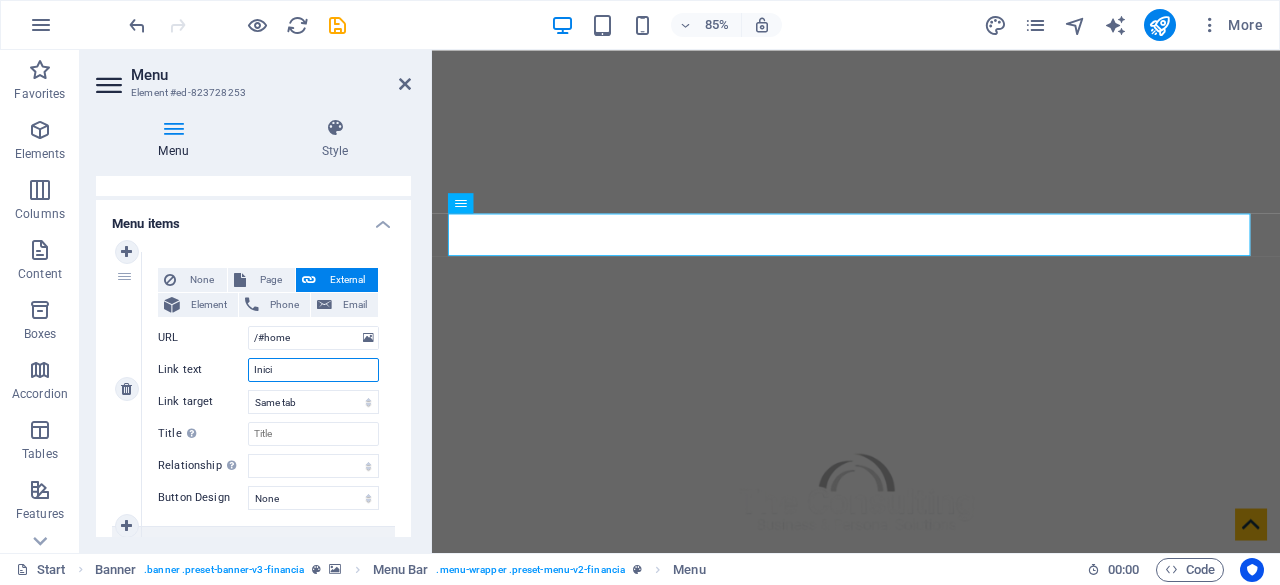 type on "Inicio" 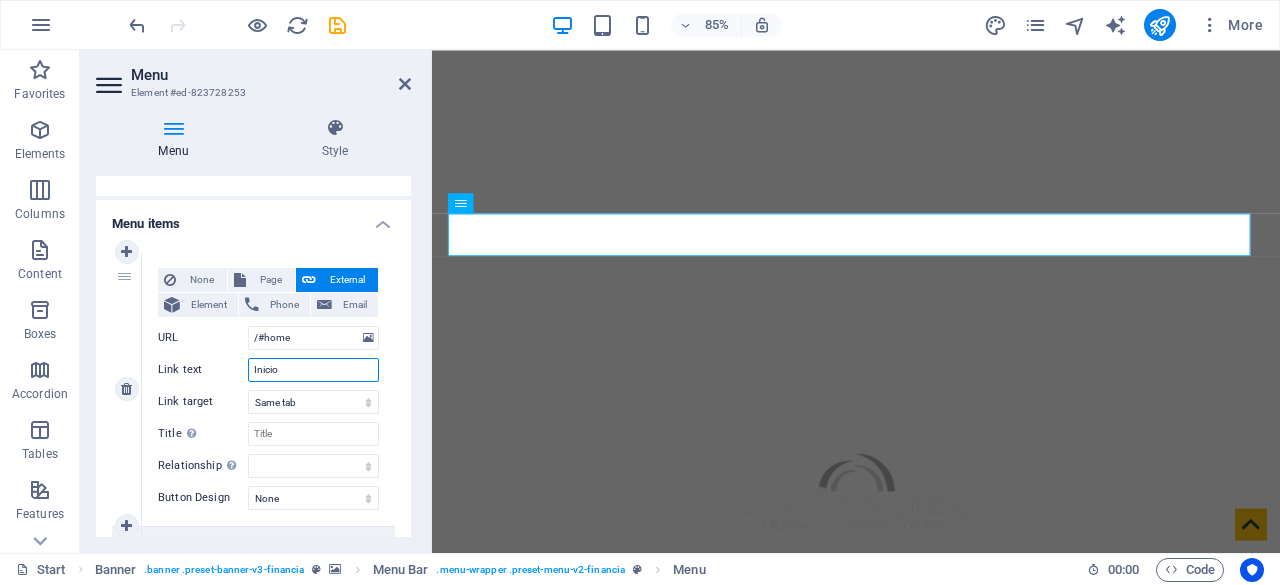 select 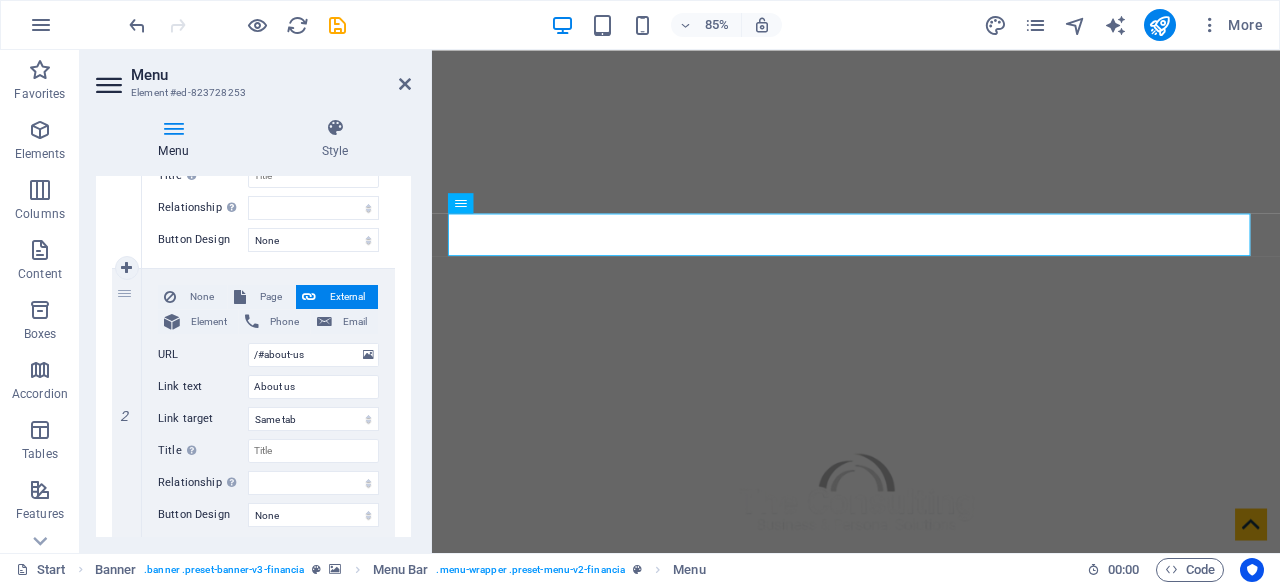 scroll, scrollTop: 385, scrollLeft: 0, axis: vertical 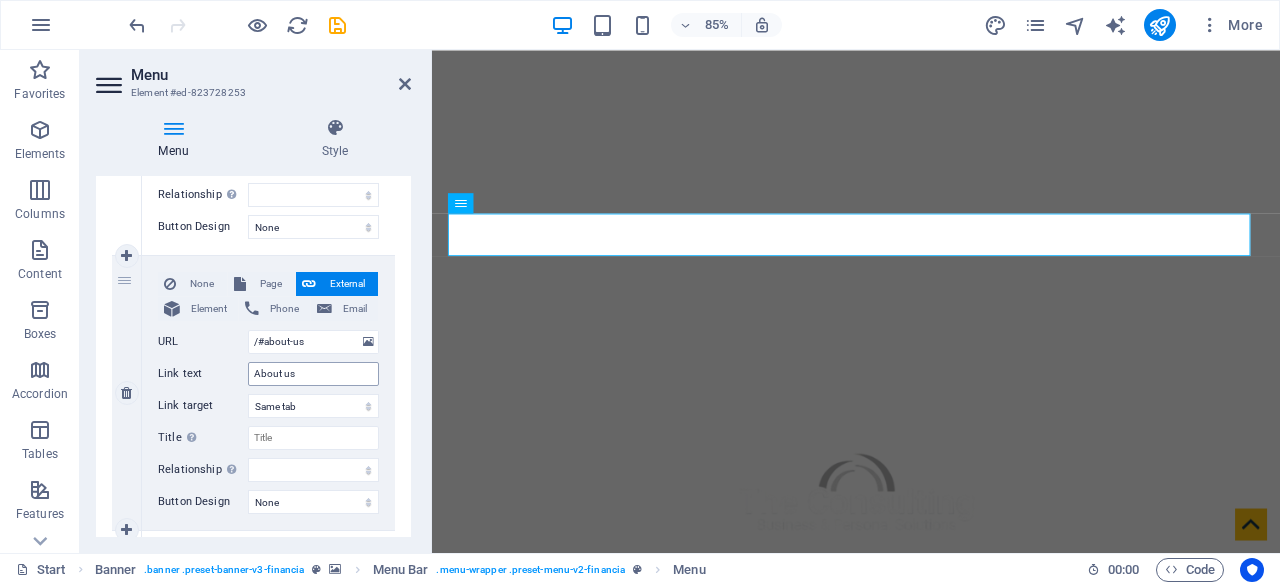 type on "Inicio" 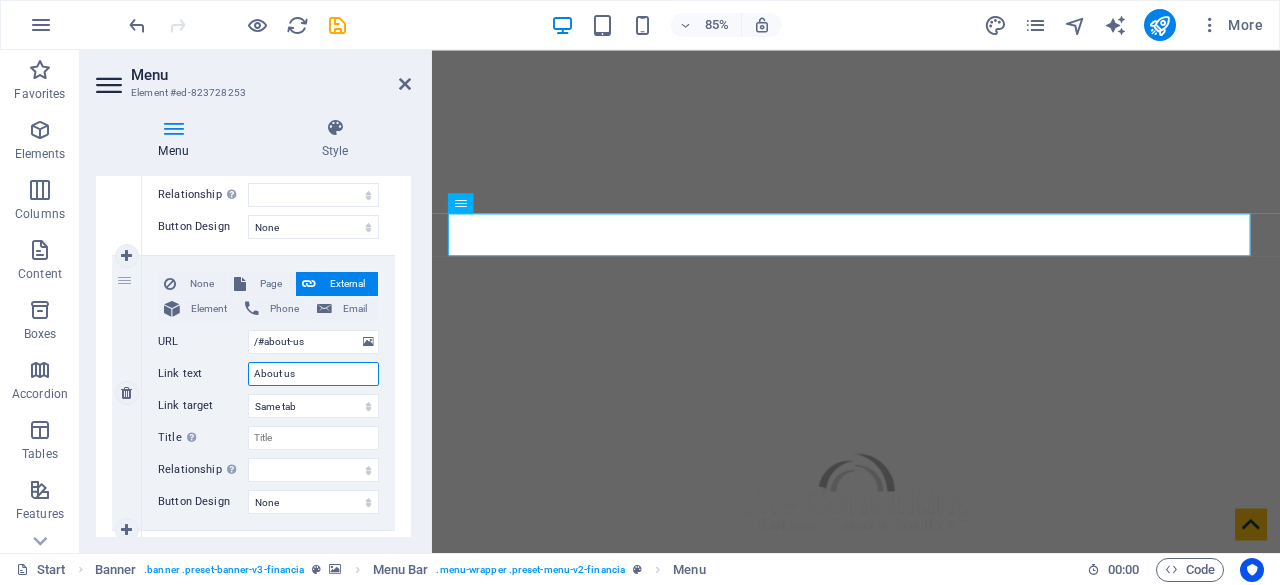 click on "About us" at bounding box center [313, 374] 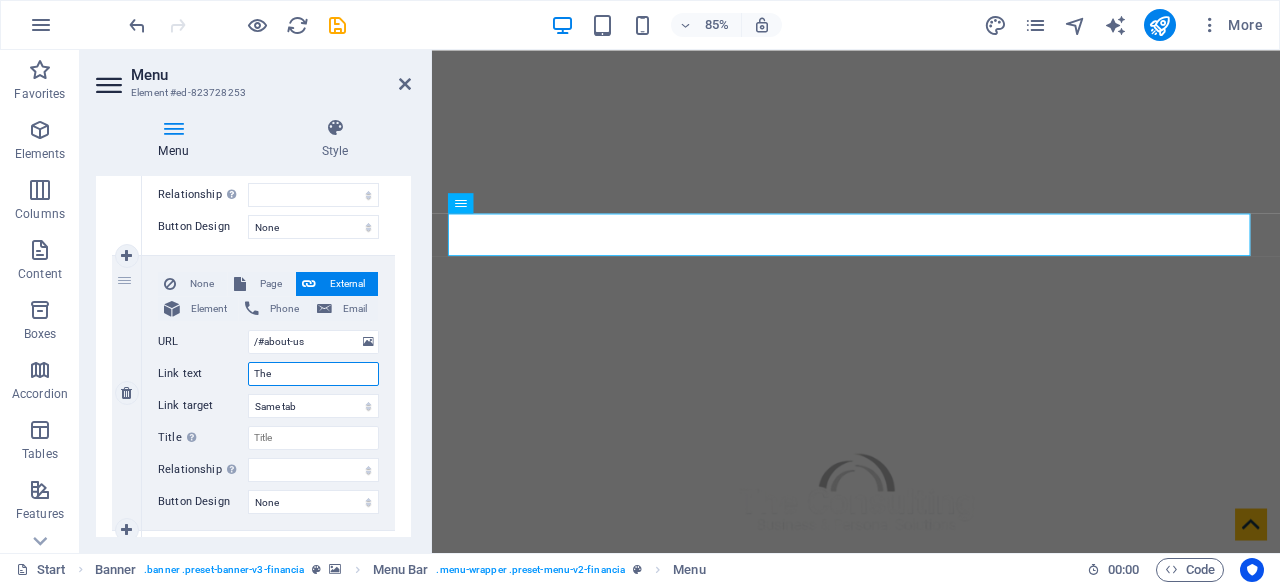 type on "The C" 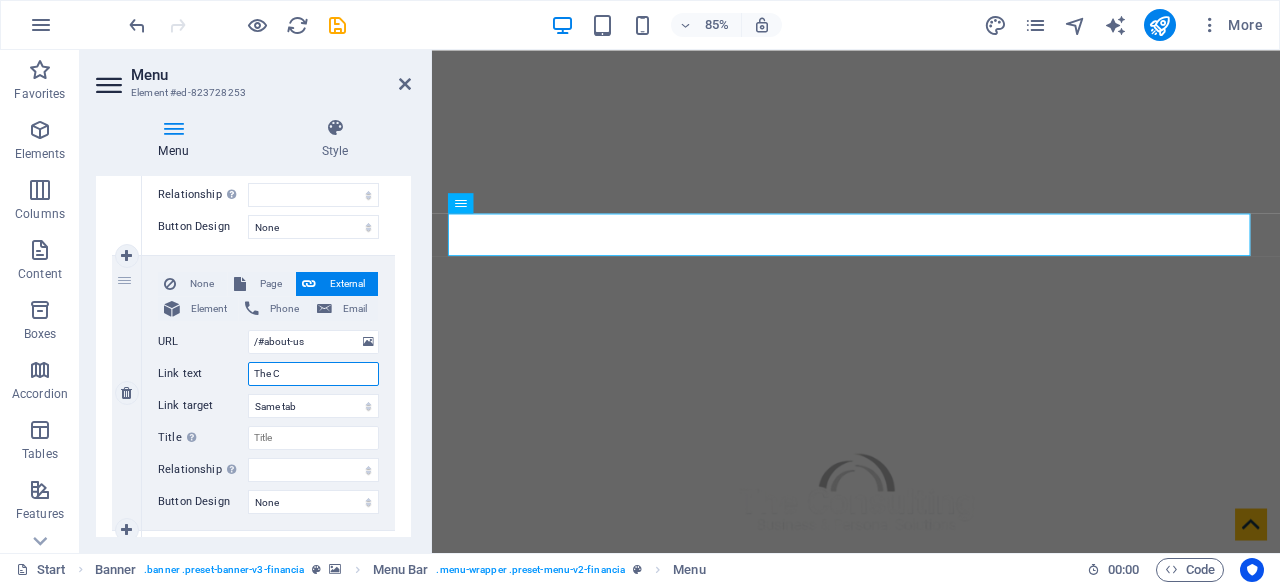 select 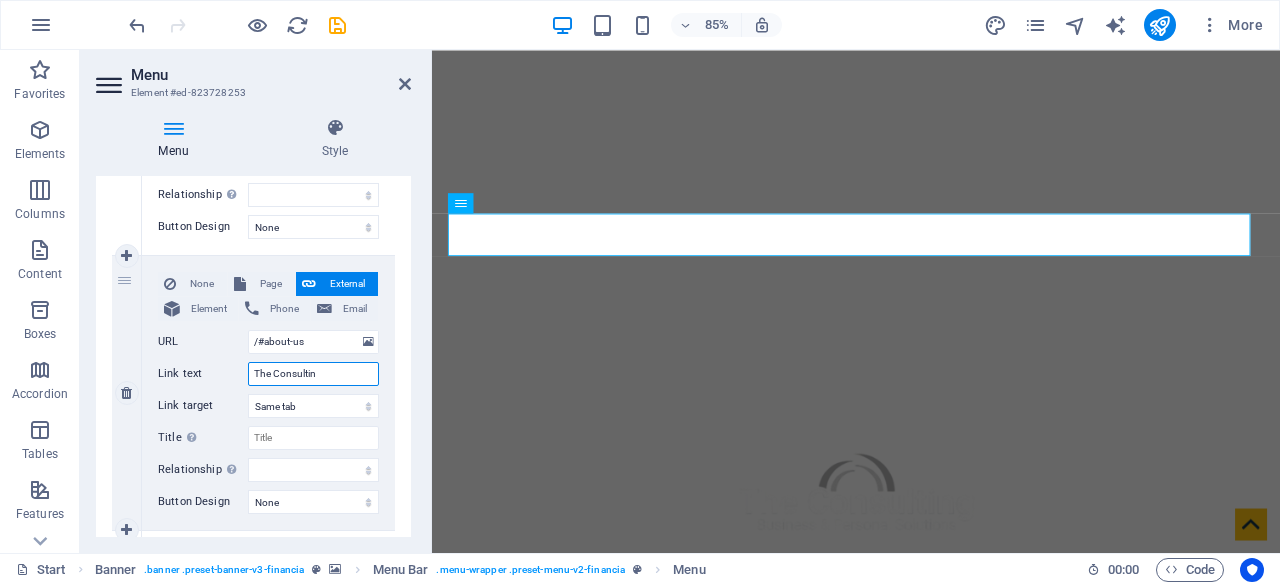 type on "The Consulting" 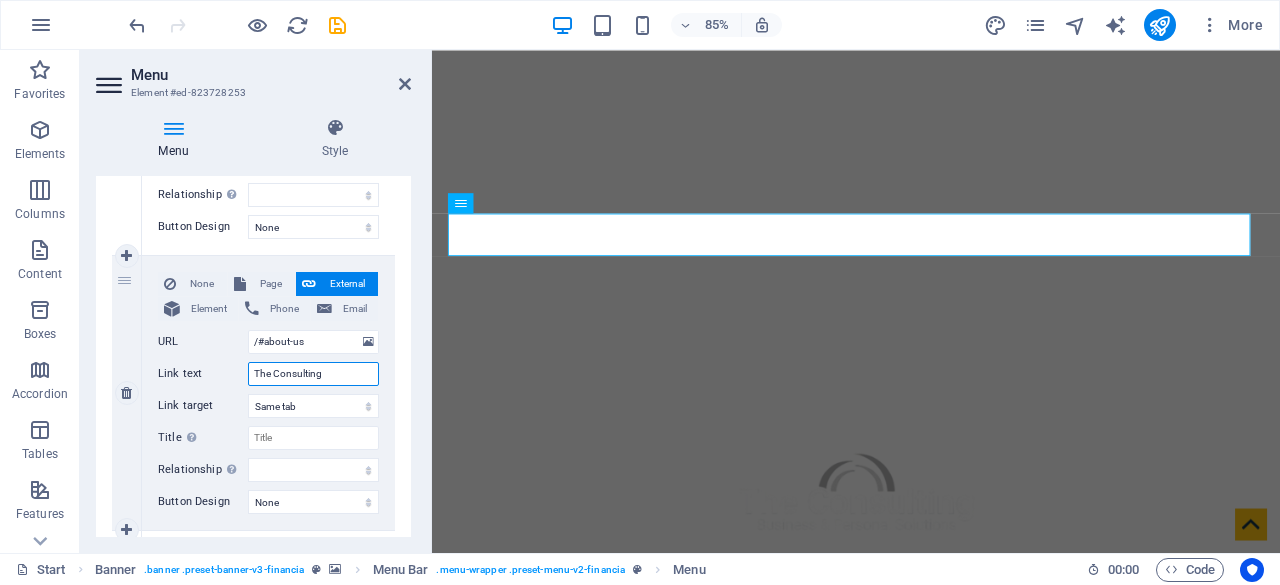 select 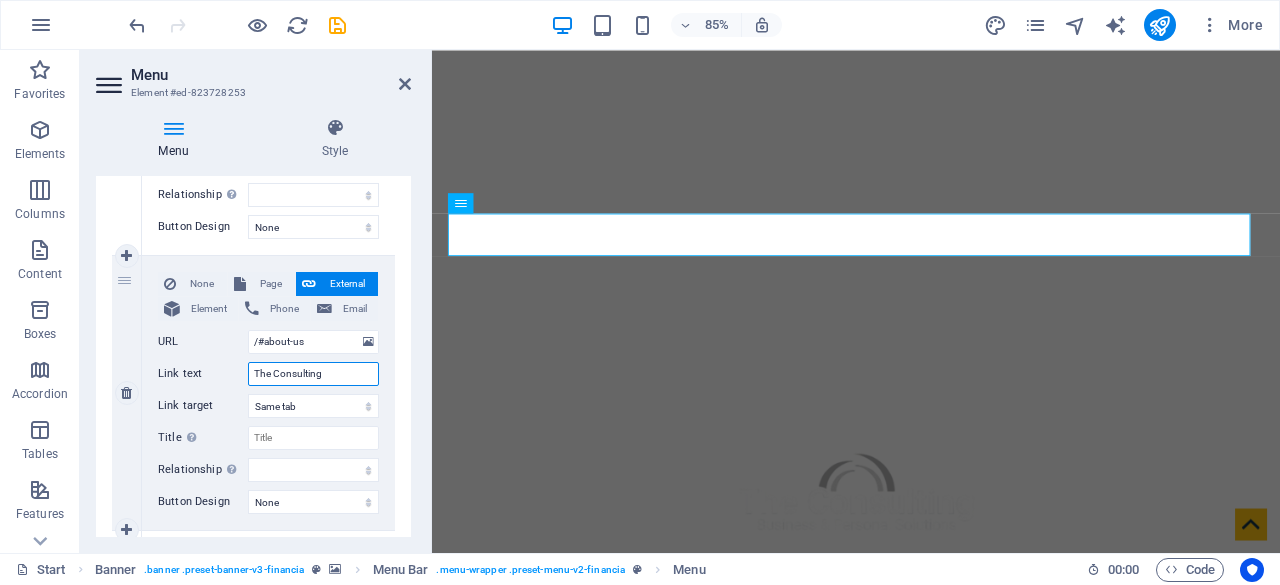 select 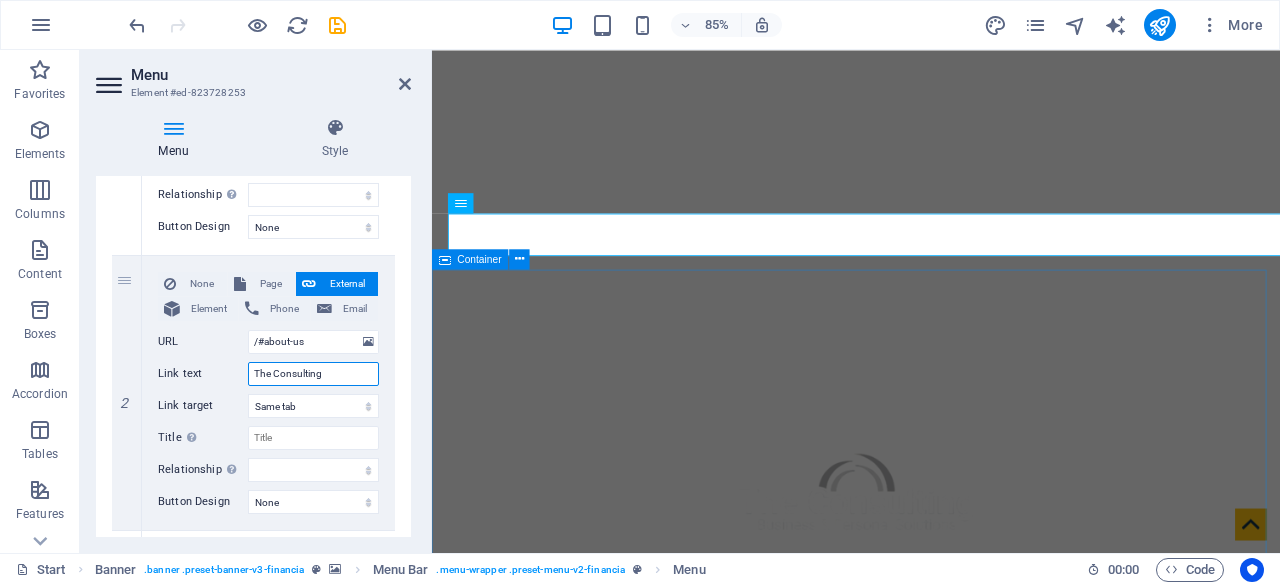type on "The Consulting" 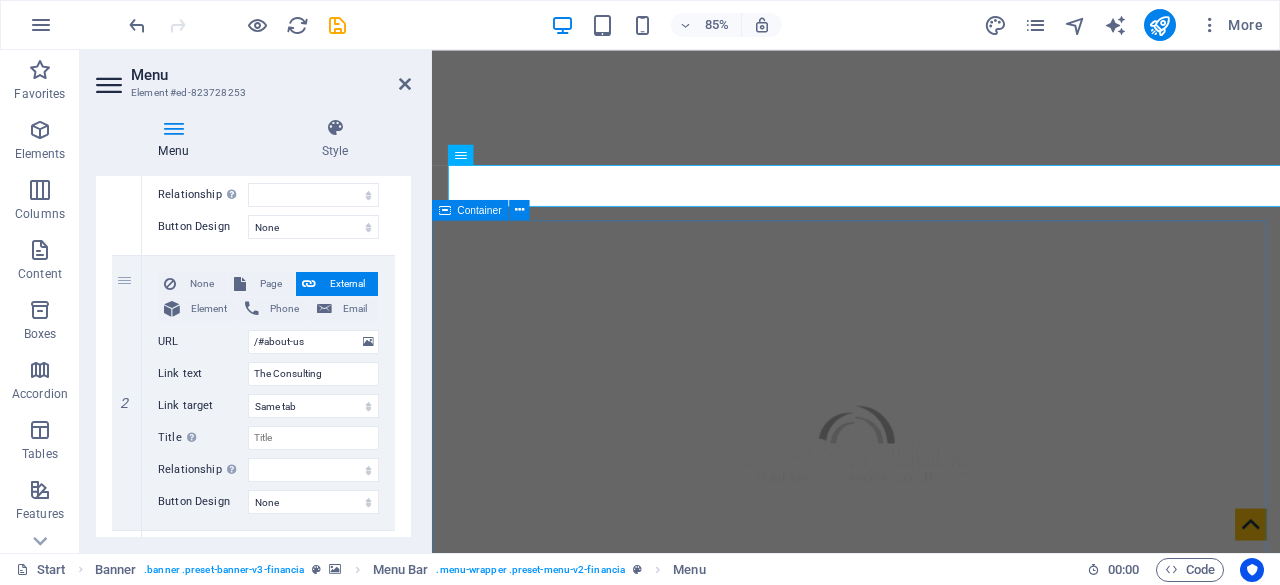 scroll, scrollTop: 457, scrollLeft: 0, axis: vertical 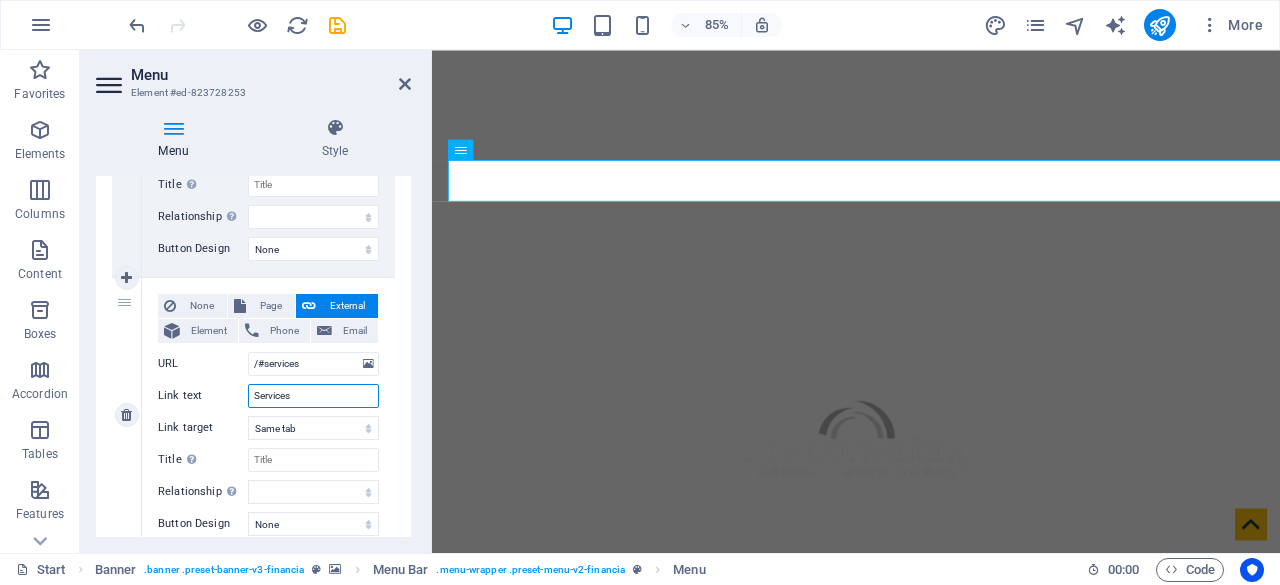 click on "Services" at bounding box center (313, 396) 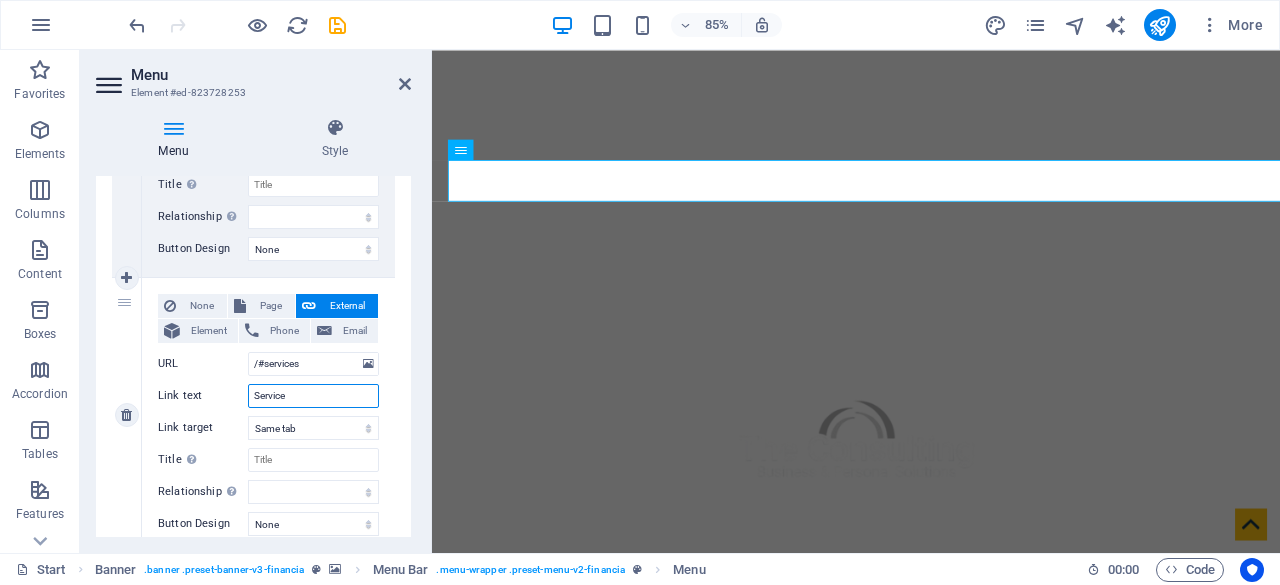 type on "Servic" 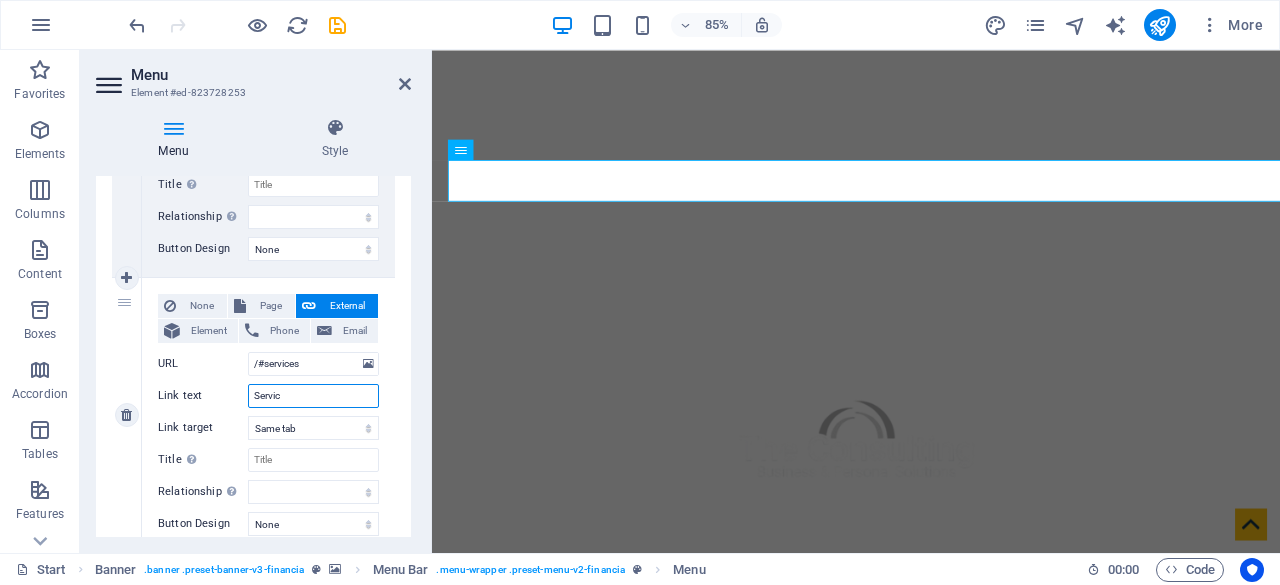 select 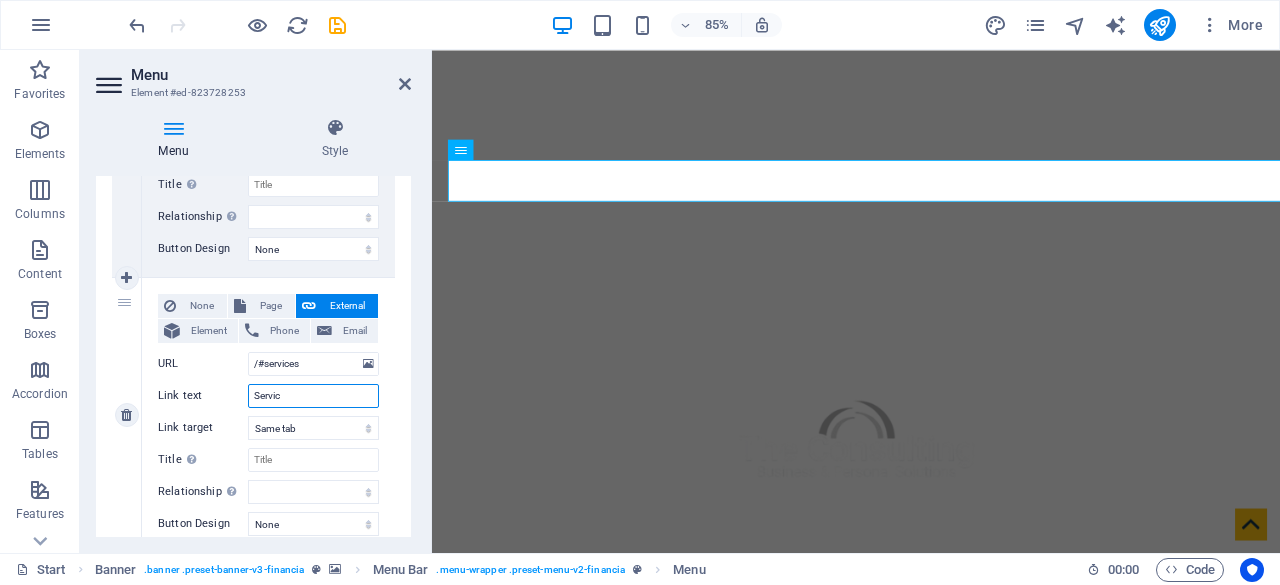 select 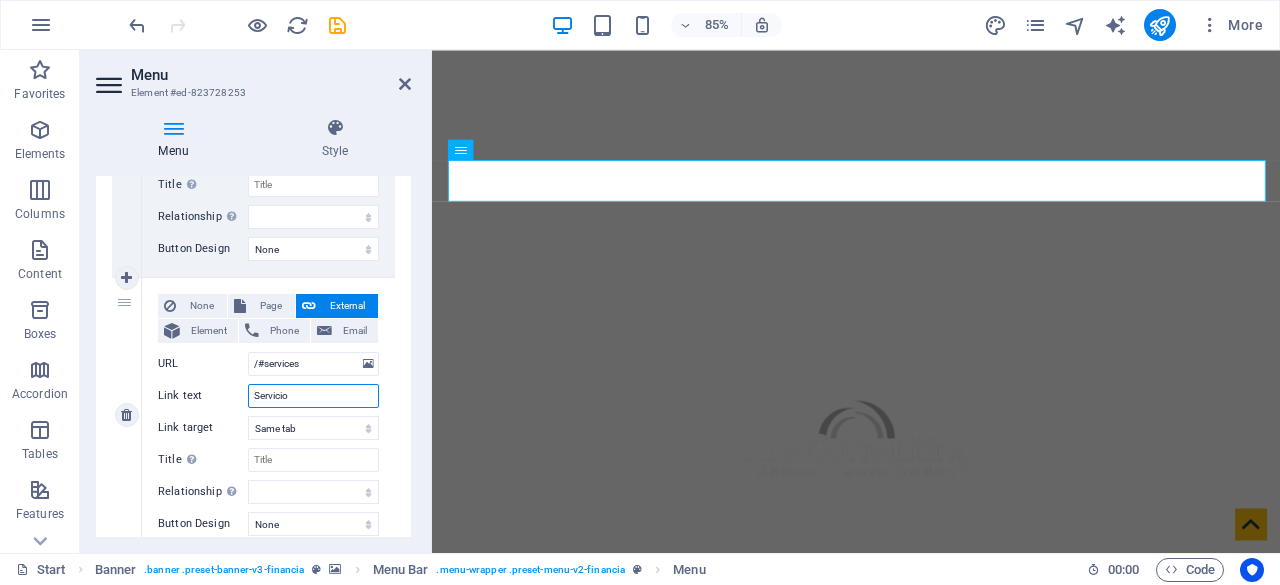 type on "Servicios" 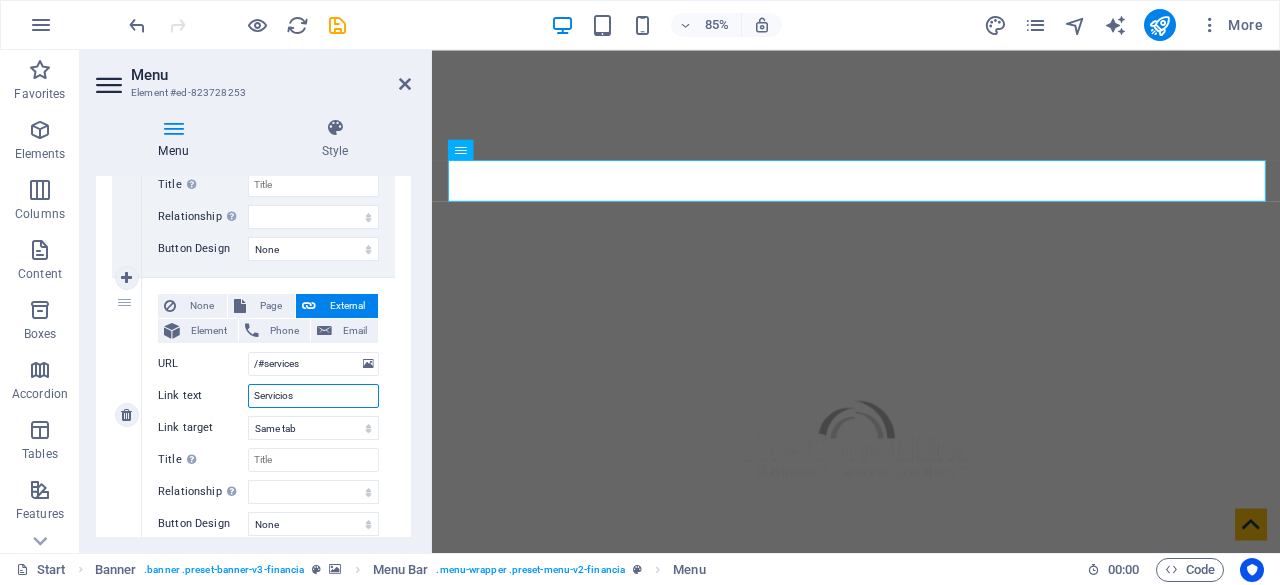 select 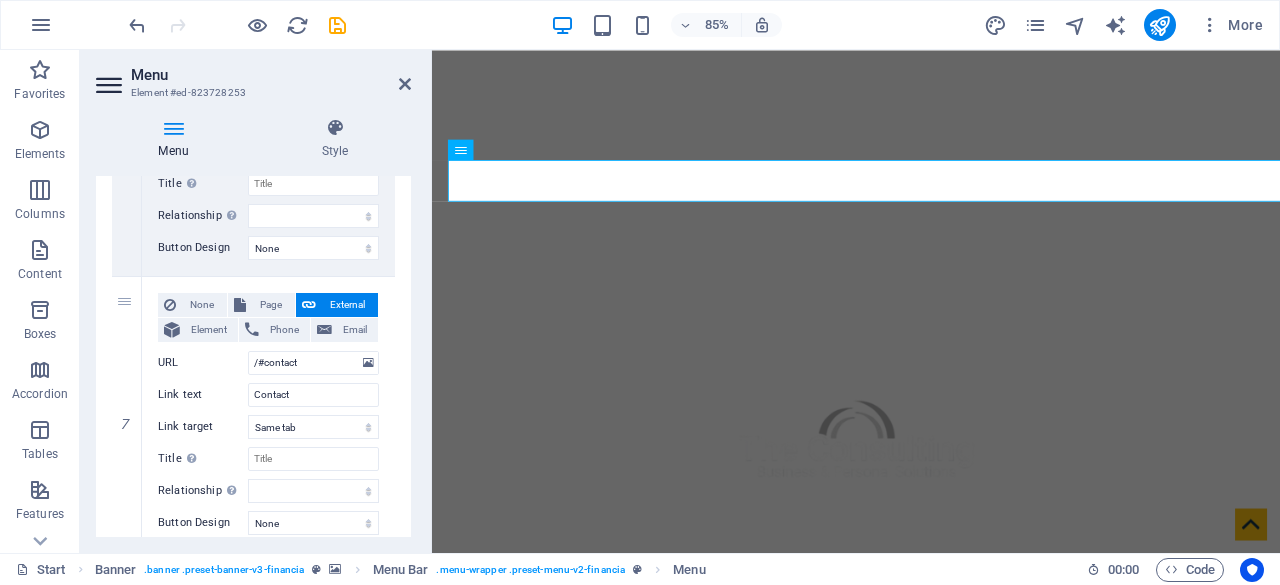 scroll, scrollTop: 1806, scrollLeft: 0, axis: vertical 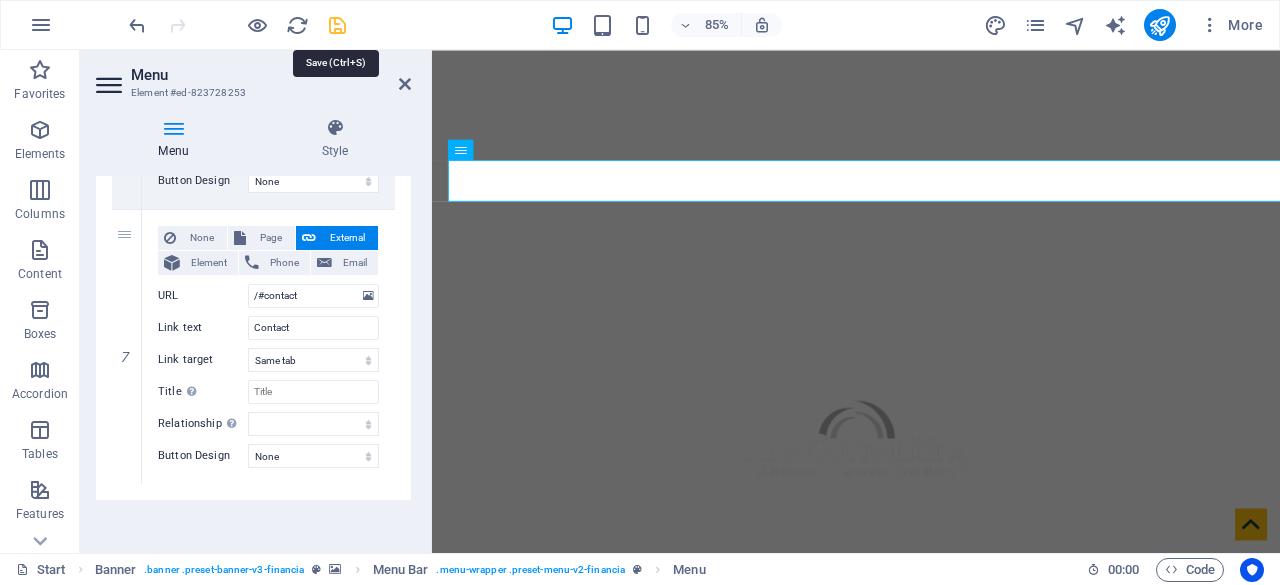 type on "Servicios" 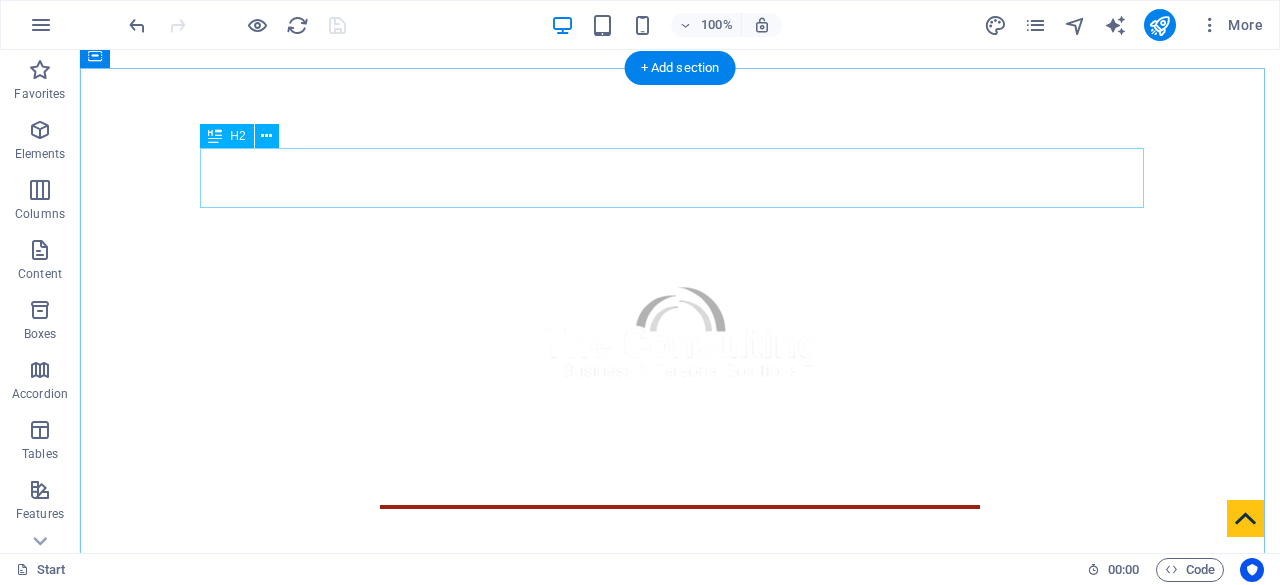 scroll, scrollTop: 633, scrollLeft: 0, axis: vertical 